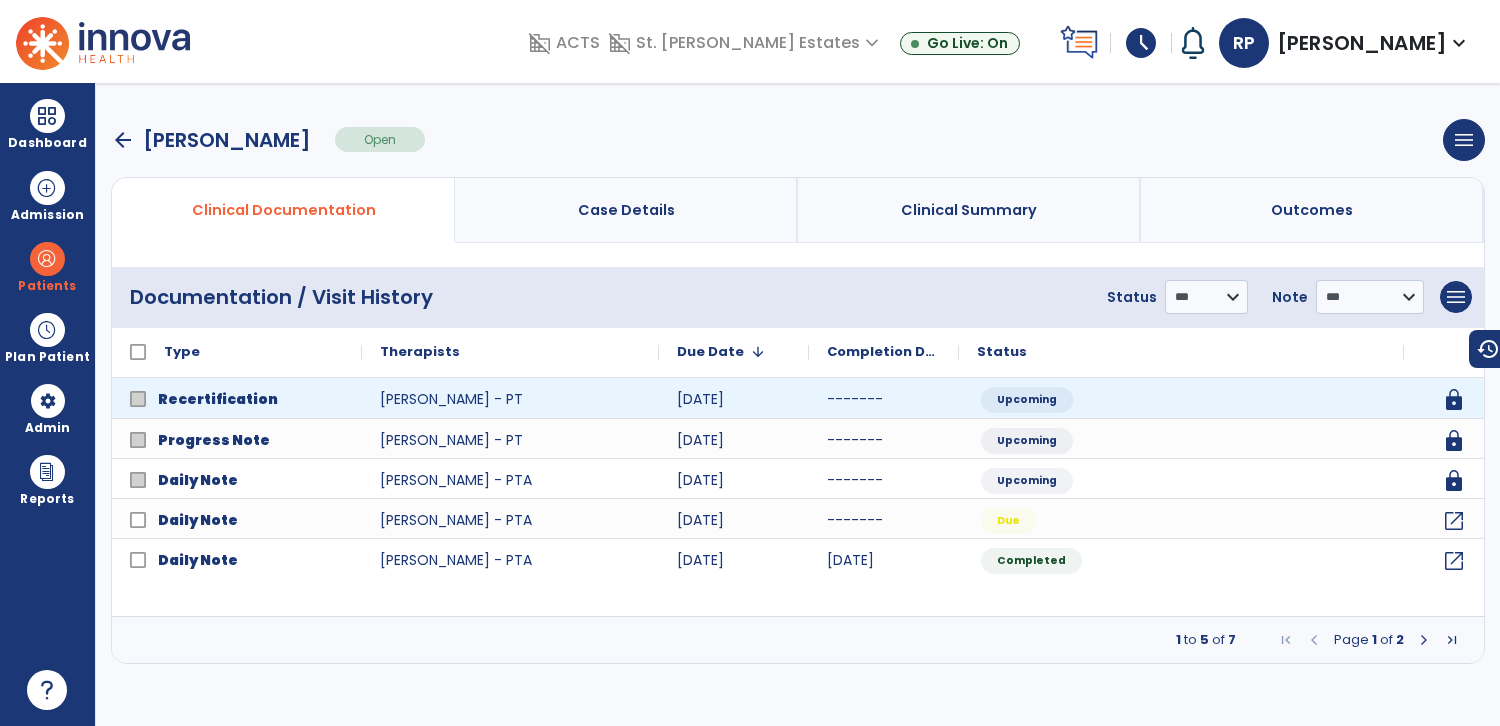 scroll, scrollTop: 0, scrollLeft: 0, axis: both 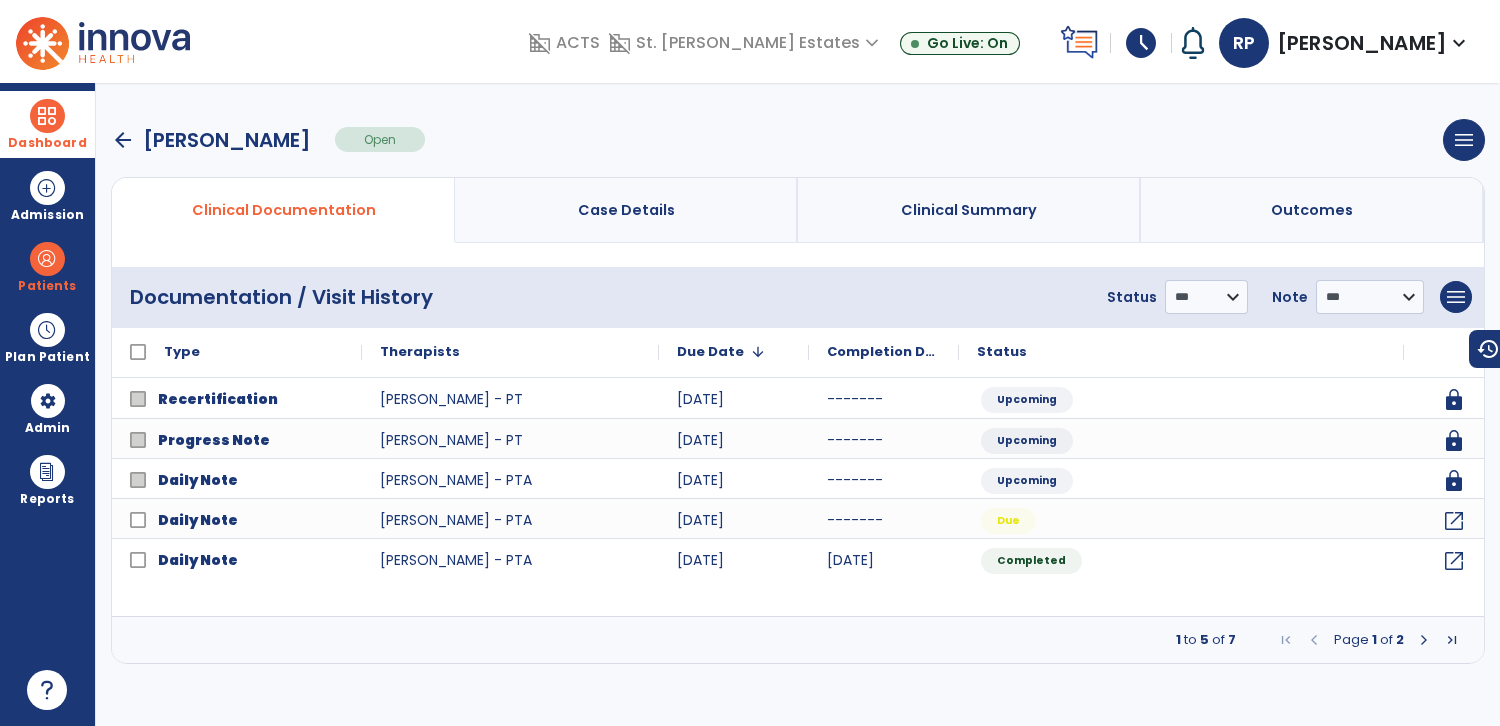 click at bounding box center [47, 116] 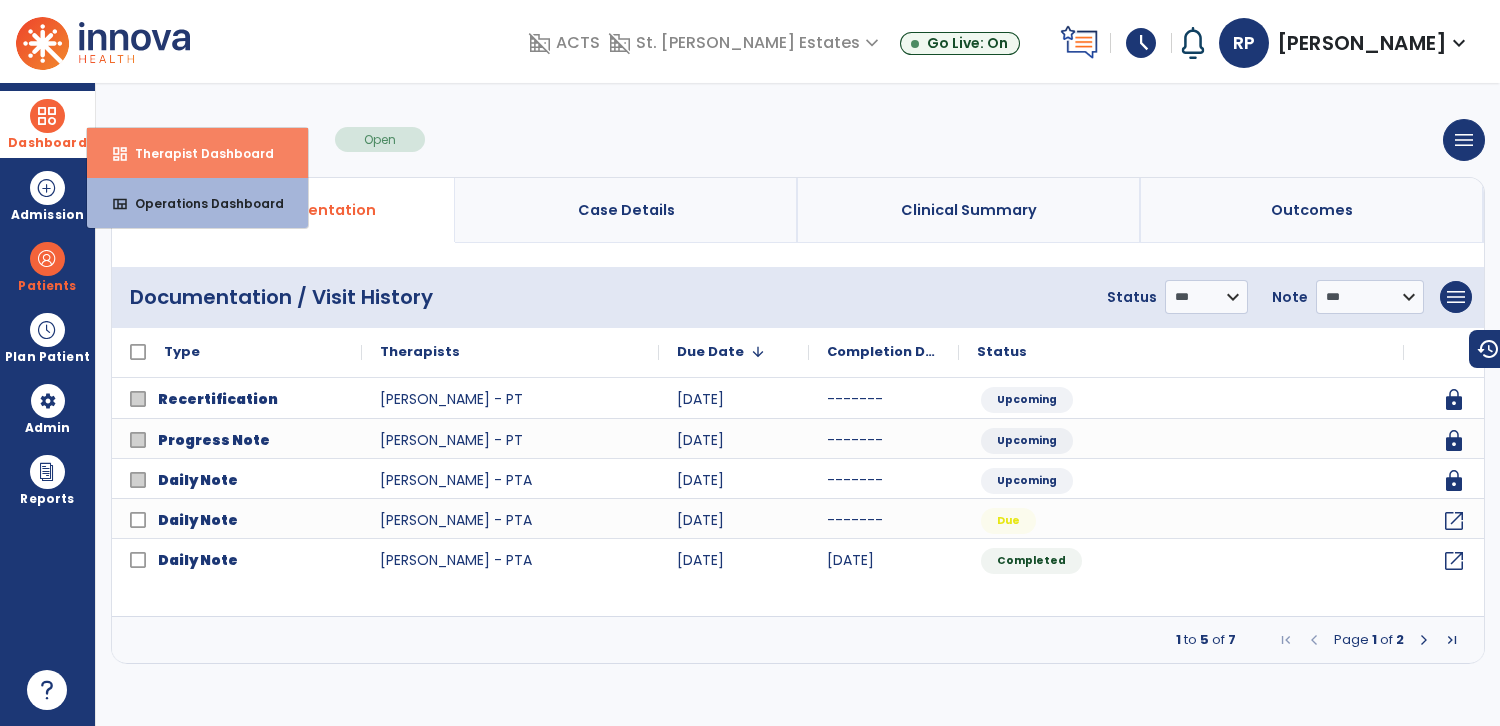 click on "dashboard" at bounding box center (120, 154) 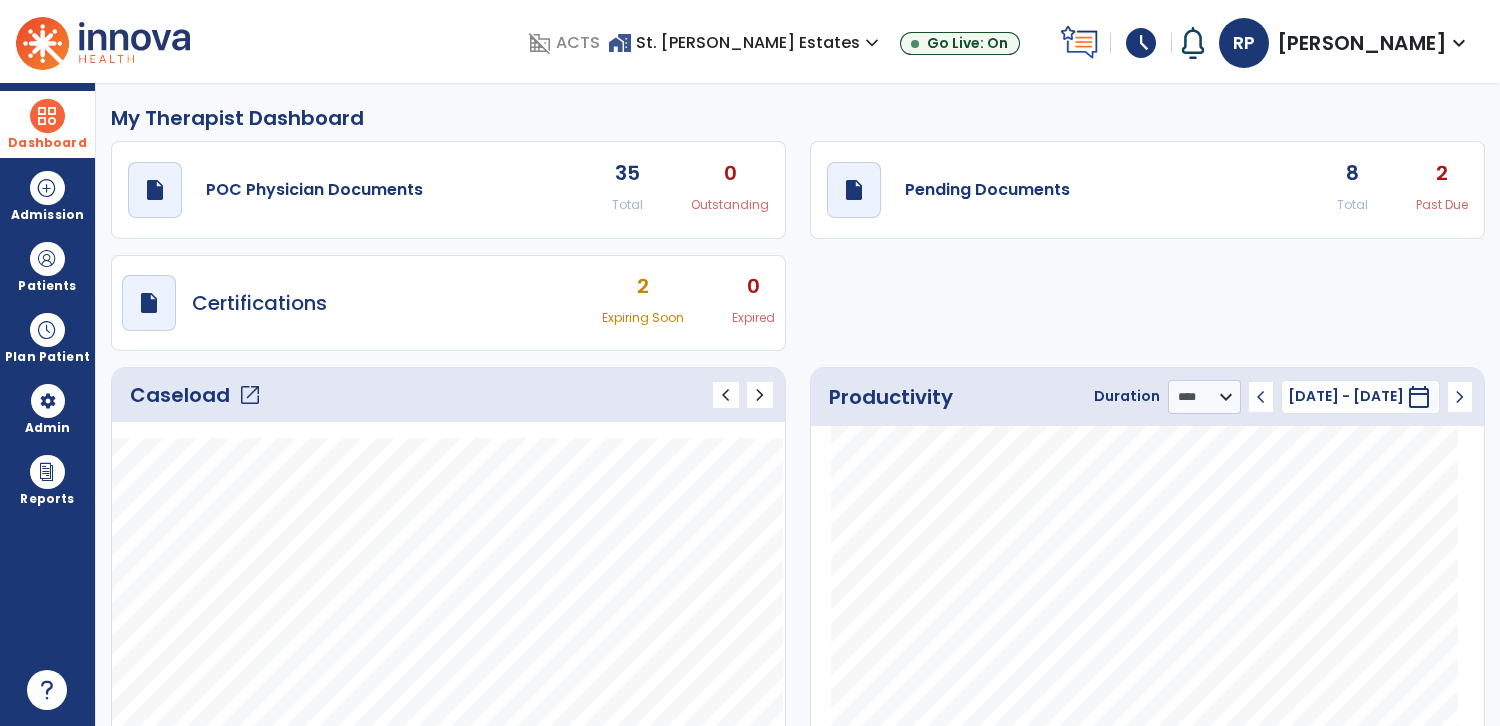 click on "draft   open_in_new  Pending Documents 8 Total 2 Past Due" 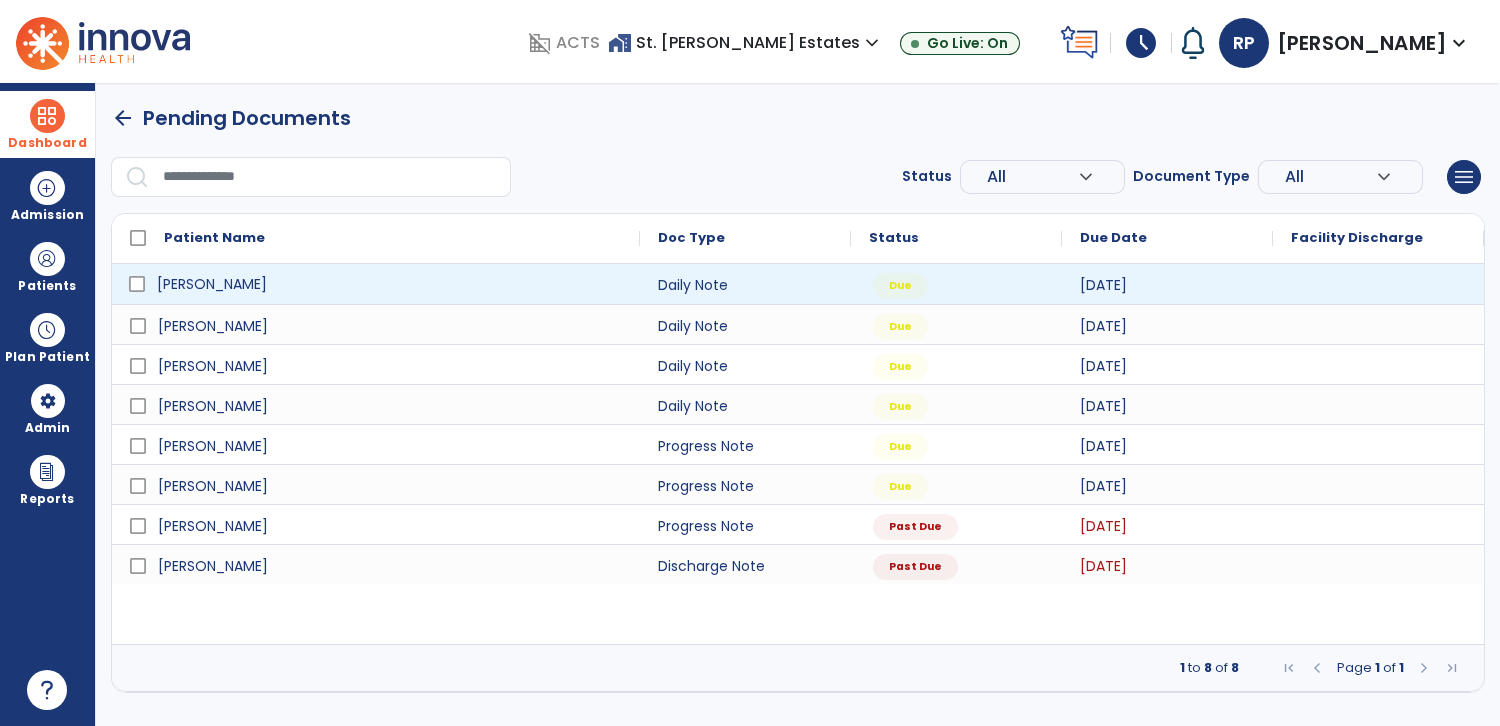click on "[PERSON_NAME]" at bounding box center (212, 284) 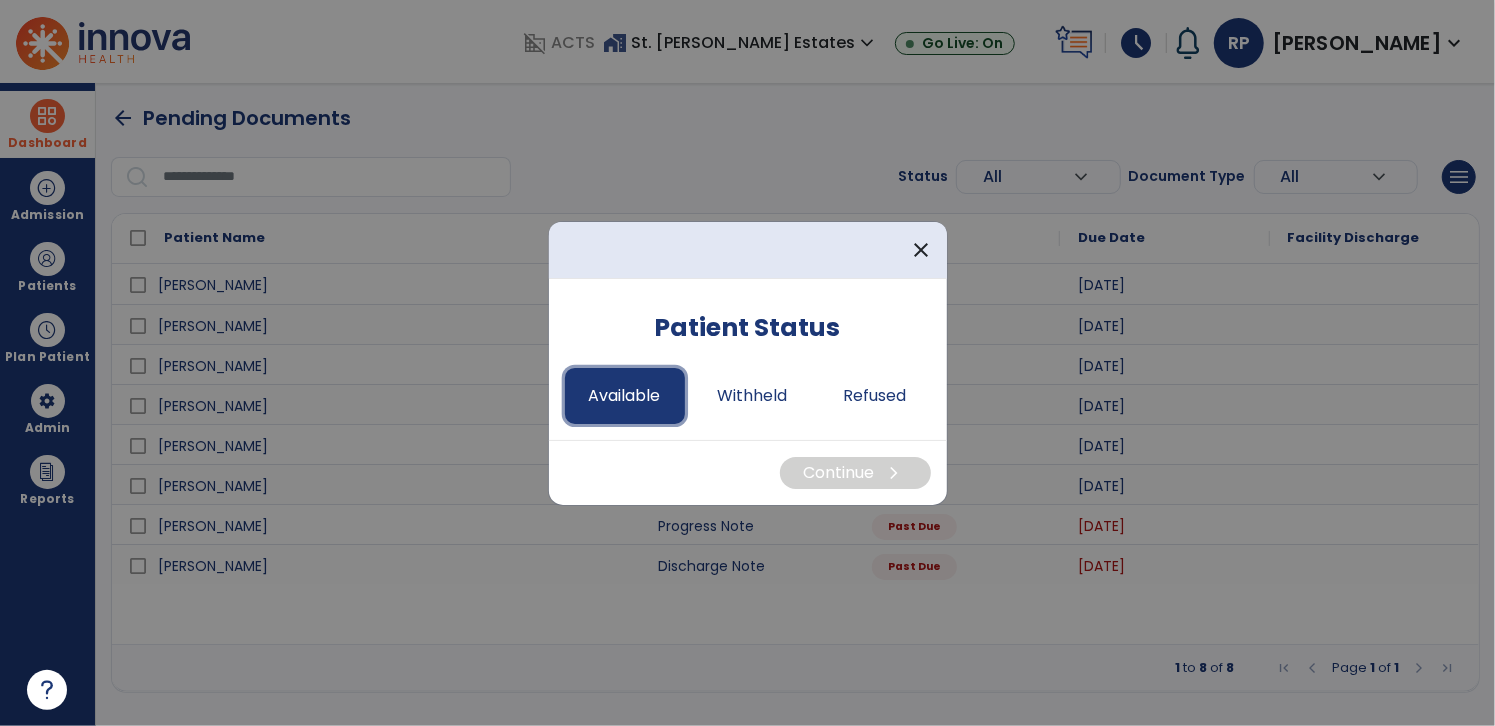 click on "Available" at bounding box center [625, 396] 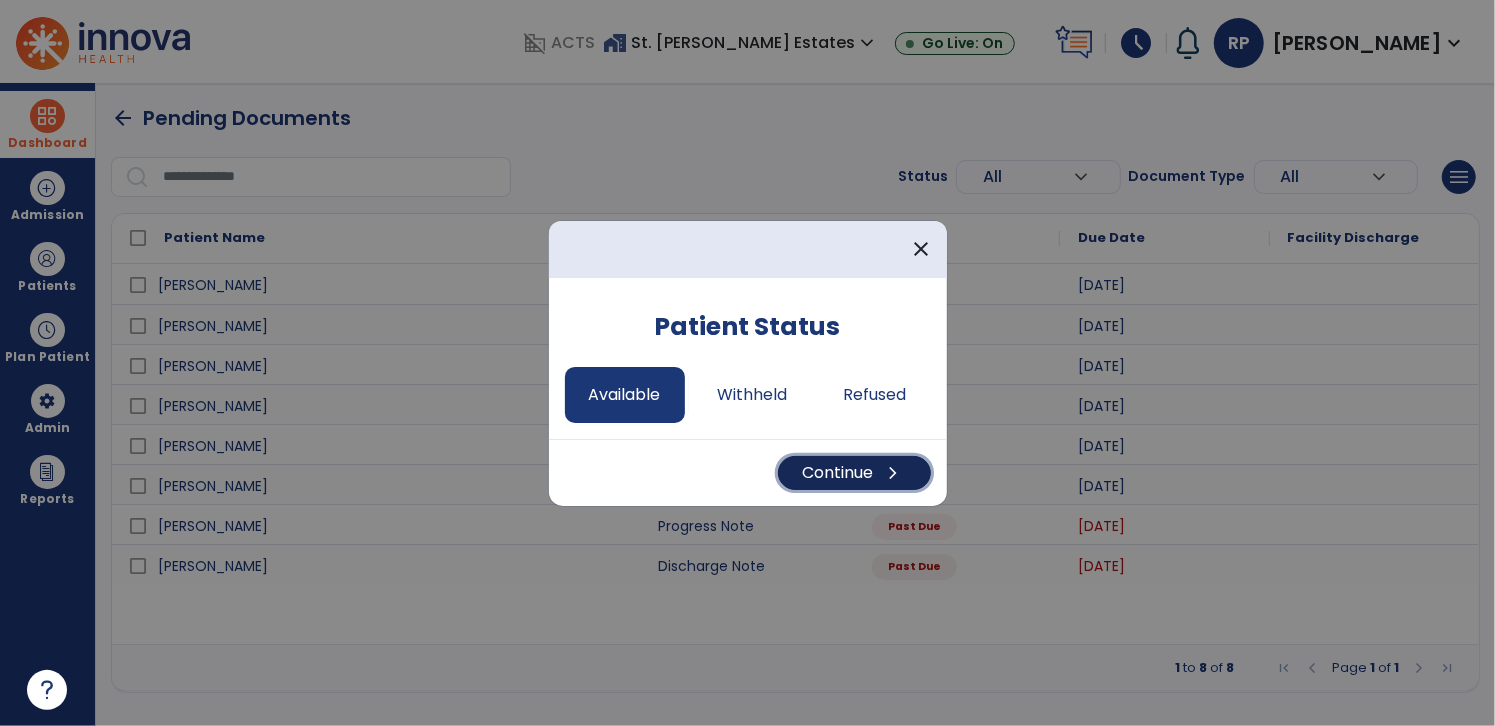 click on "Continue   chevron_right" at bounding box center [854, 473] 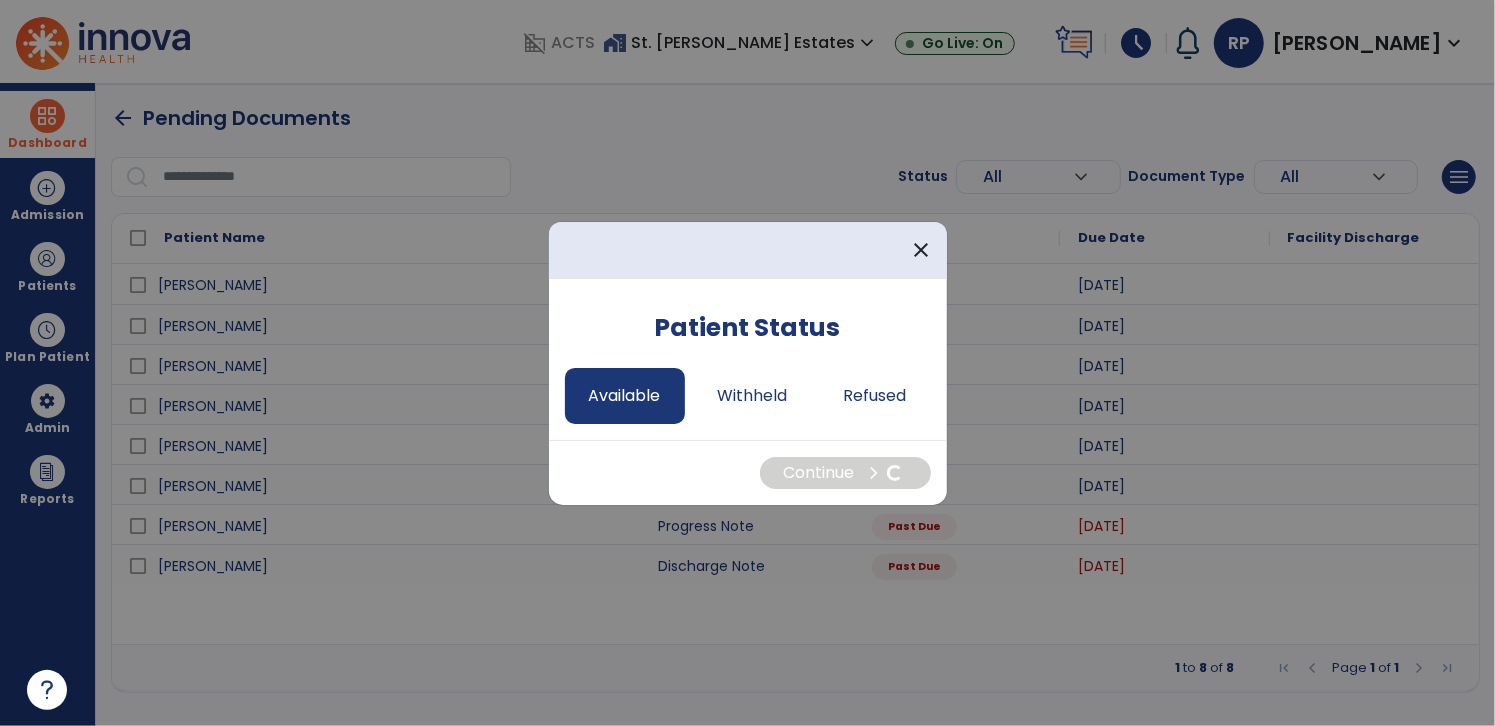select on "*" 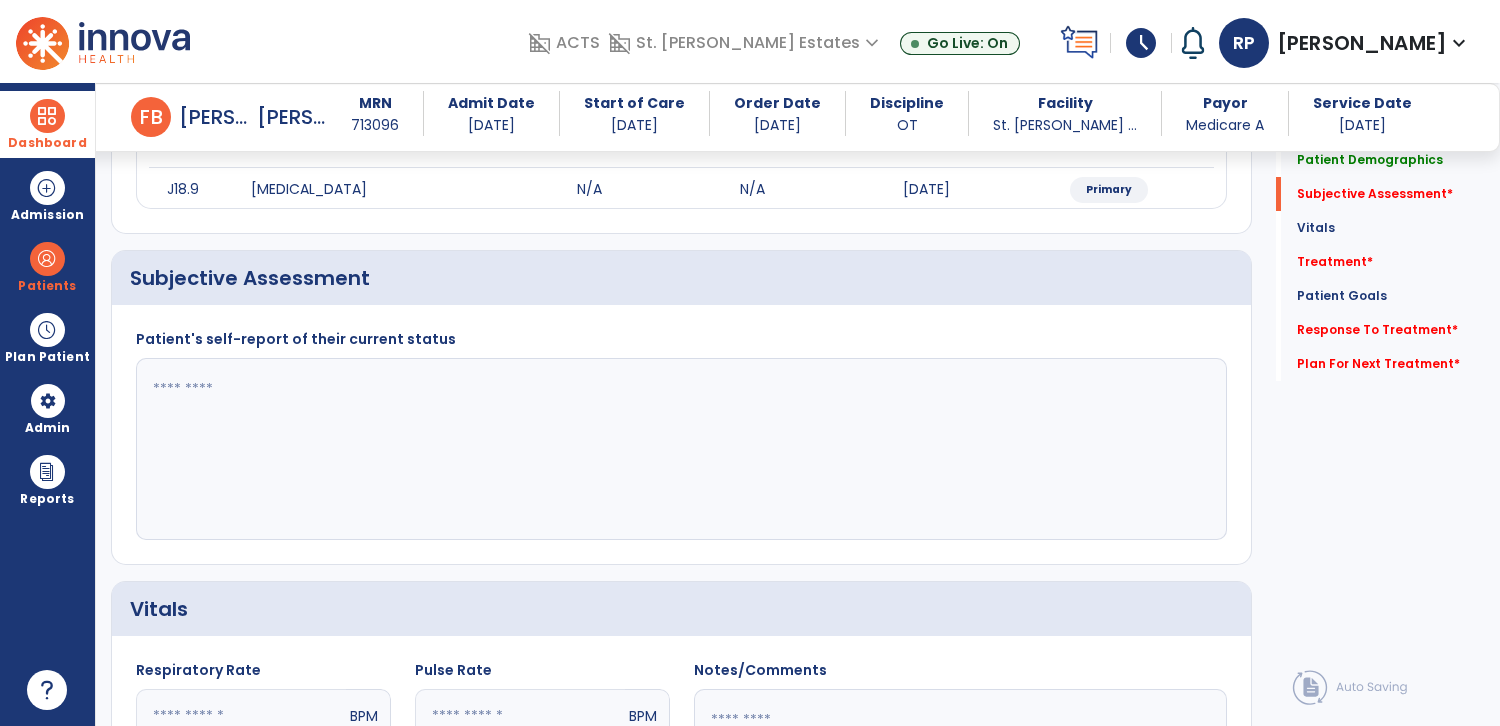 scroll, scrollTop: 278, scrollLeft: 0, axis: vertical 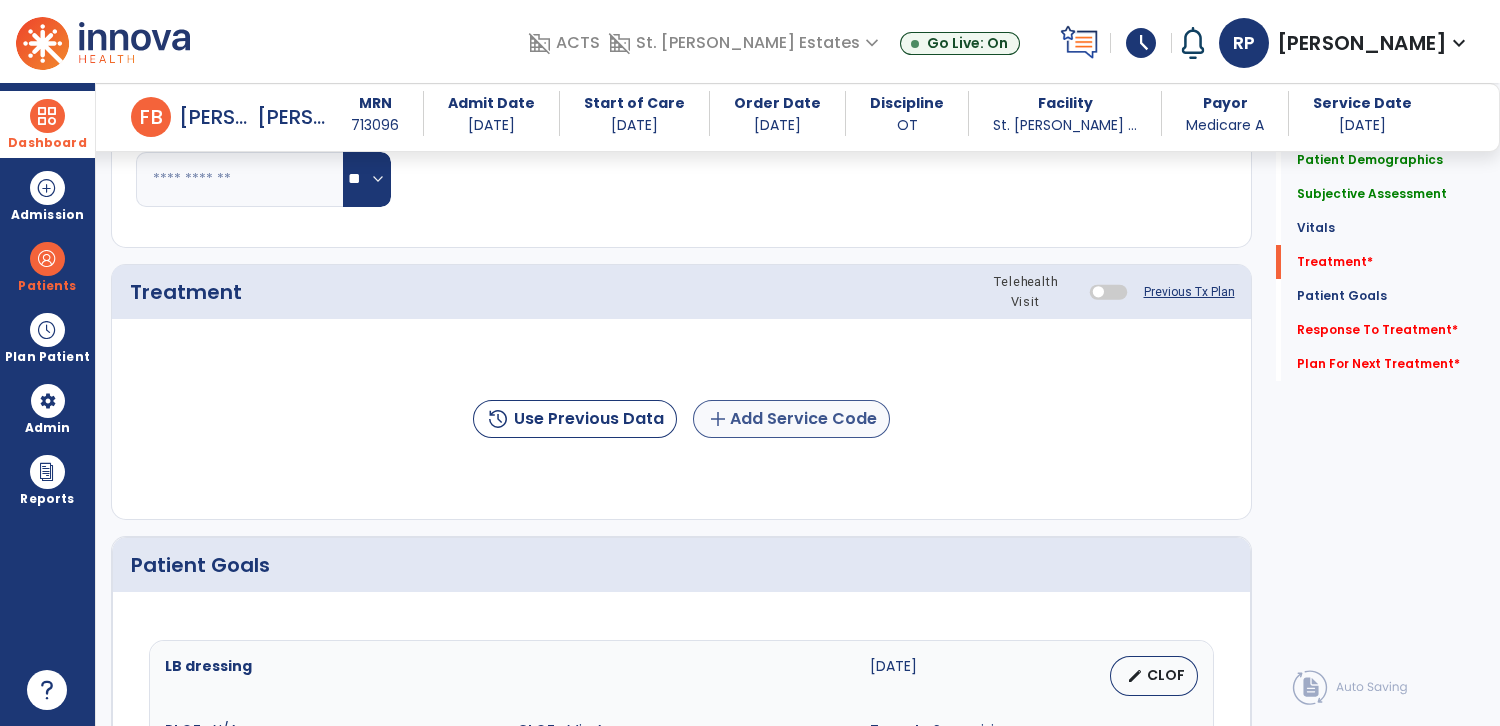 type on "**********" 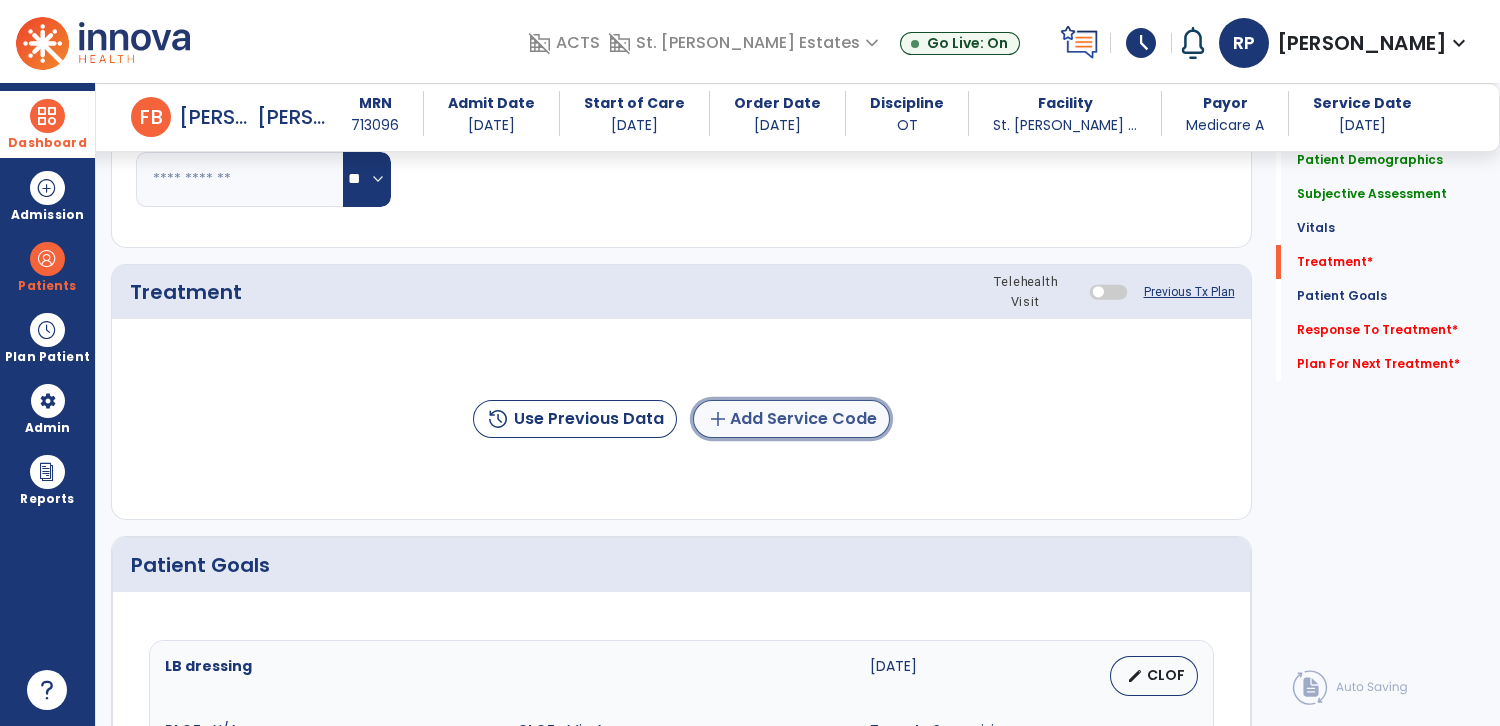 click on "add  Add Service Code" 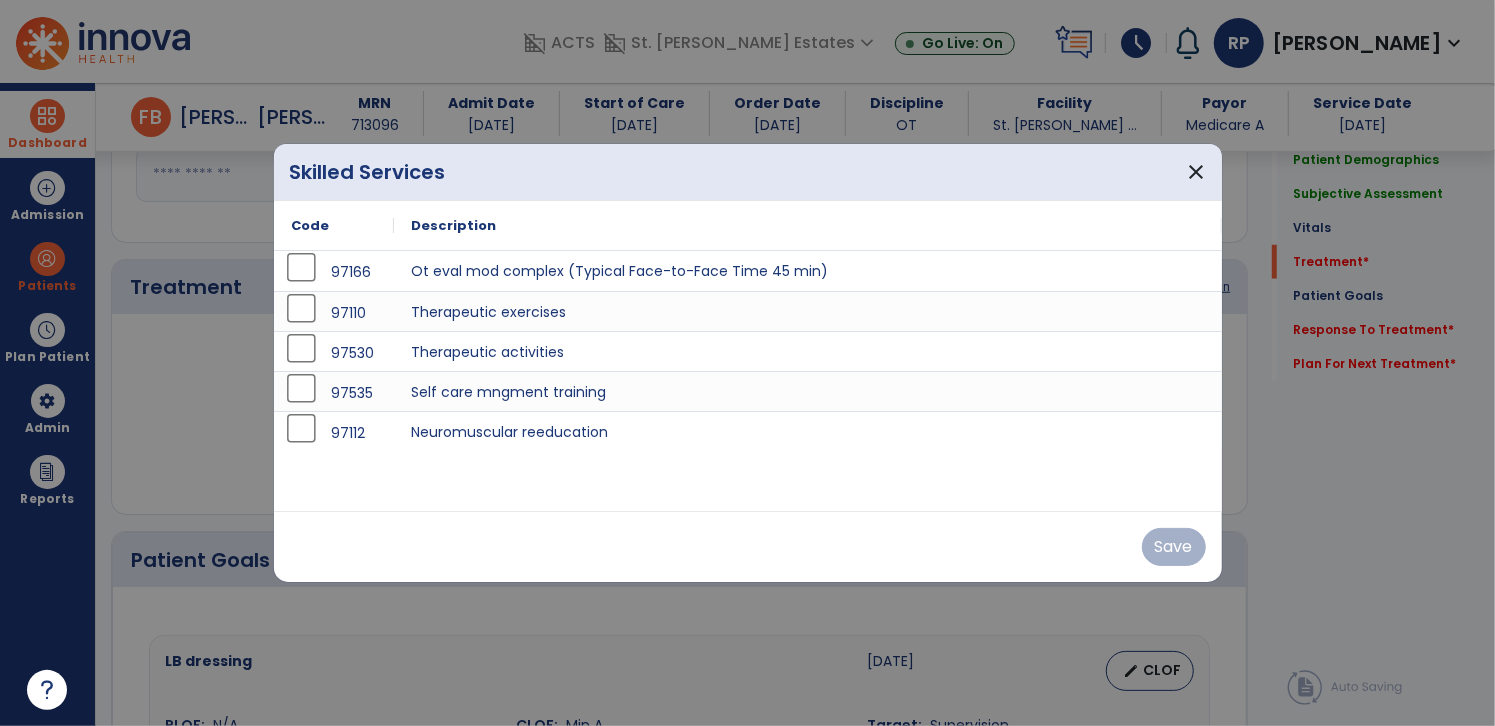 scroll, scrollTop: 1017, scrollLeft: 0, axis: vertical 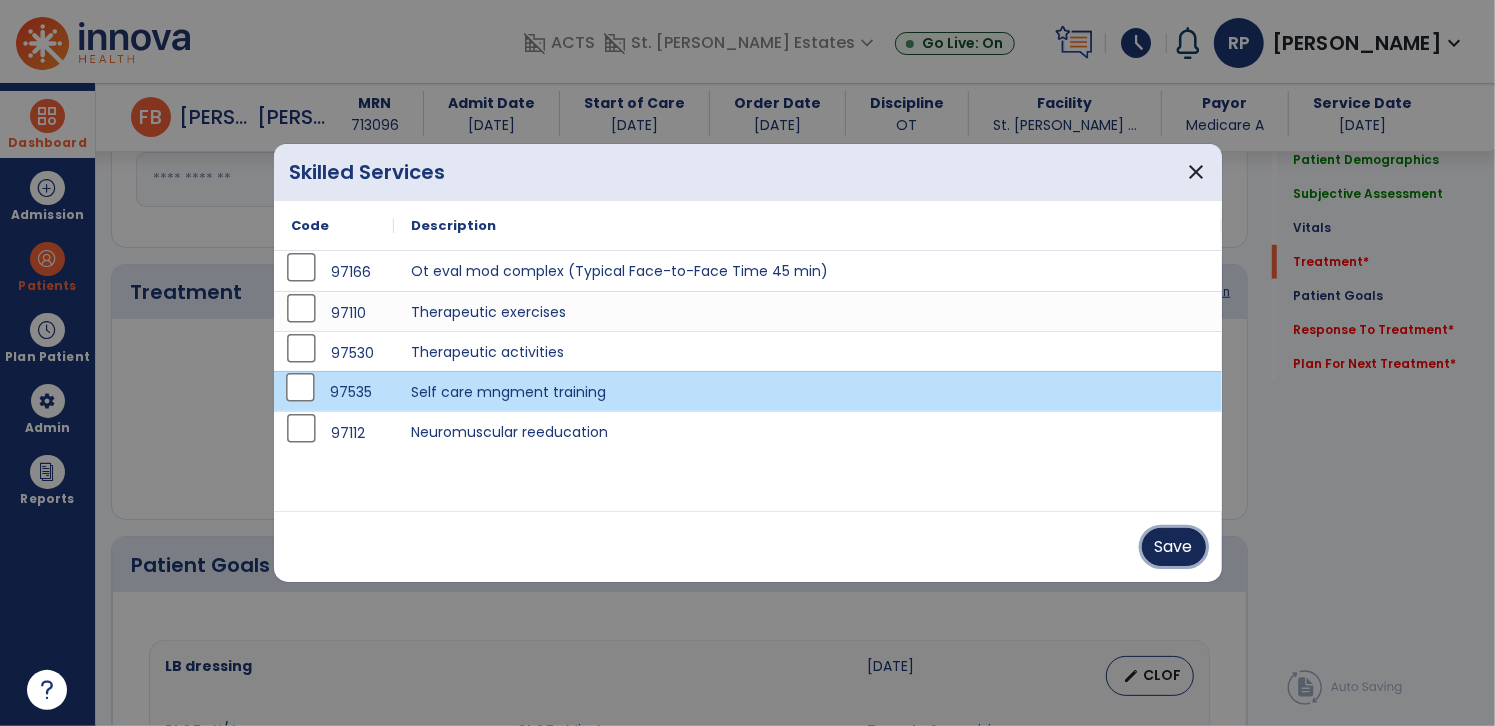 click on "Save" at bounding box center (1174, 547) 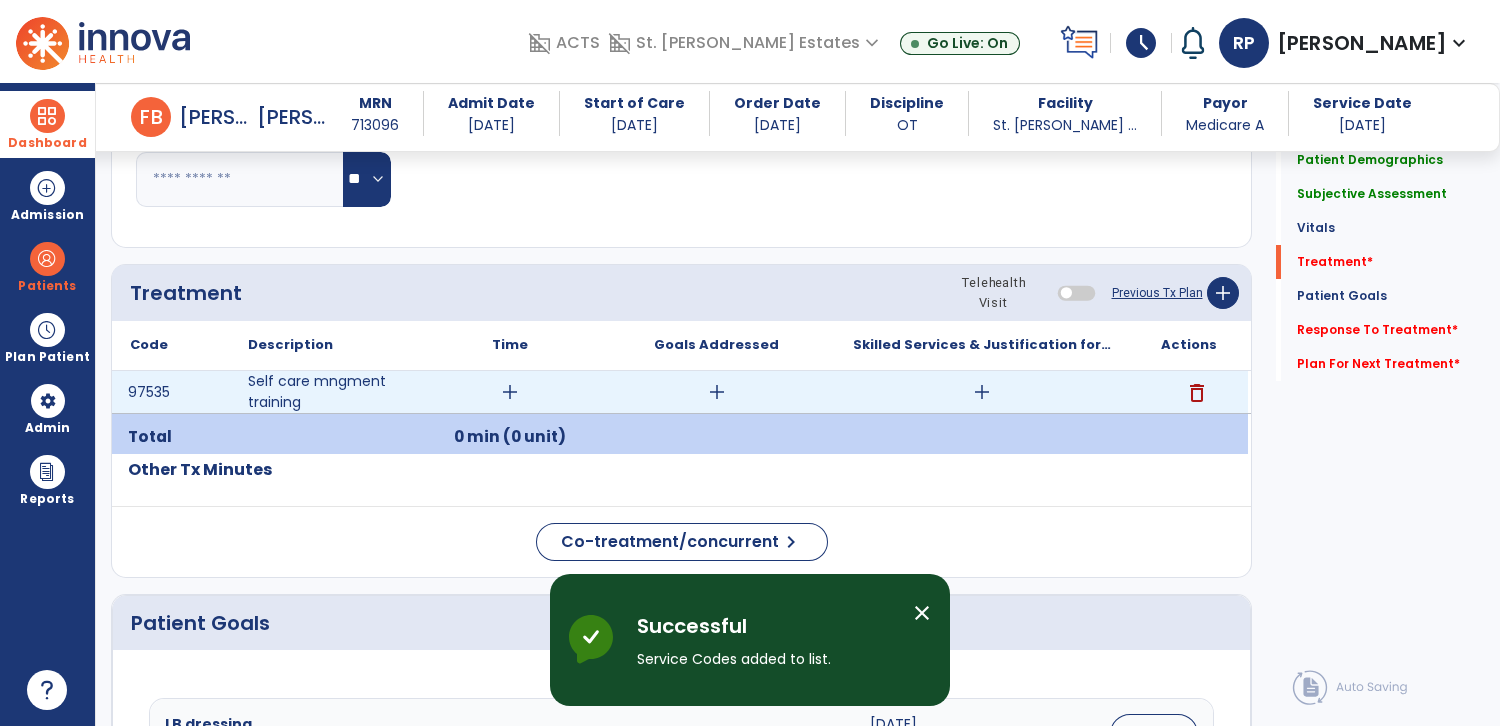 click on "add" at bounding box center [510, 392] 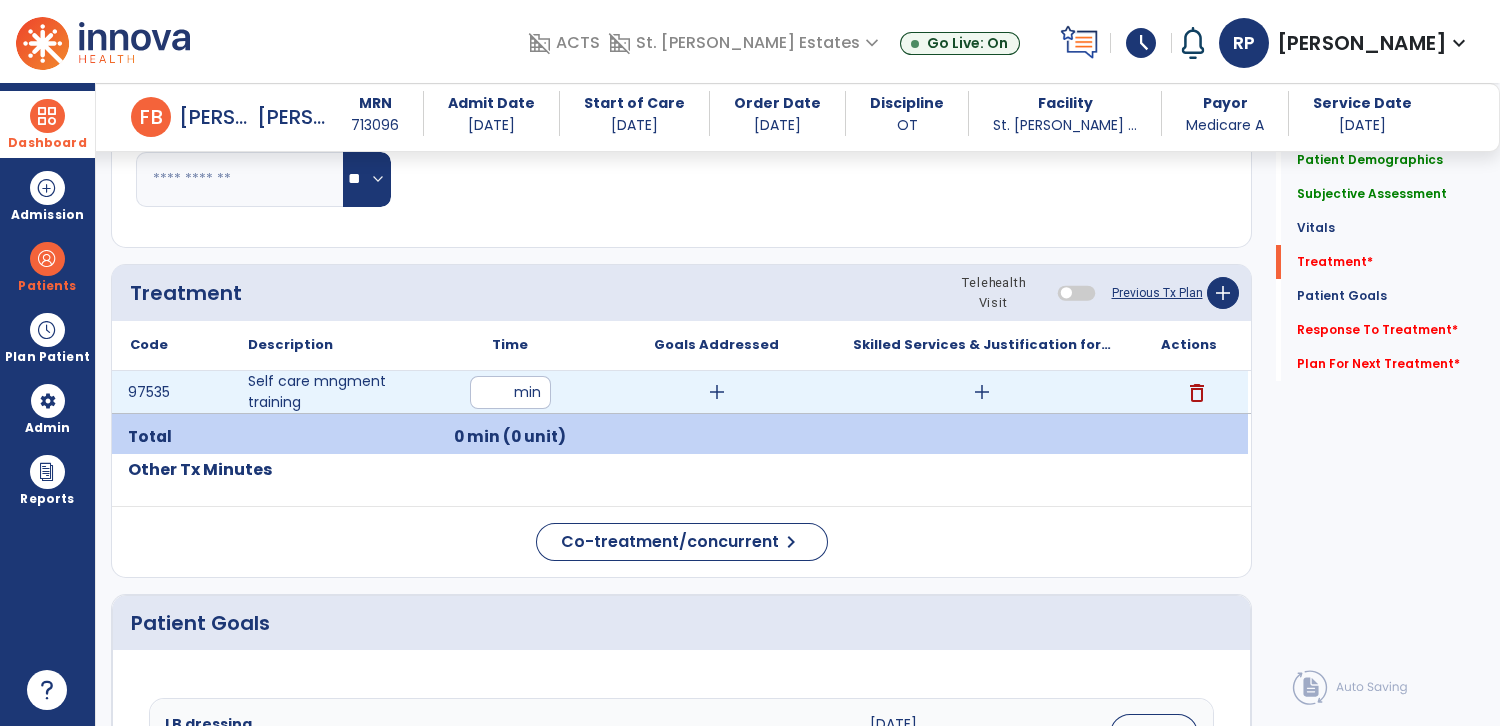type on "**" 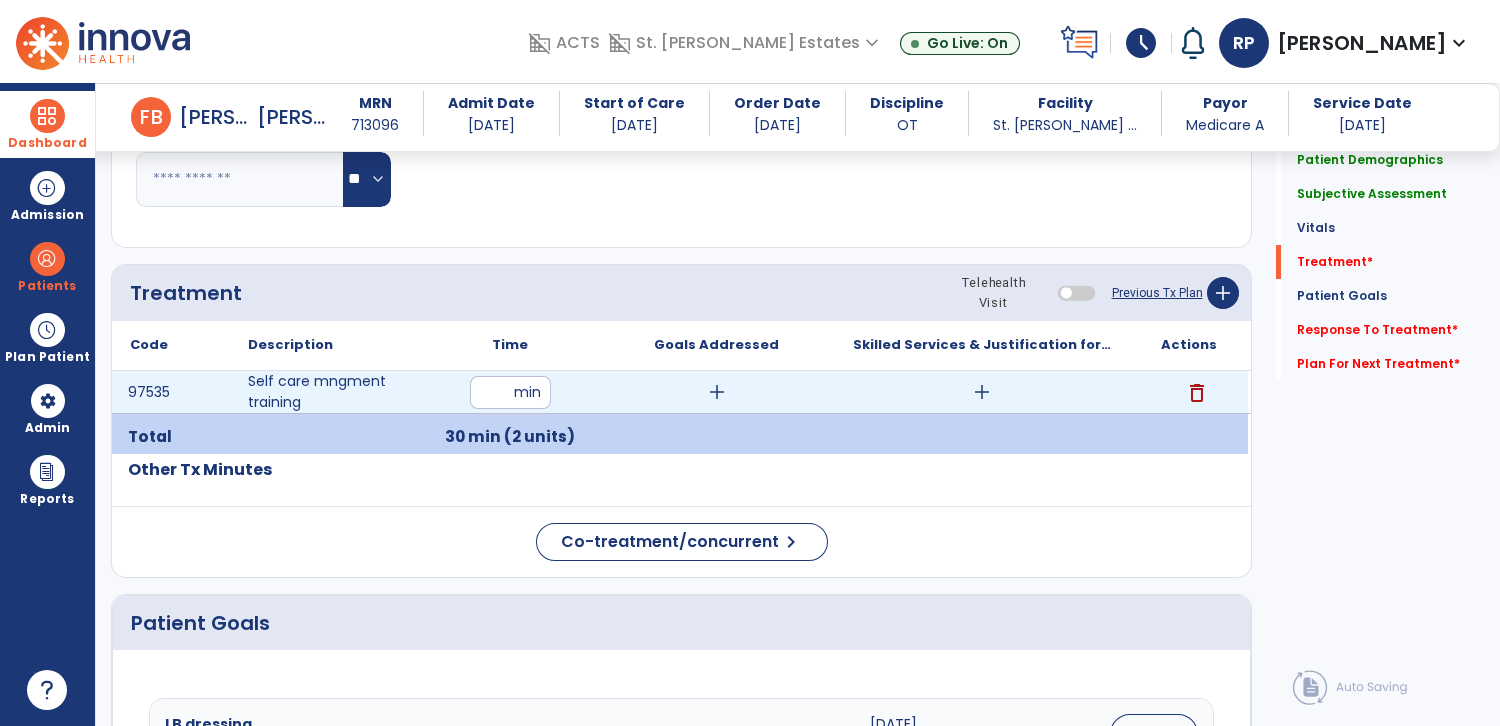 click on "add" at bounding box center [717, 392] 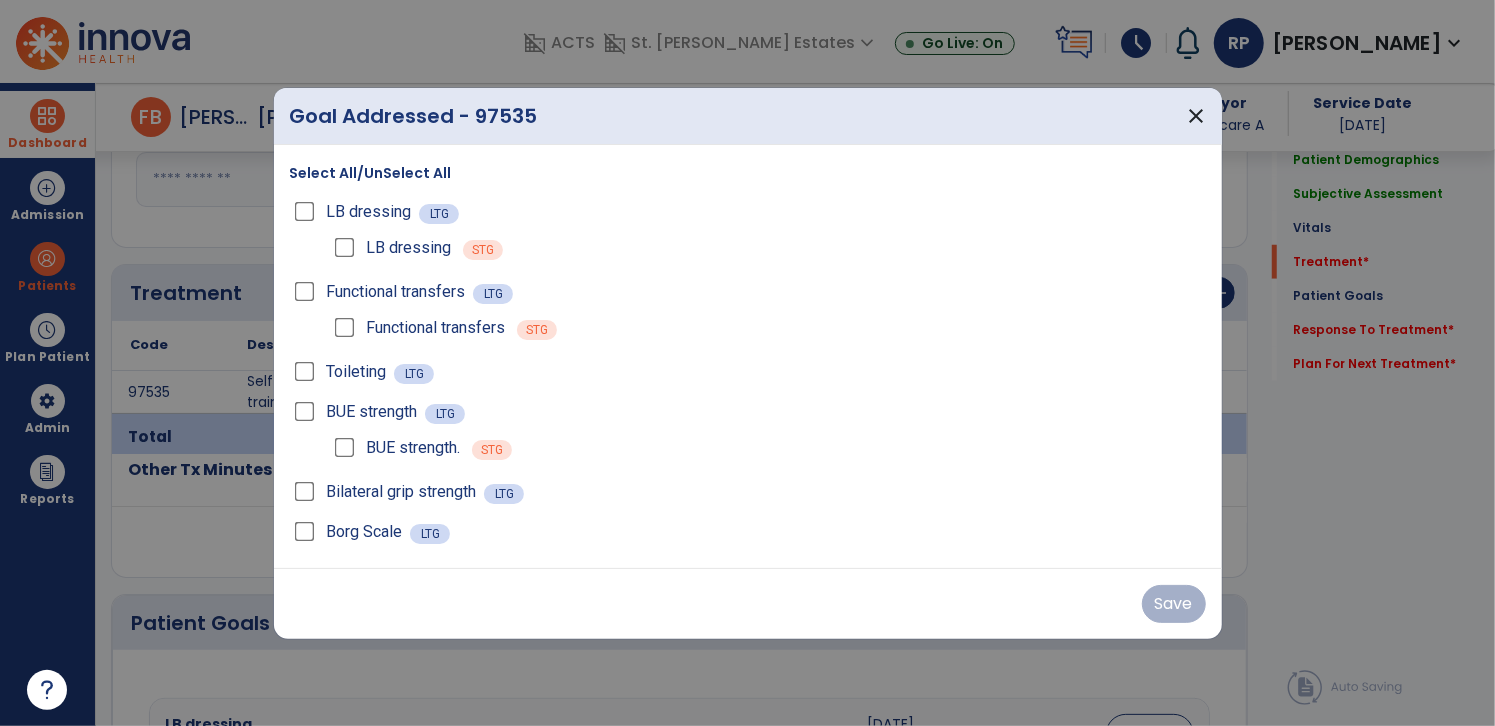 scroll, scrollTop: 1017, scrollLeft: 0, axis: vertical 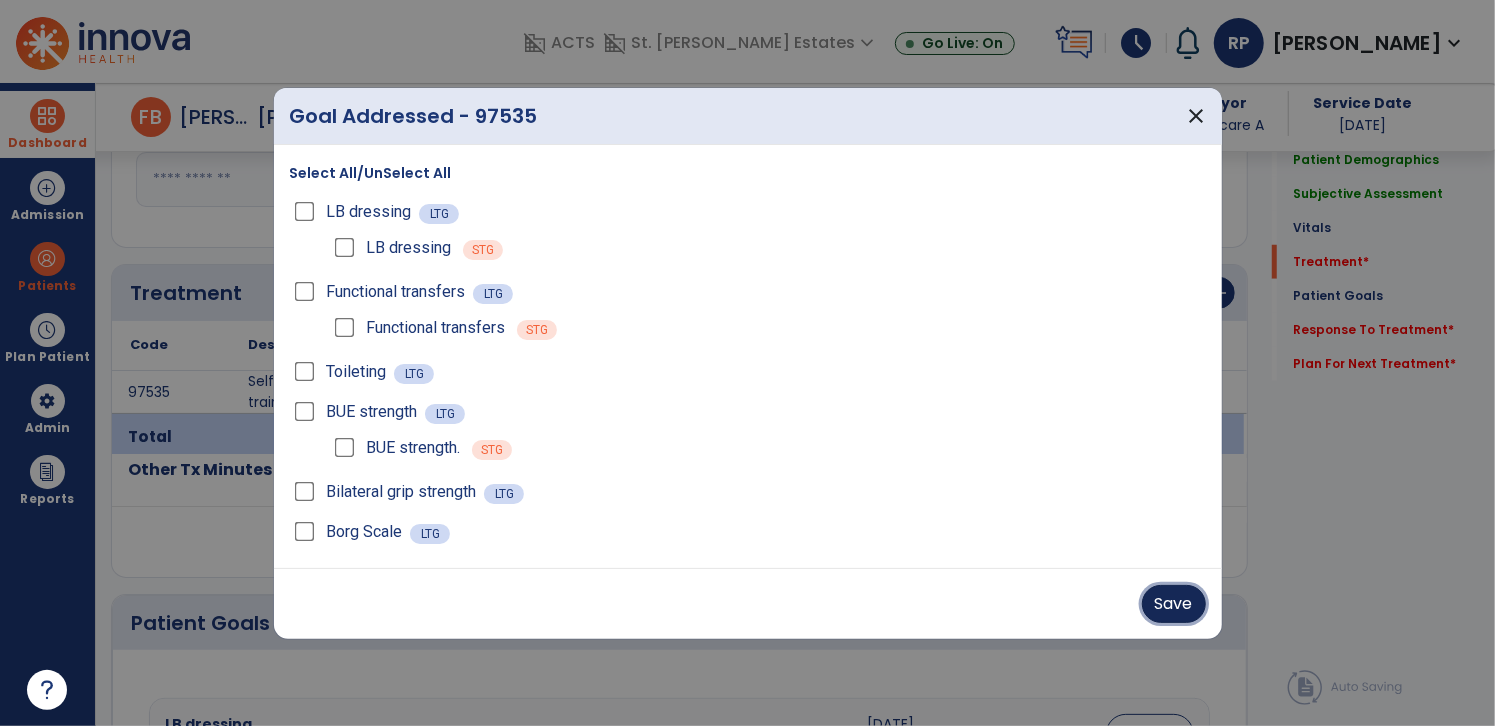 click on "Save" at bounding box center (1174, 604) 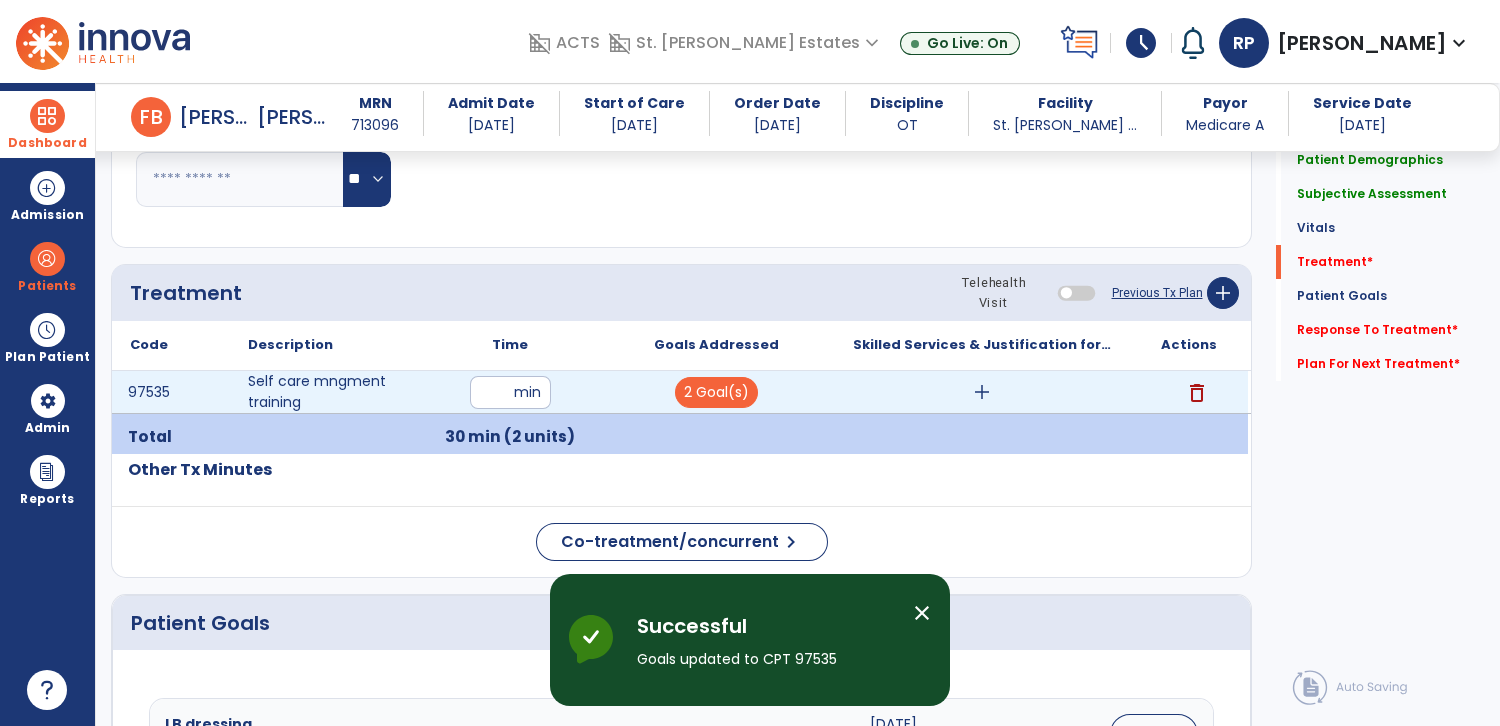 click on "add" at bounding box center (982, 392) 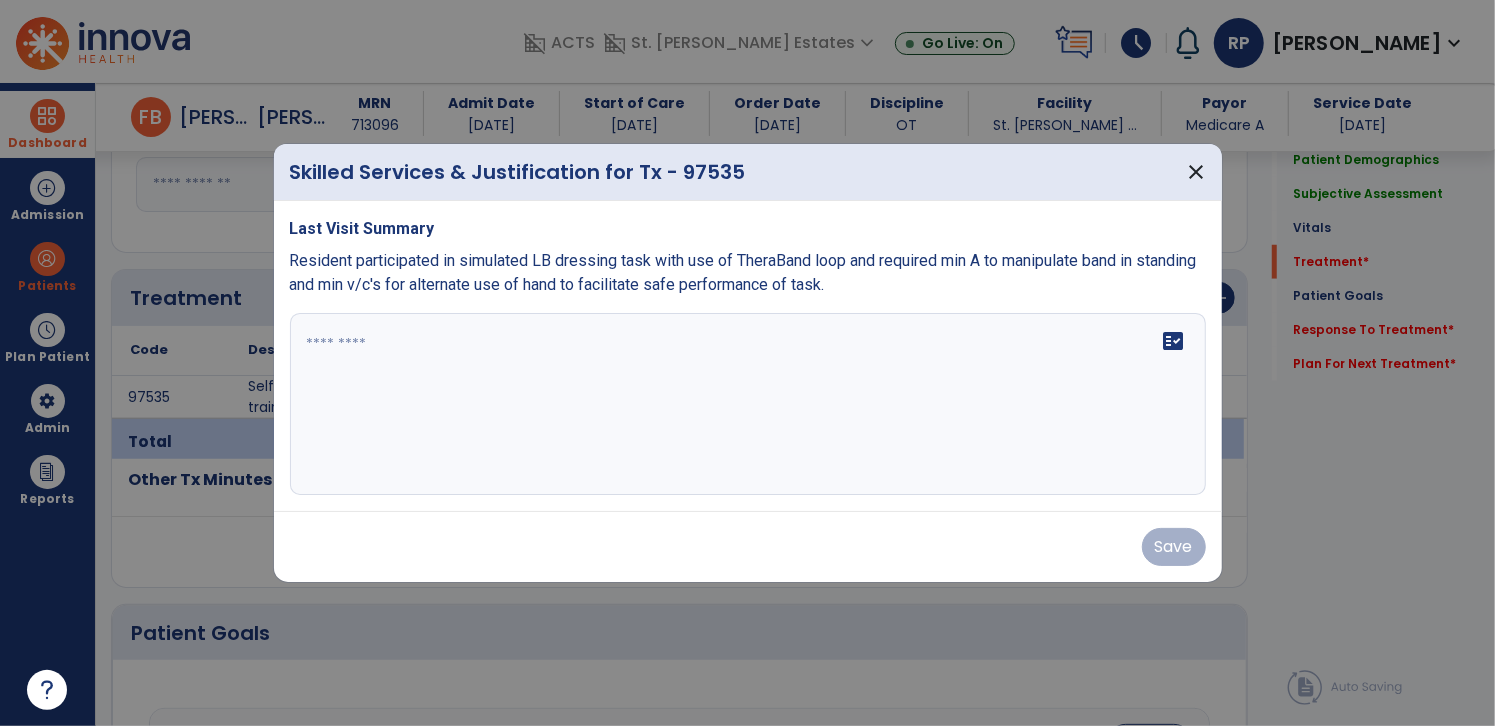 scroll, scrollTop: 1017, scrollLeft: 0, axis: vertical 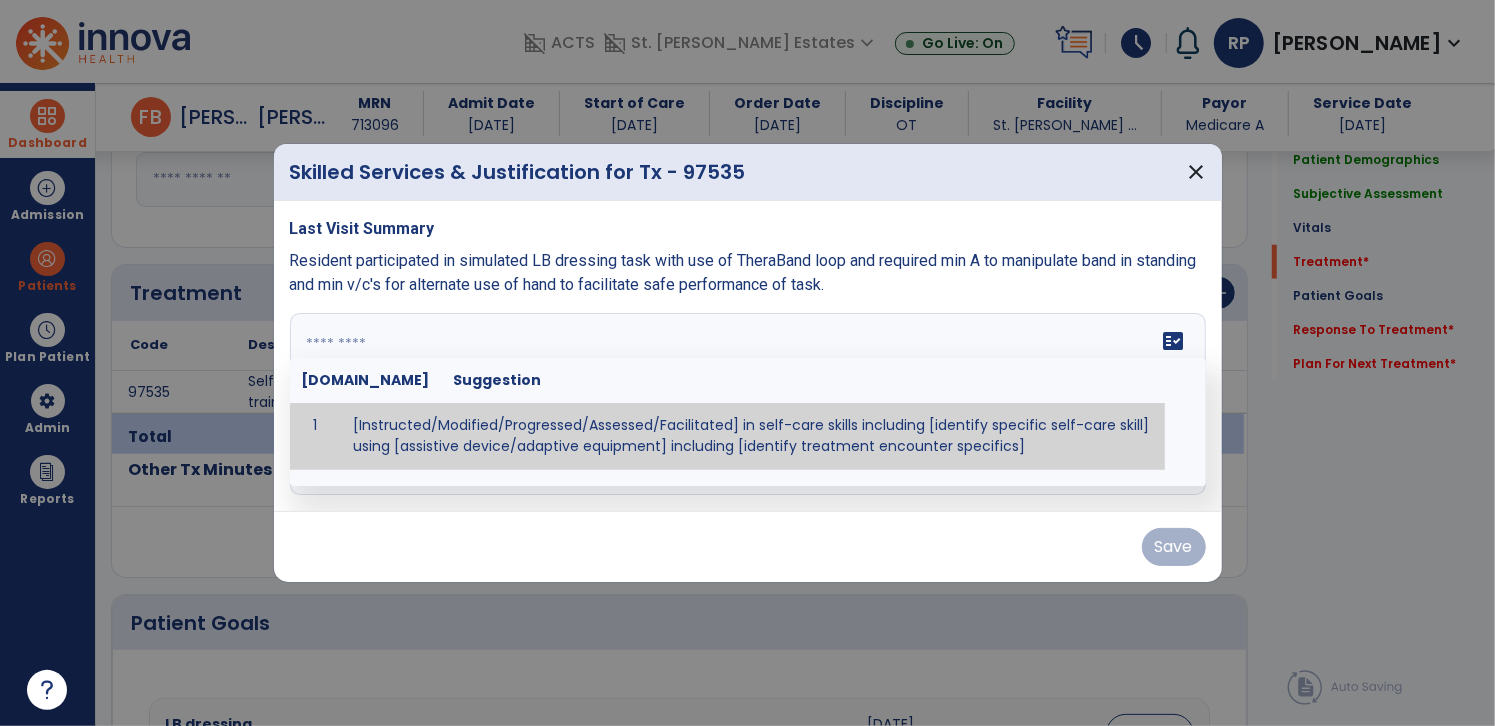 click on "fact_check  Sr.No Suggestion 1 [Instructed/Modified/Progressed/Assessed/Facilitated] in self-care skills including [identify specific self-care skill] using [assistive device/adaptive equipment] including [identify treatment encounter specifics]" at bounding box center [748, 404] 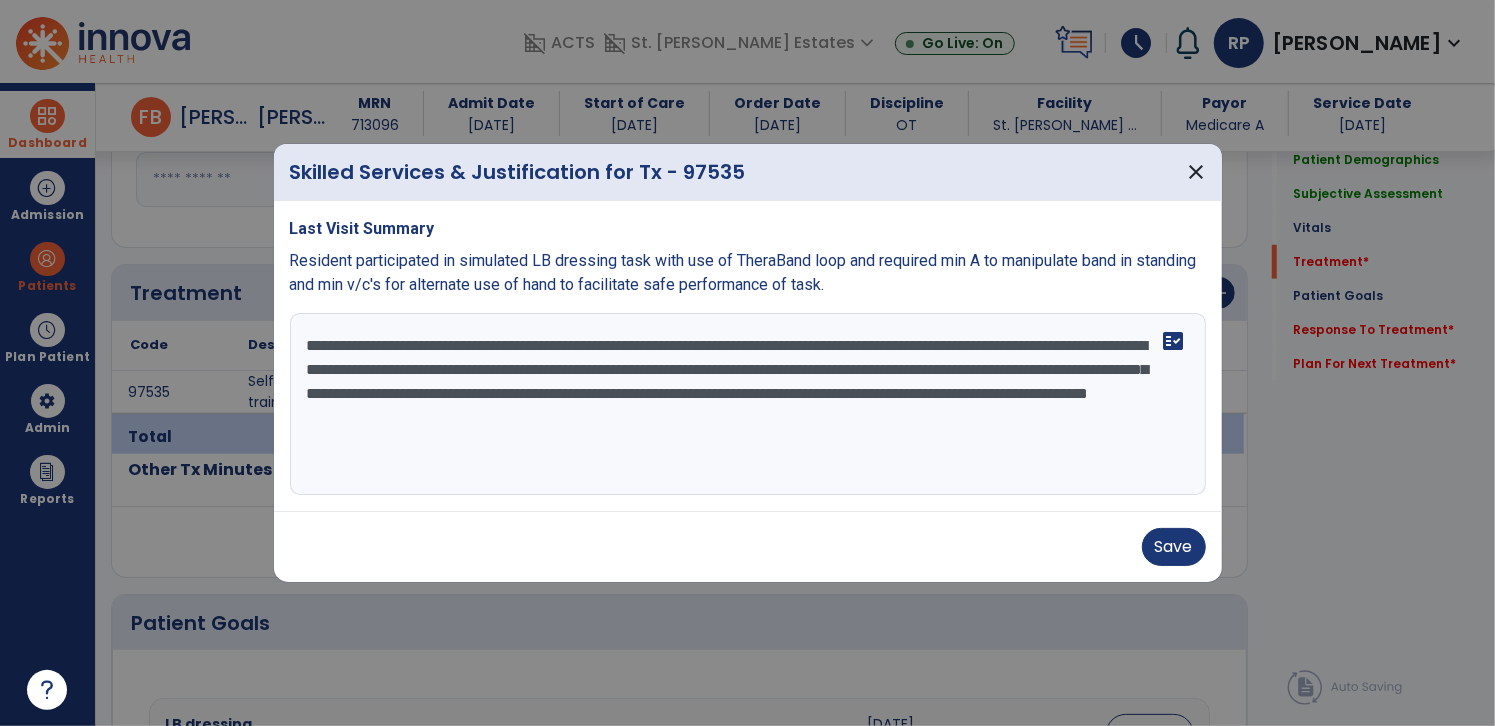 scroll, scrollTop: 18, scrollLeft: 0, axis: vertical 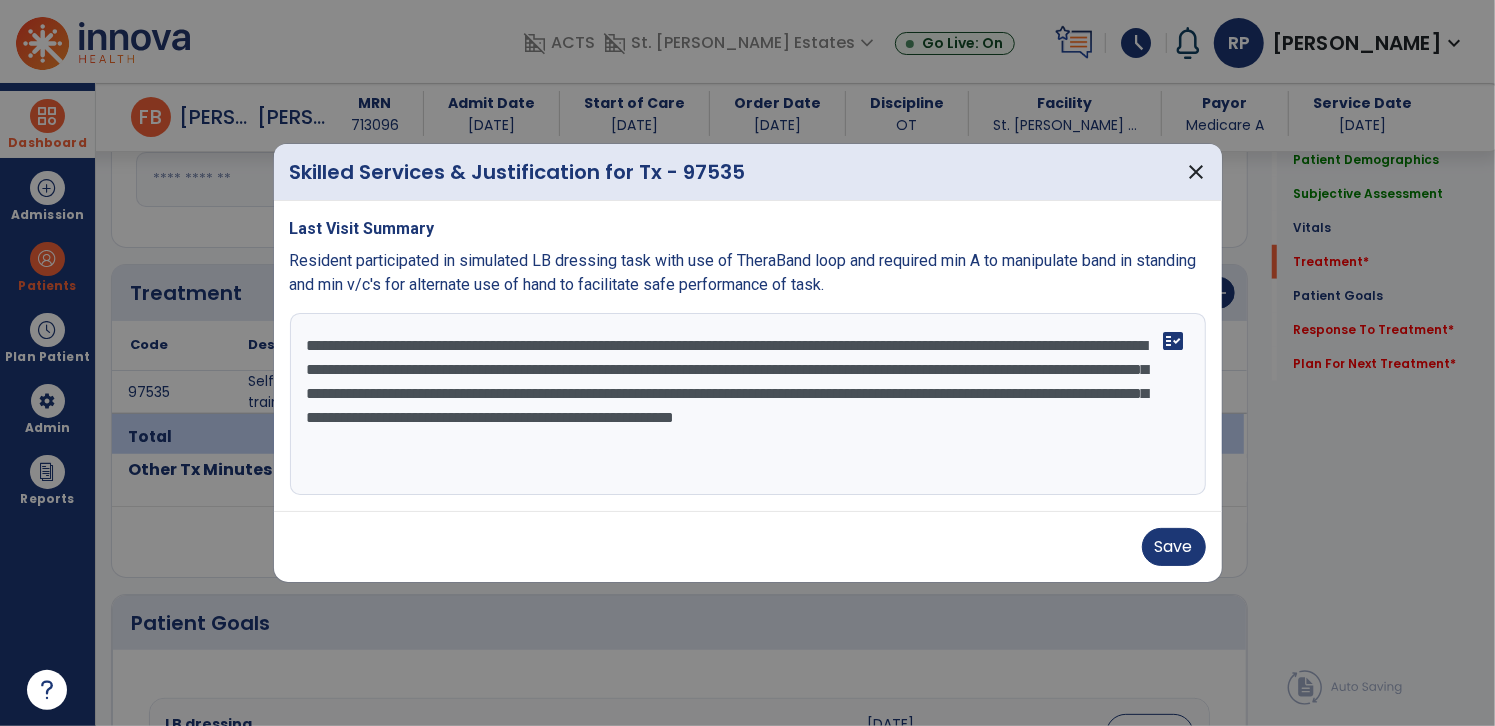 click on "**********" at bounding box center [744, 404] 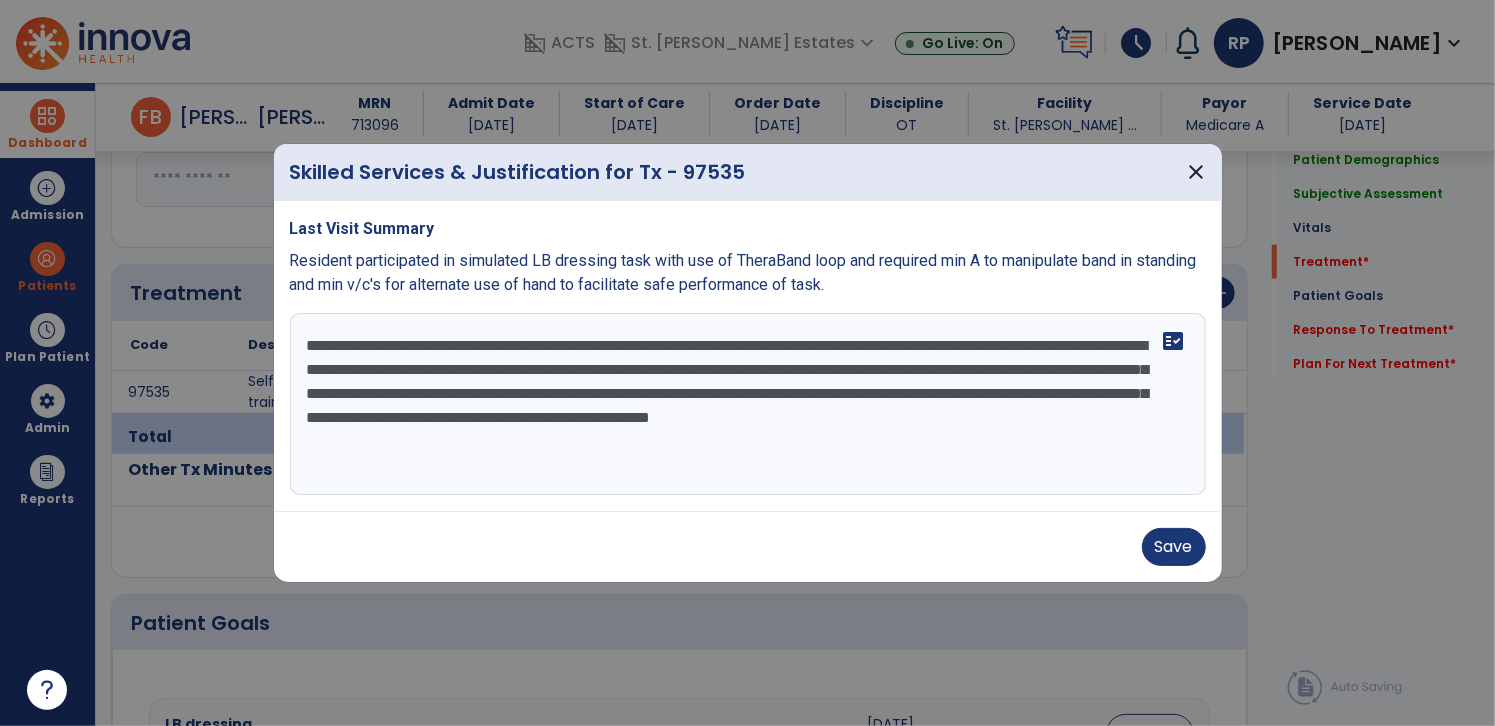 scroll, scrollTop: 30, scrollLeft: 0, axis: vertical 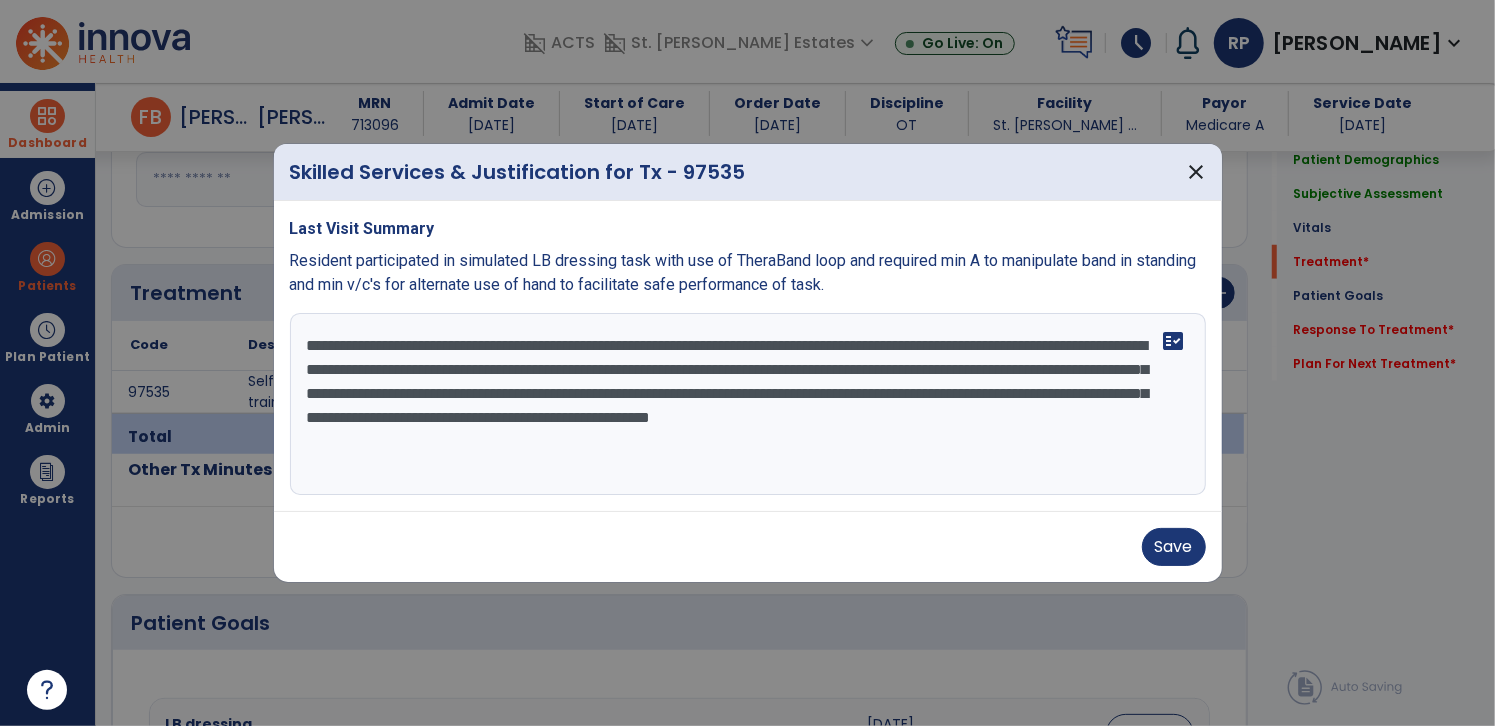 click on "**********" at bounding box center (744, 404) 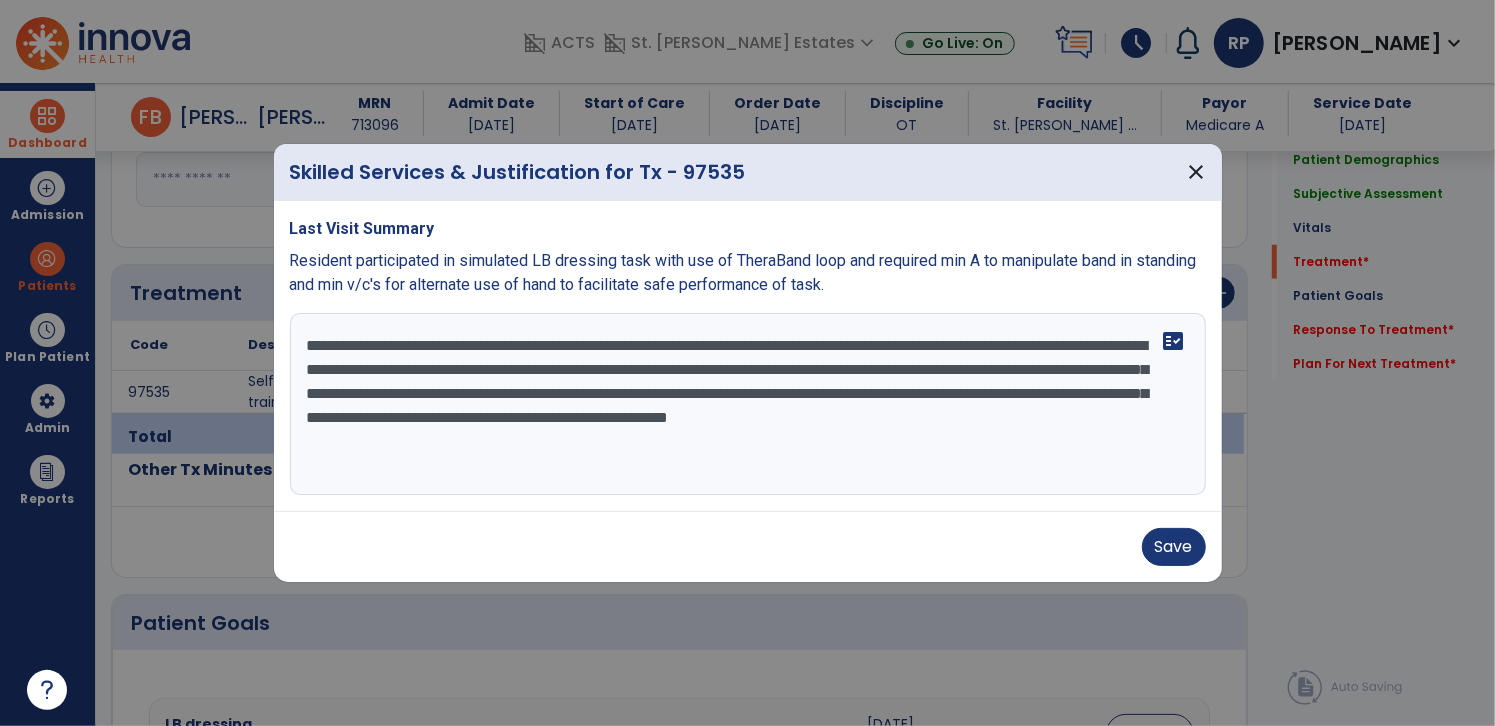 scroll, scrollTop: 49, scrollLeft: 0, axis: vertical 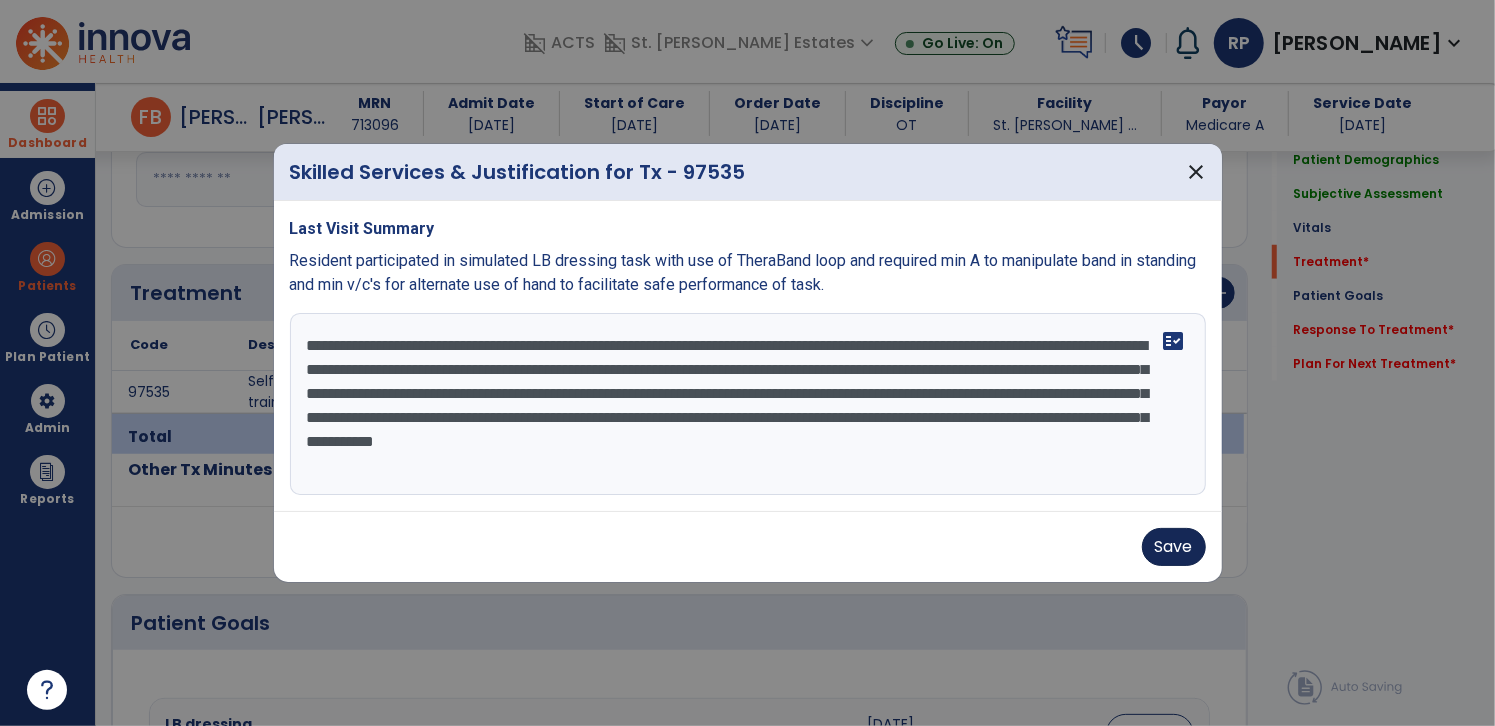 type on "**********" 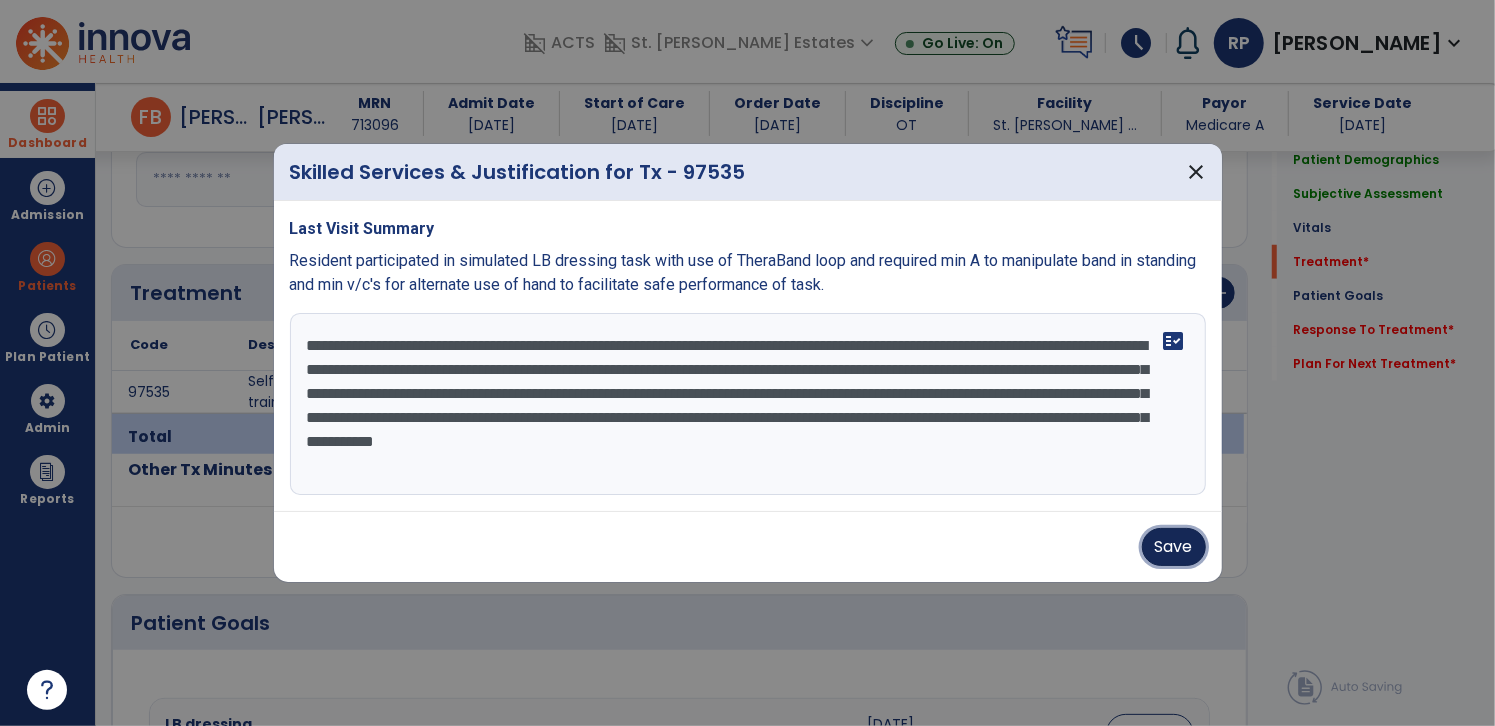 click on "Save" at bounding box center (1174, 547) 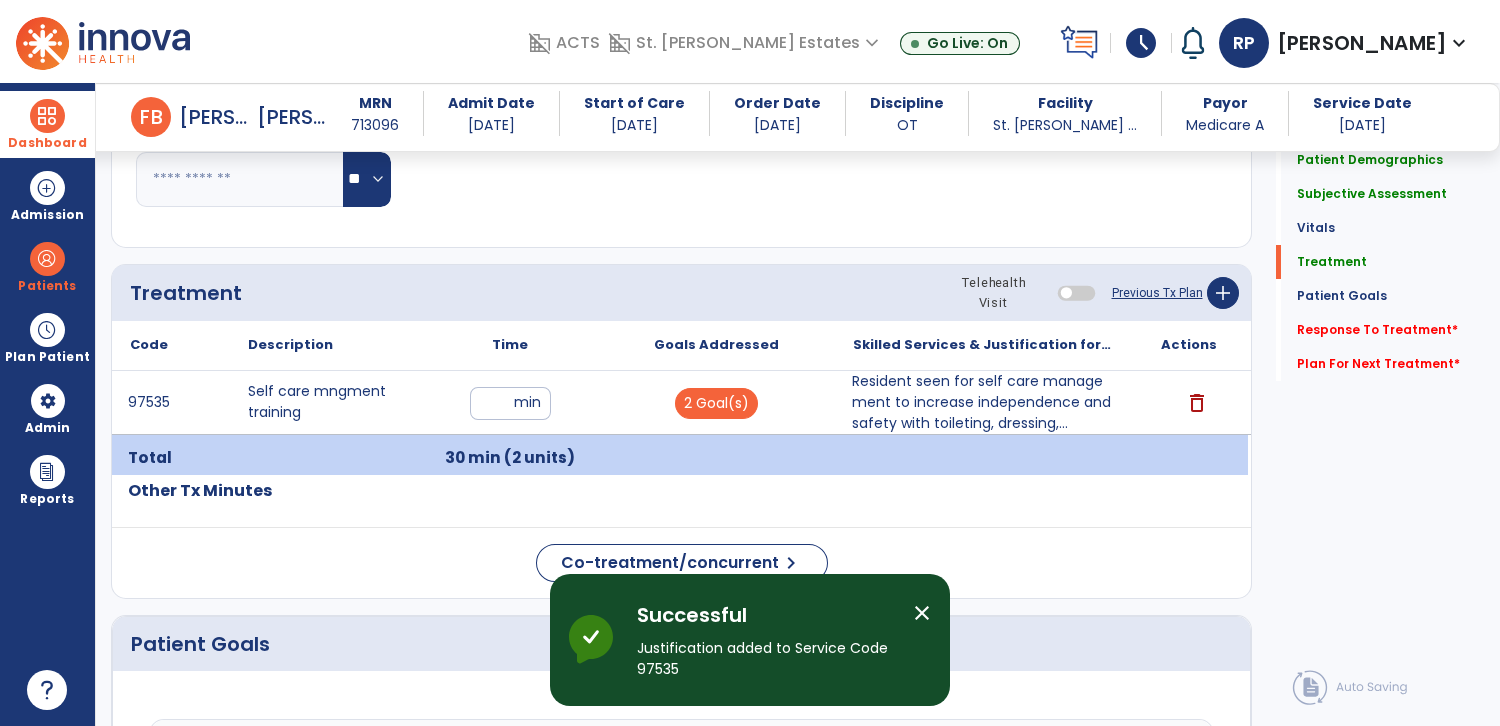 click on "close" at bounding box center [922, 613] 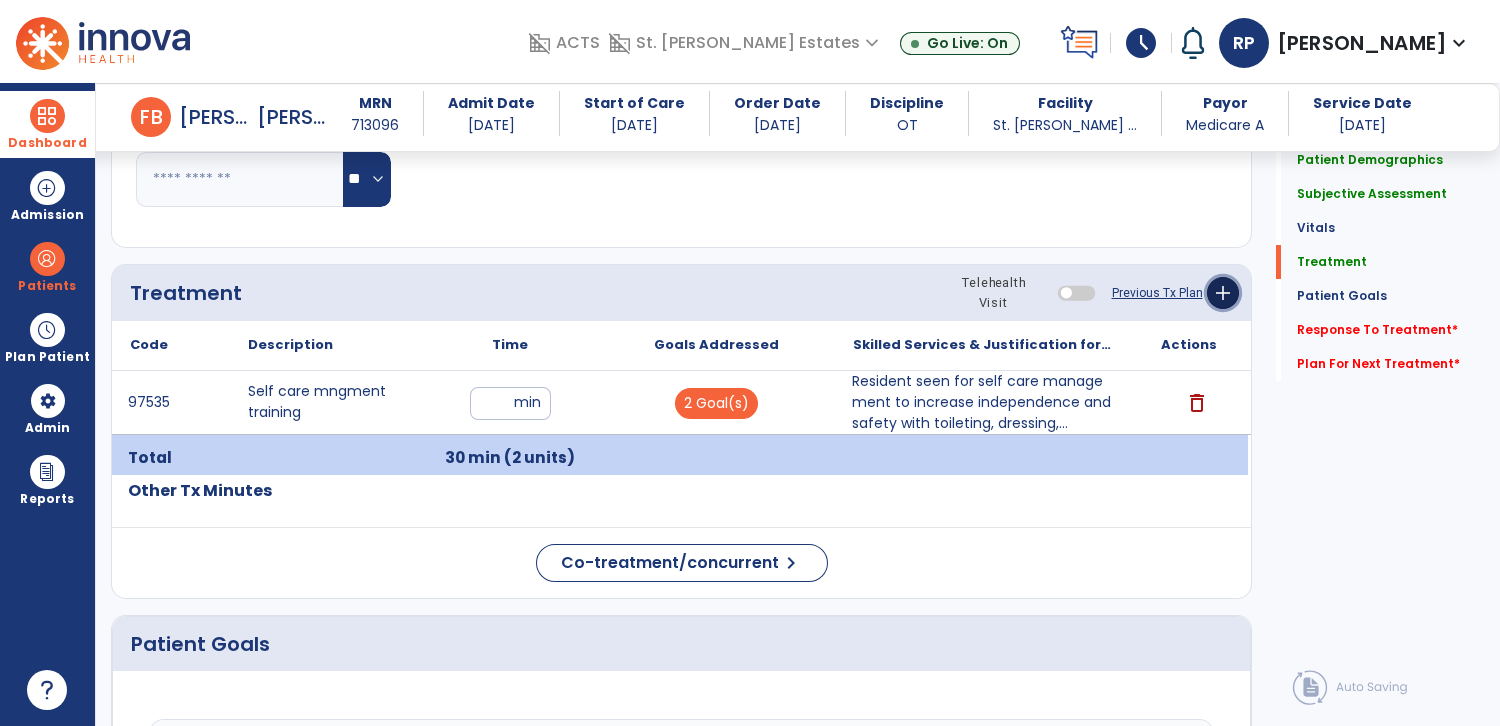 click on "add" 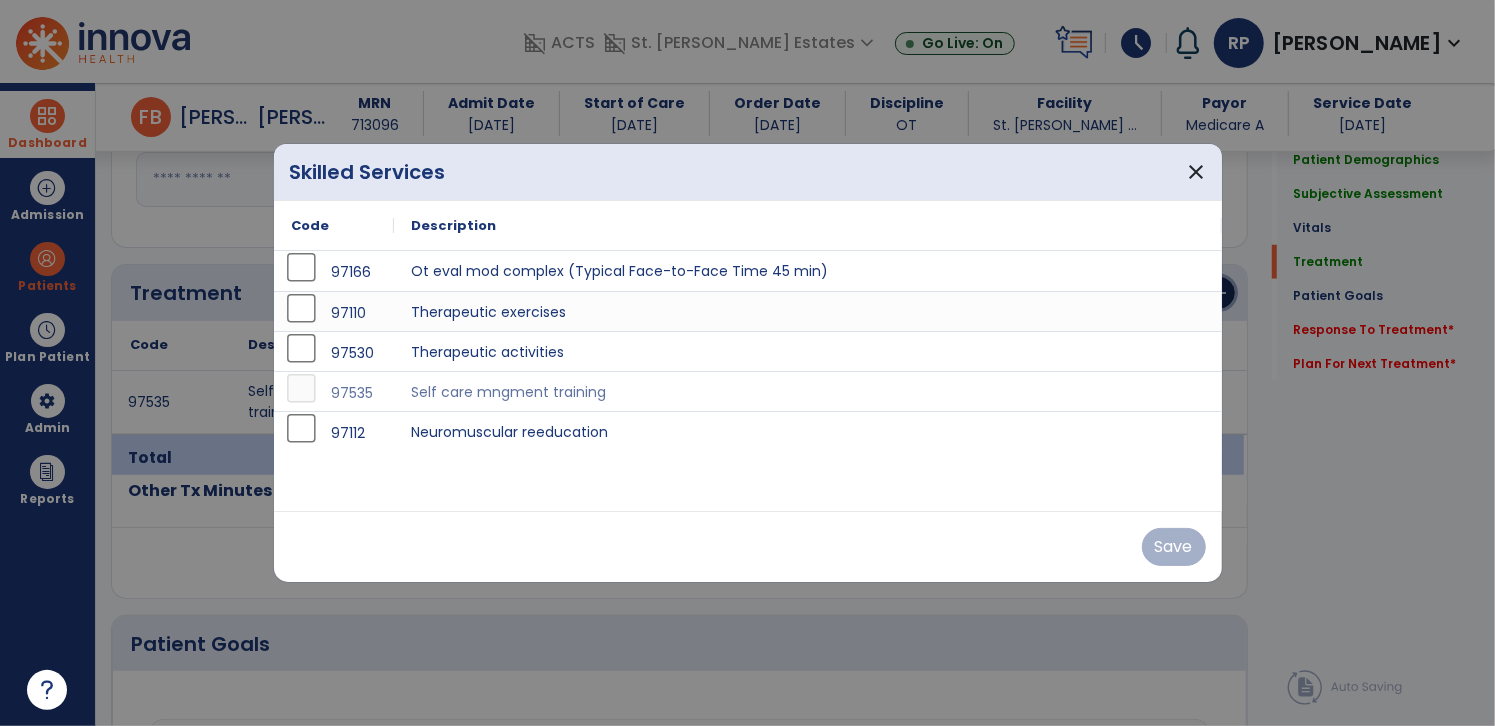 scroll, scrollTop: 1017, scrollLeft: 0, axis: vertical 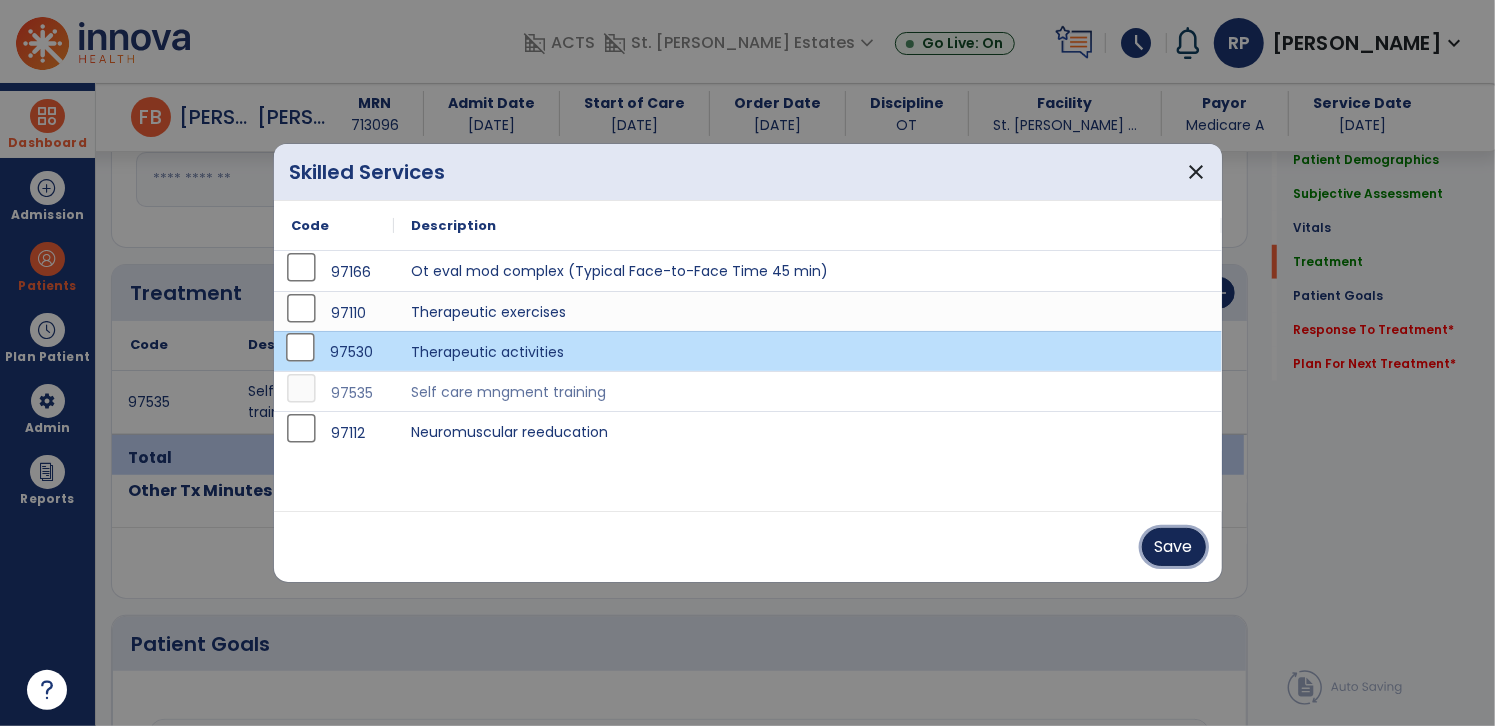click on "Save" at bounding box center [1174, 547] 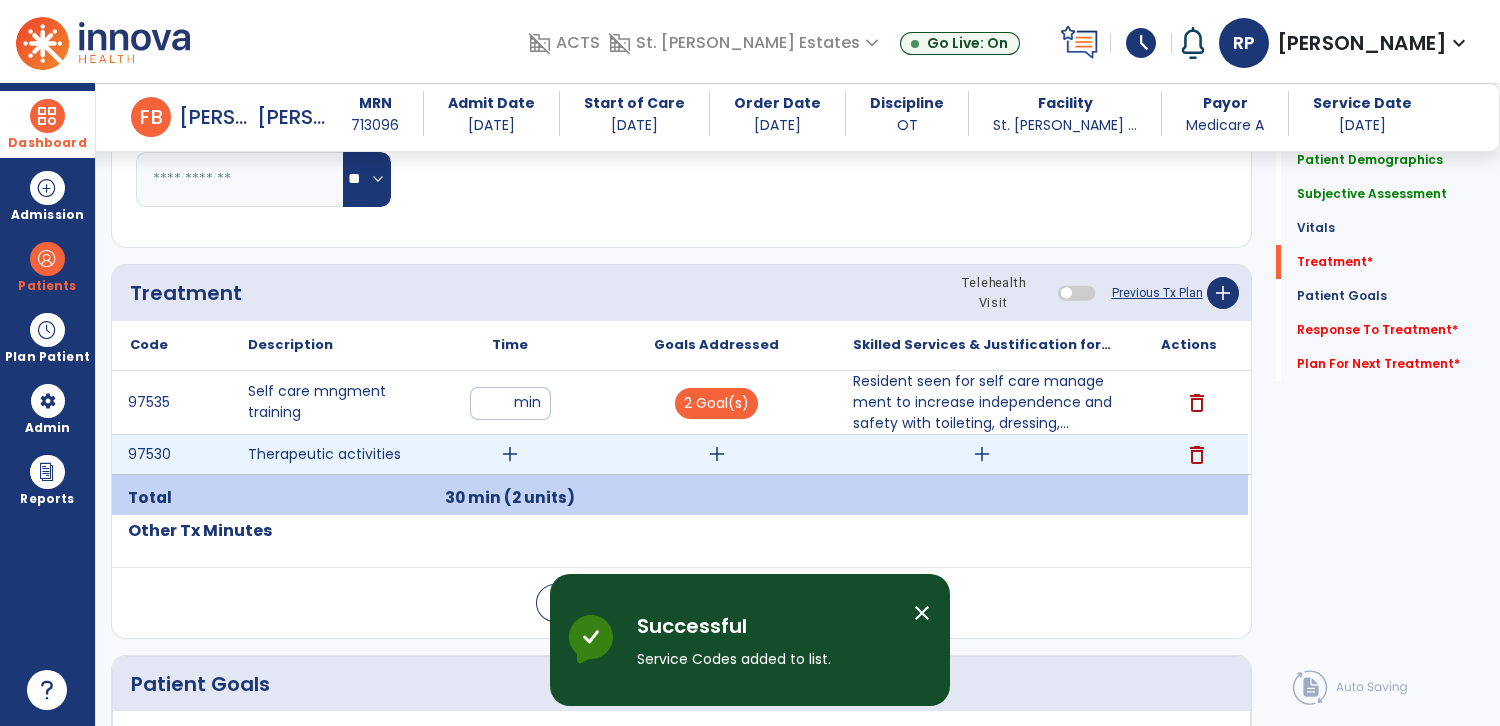 click on "add" at bounding box center (510, 454) 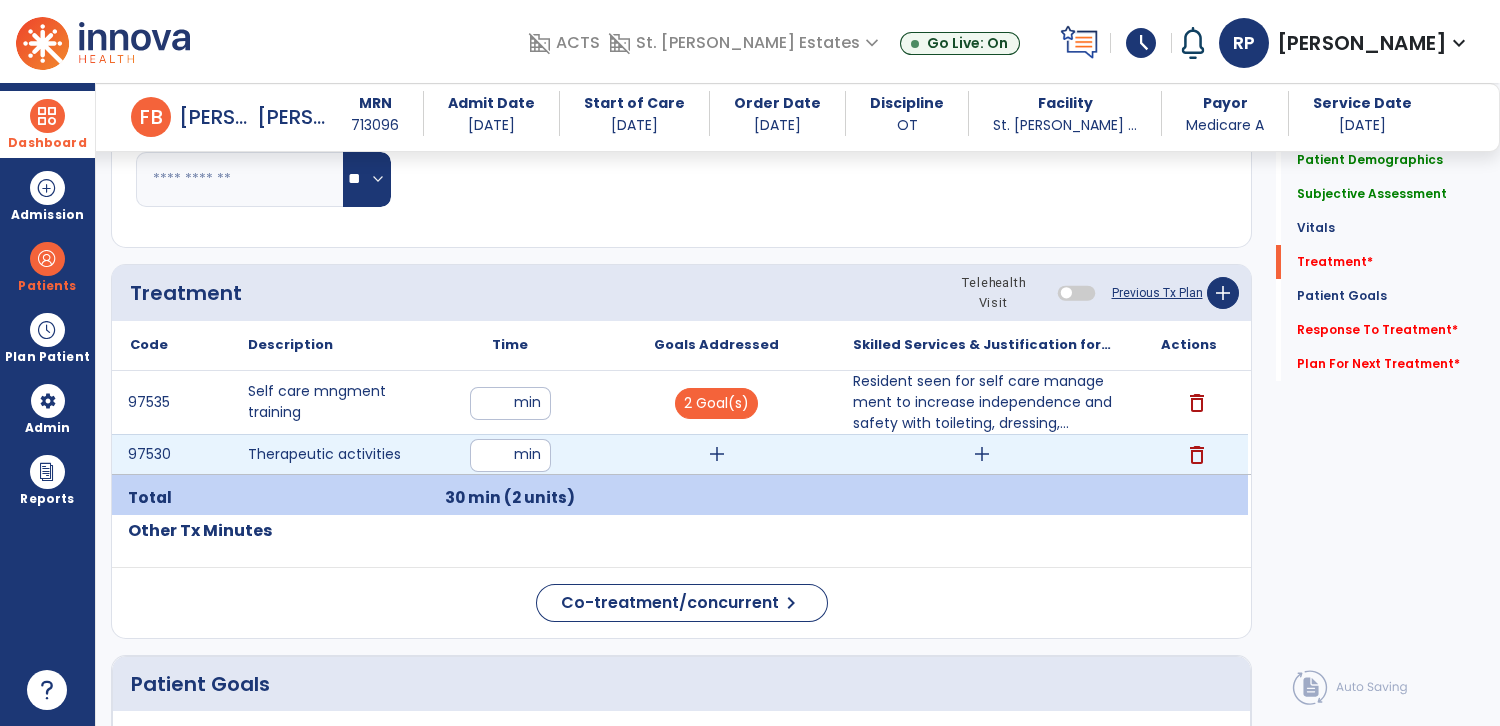 type on "**" 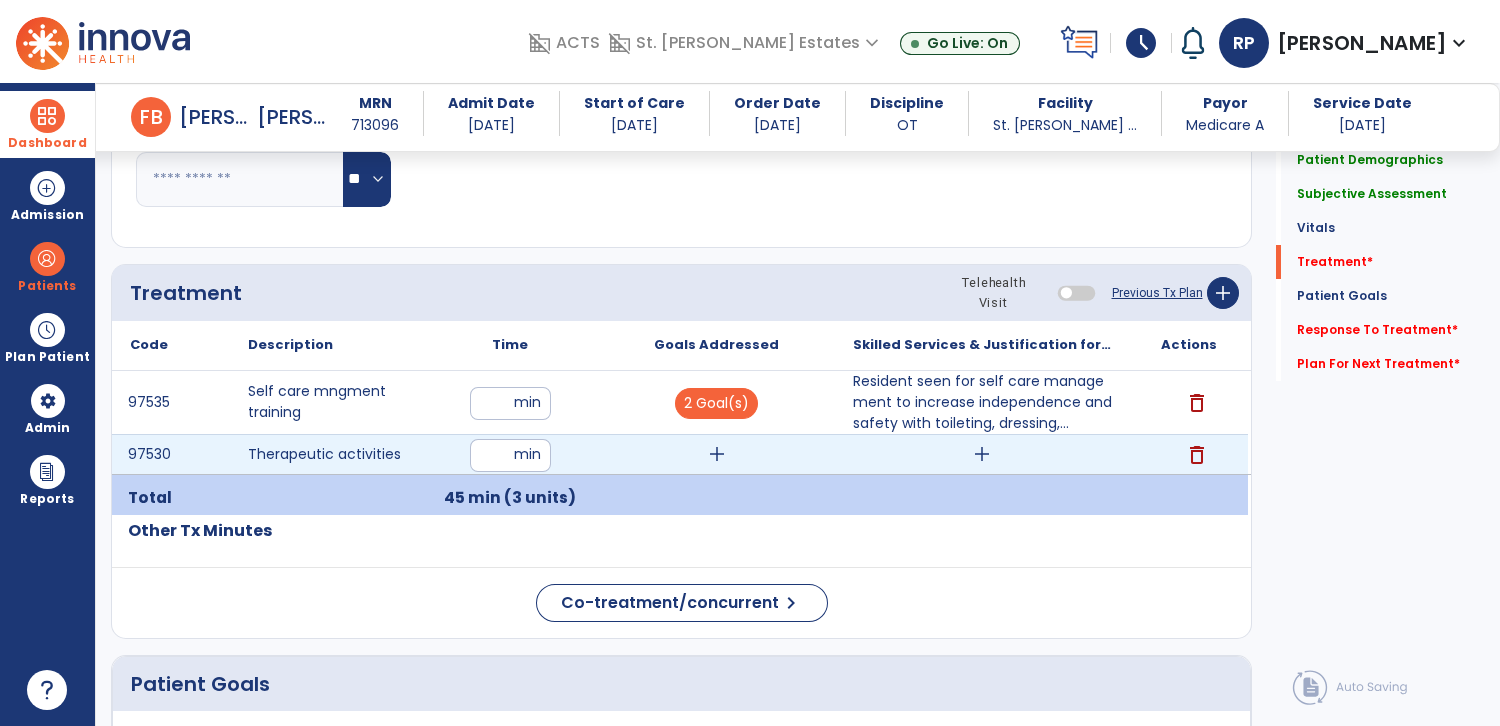 click on "add" at bounding box center [717, 454] 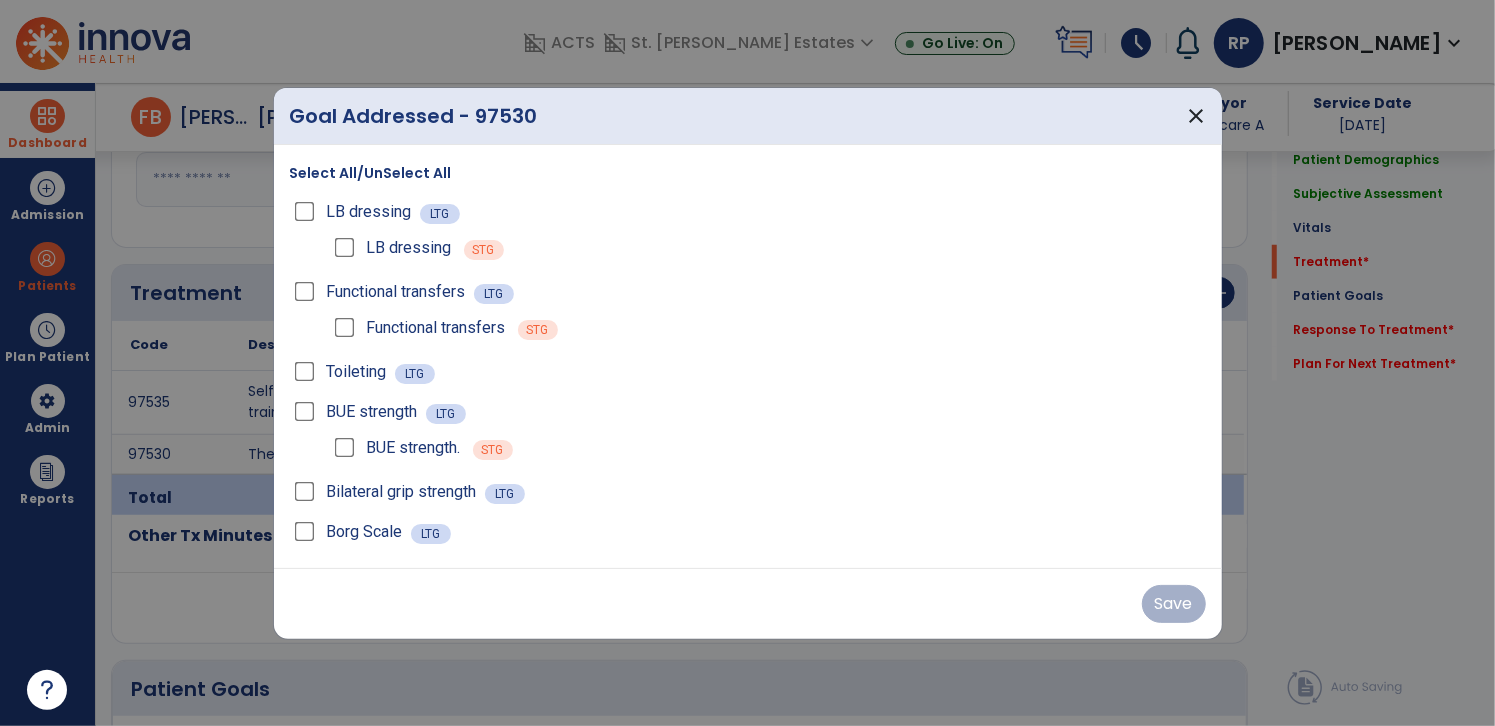 scroll, scrollTop: 1017, scrollLeft: 0, axis: vertical 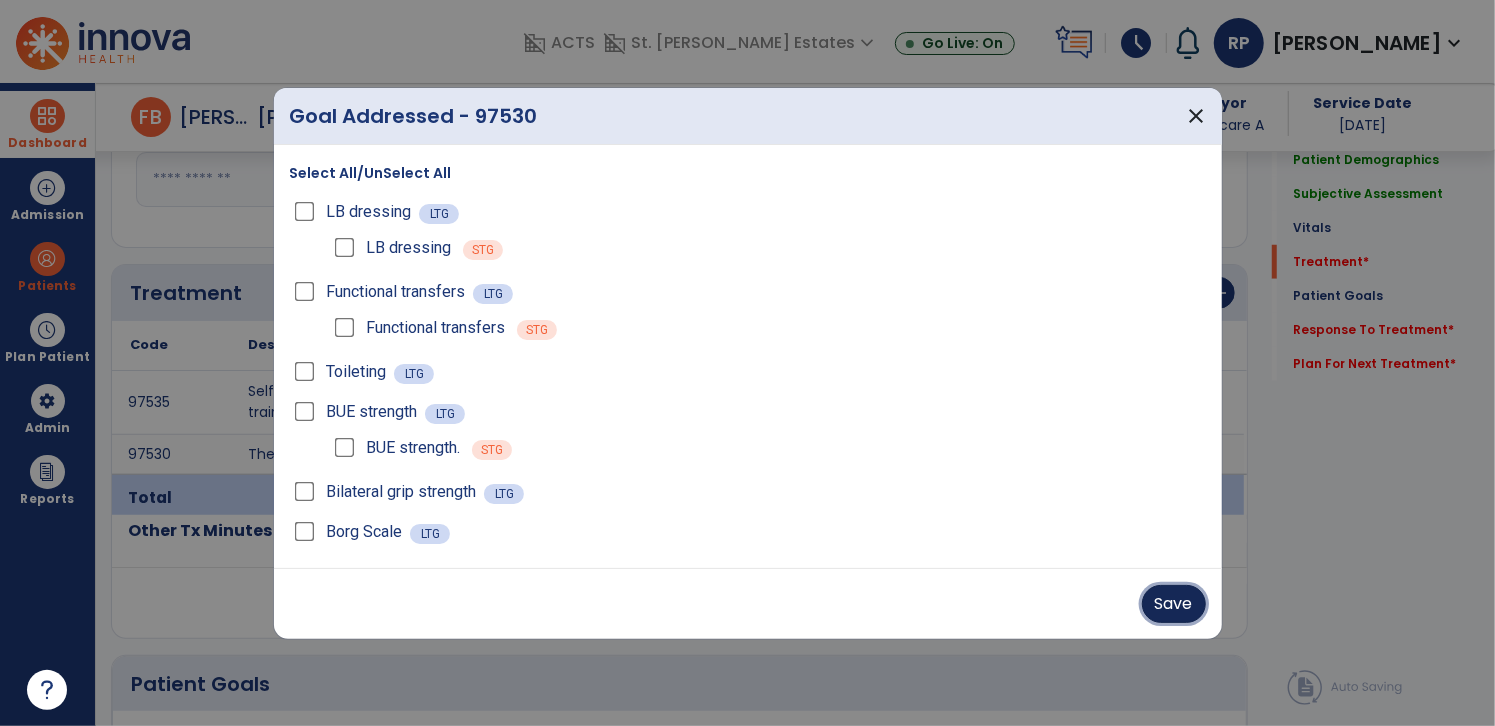 click on "Save" at bounding box center (1174, 604) 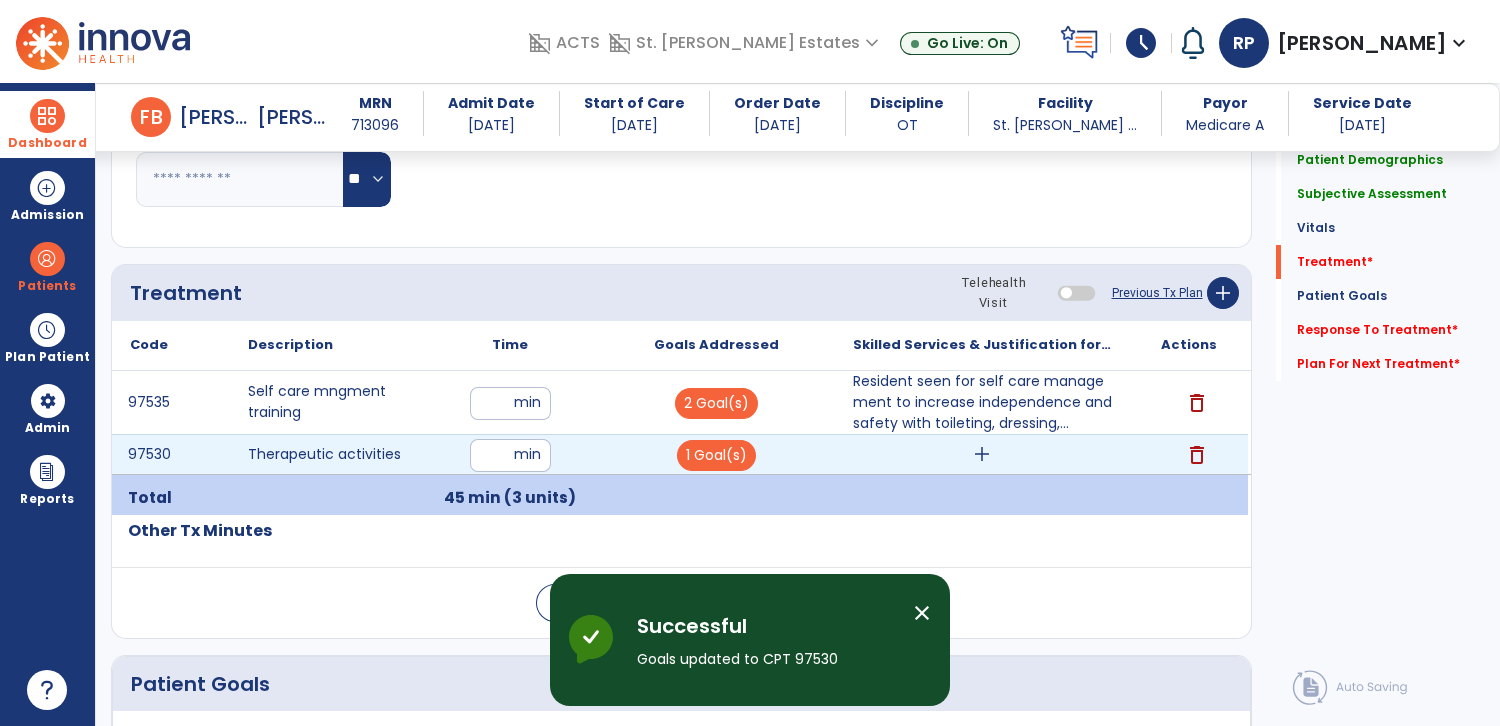 click on "add" at bounding box center [982, 454] 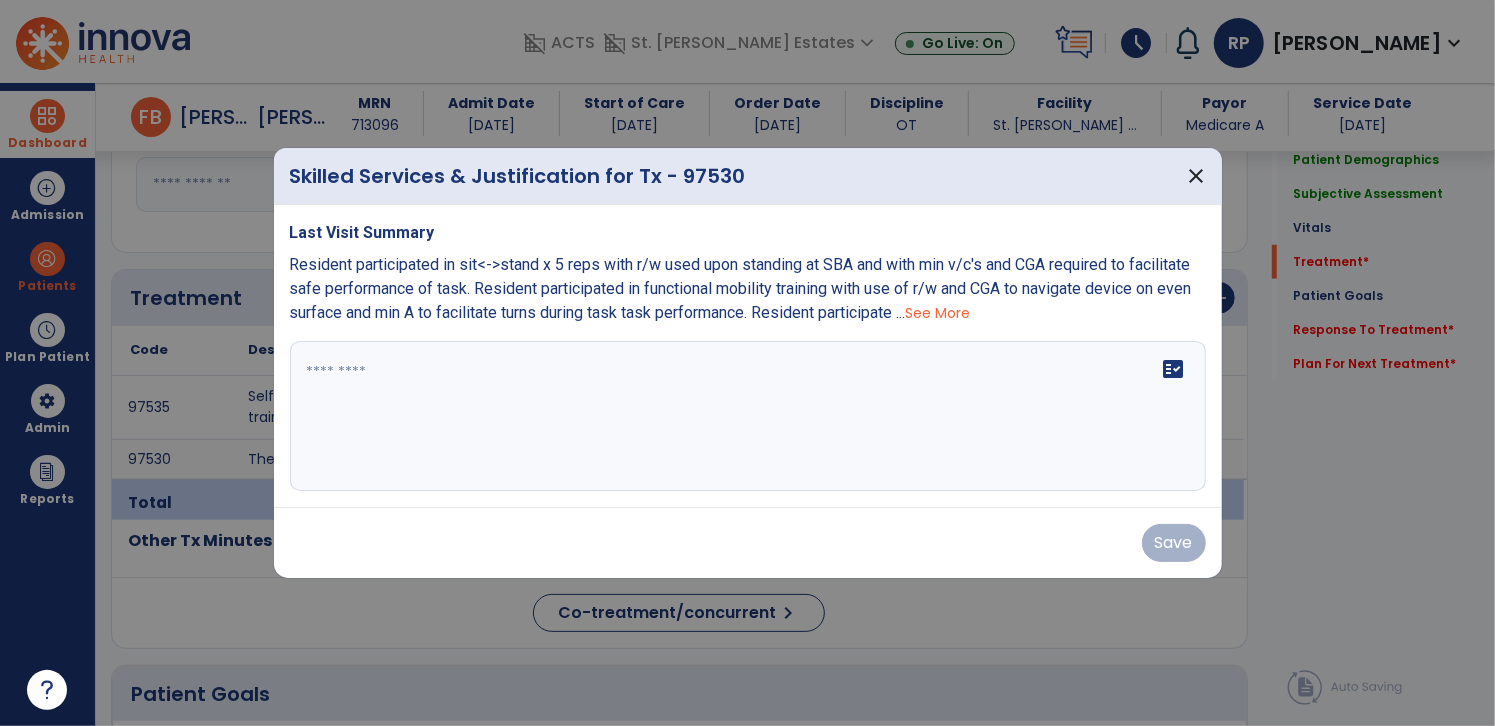 scroll, scrollTop: 1017, scrollLeft: 0, axis: vertical 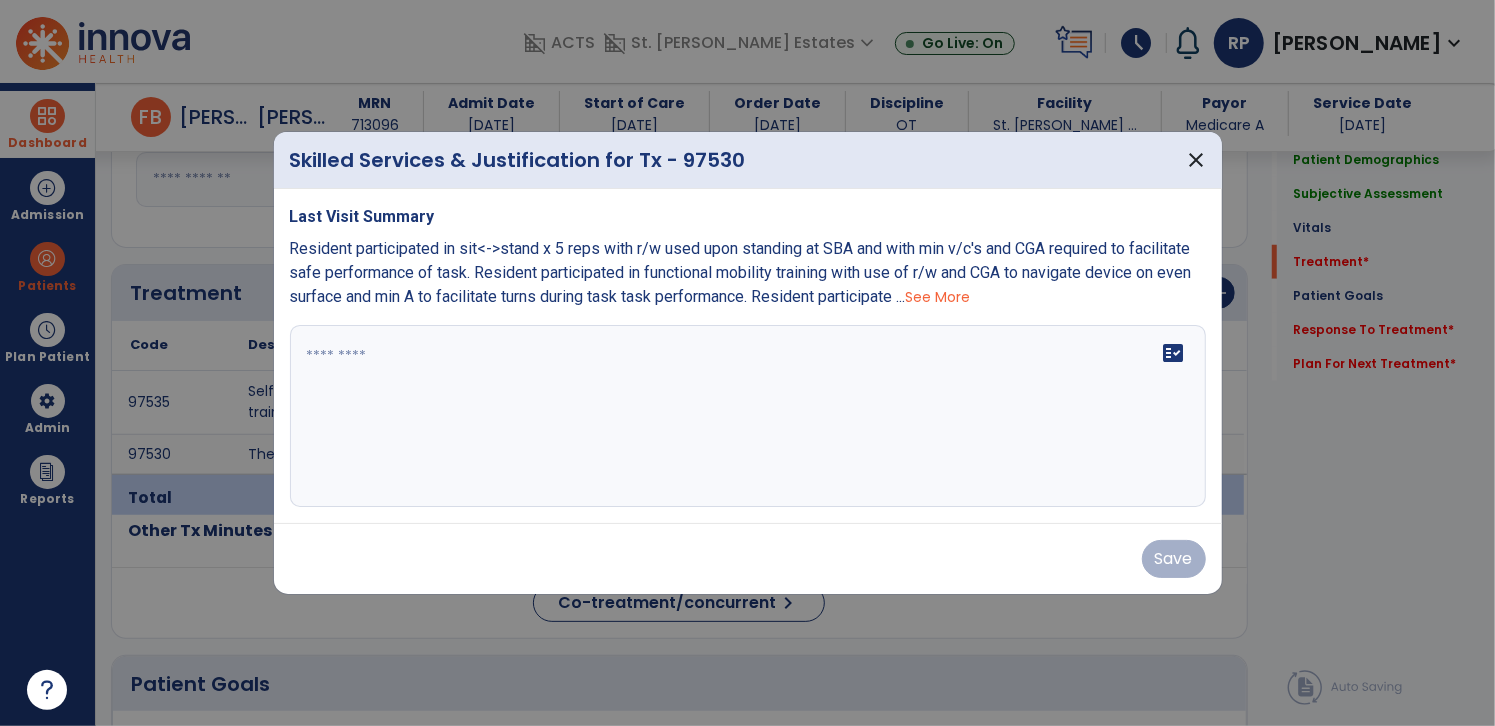 click at bounding box center (744, 416) 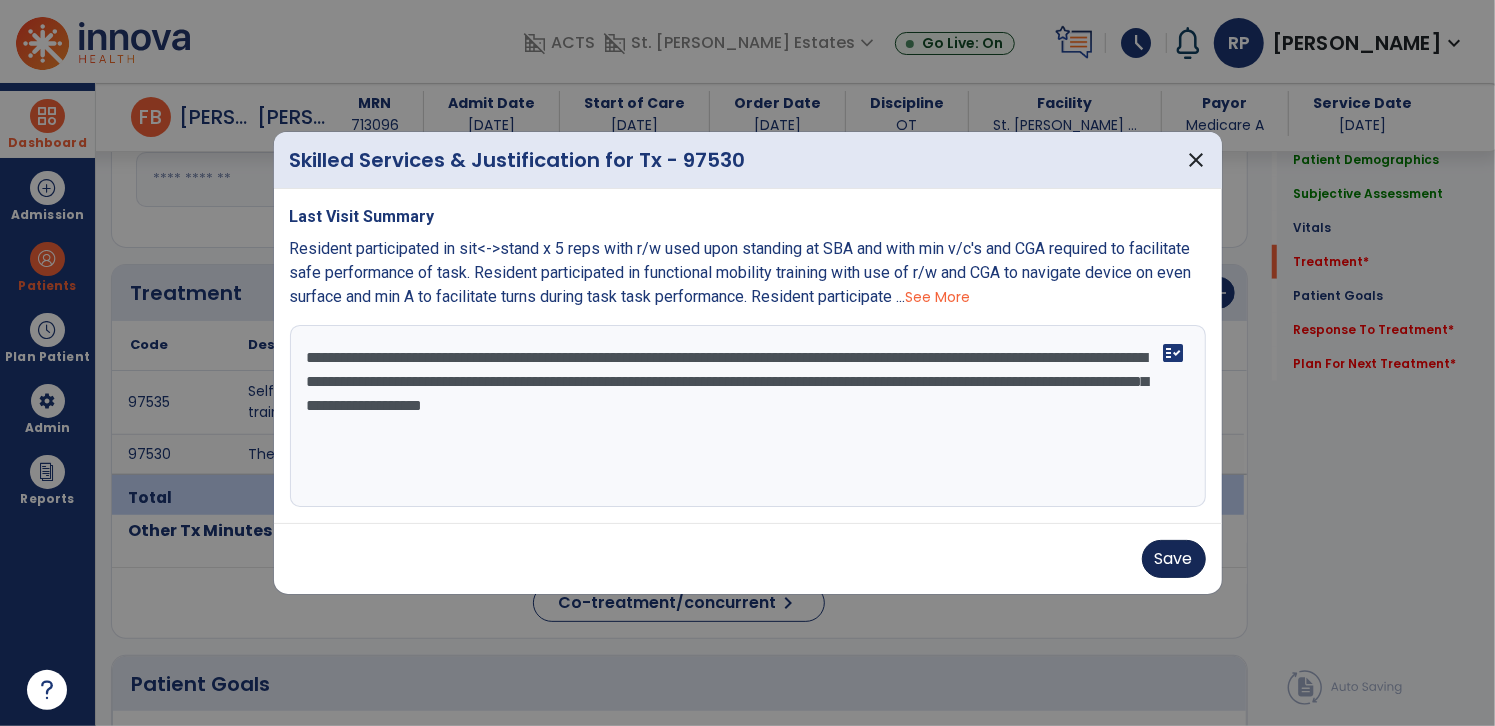 type on "**********" 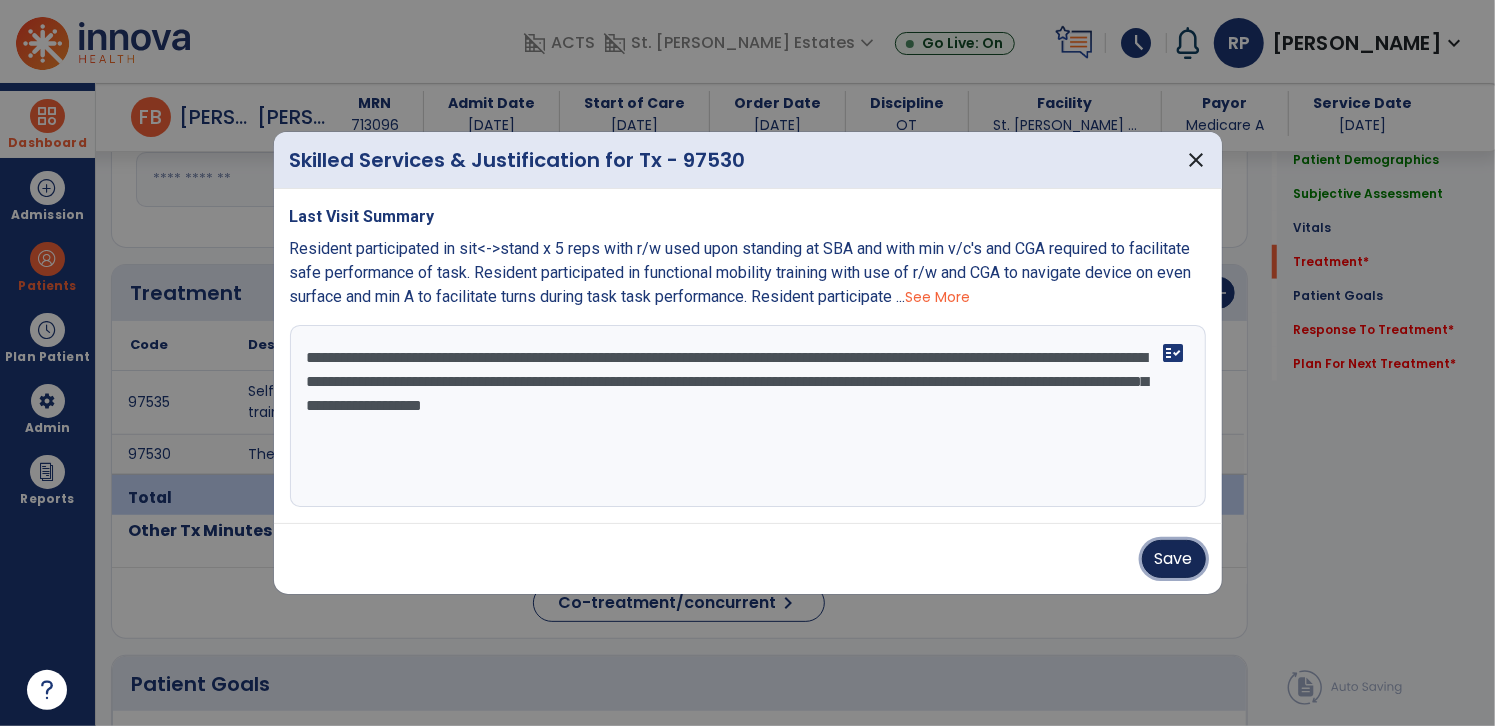 click on "Save" at bounding box center (1174, 559) 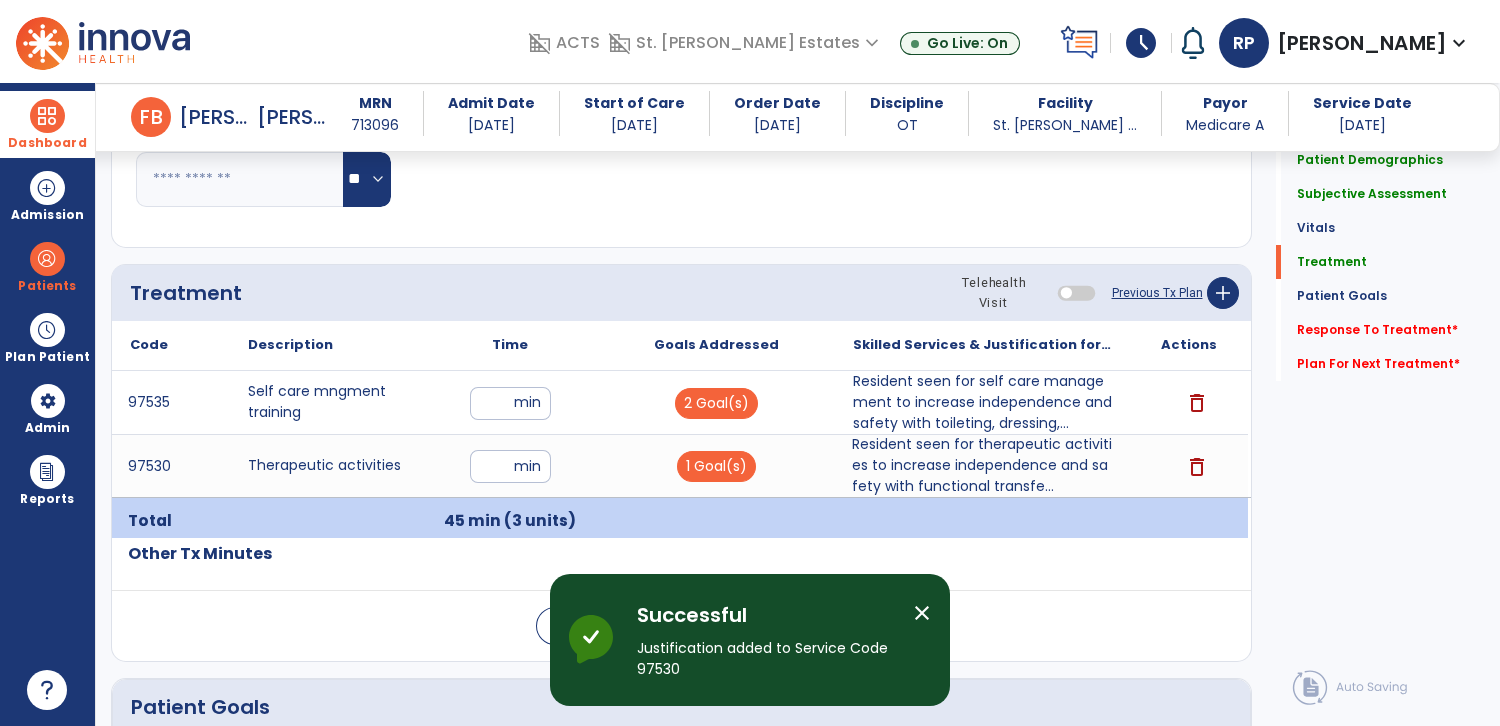 click on "close" at bounding box center (922, 613) 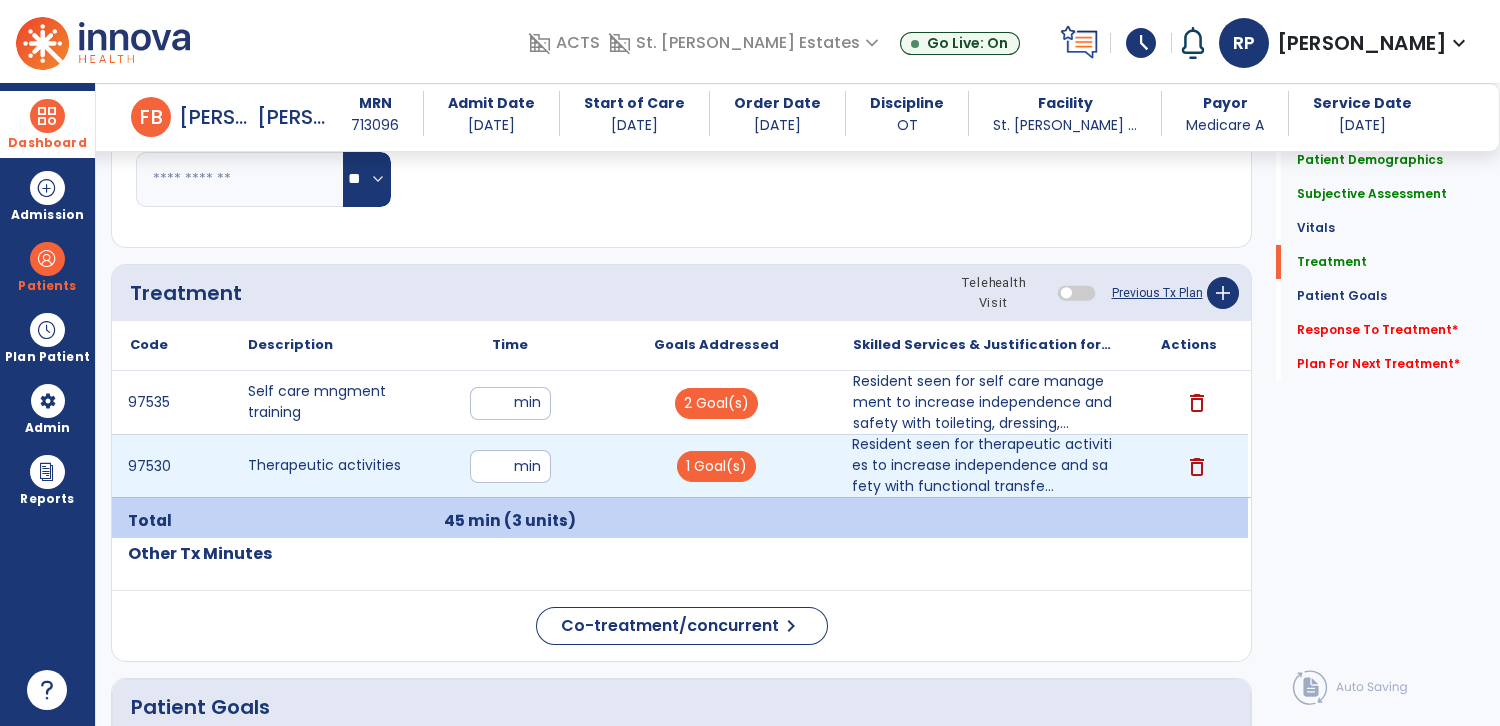 click on "**" at bounding box center (510, 466) 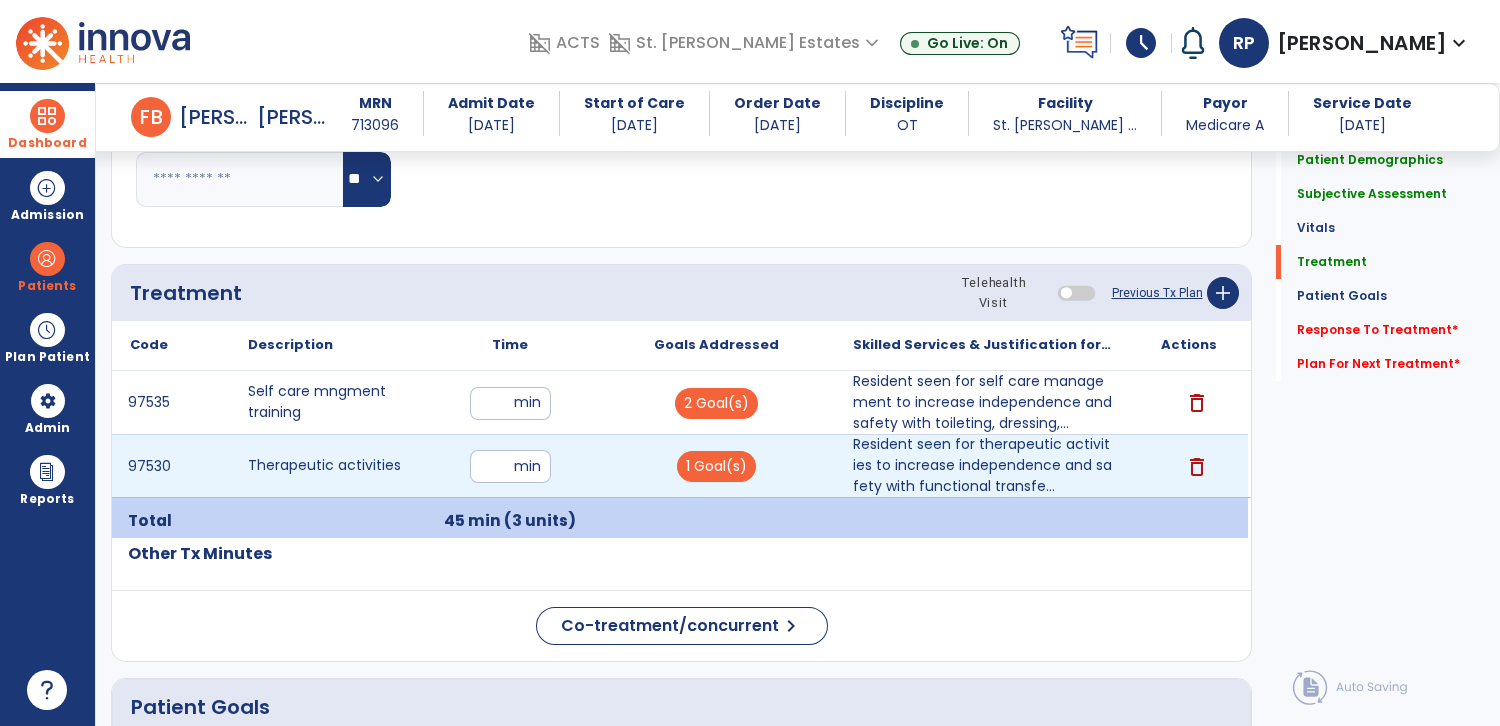 type on "**" 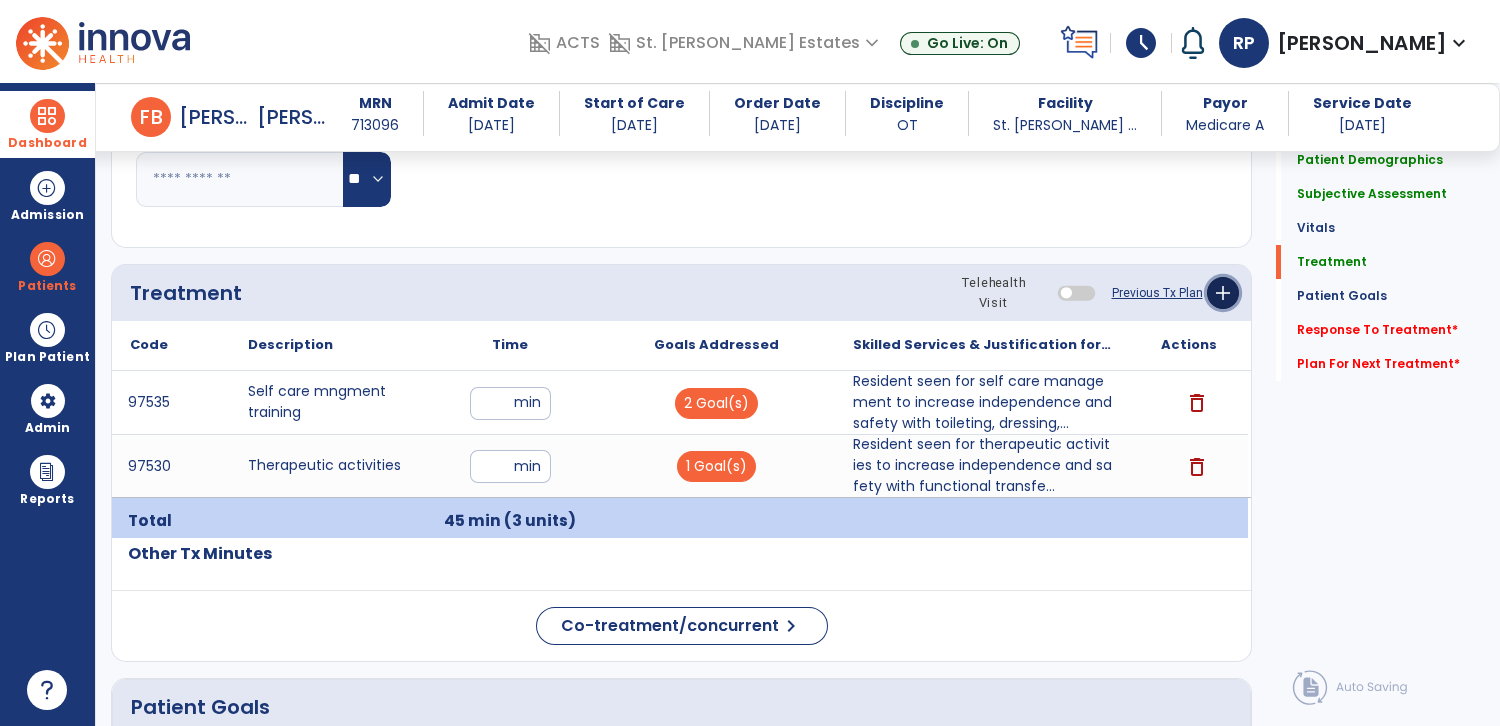 click on "add" 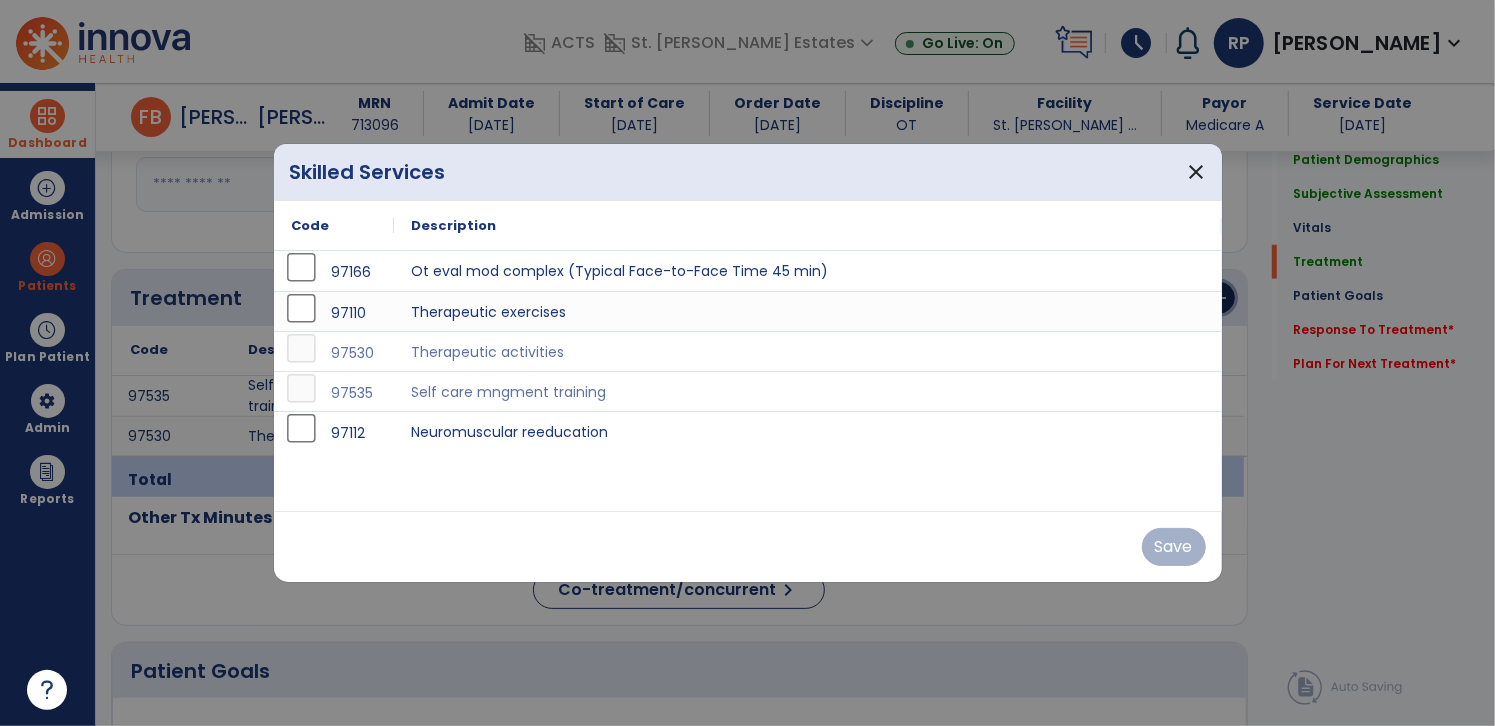scroll, scrollTop: 1017, scrollLeft: 0, axis: vertical 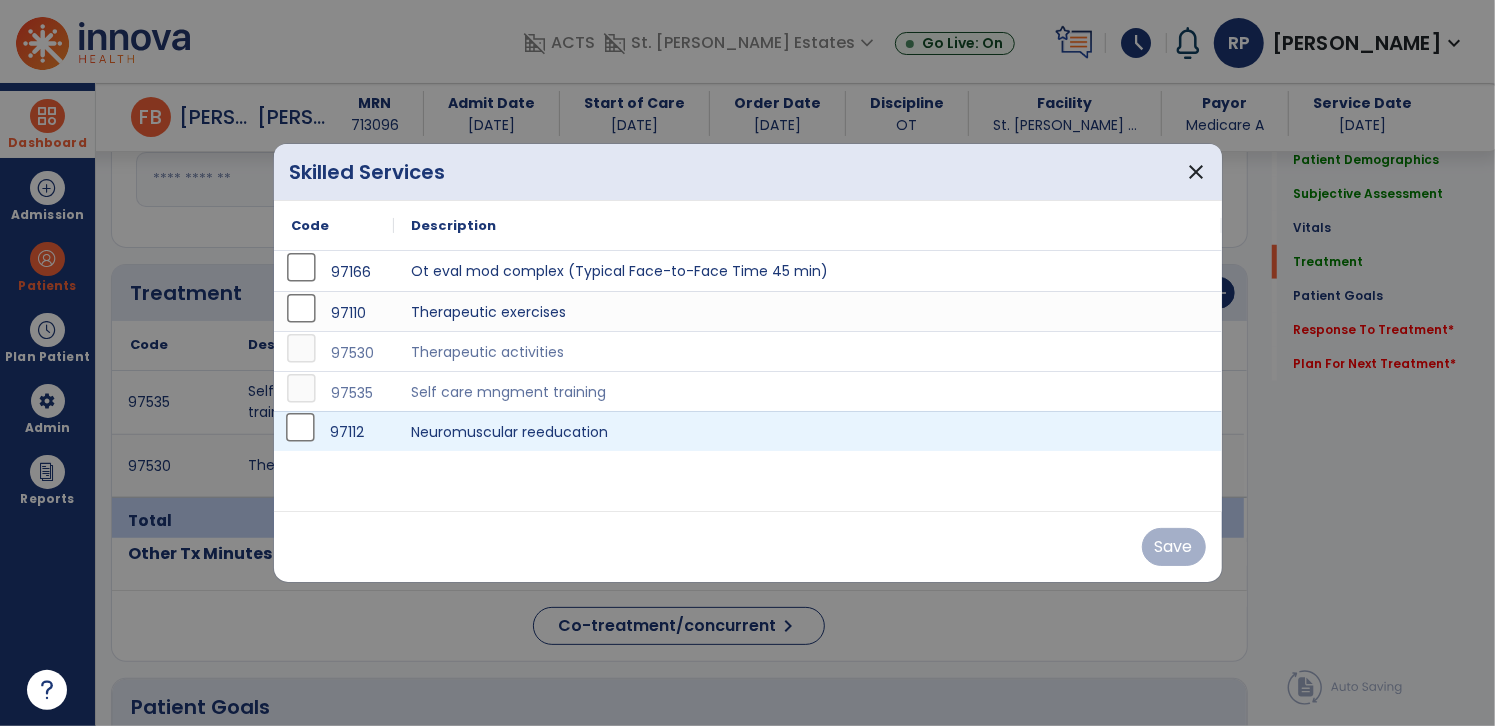 click on "97112" at bounding box center [334, 431] 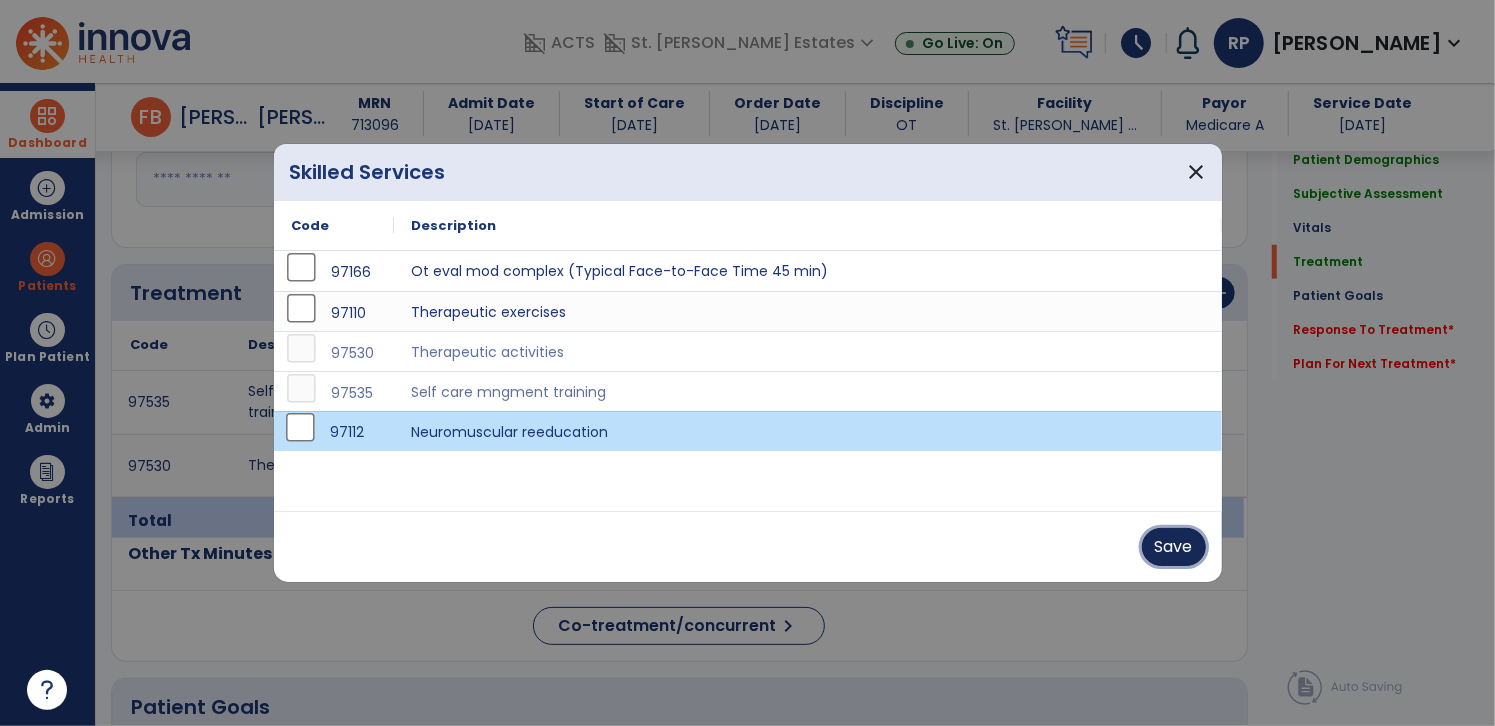 click on "Save" at bounding box center [1174, 547] 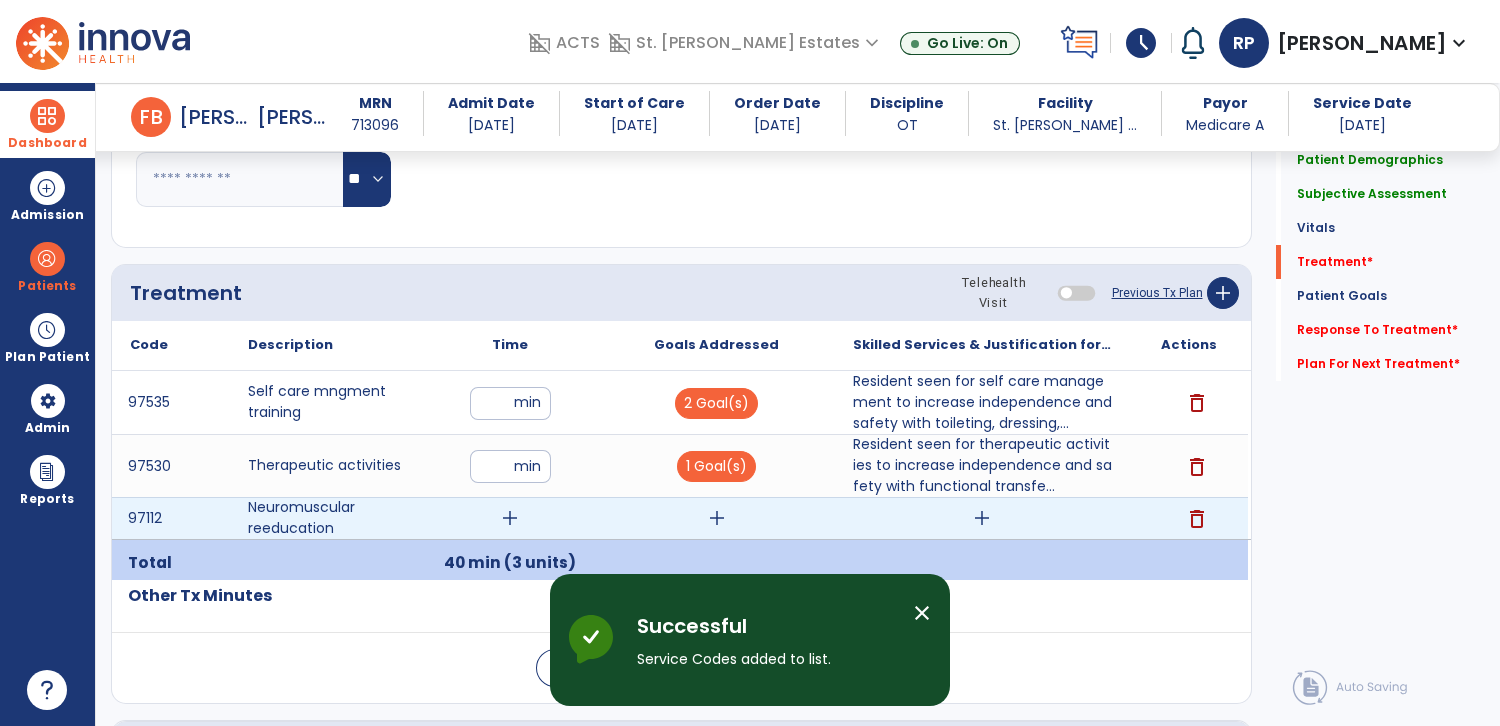 click on "add" at bounding box center [510, 518] 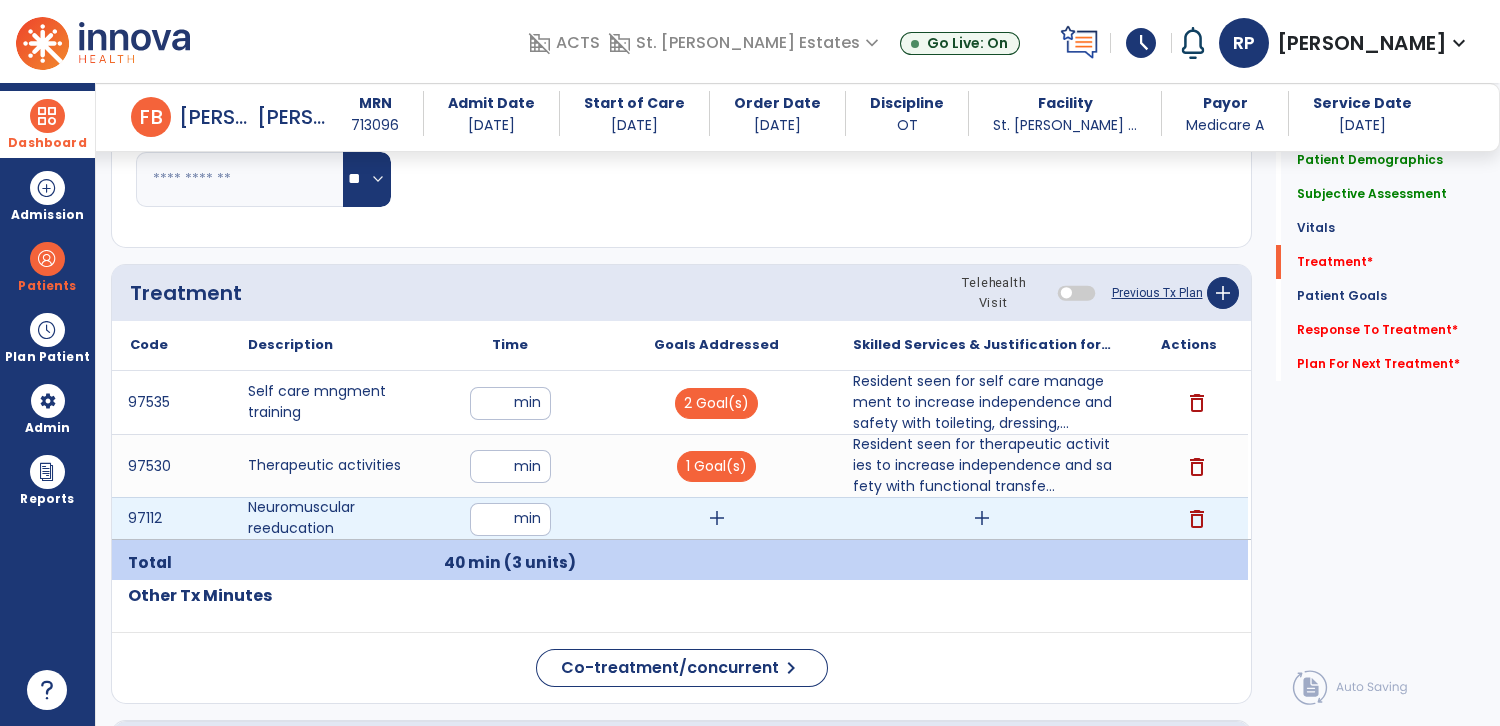 type on "**" 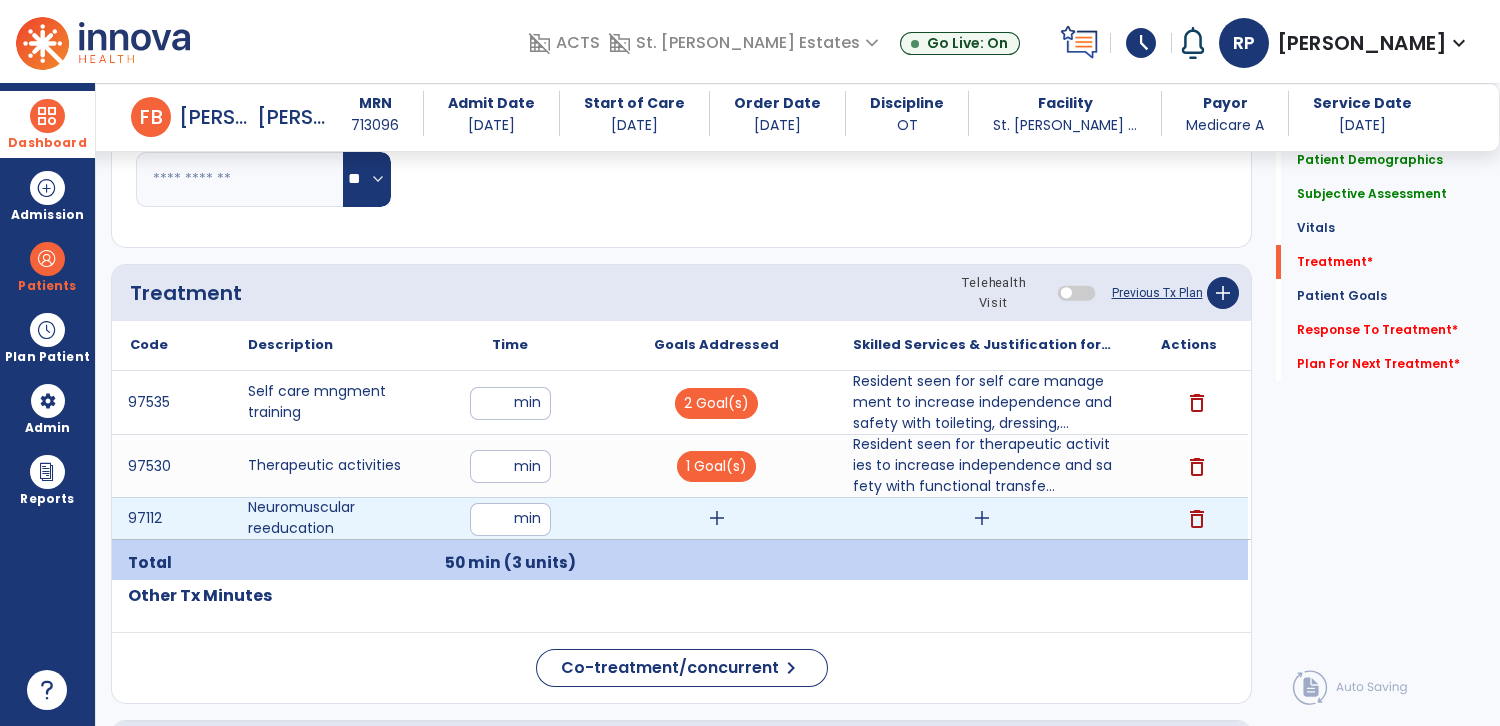 click on "add" at bounding box center (717, 518) 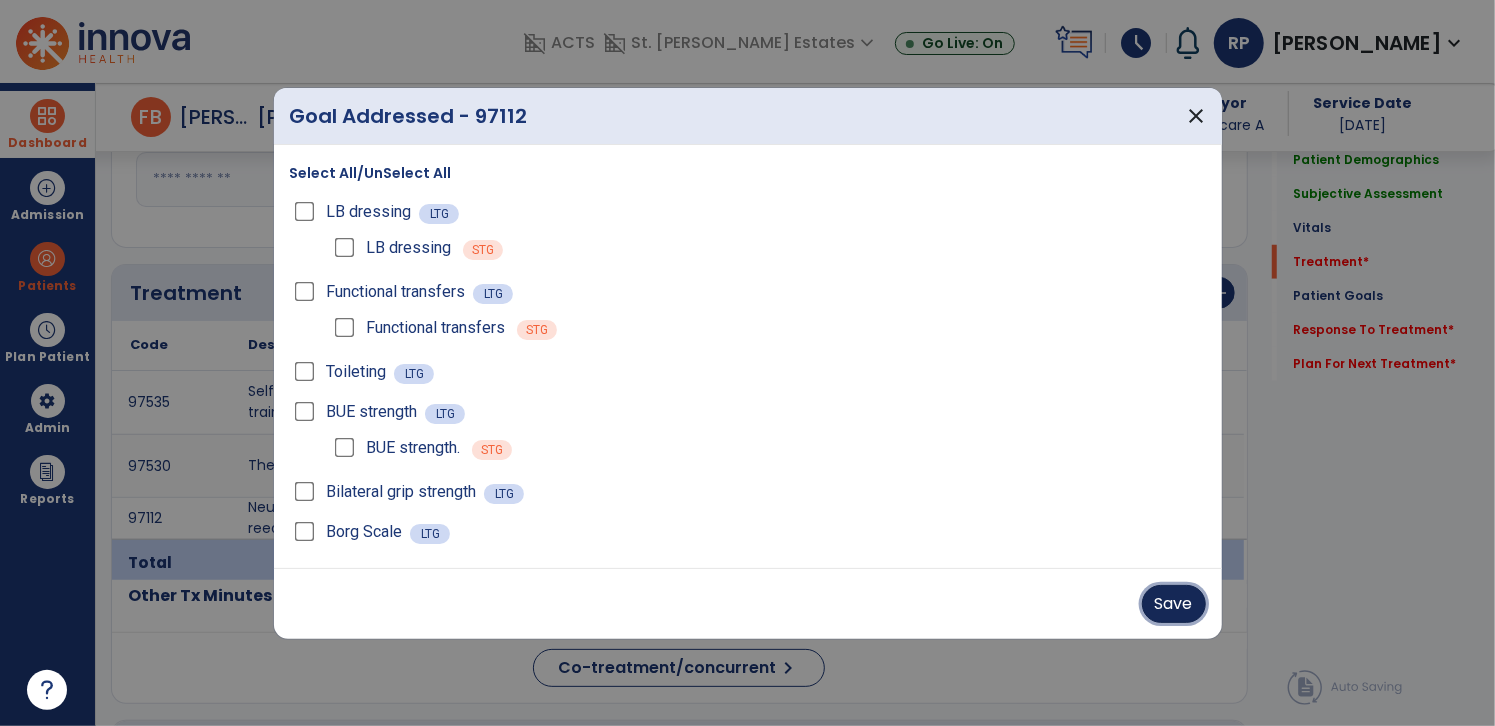 click on "Save" at bounding box center (1174, 604) 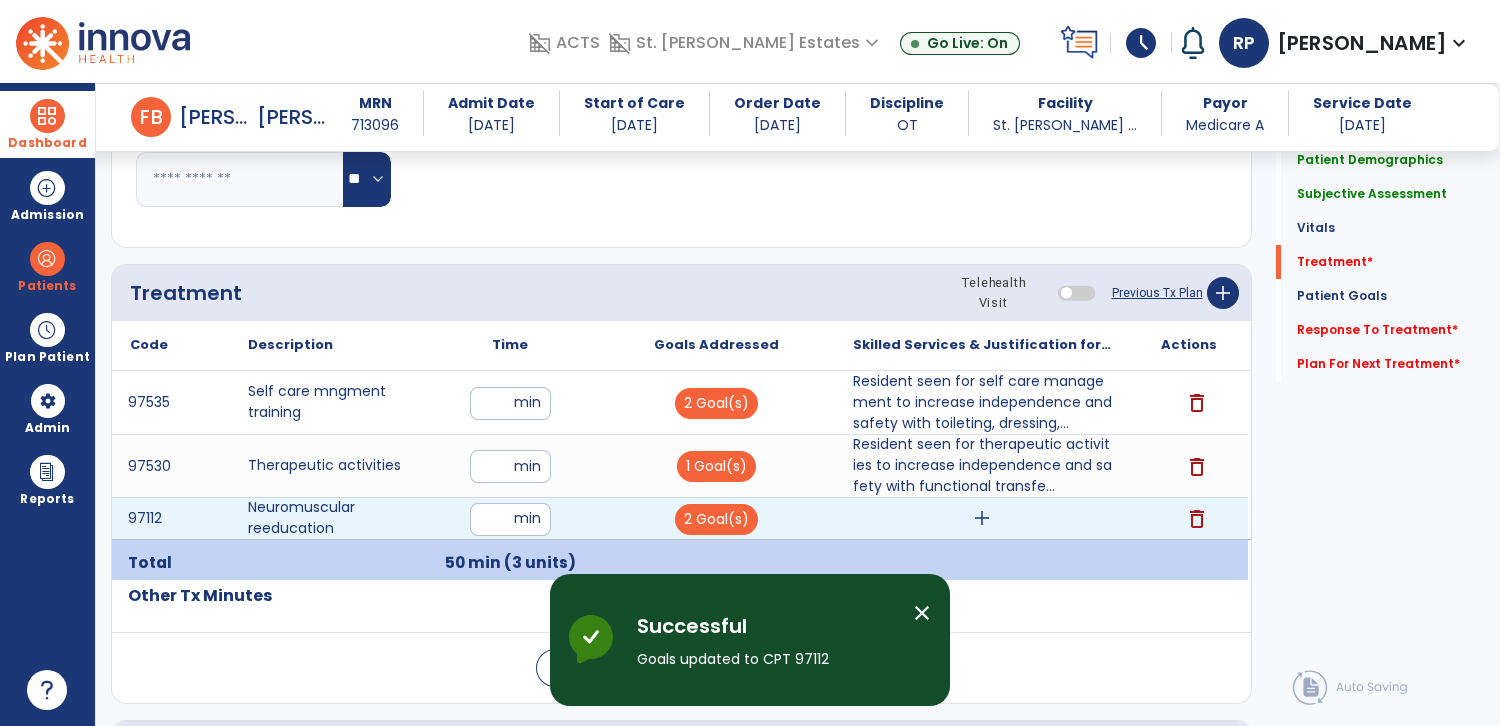 click on "add" at bounding box center (982, 518) 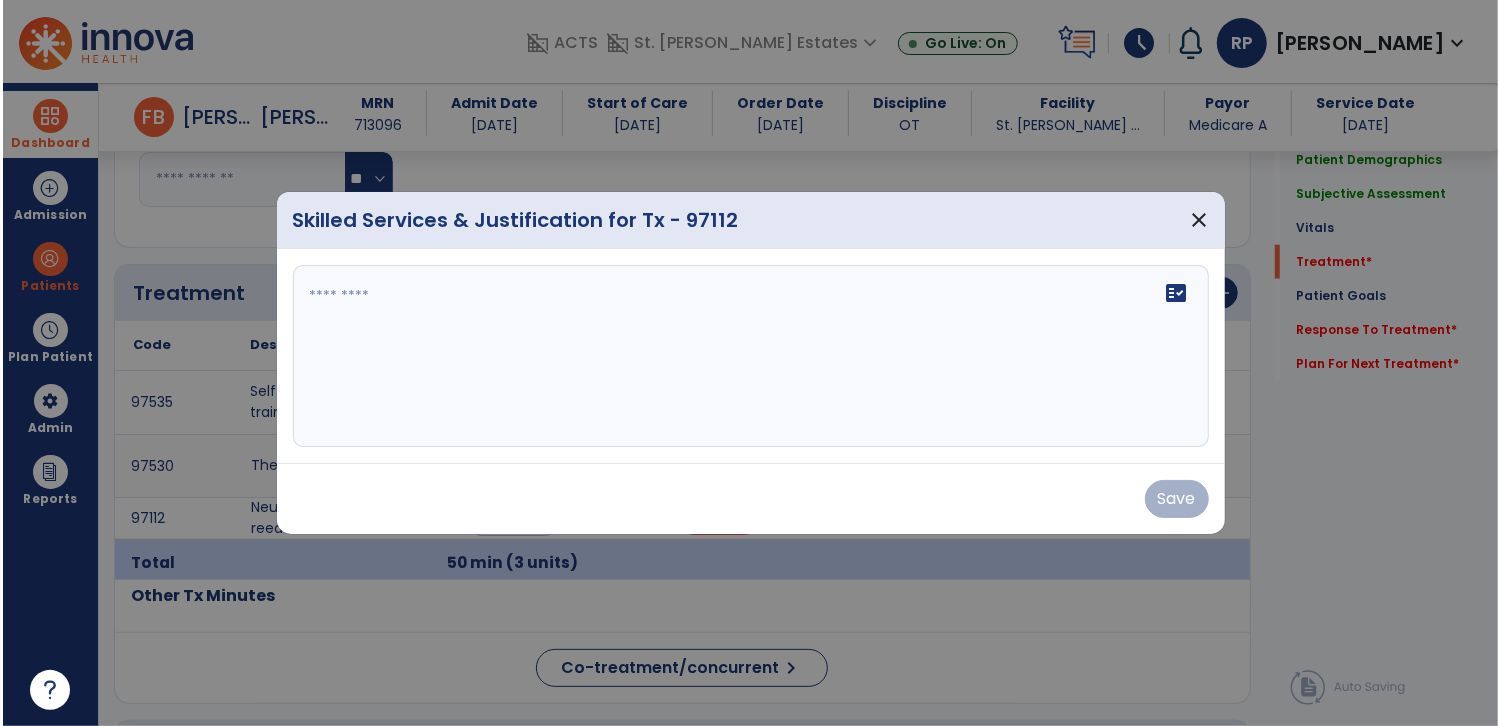 scroll, scrollTop: 1017, scrollLeft: 0, axis: vertical 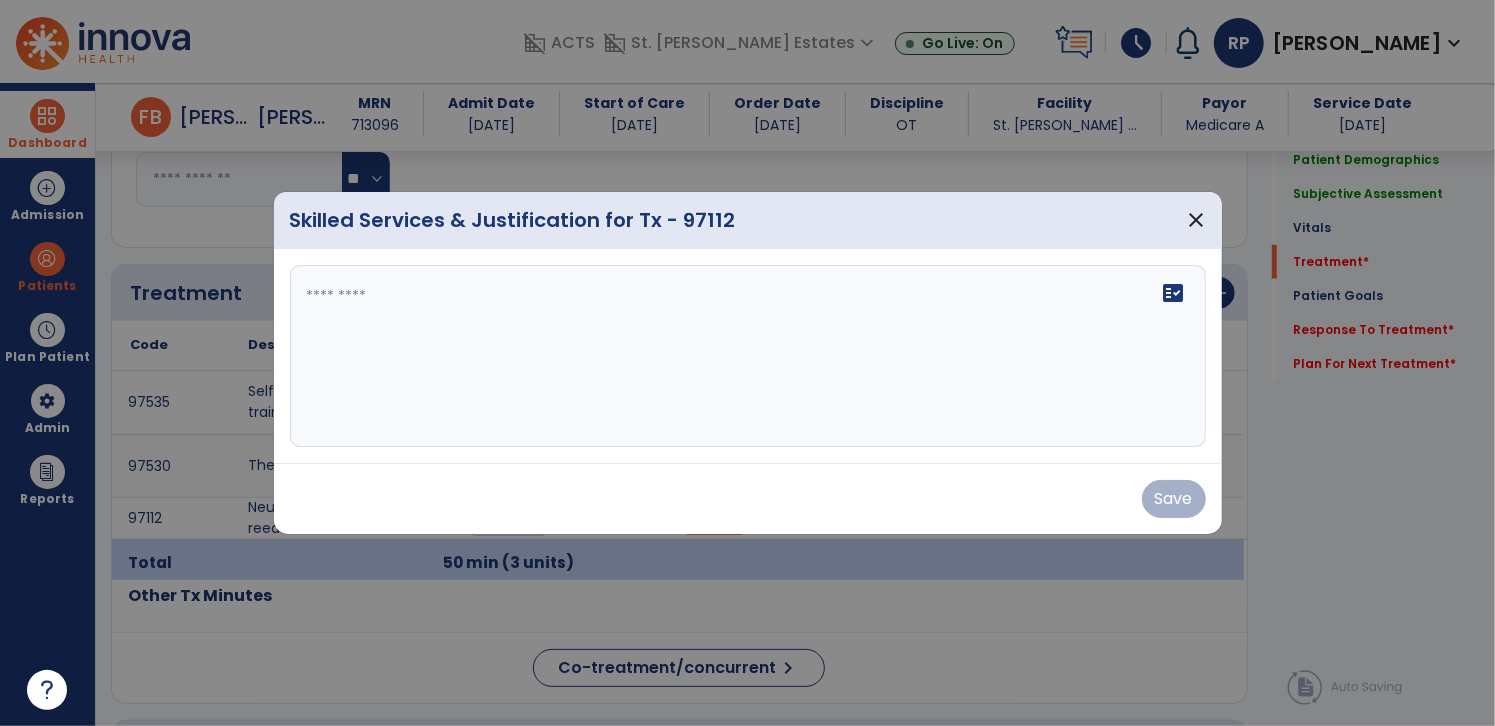 click on "fact_check" at bounding box center (748, 356) 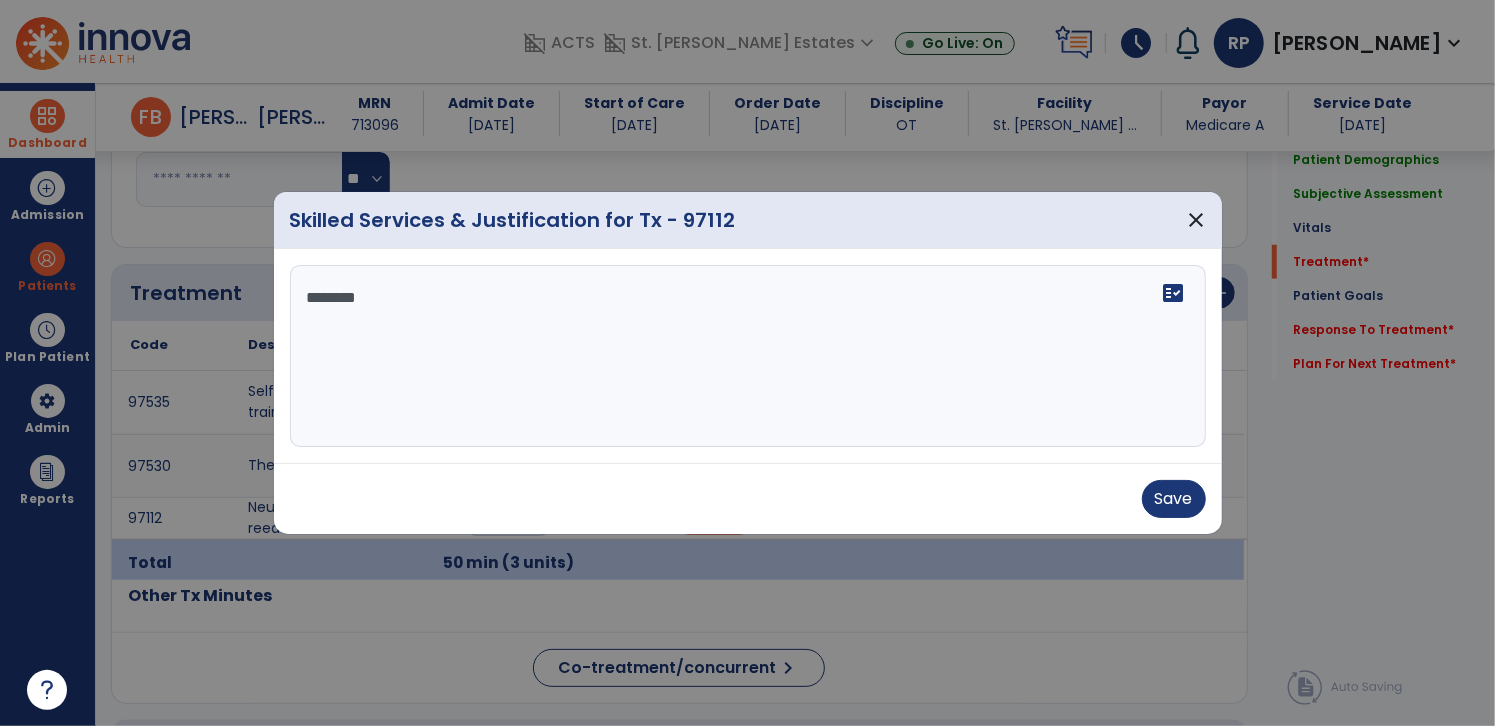 type on "*********" 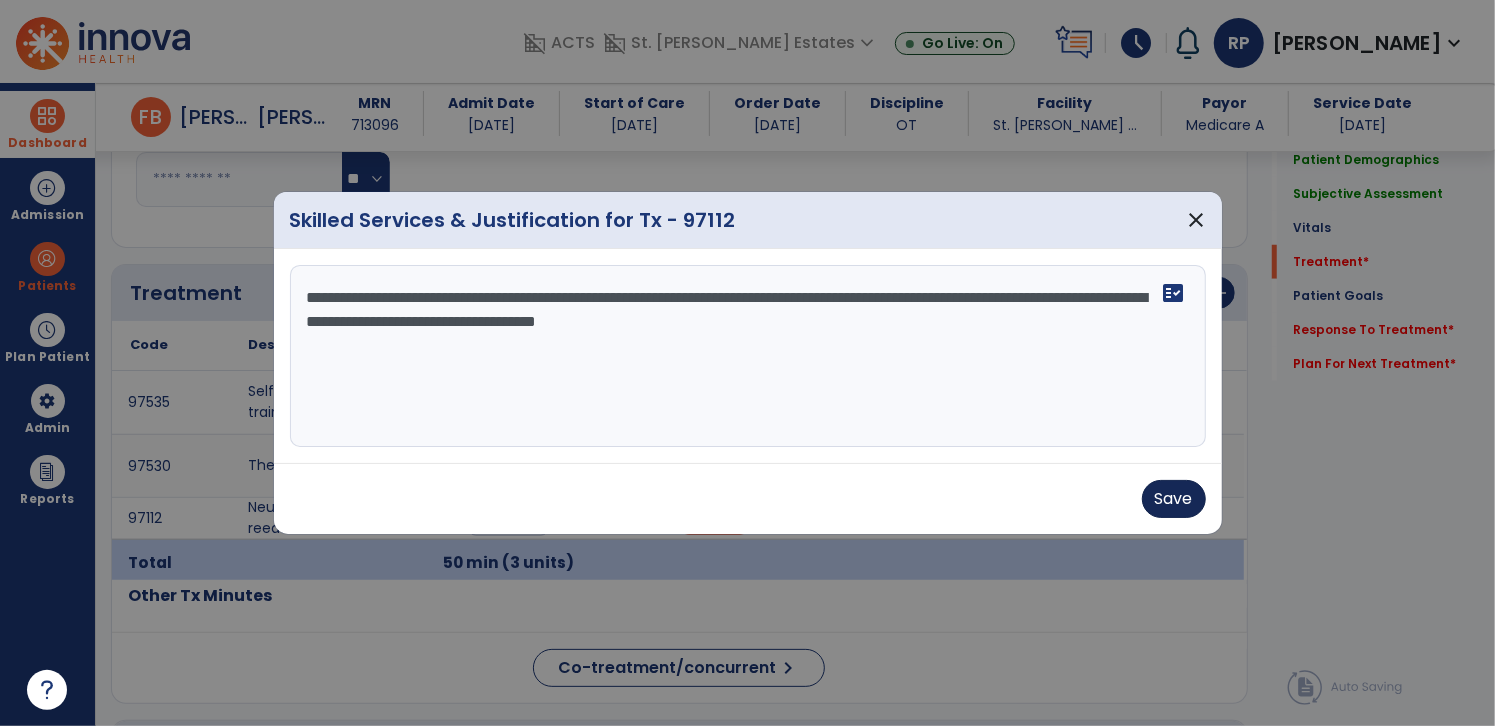 type on "**********" 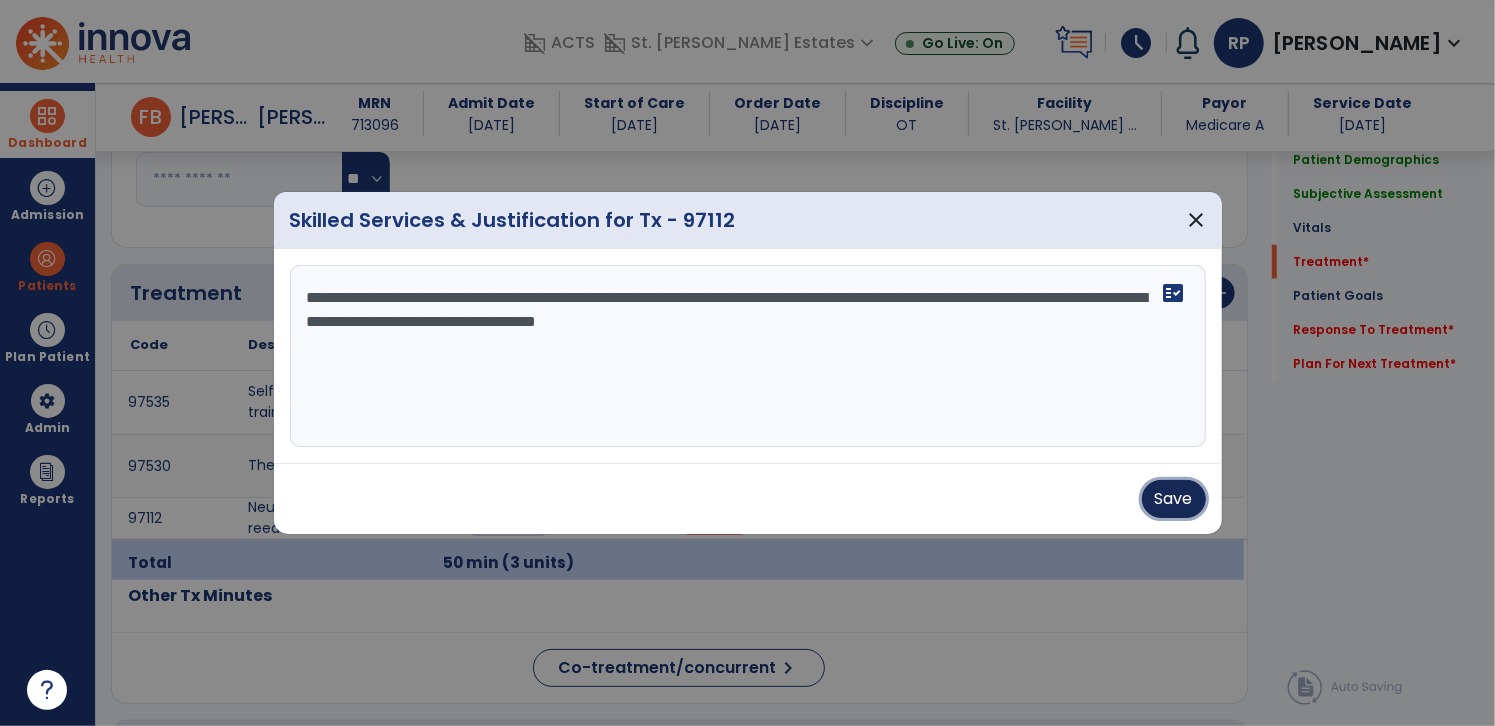 click on "Save" at bounding box center [1174, 499] 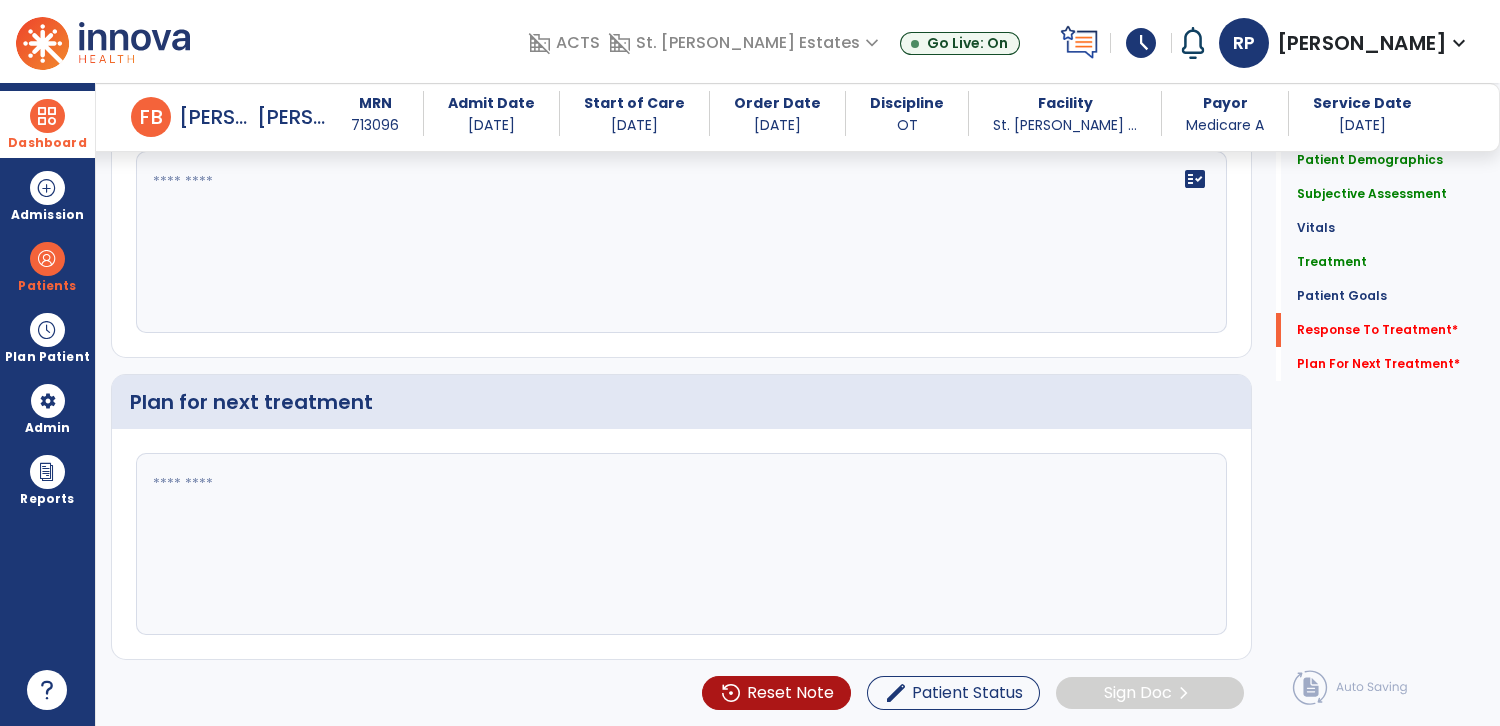 scroll, scrollTop: 3316, scrollLeft: 0, axis: vertical 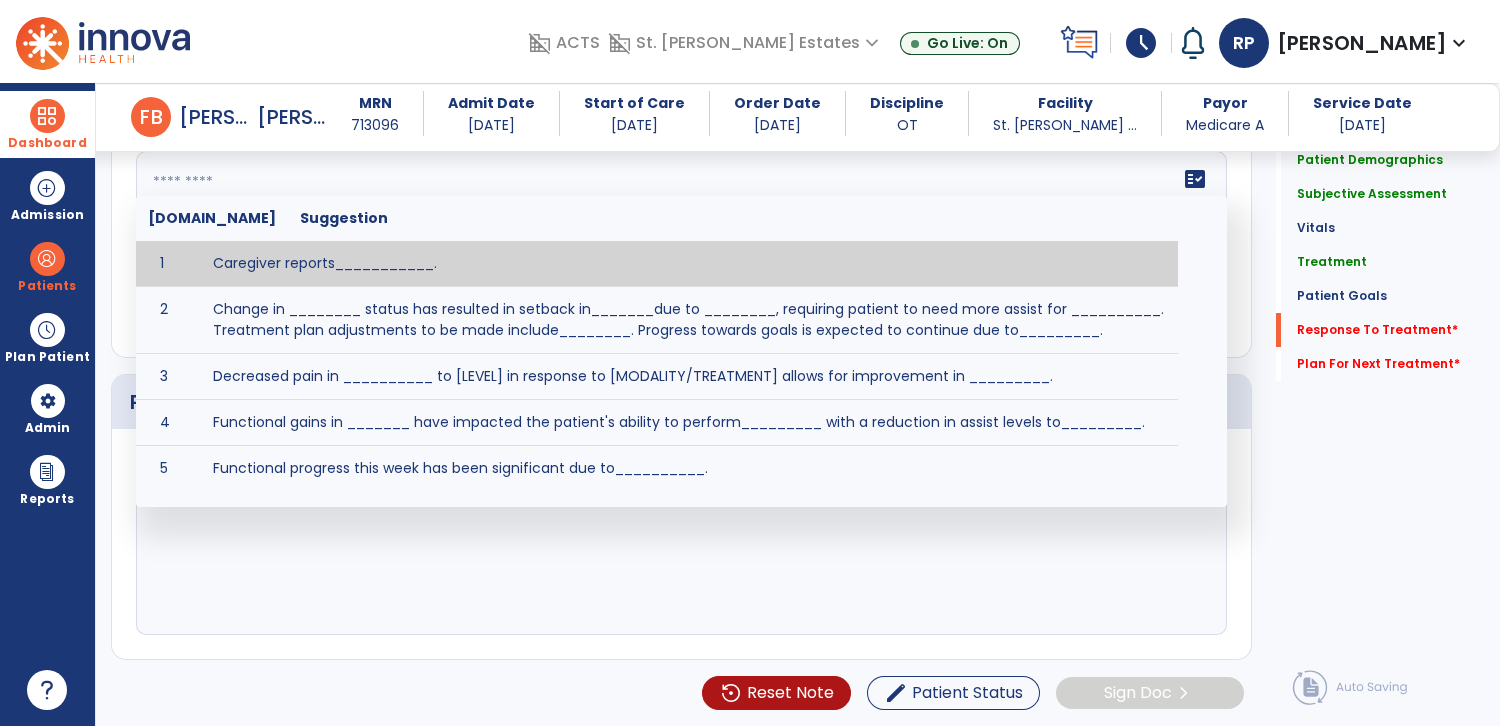 click on "fact_check  [DOMAIN_NAME] Suggestion 1 Caregiver reports___________. 2 Change in ________ status has resulted in setback in_______due to ________, requiring patient to need more assist for __________.   Treatment plan adjustments to be made include________.  Progress towards goals is expected to continue due to_________. 3 Decreased pain in __________ to [LEVEL] in response to [MODALITY/TREATMENT] allows for improvement in _________. 4 Functional gains in _______ have impacted the patient's ability to perform_________ with a reduction in assist levels to_________. 5 Functional progress this week has been significant due to__________. 6 Gains in ________ have improved the patient's ability to perform ______with decreased levels of assist to___________. 7 Improvement in ________allows patient to tolerate higher levels of challenges in_________. 8 Pain in [AREA] has decreased to [LEVEL] in response to [TREATMENT/MODALITY], allowing fore ease in completing__________. 9 10 11 12 13 14 15 16 17 18 19 20 21" 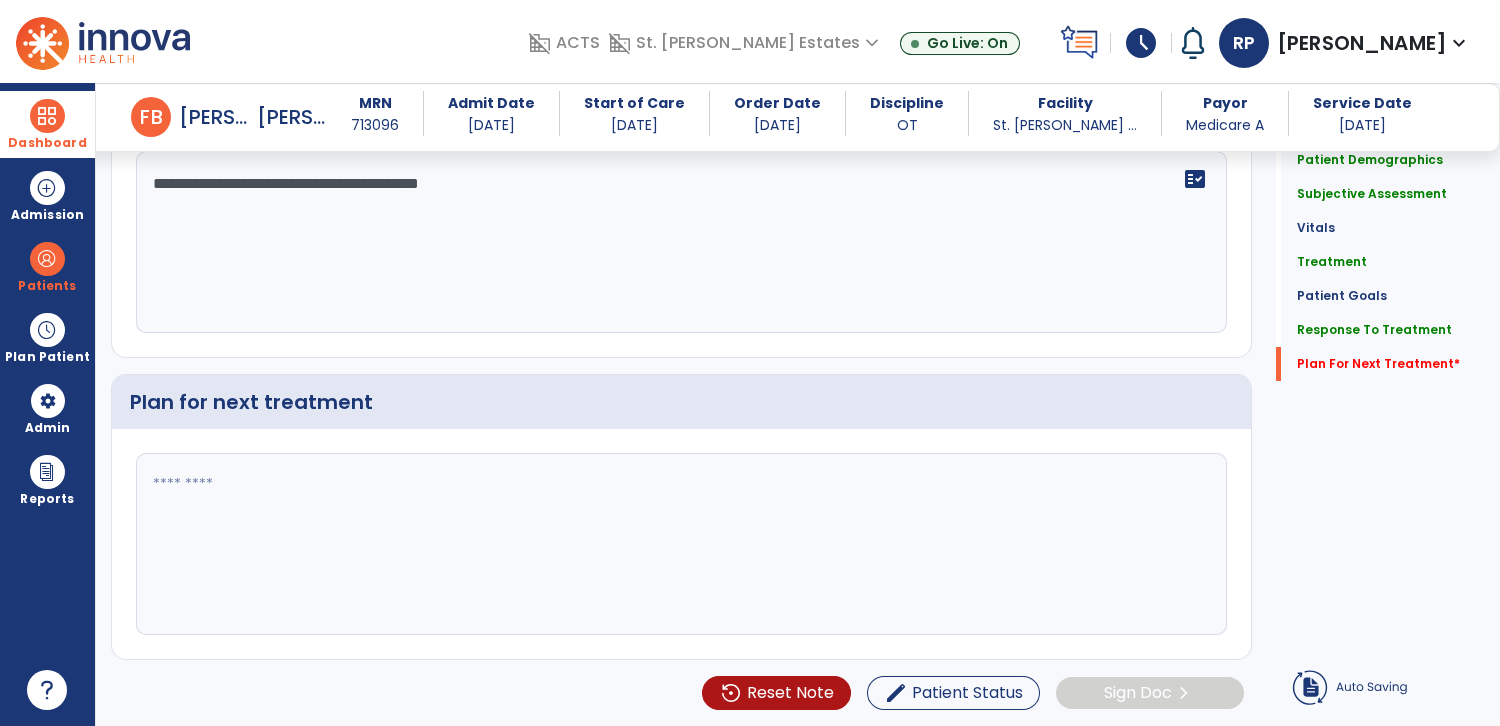 type on "**********" 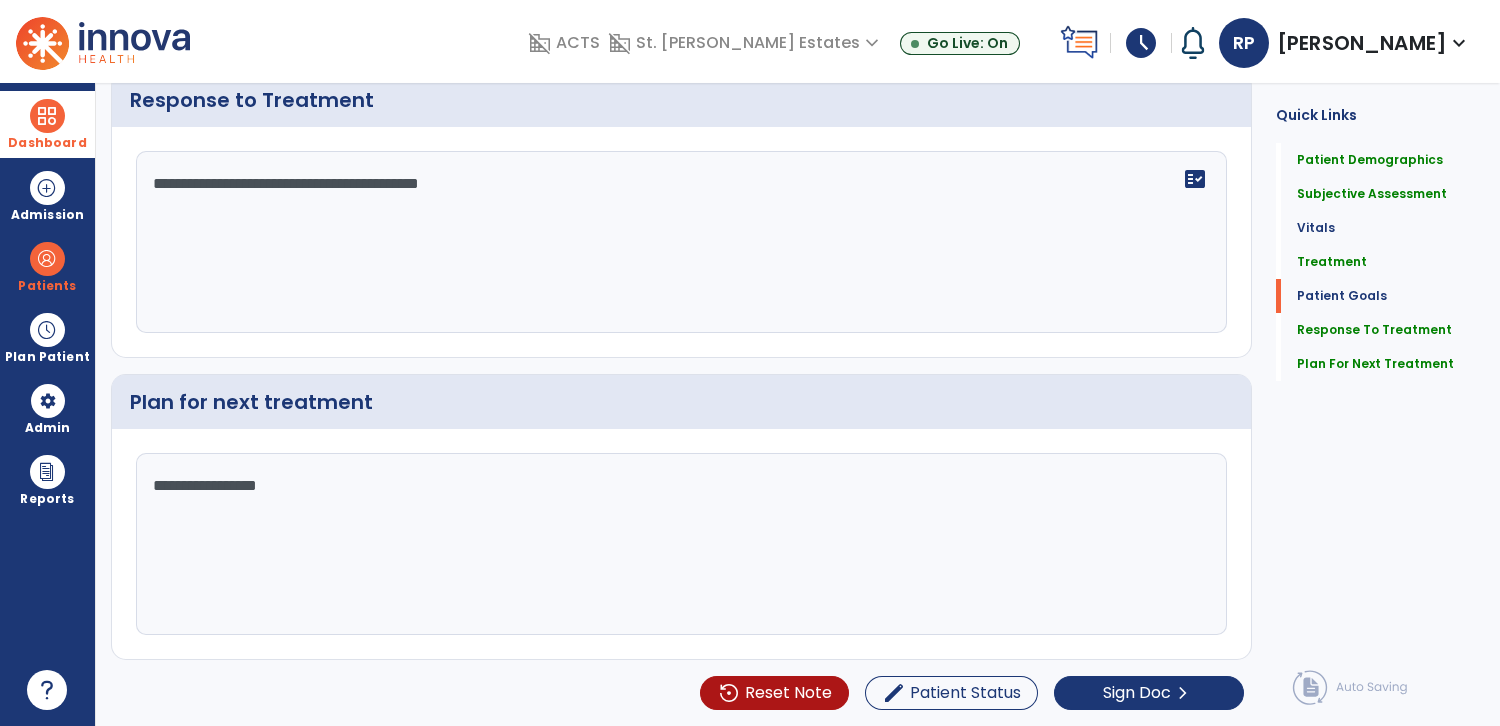scroll, scrollTop: 0, scrollLeft: 0, axis: both 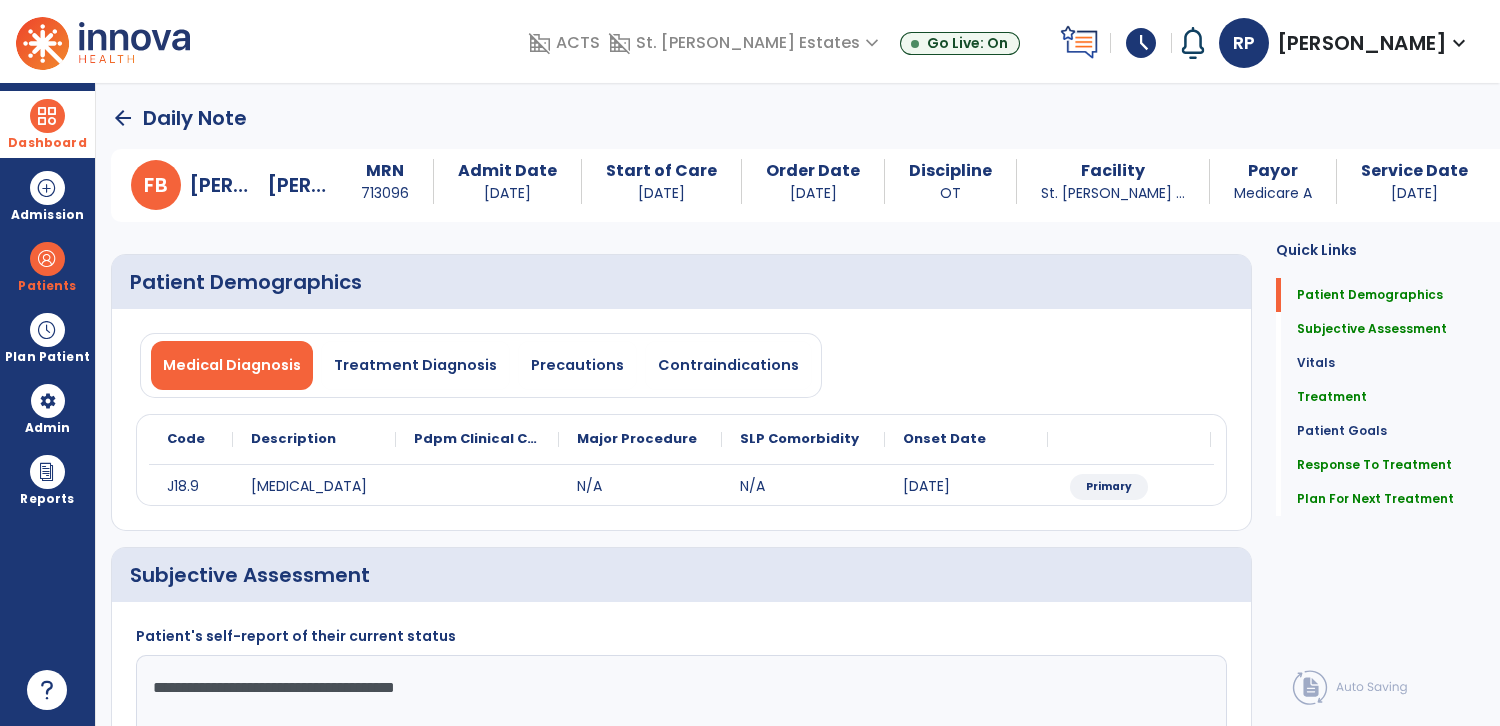 type on "**********" 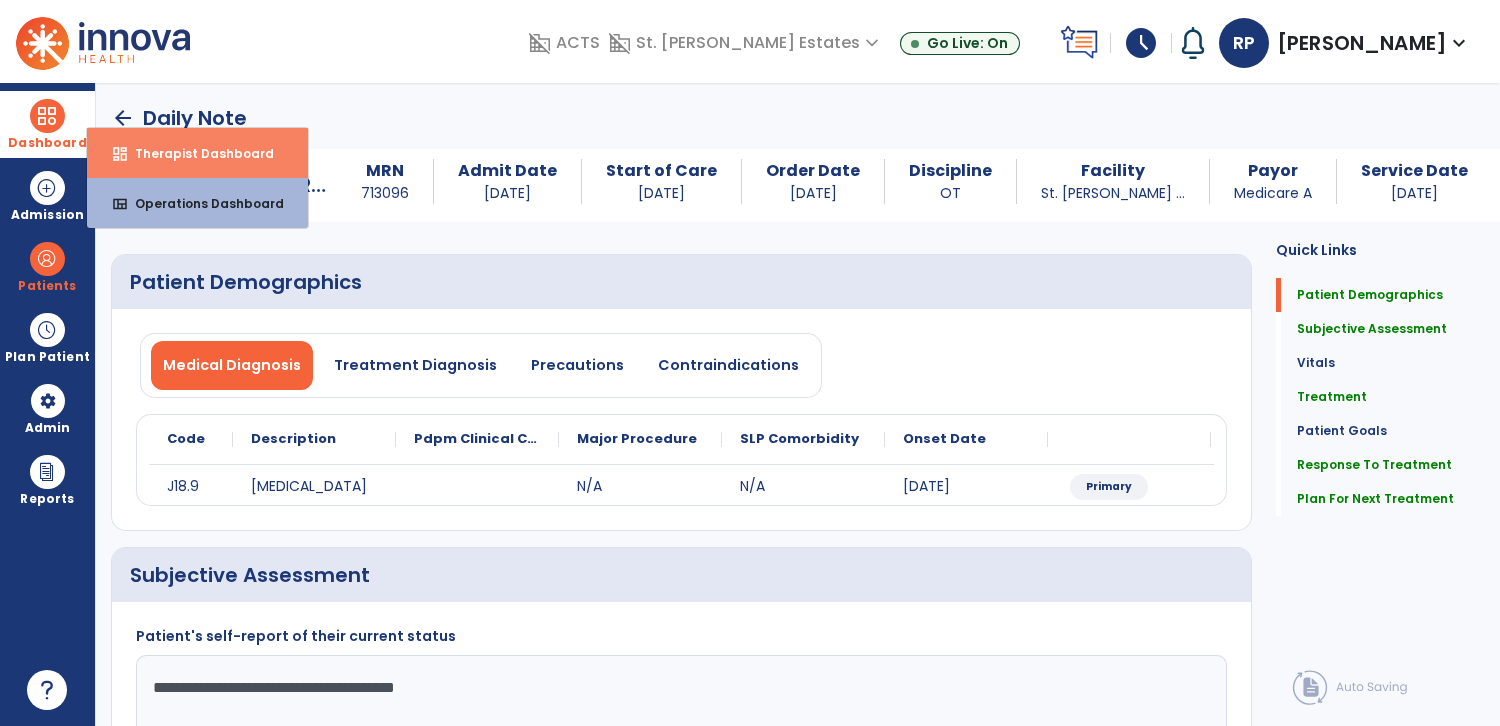 click on "dashboard  Therapist Dashboard" at bounding box center (197, 153) 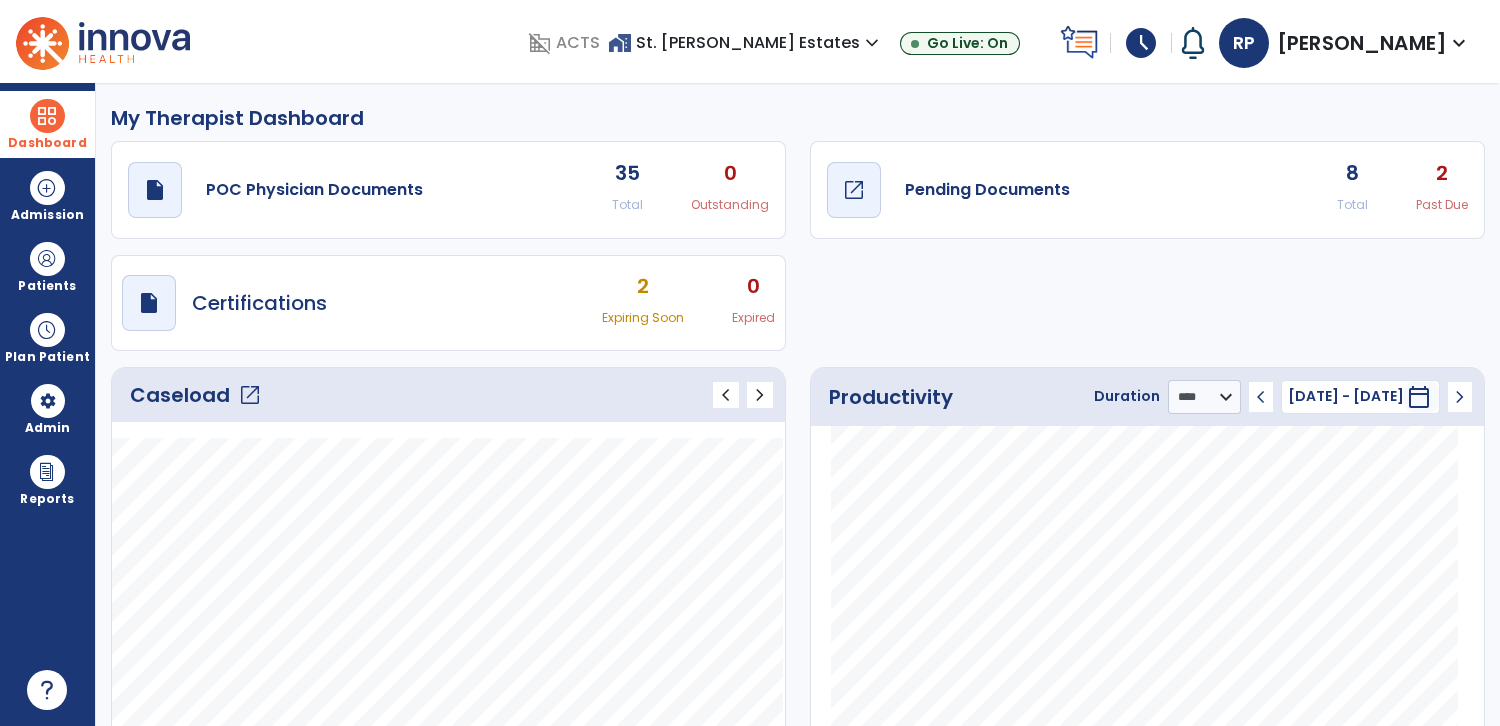 click on "draft   open_in_new  Pending Documents" 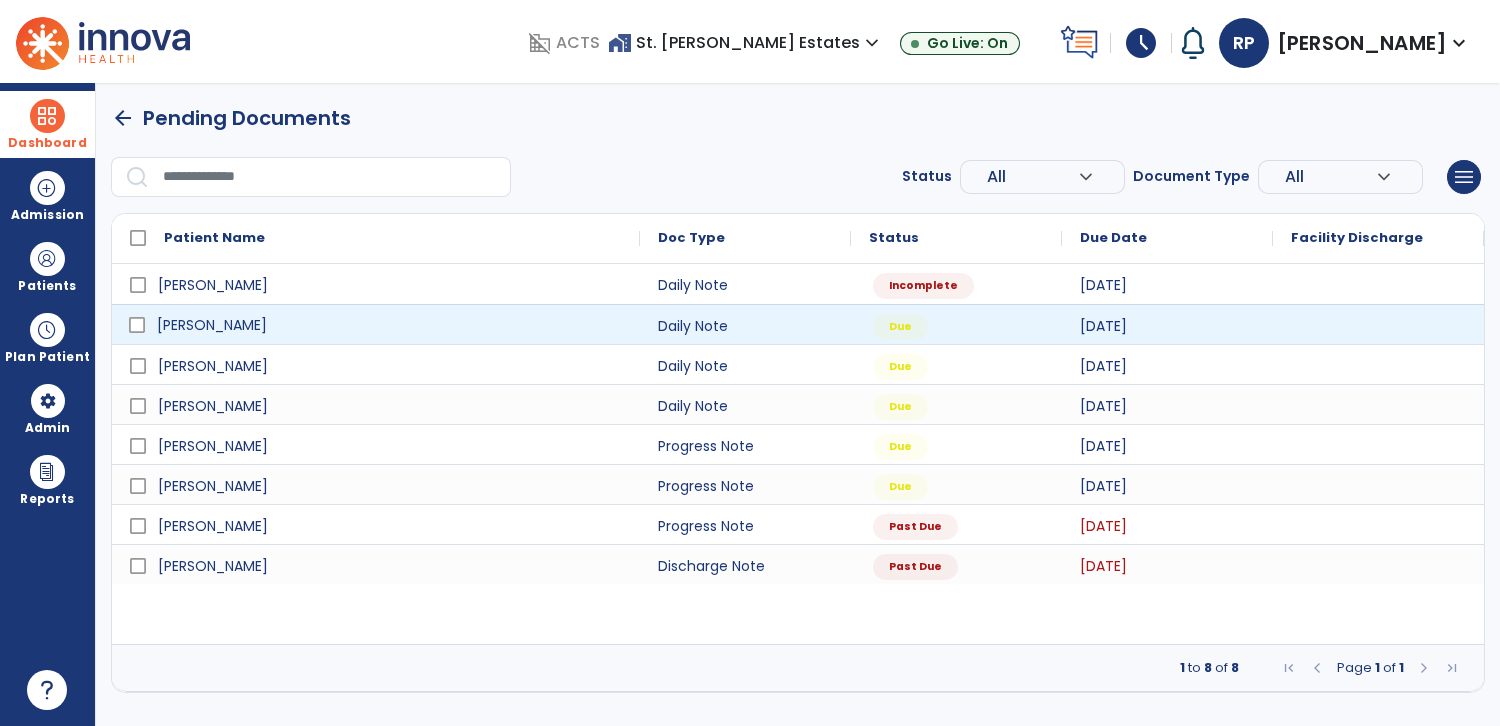 click on "[PERSON_NAME]" at bounding box center (212, 325) 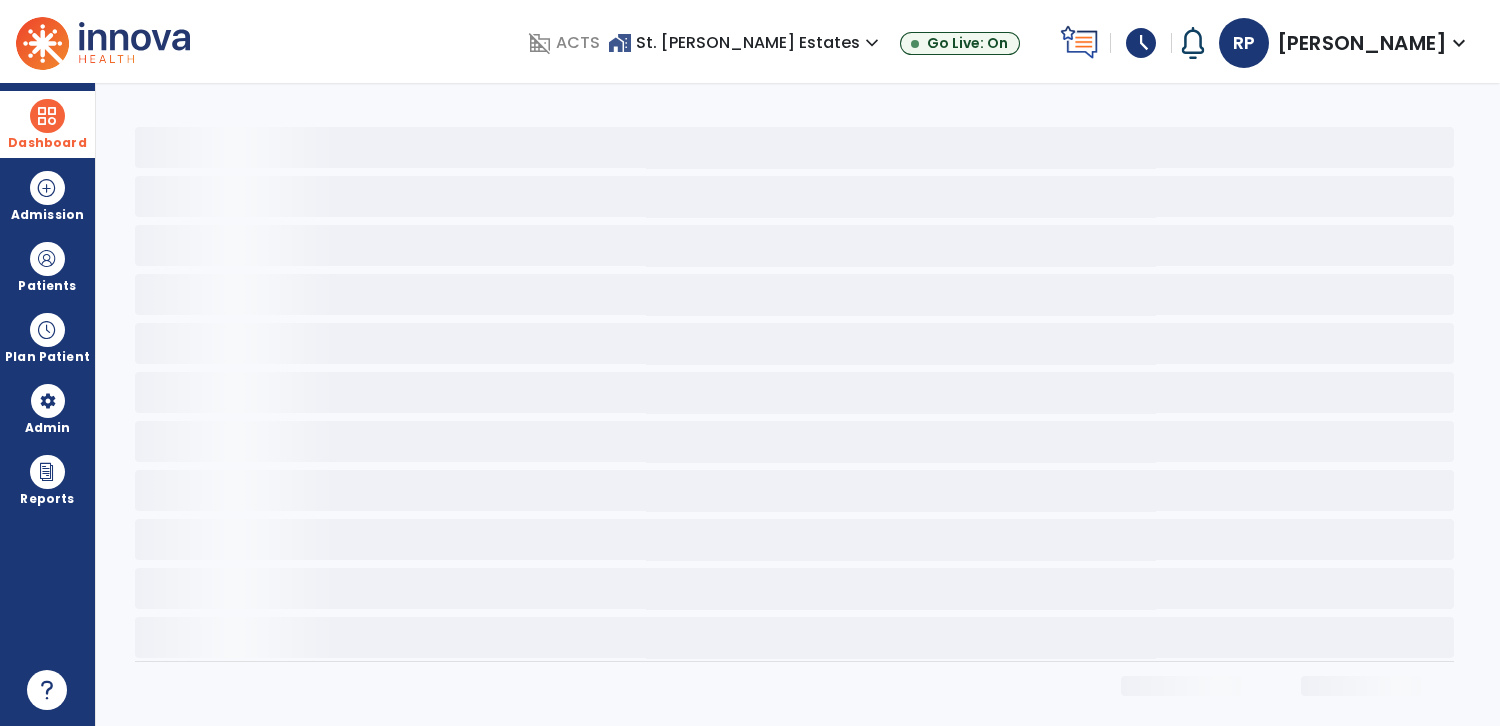 scroll, scrollTop: 0, scrollLeft: 0, axis: both 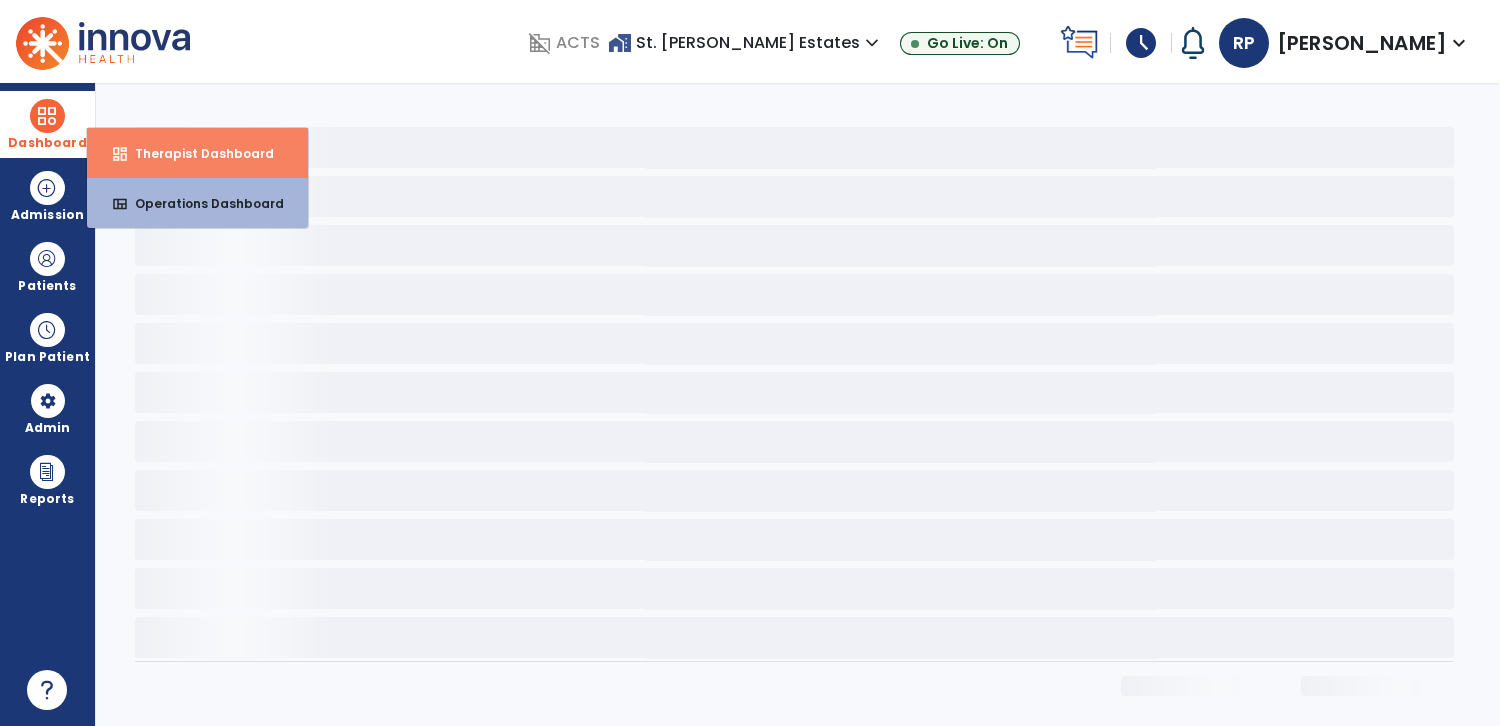click on "Therapist Dashboard" at bounding box center (196, 153) 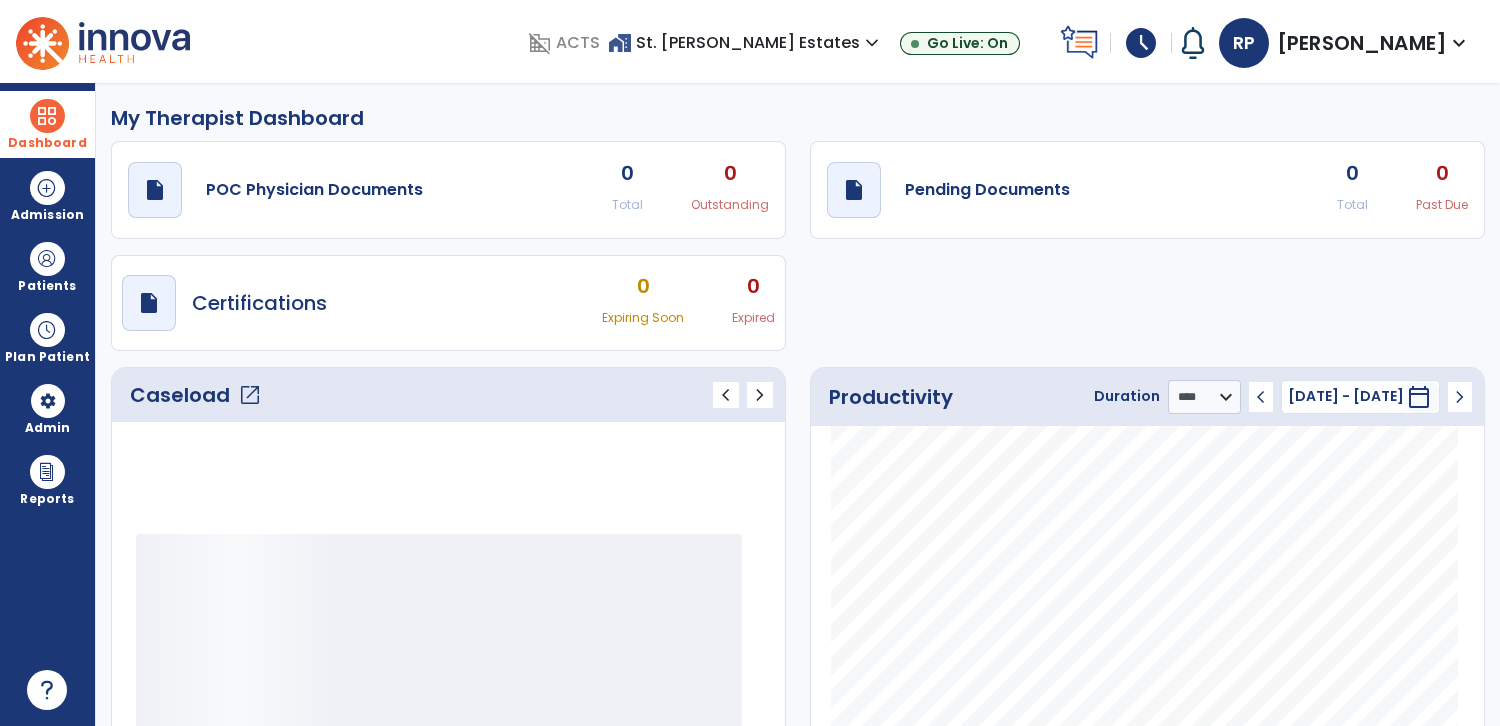 click on "draft   open_in_new  Pending Documents 0 Total 0 Past Due" 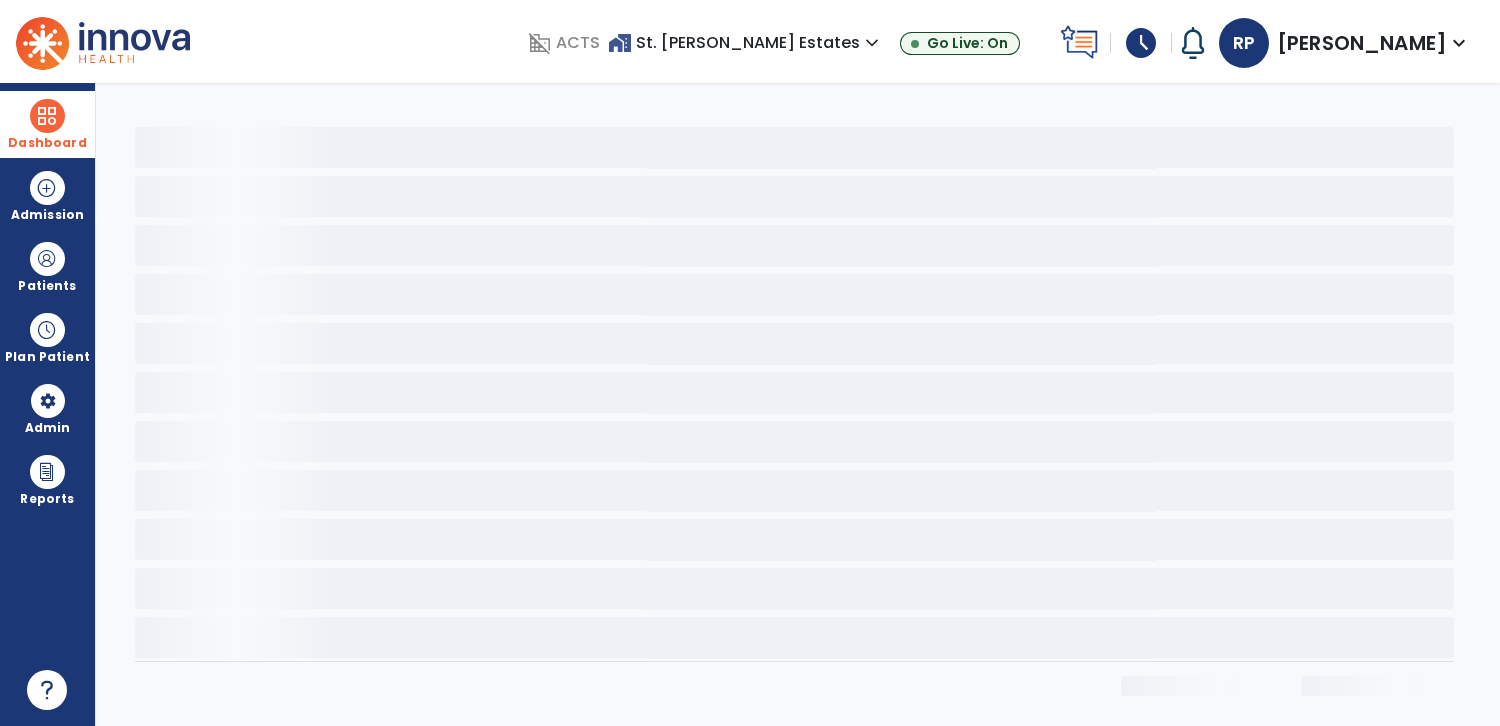 scroll, scrollTop: 132, scrollLeft: 0, axis: vertical 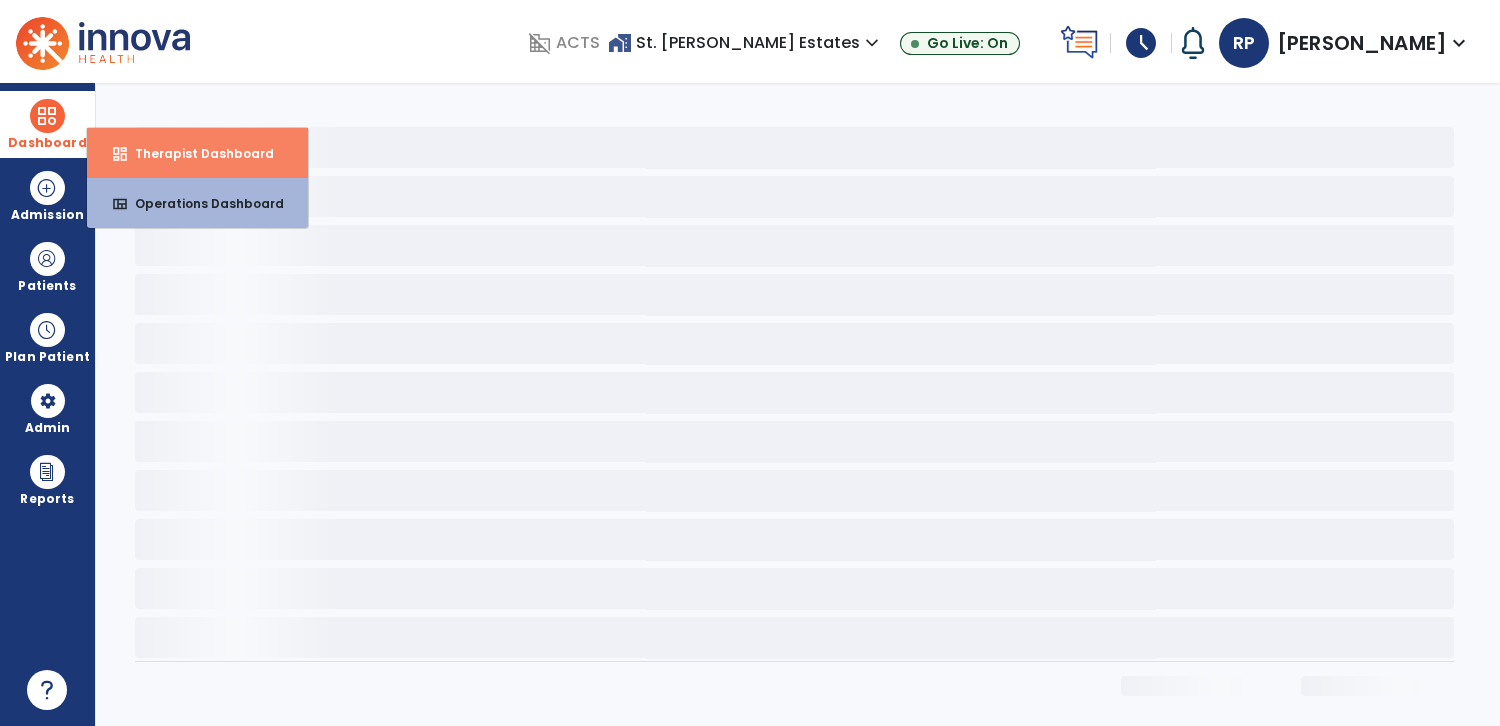 click on "Therapist Dashboard" at bounding box center (196, 153) 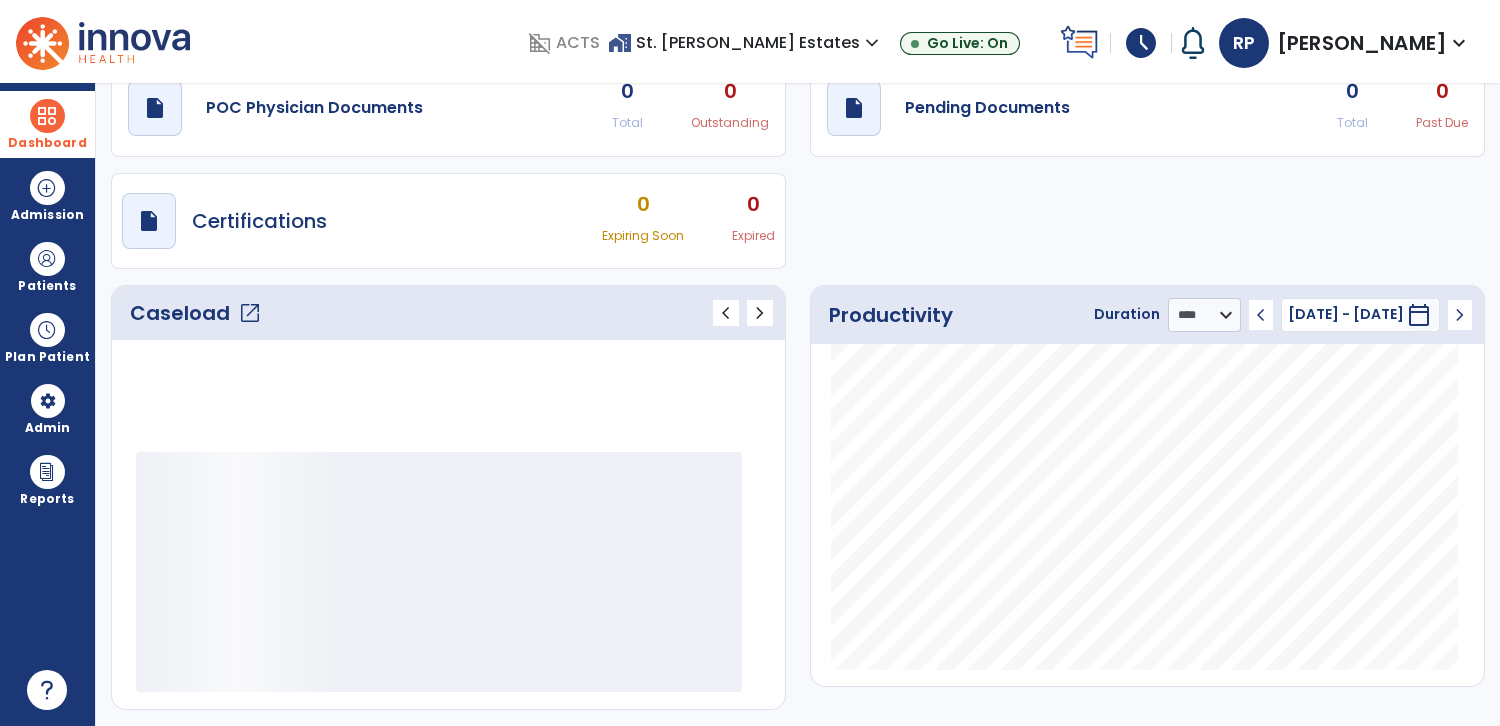 scroll, scrollTop: 0, scrollLeft: 0, axis: both 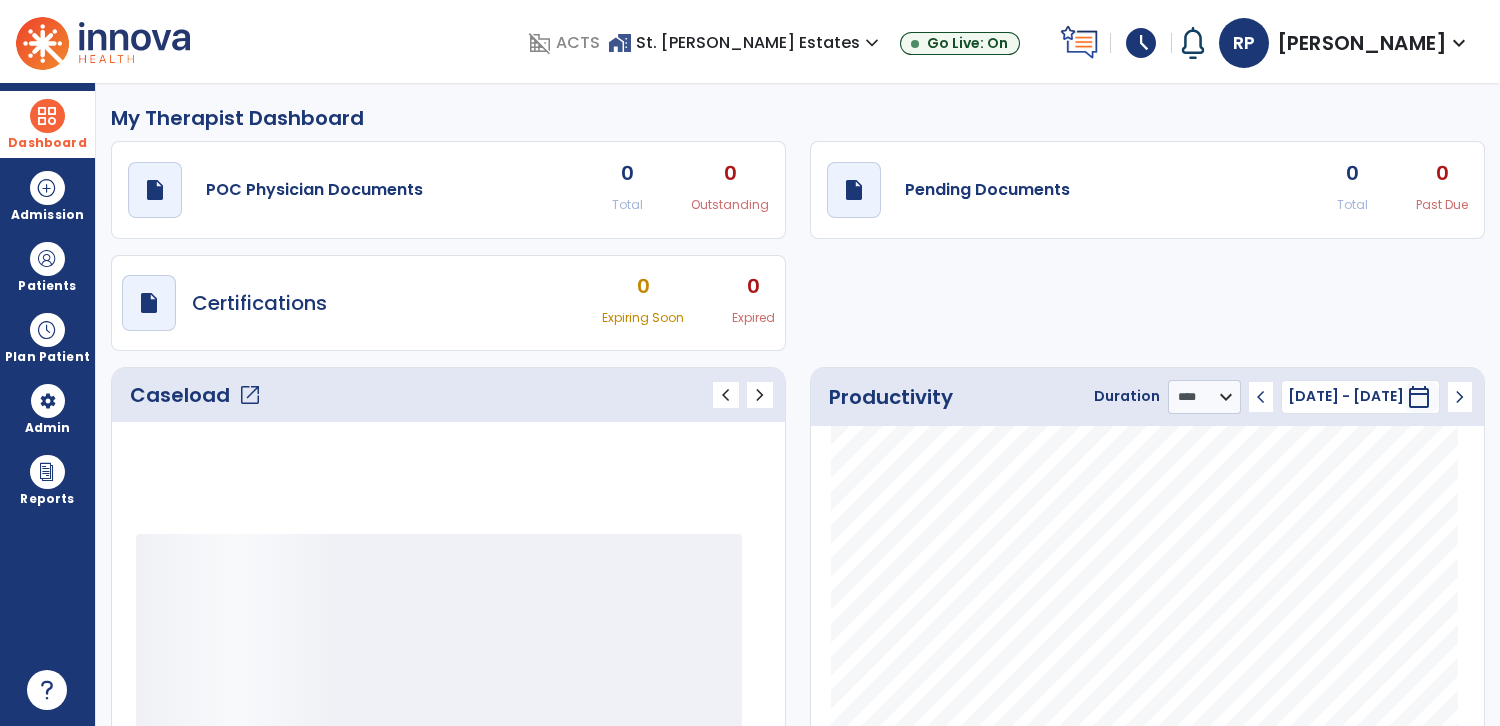 click on "draft   open_in_new  Pending Documents 0 Total 0 Past Due" 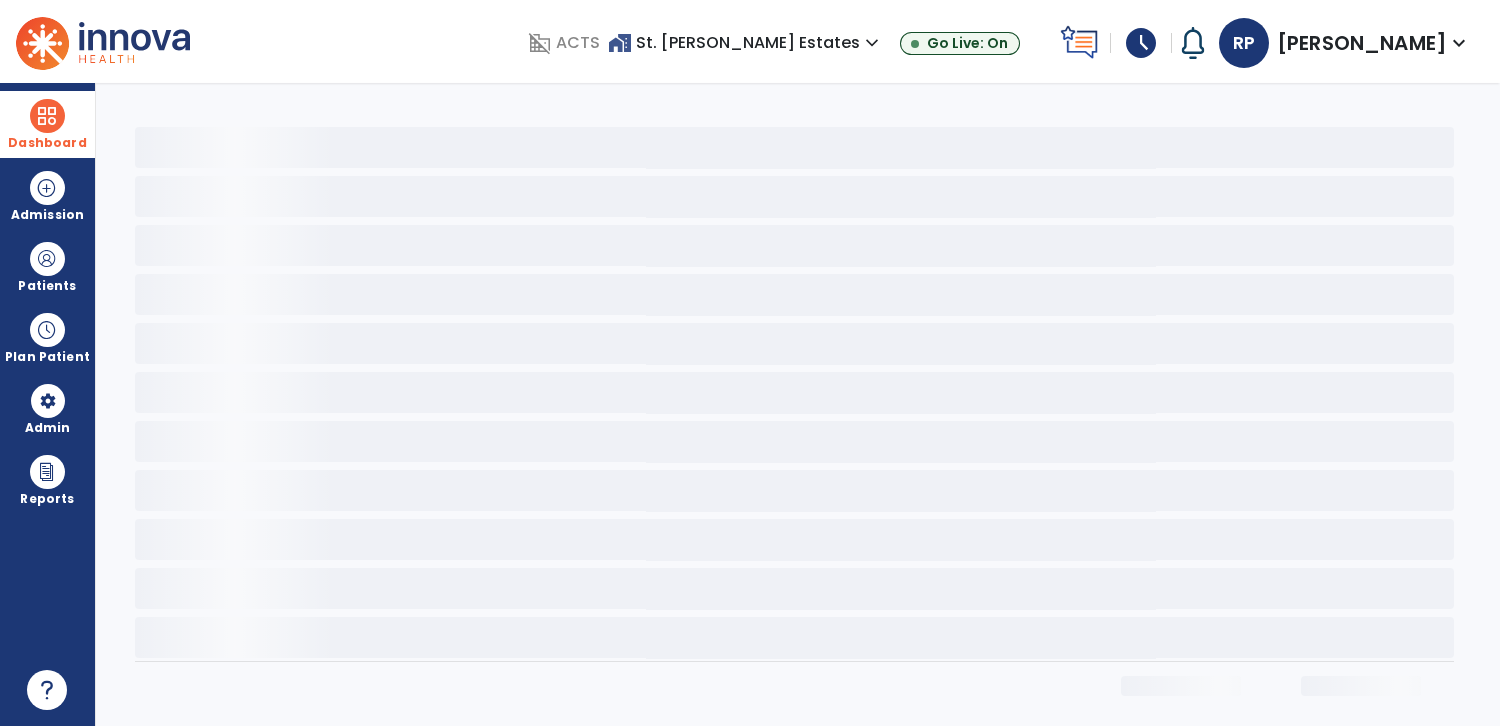 scroll, scrollTop: 0, scrollLeft: 0, axis: both 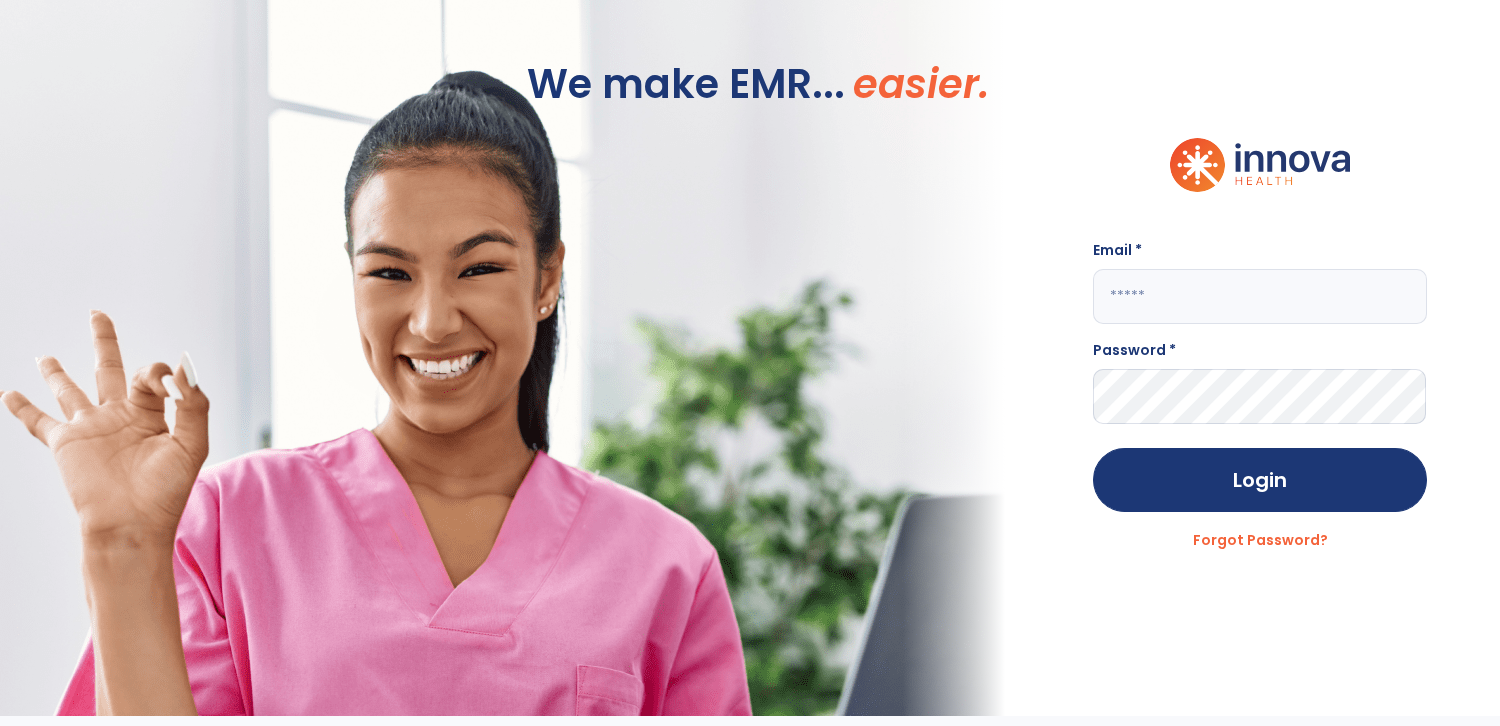 click 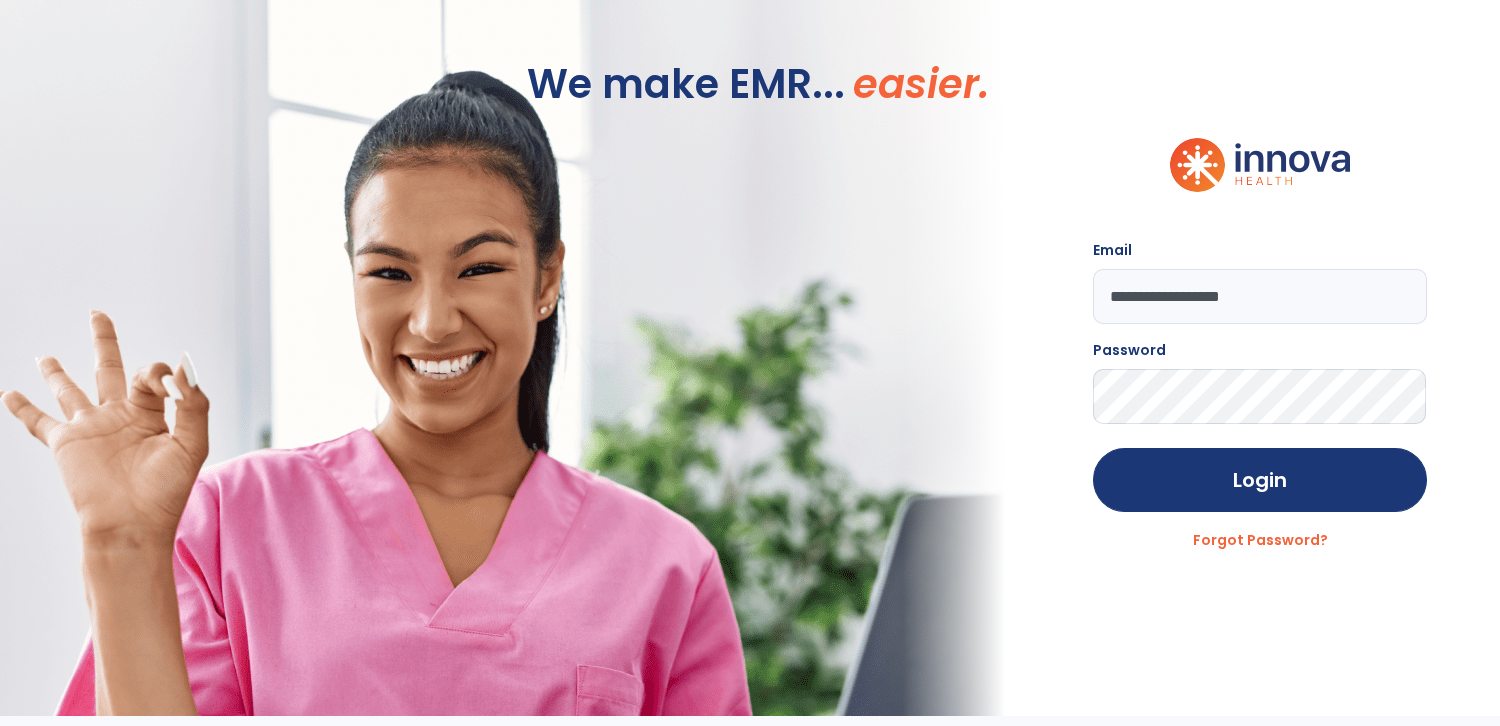 click on "Login" 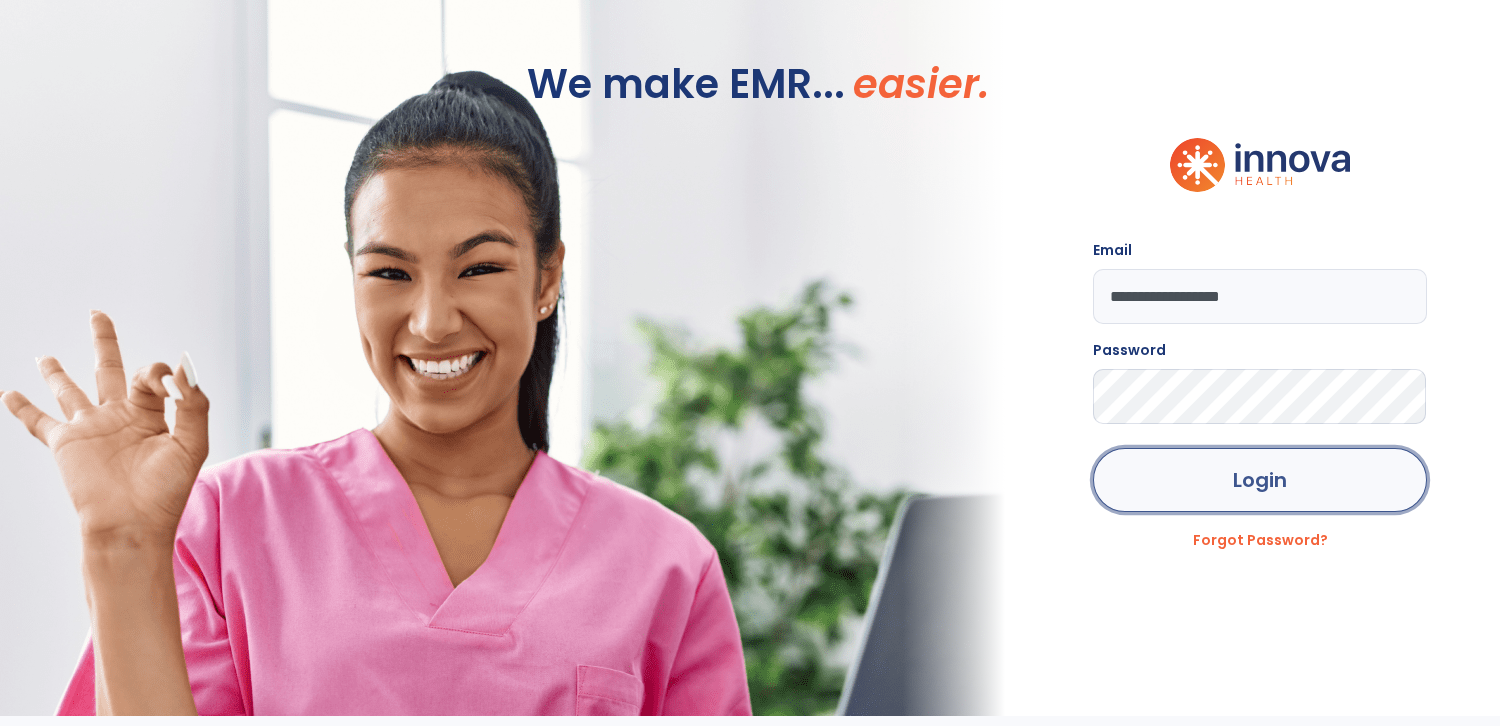 click on "Login" 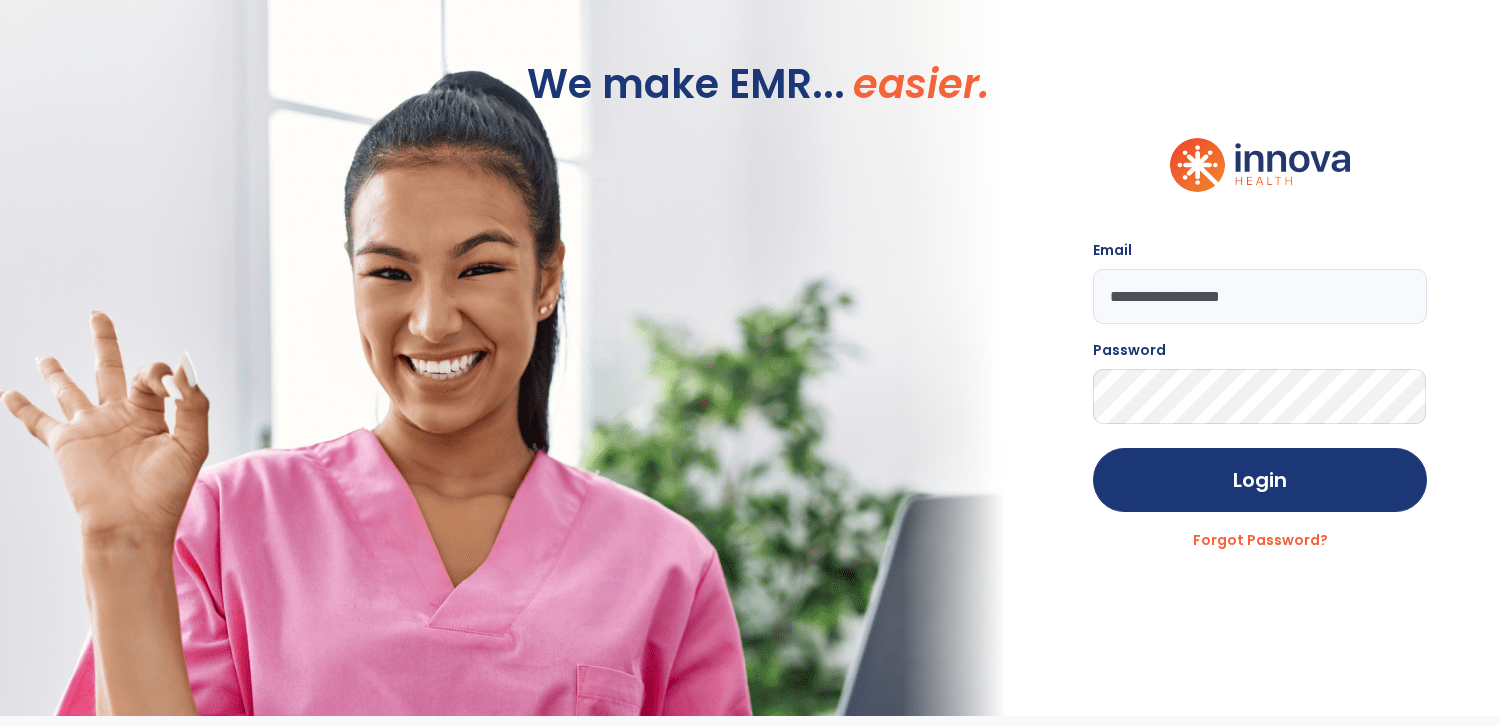 click on "Login" 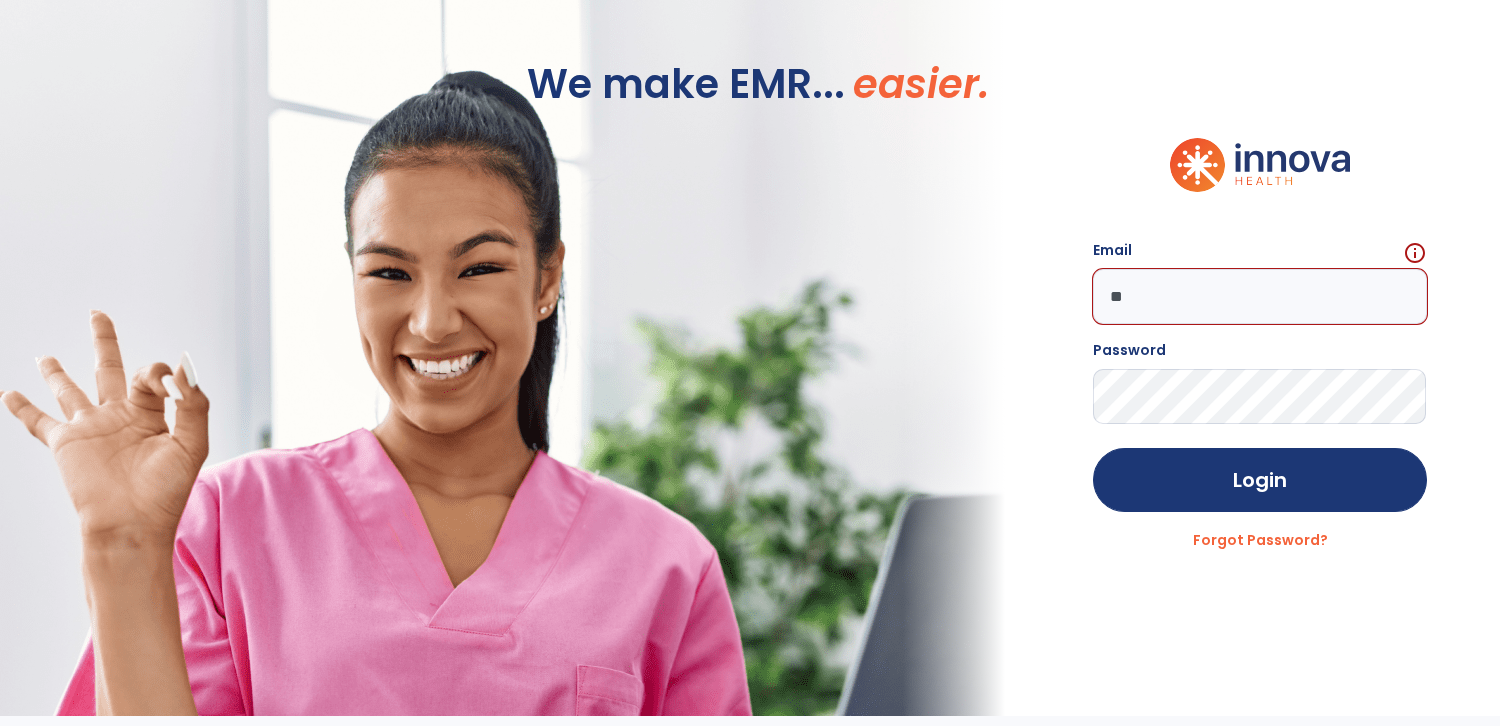 type on "*" 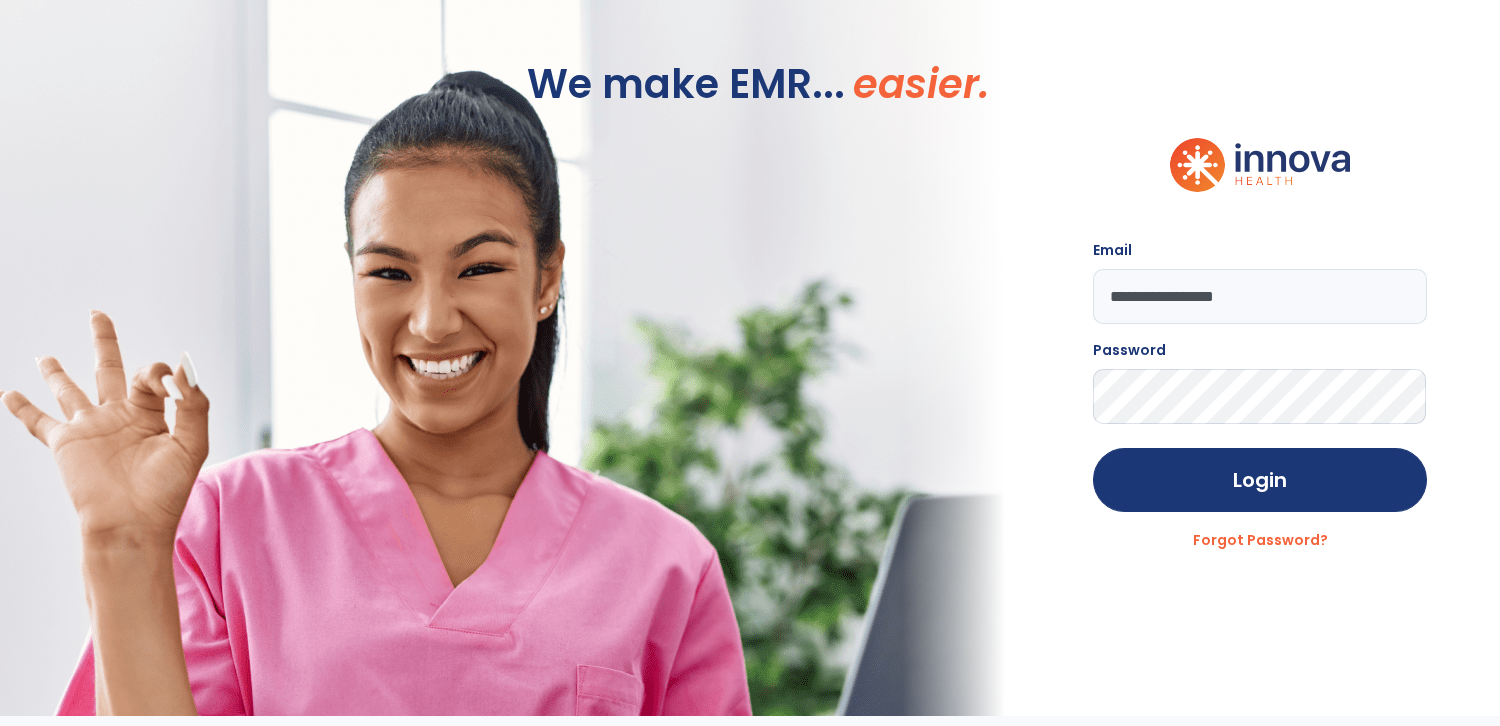type on "**********" 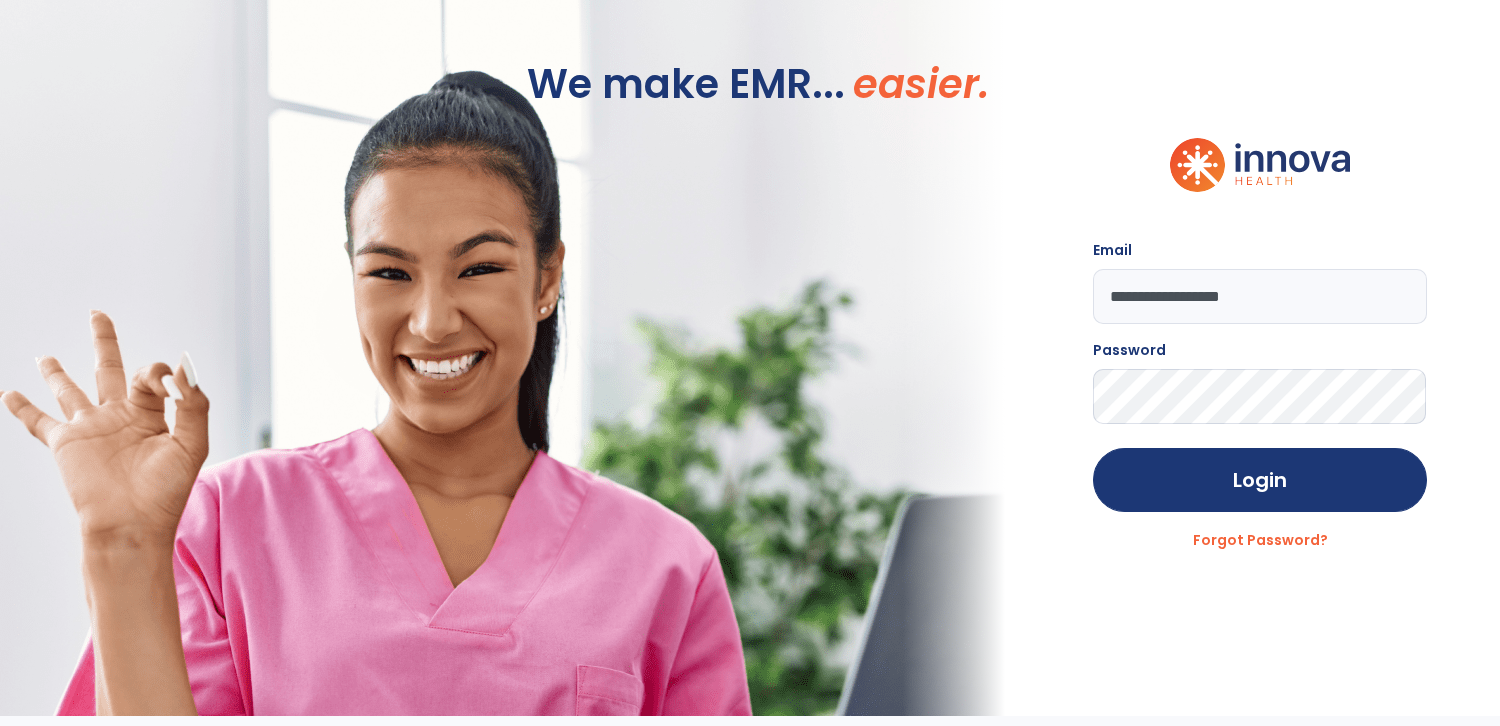 click on "Login" 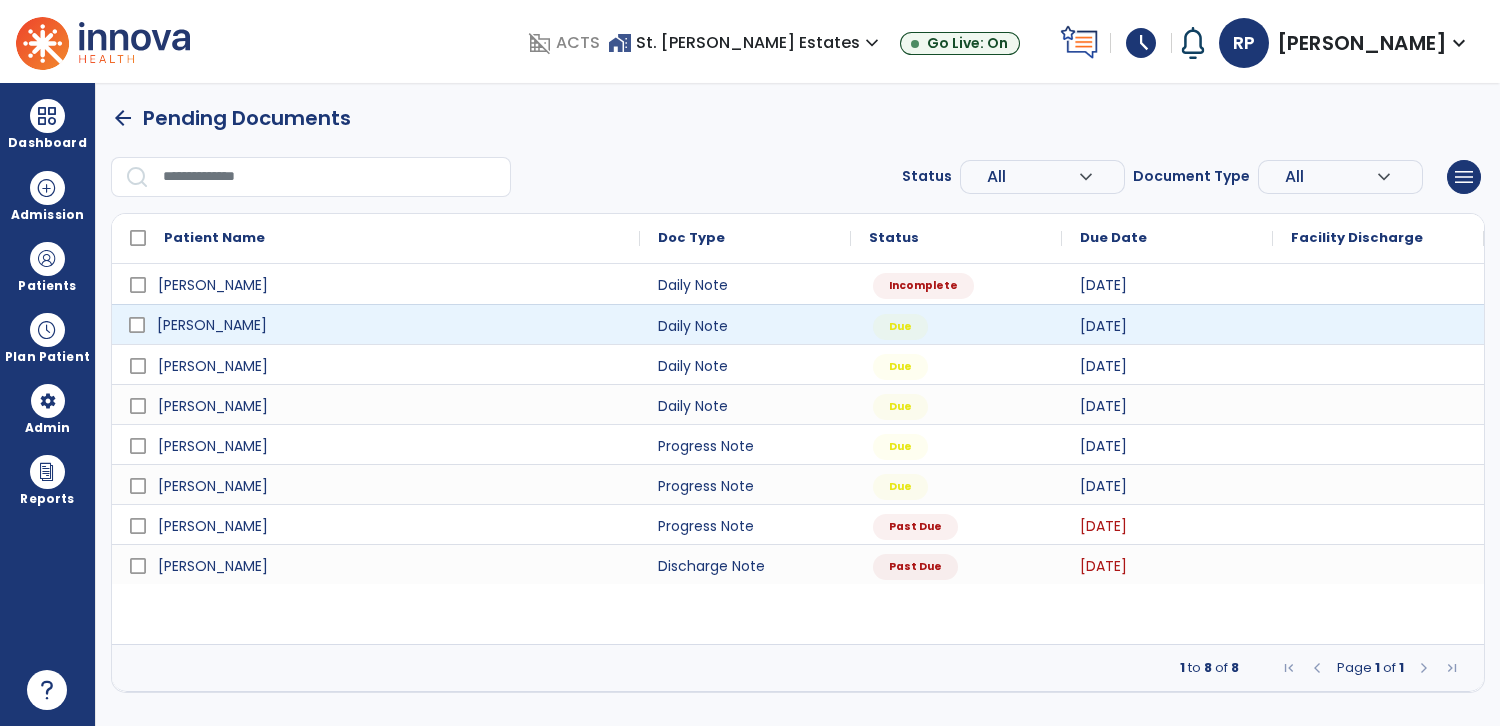 click on "[PERSON_NAME]" at bounding box center (212, 325) 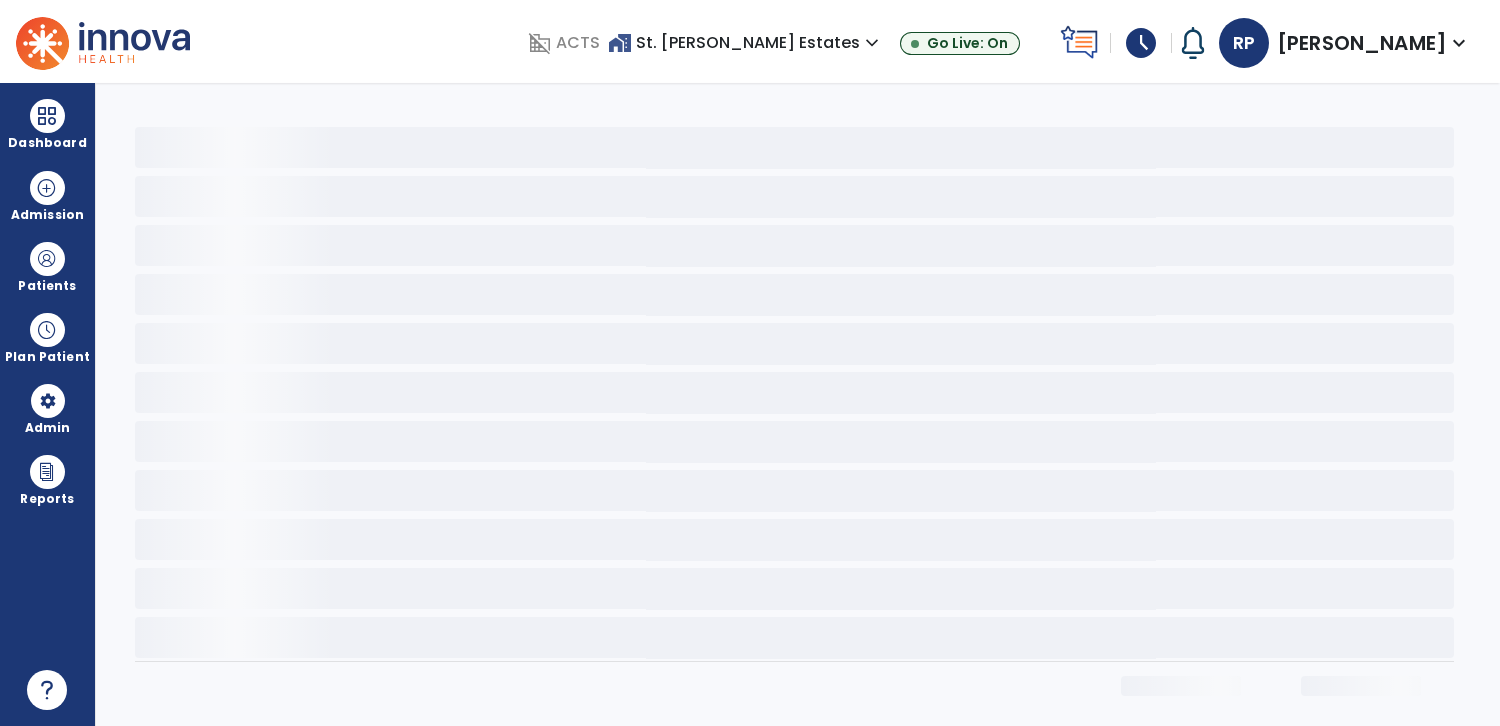 scroll, scrollTop: 0, scrollLeft: 0, axis: both 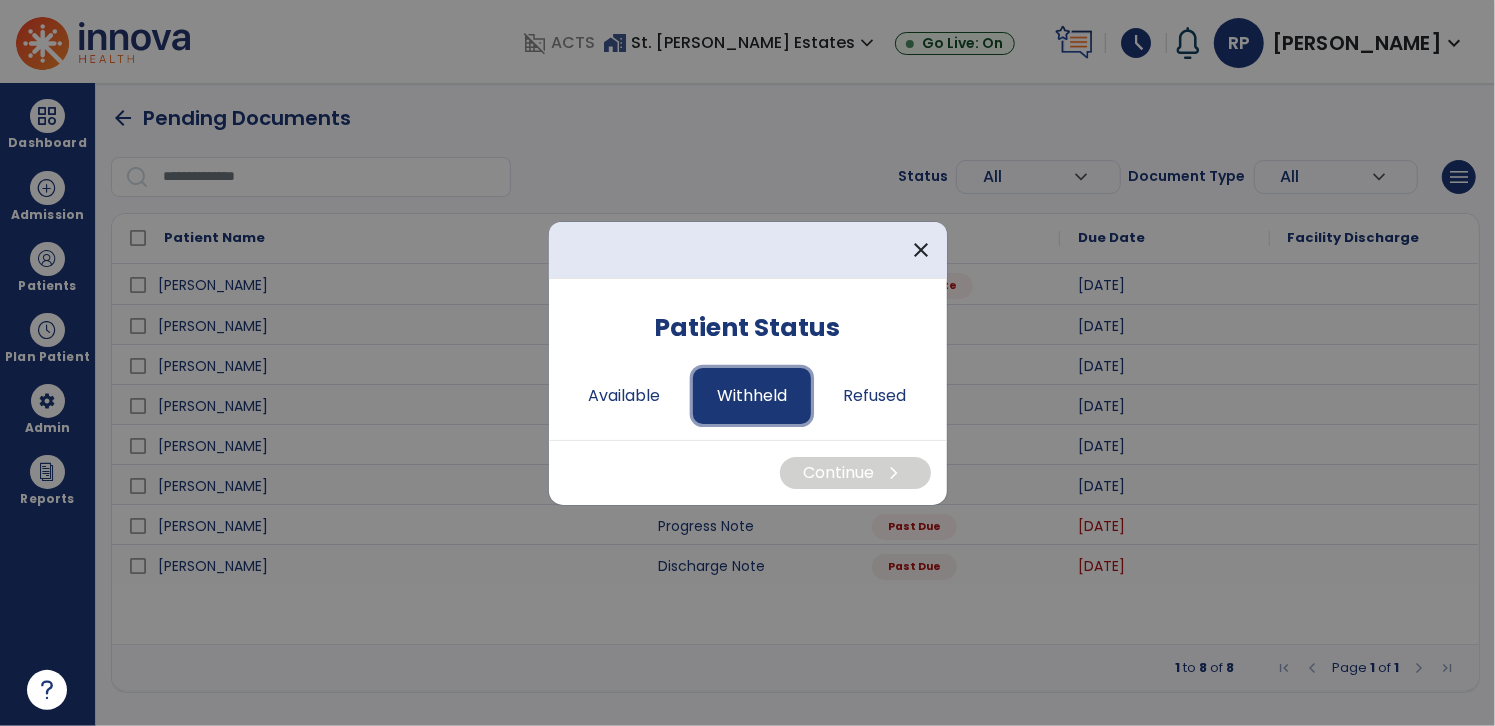 click on "Withheld" at bounding box center [752, 396] 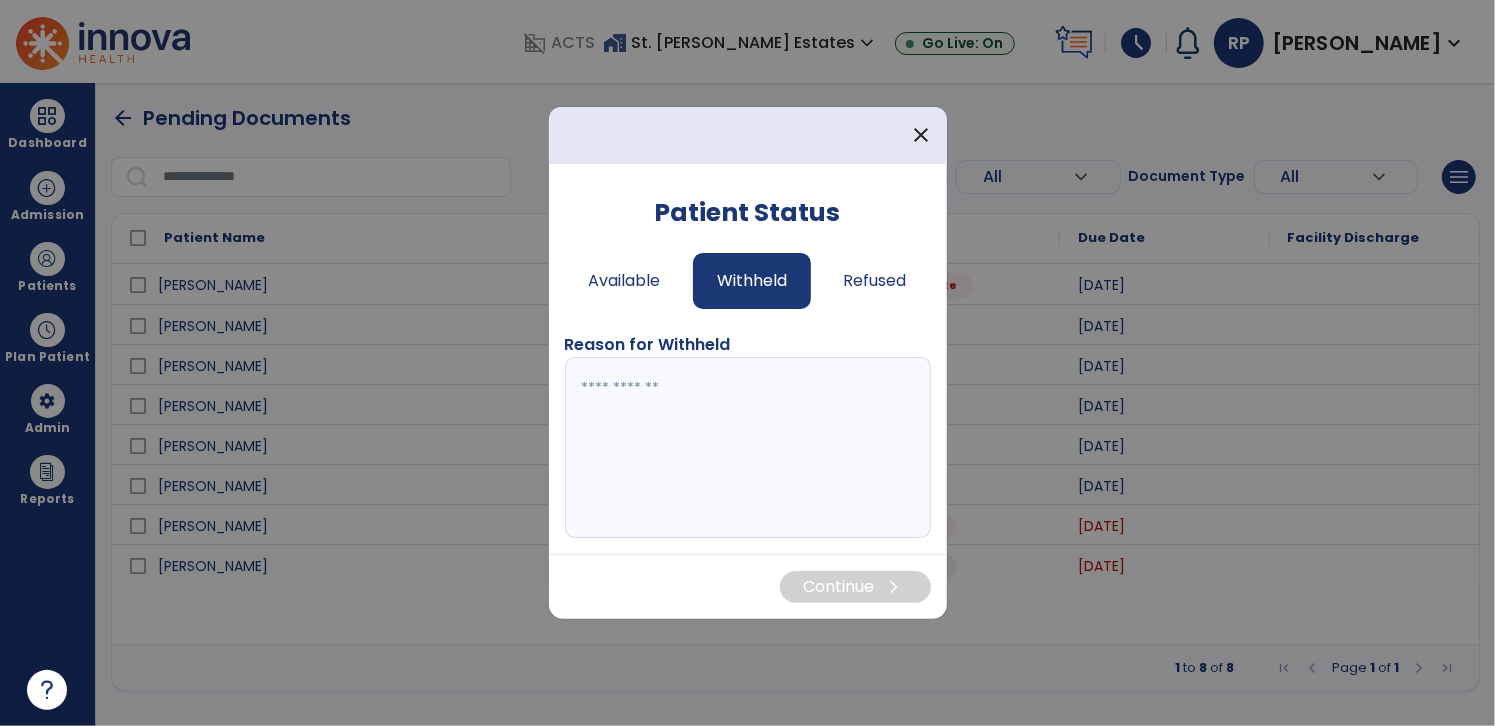 click at bounding box center [744, 448] 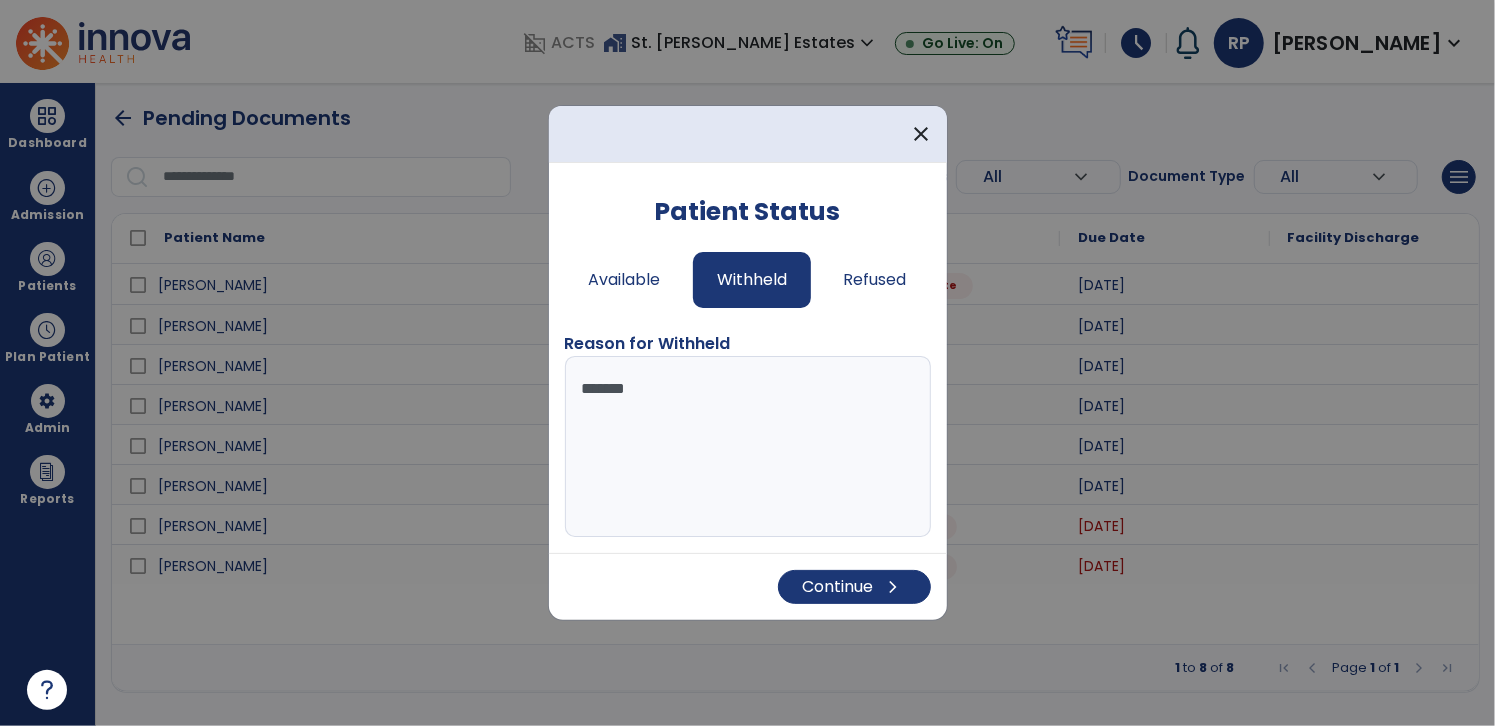 type on "********" 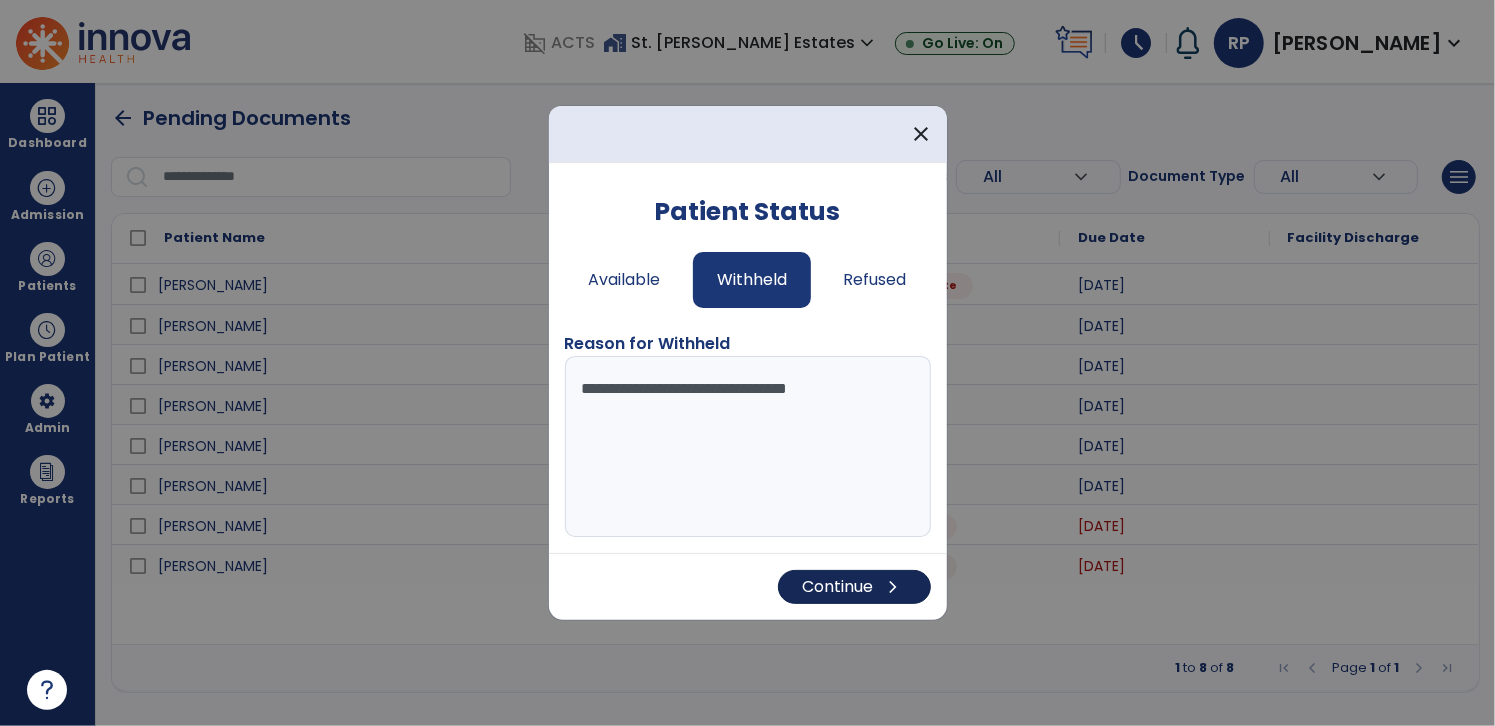 type on "**********" 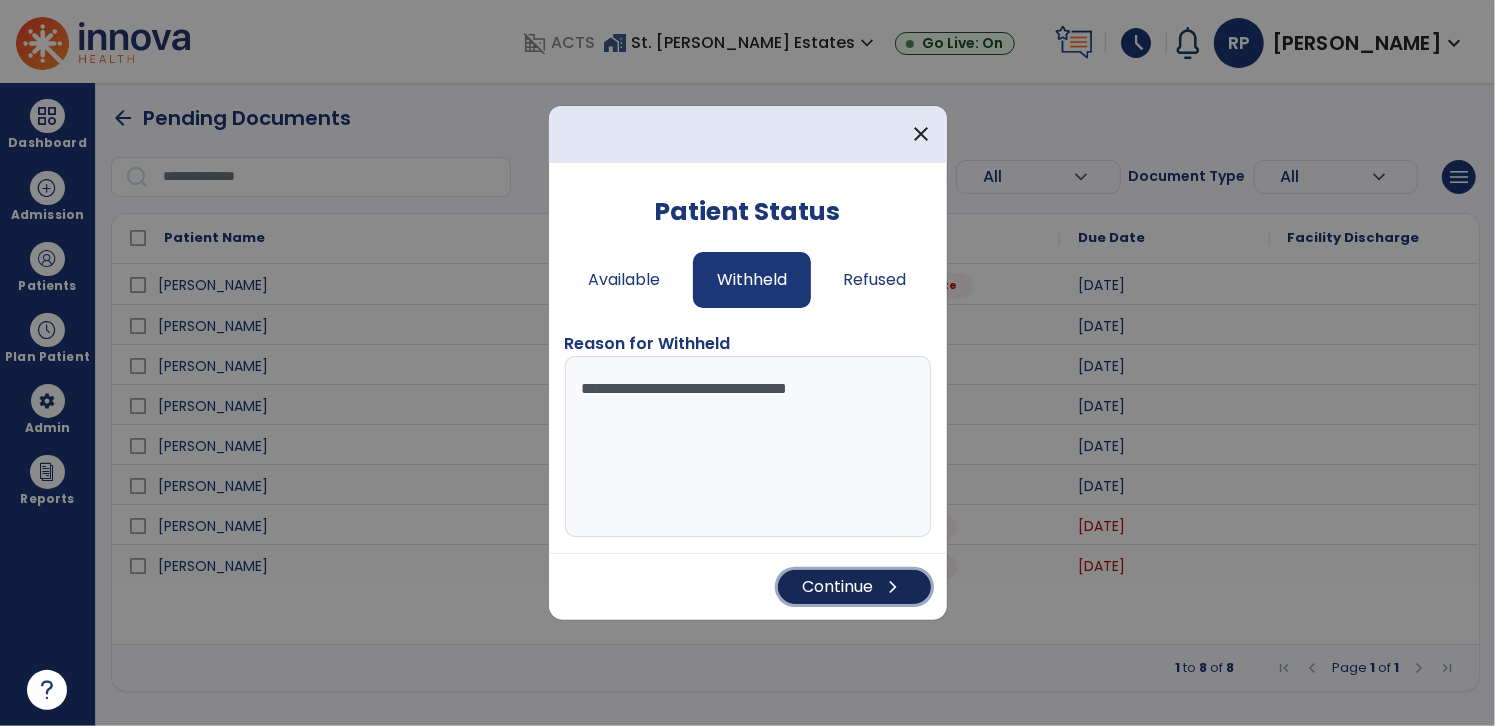 click on "Continue   chevron_right" at bounding box center (854, 587) 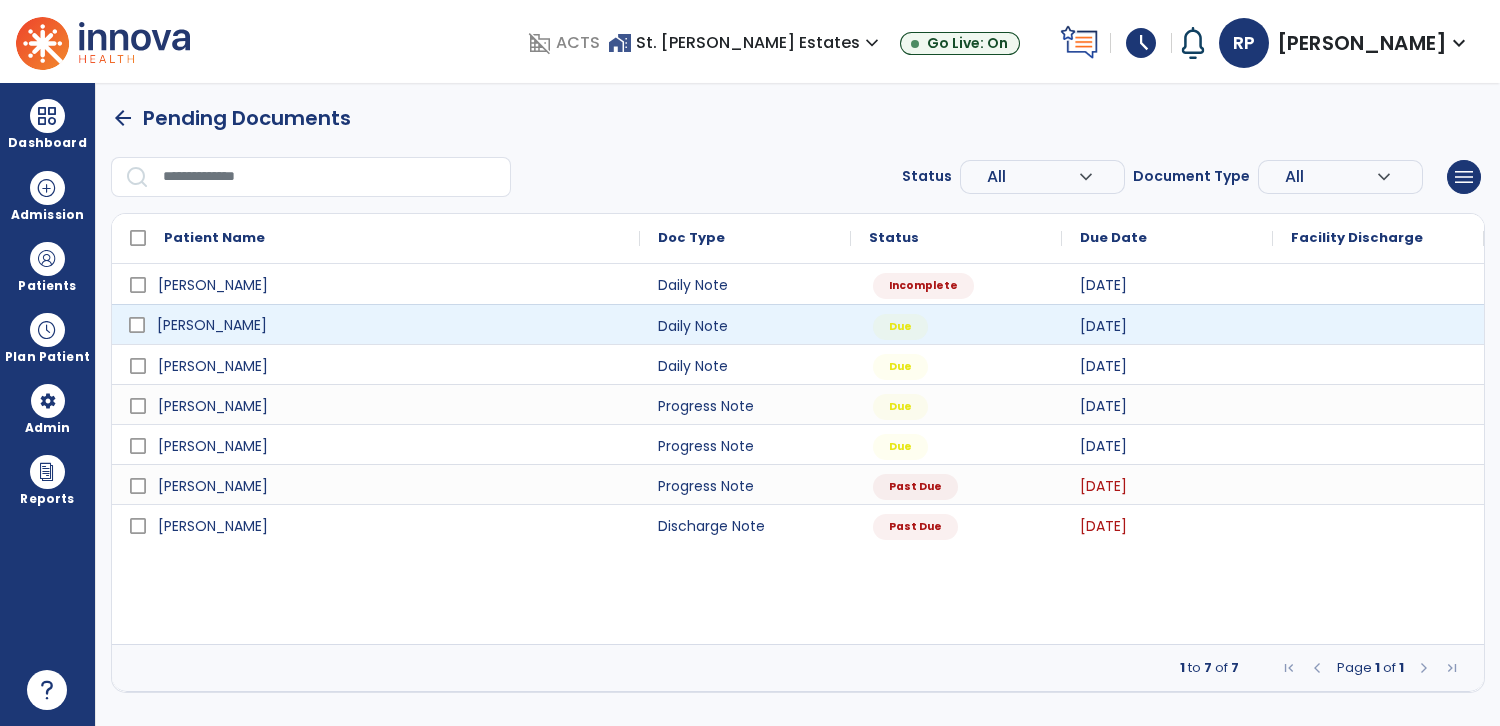 click on "[PERSON_NAME]" at bounding box center (212, 325) 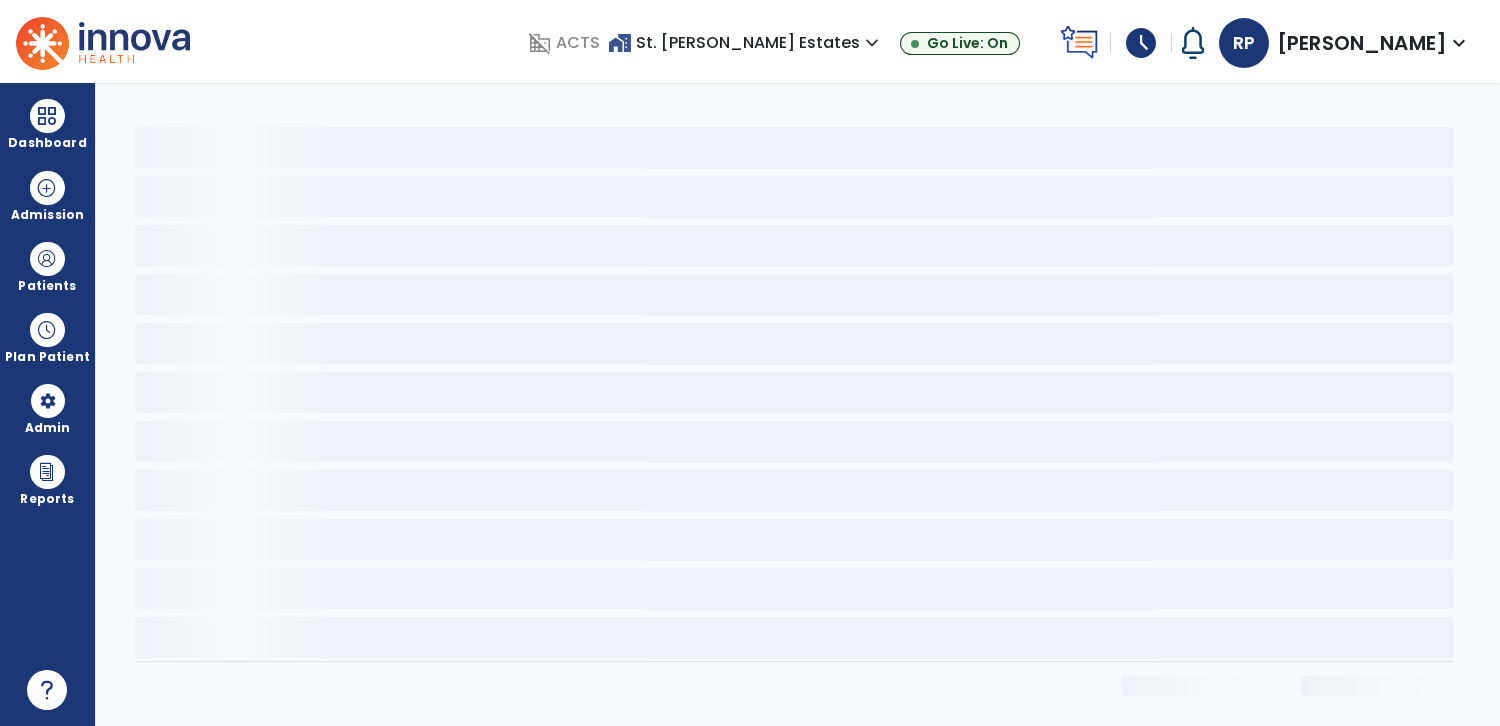 scroll, scrollTop: 0, scrollLeft: 0, axis: both 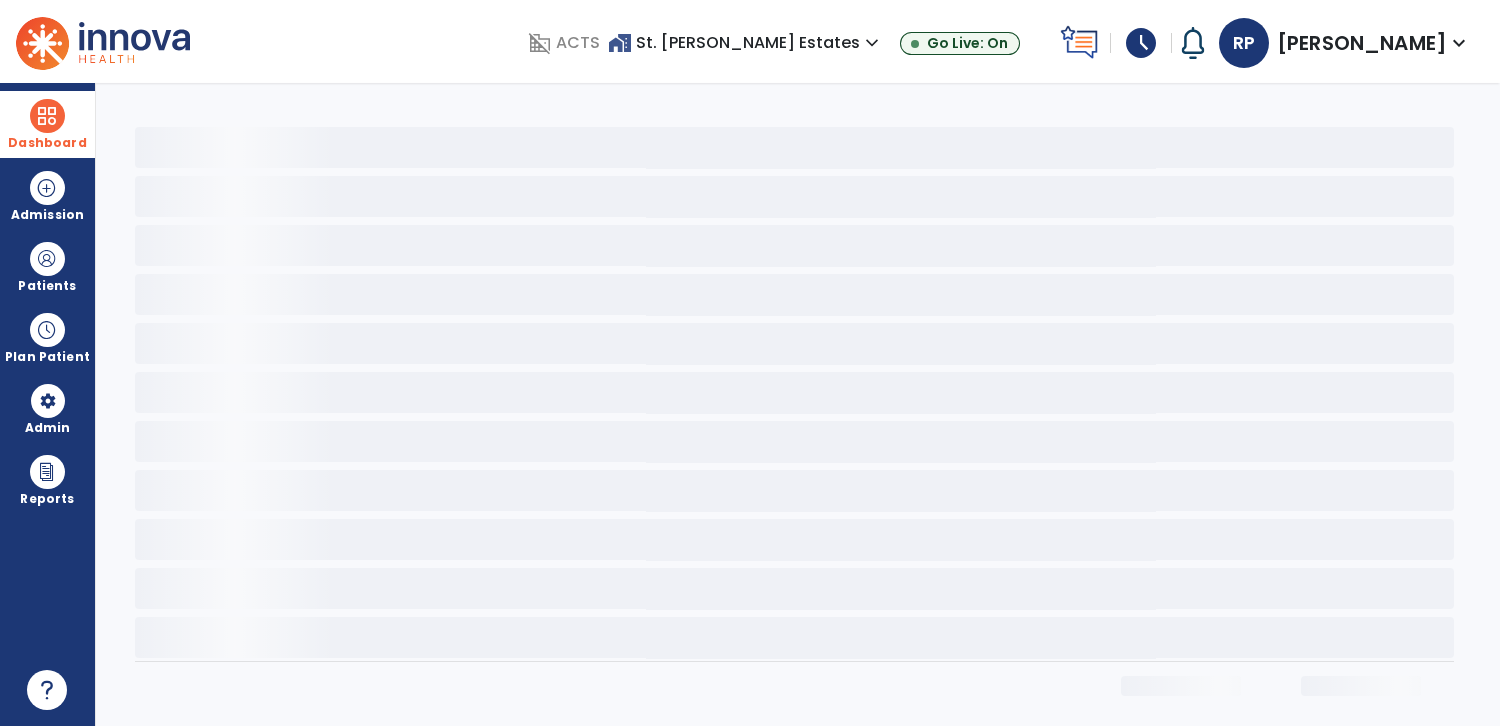 click at bounding box center [47, 116] 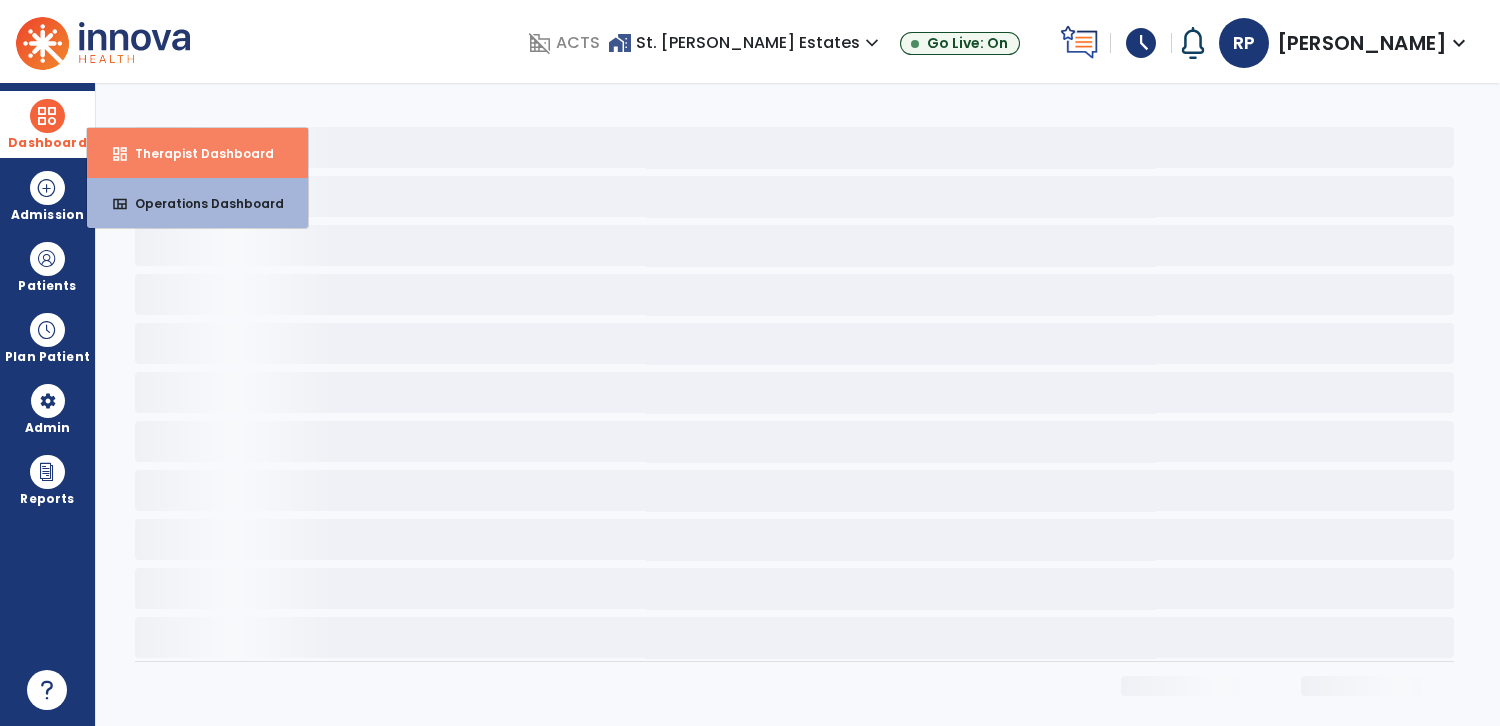 click on "dashboard  Therapist Dashboard" at bounding box center [197, 153] 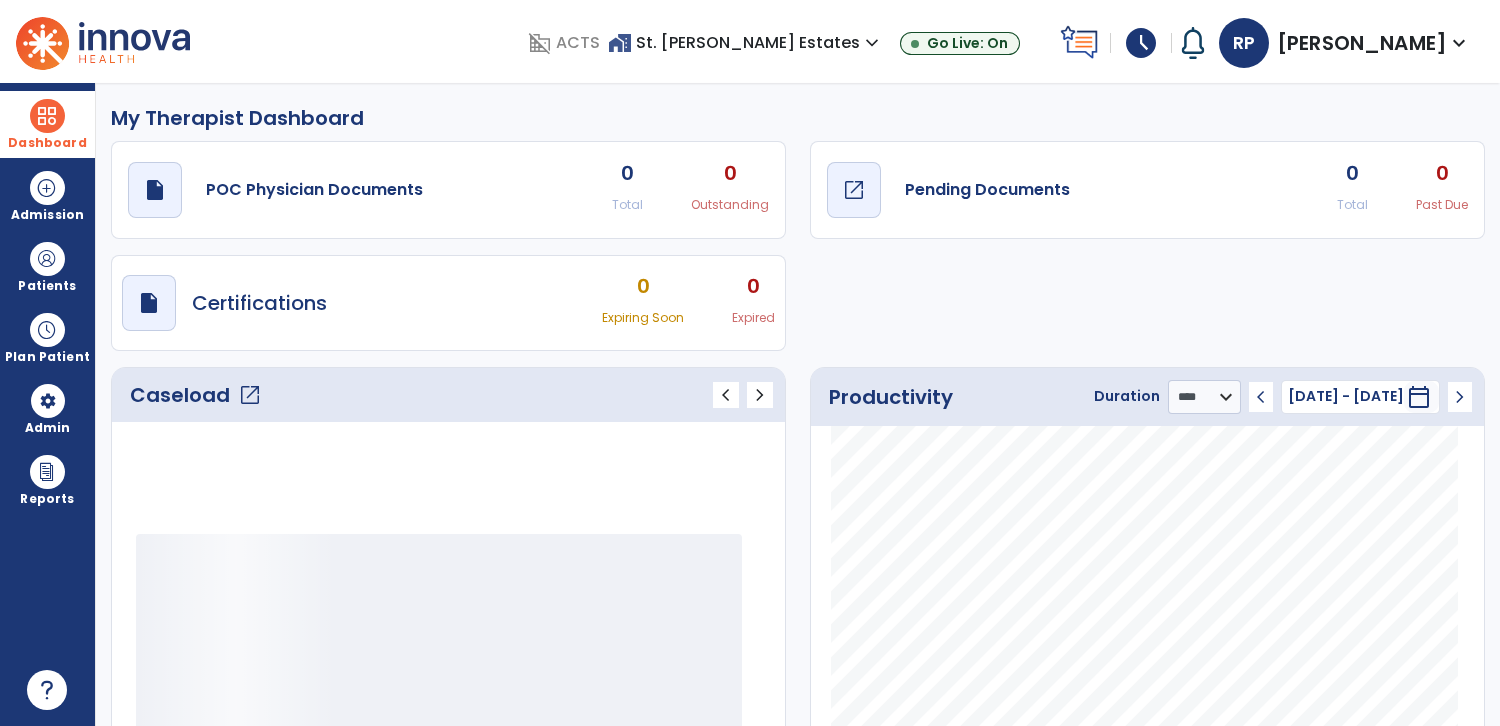 click on "Pending Documents" 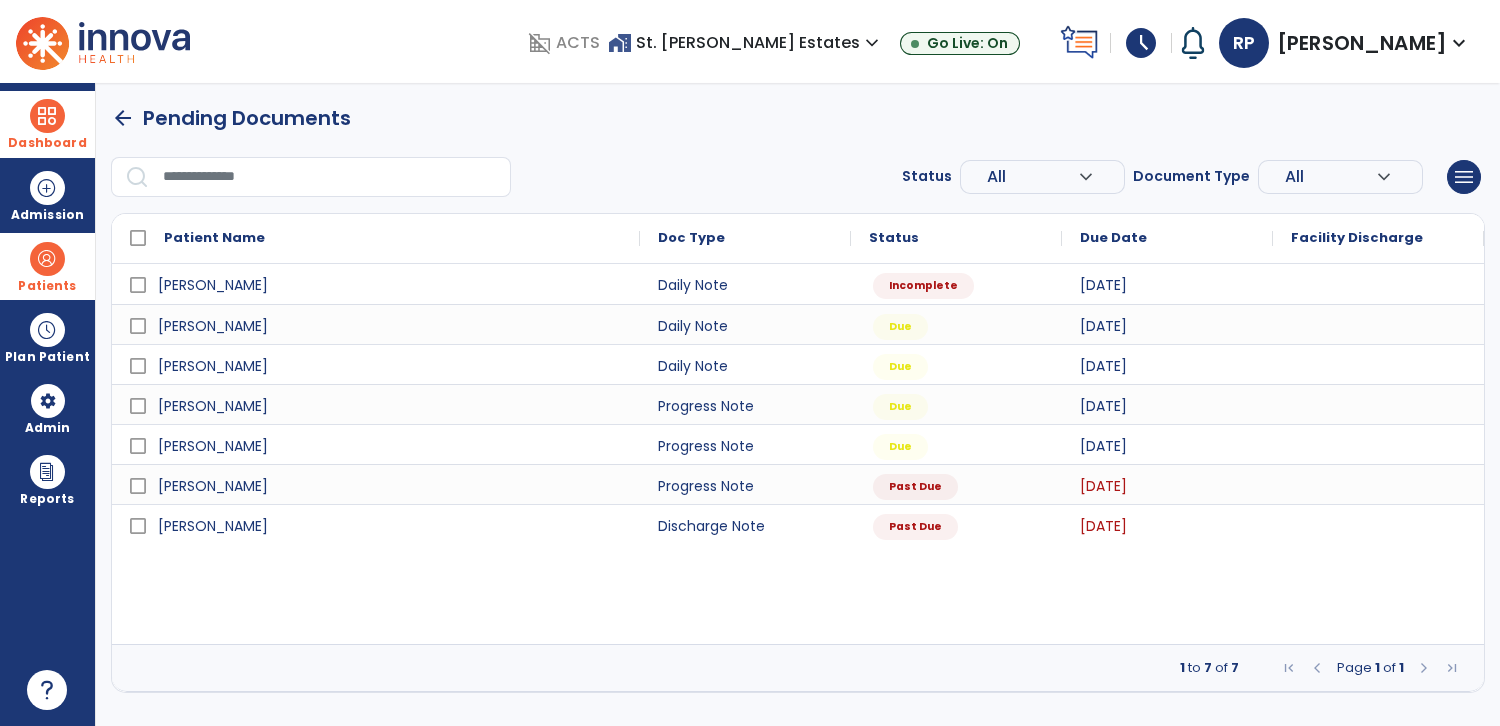 click at bounding box center (47, 259) 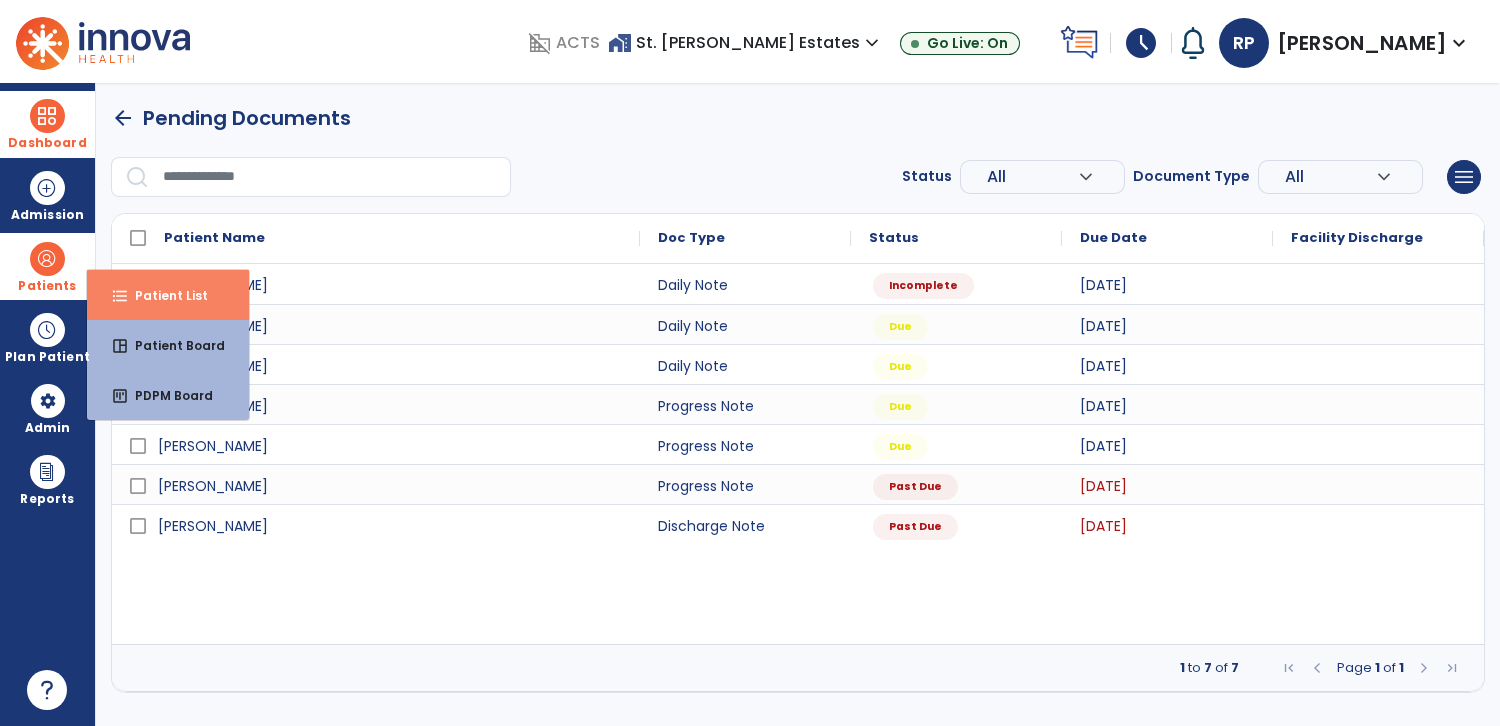 click on "format_list_bulleted  Patient List" at bounding box center [168, 295] 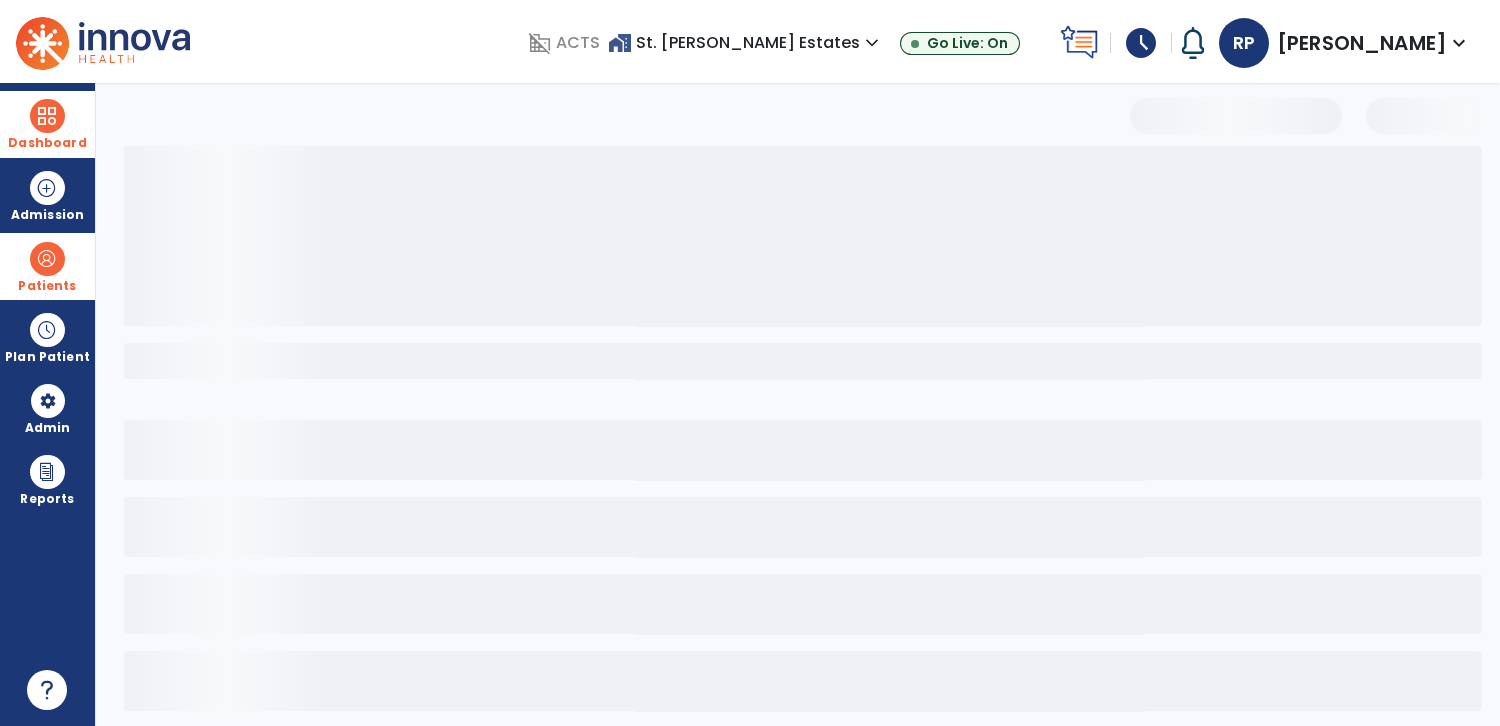 select on "***" 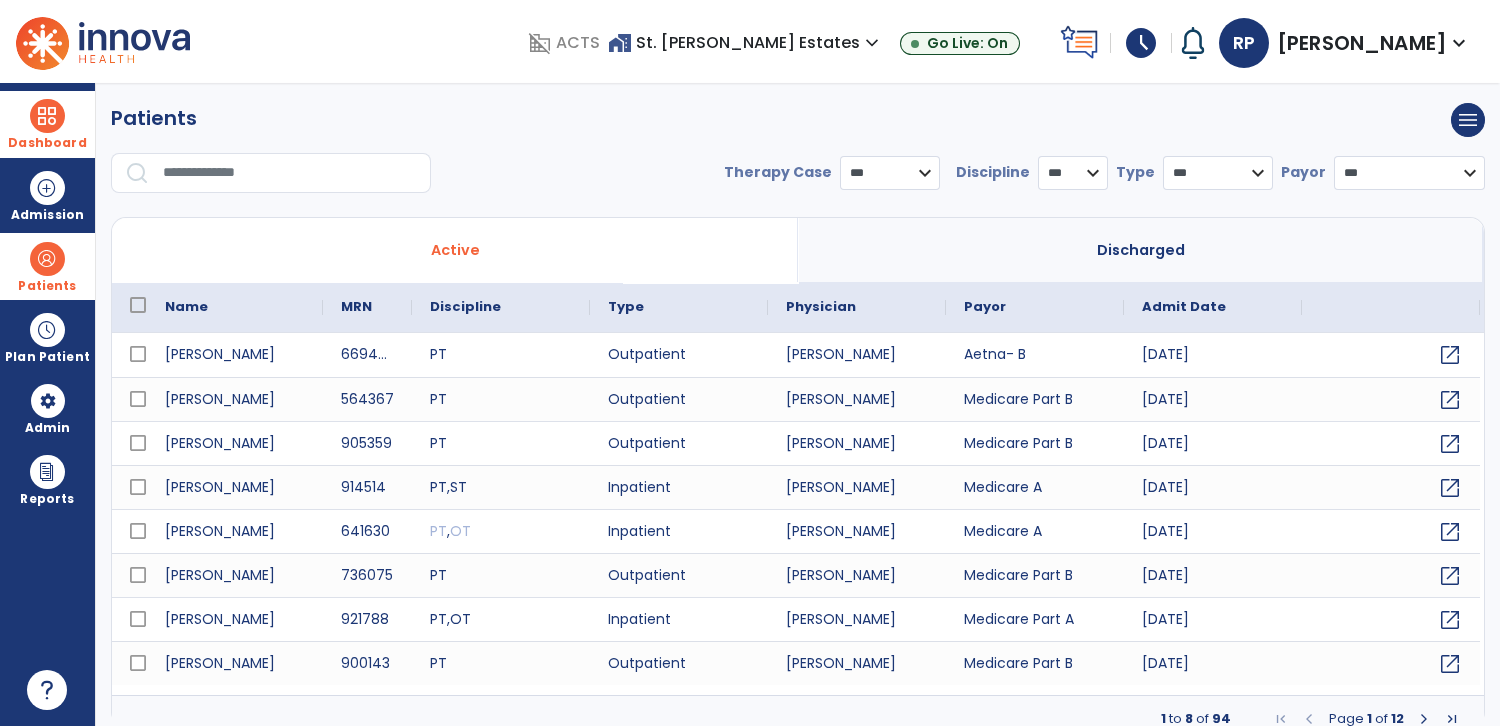 click at bounding box center (290, 173) 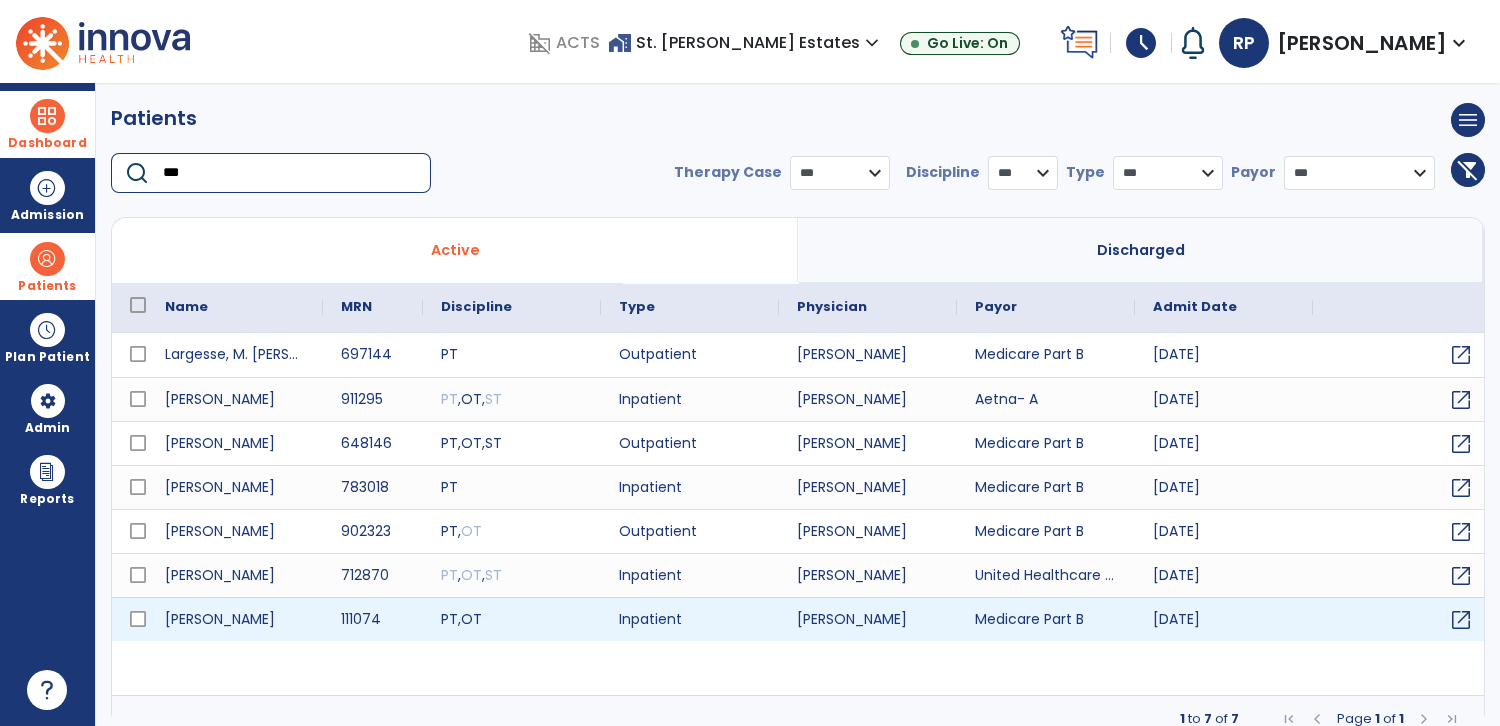 type on "***" 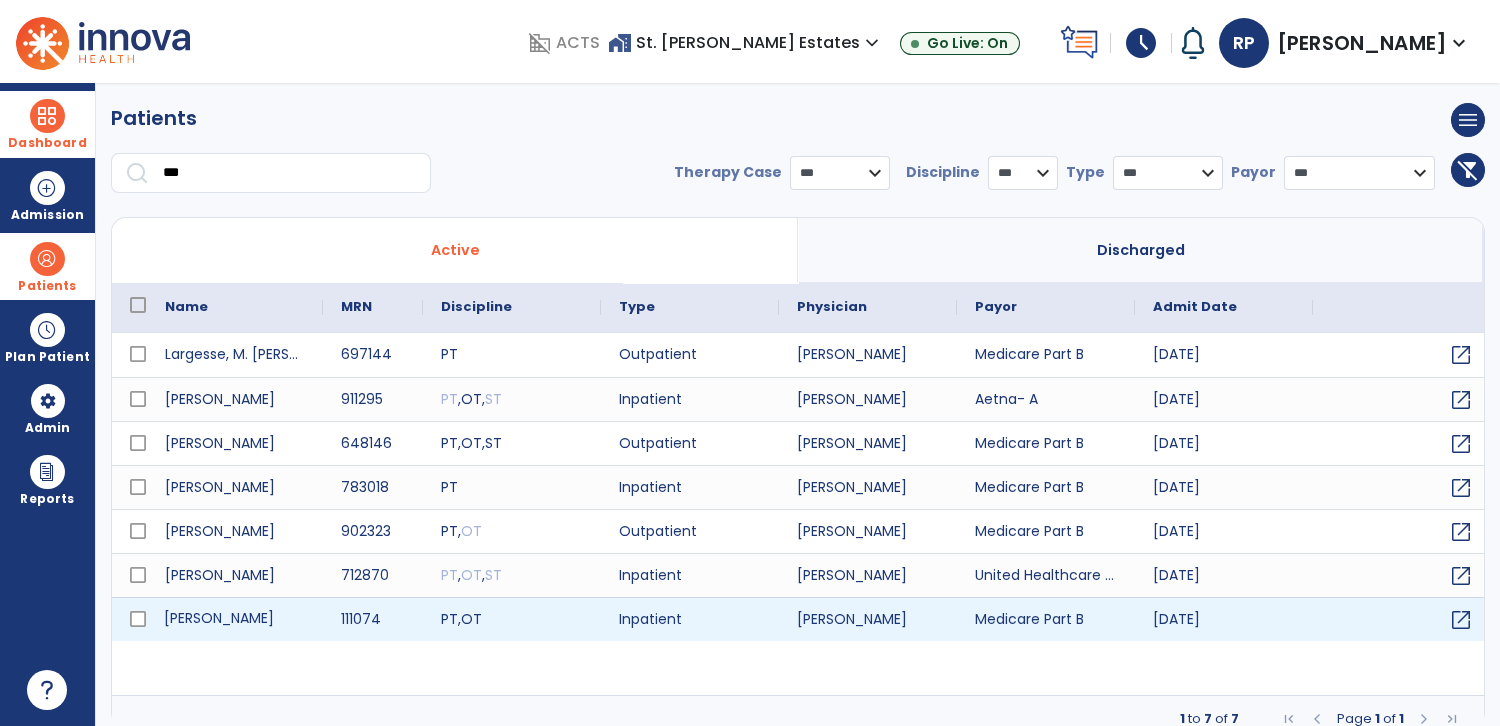 click on "[PERSON_NAME]" at bounding box center [235, 619] 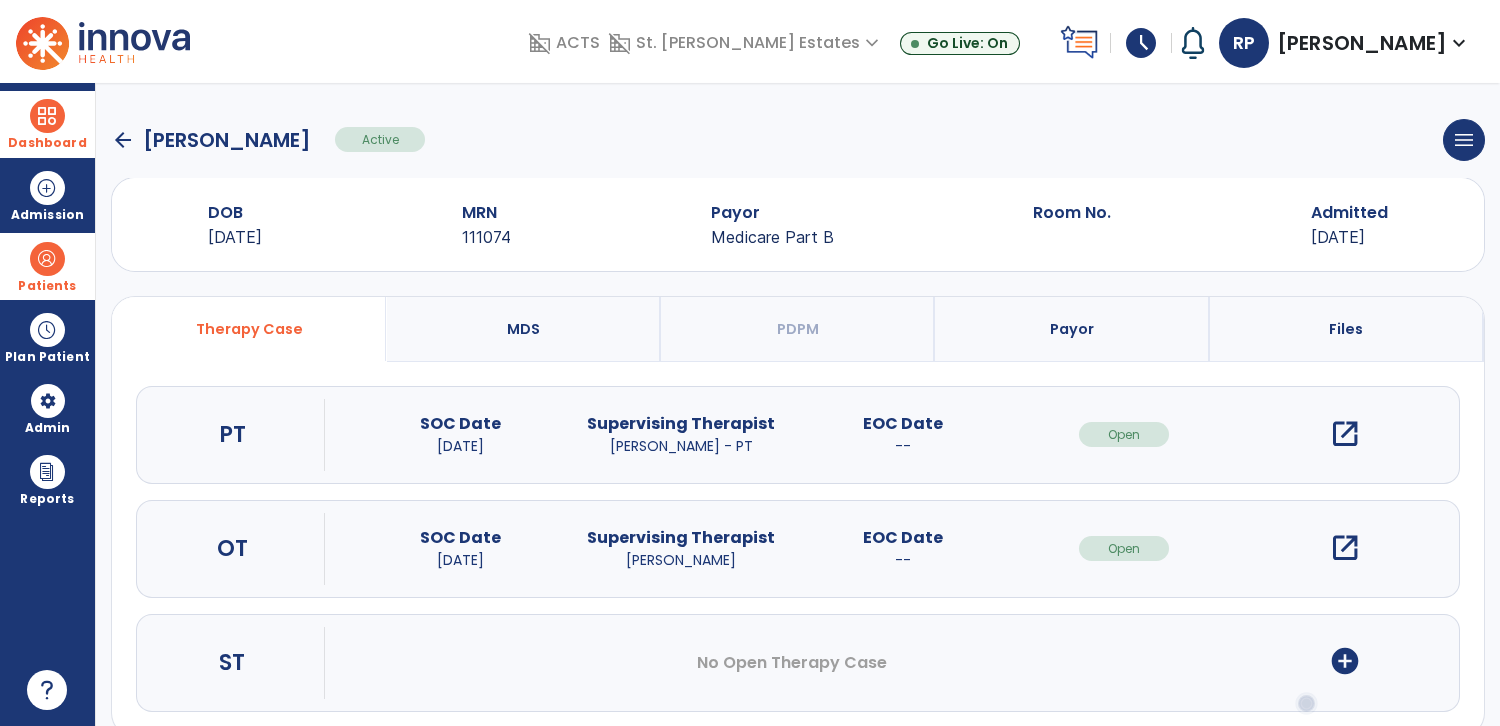 click on "open_in_new" at bounding box center (1345, 548) 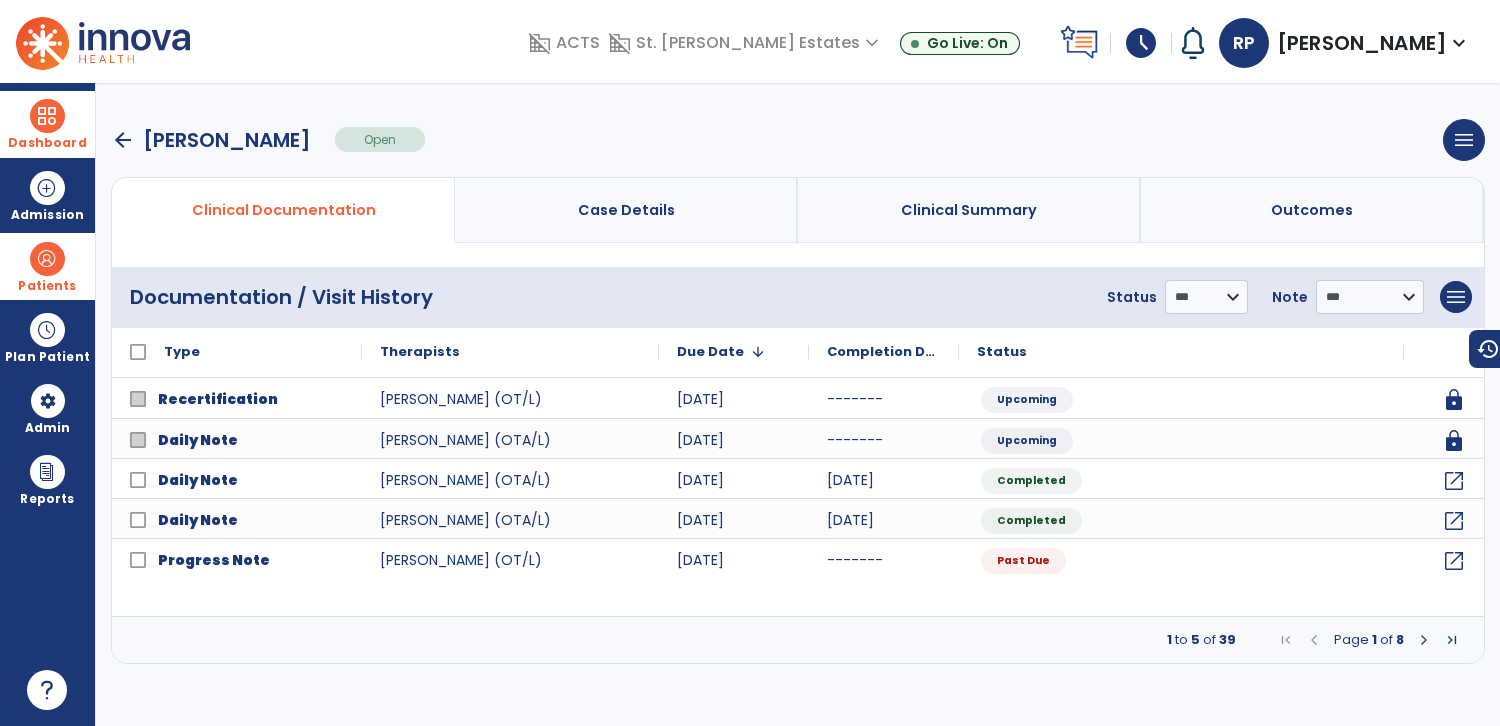 click at bounding box center (1424, 640) 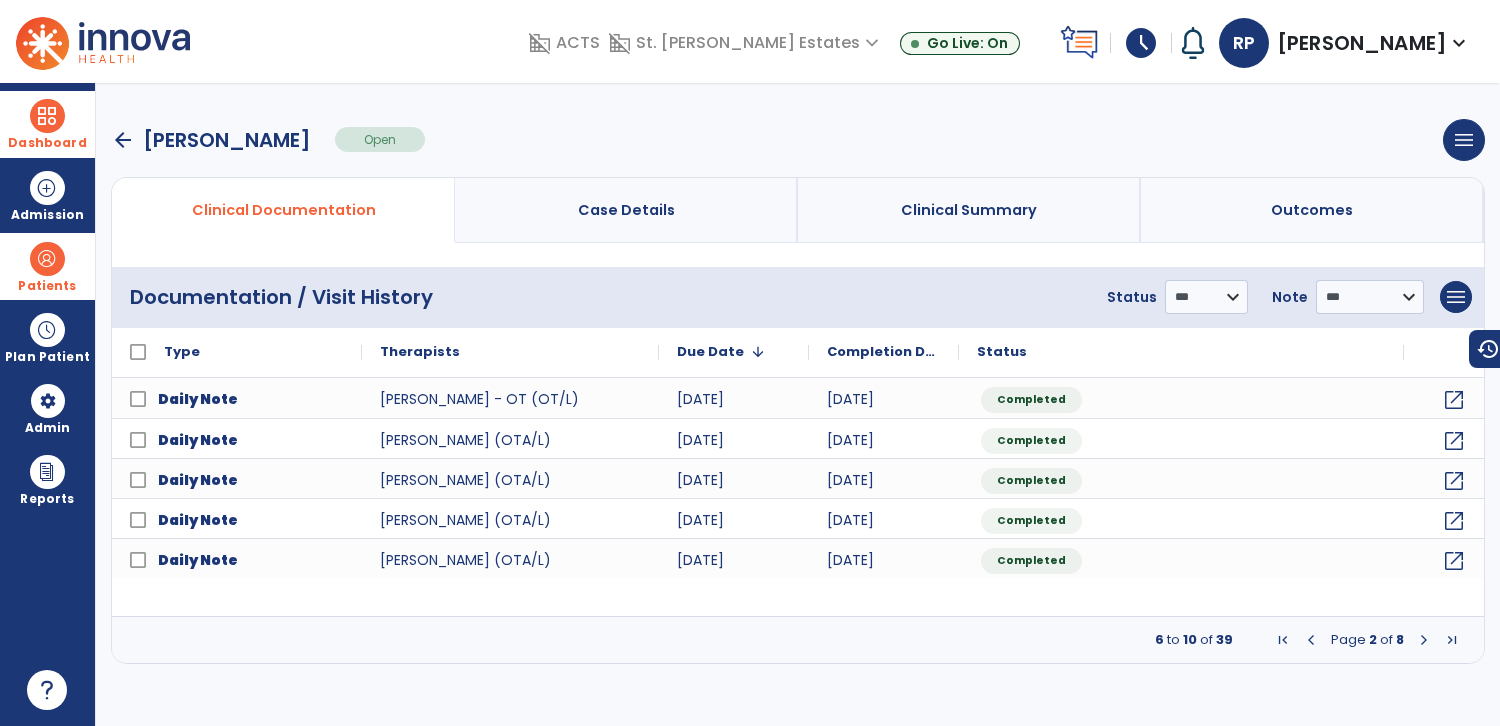 click at bounding box center (47, 116) 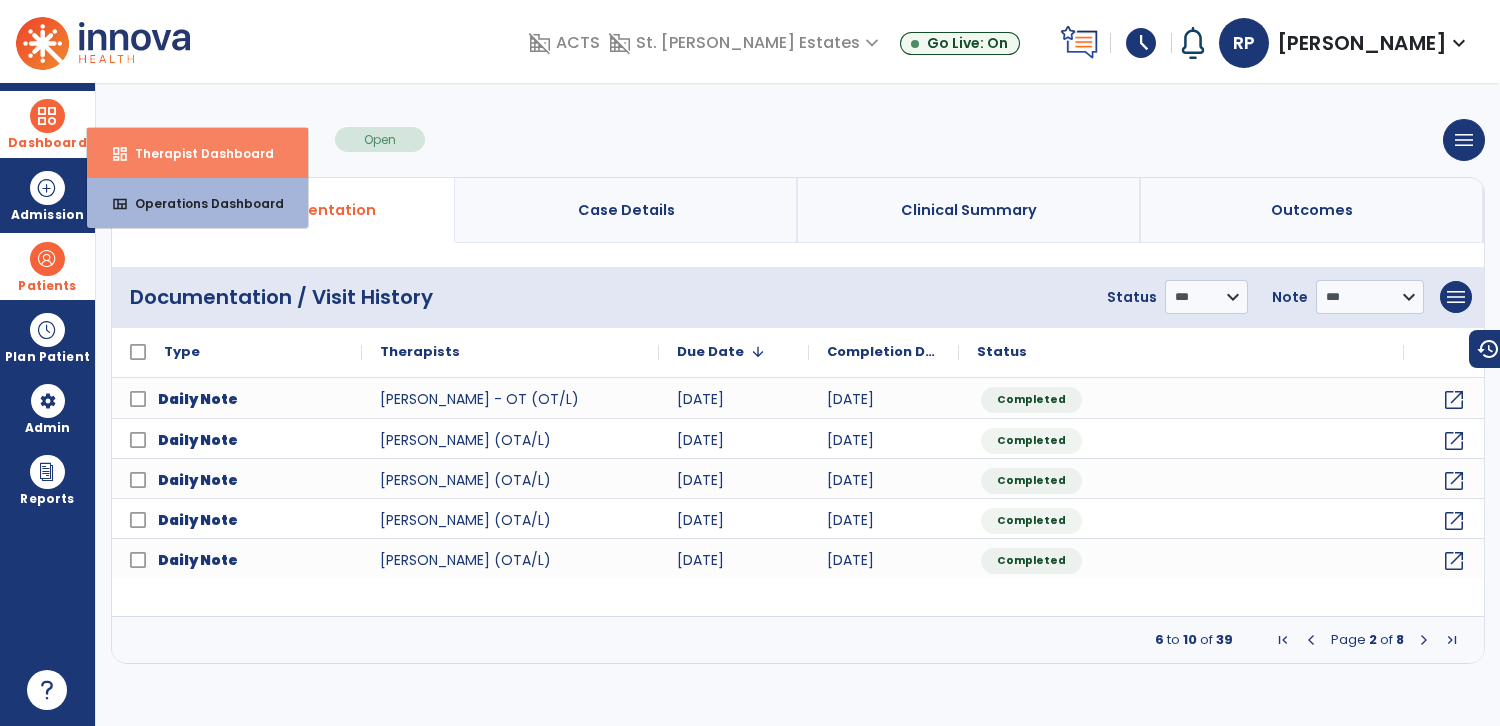 click on "Therapist Dashboard" at bounding box center (196, 153) 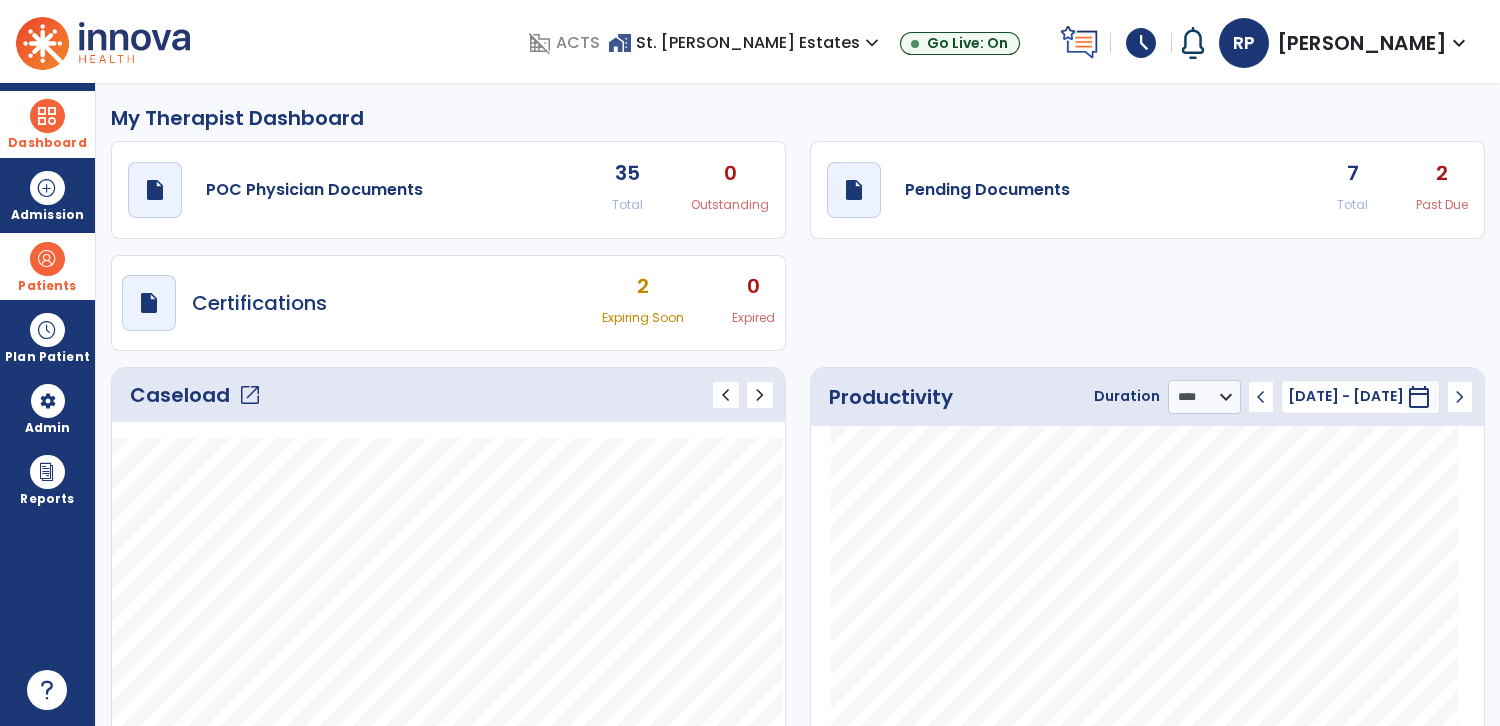 click on "draft   open_in_new  Pending Documents 7 Total 2 Past Due" 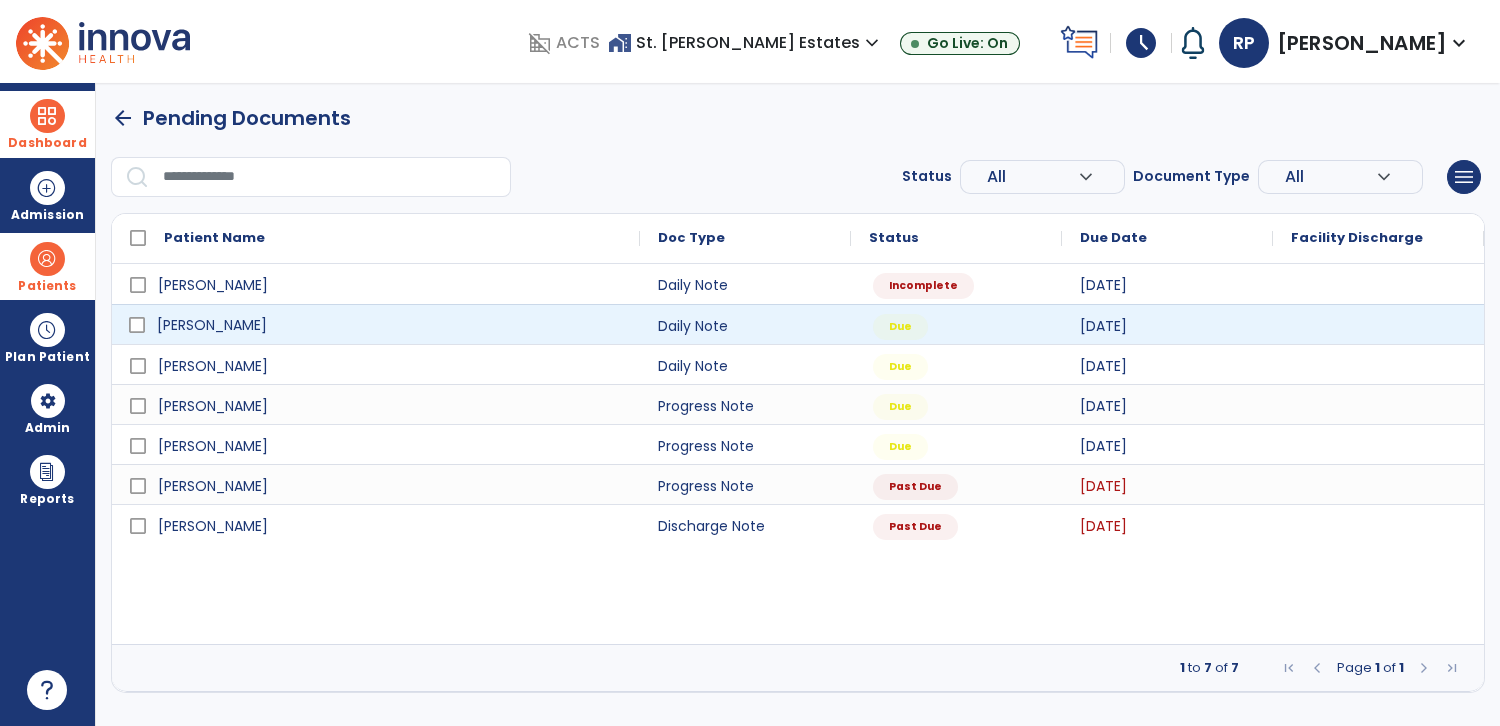 click on "[PERSON_NAME]" at bounding box center [212, 325] 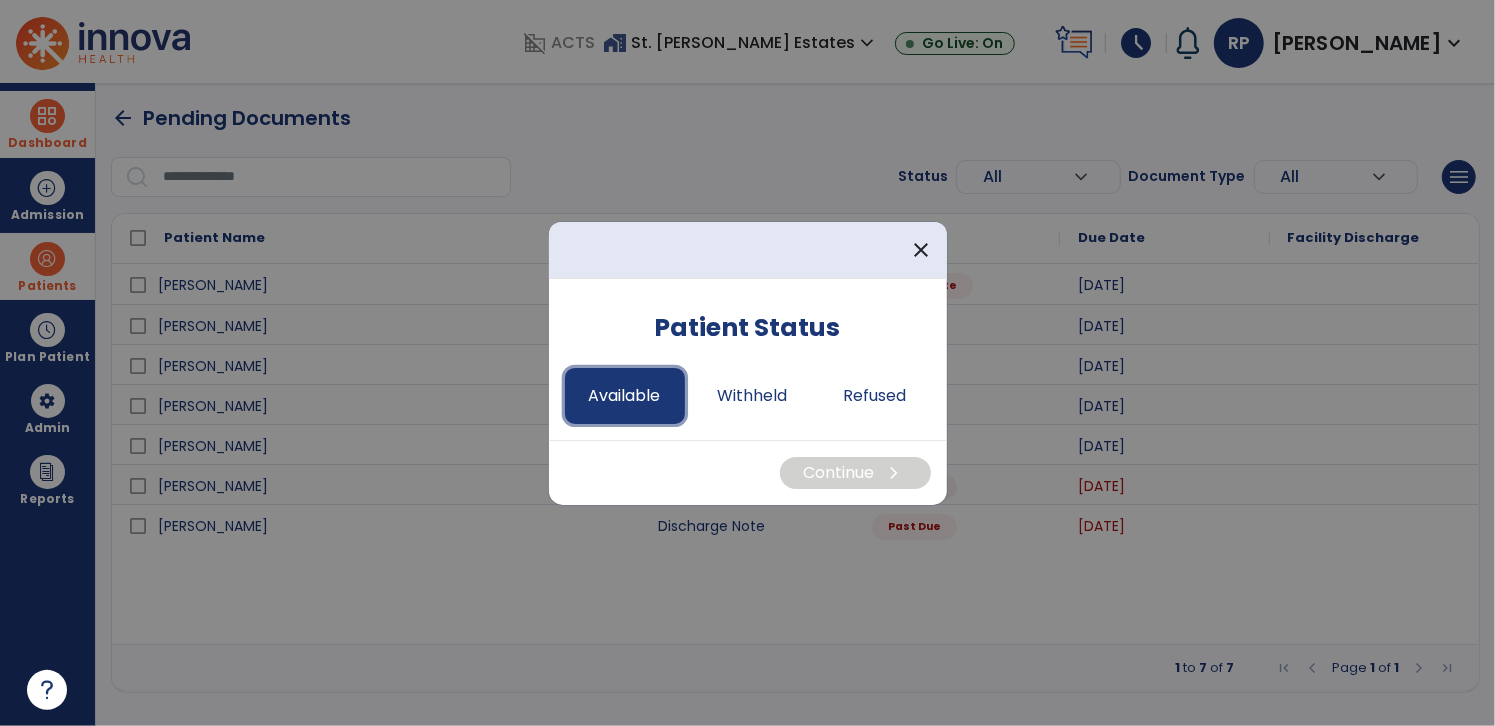 click on "Available" at bounding box center [625, 396] 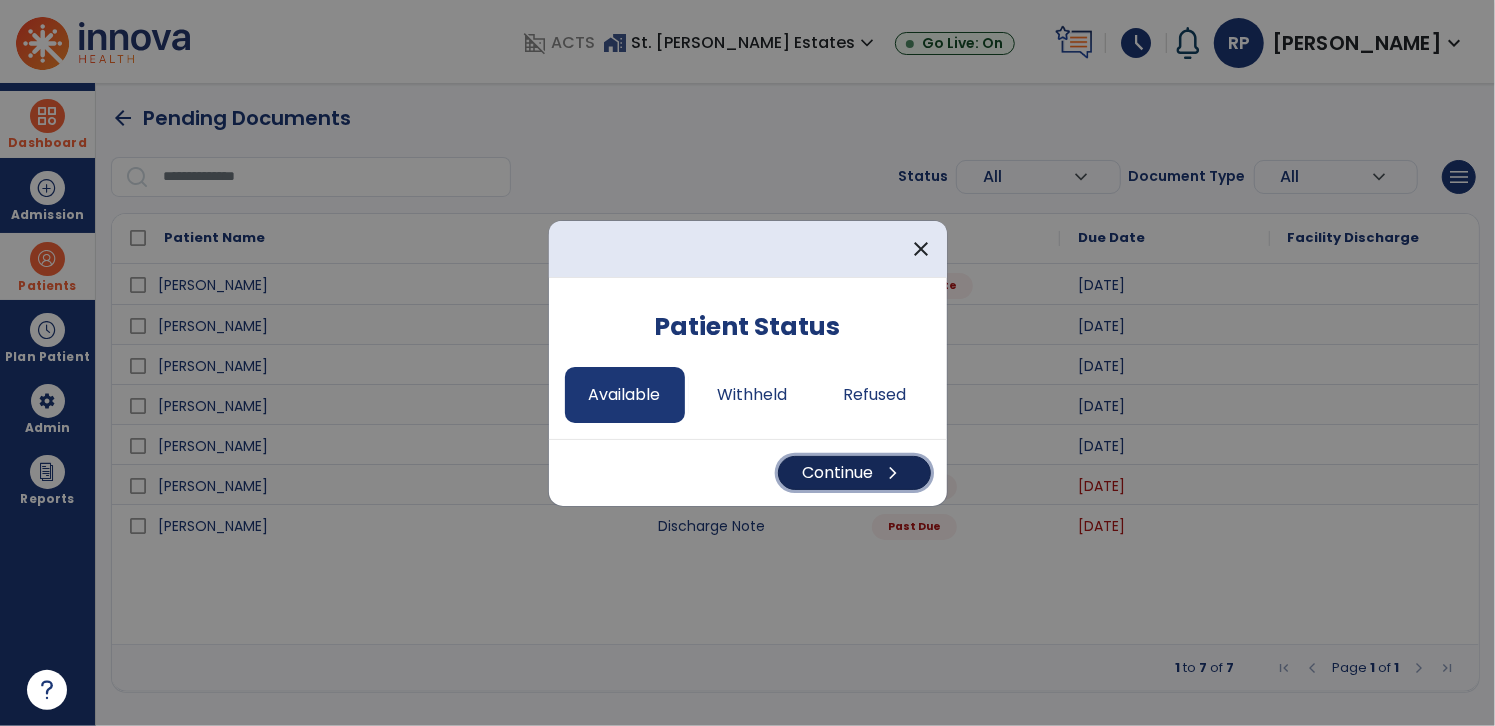 click on "Continue   chevron_right" at bounding box center (854, 473) 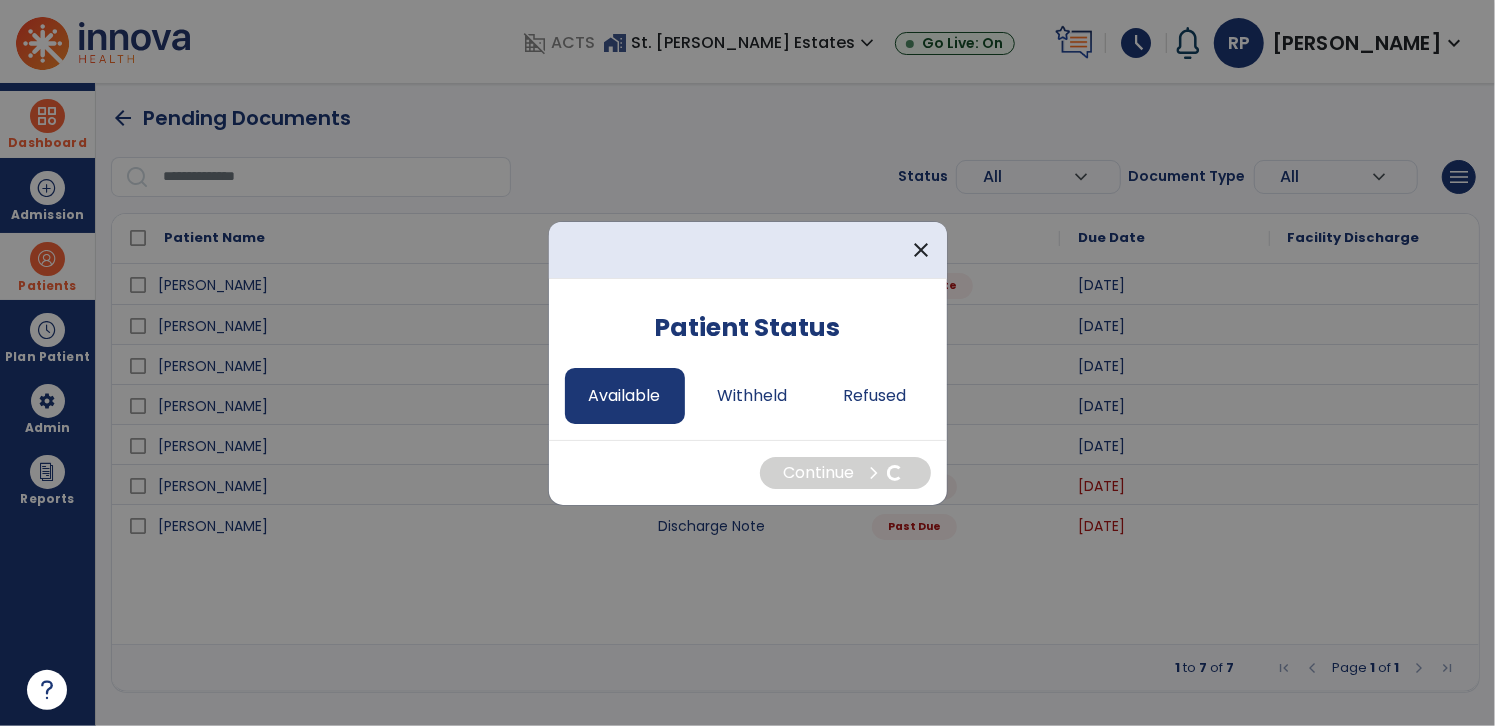 select on "*" 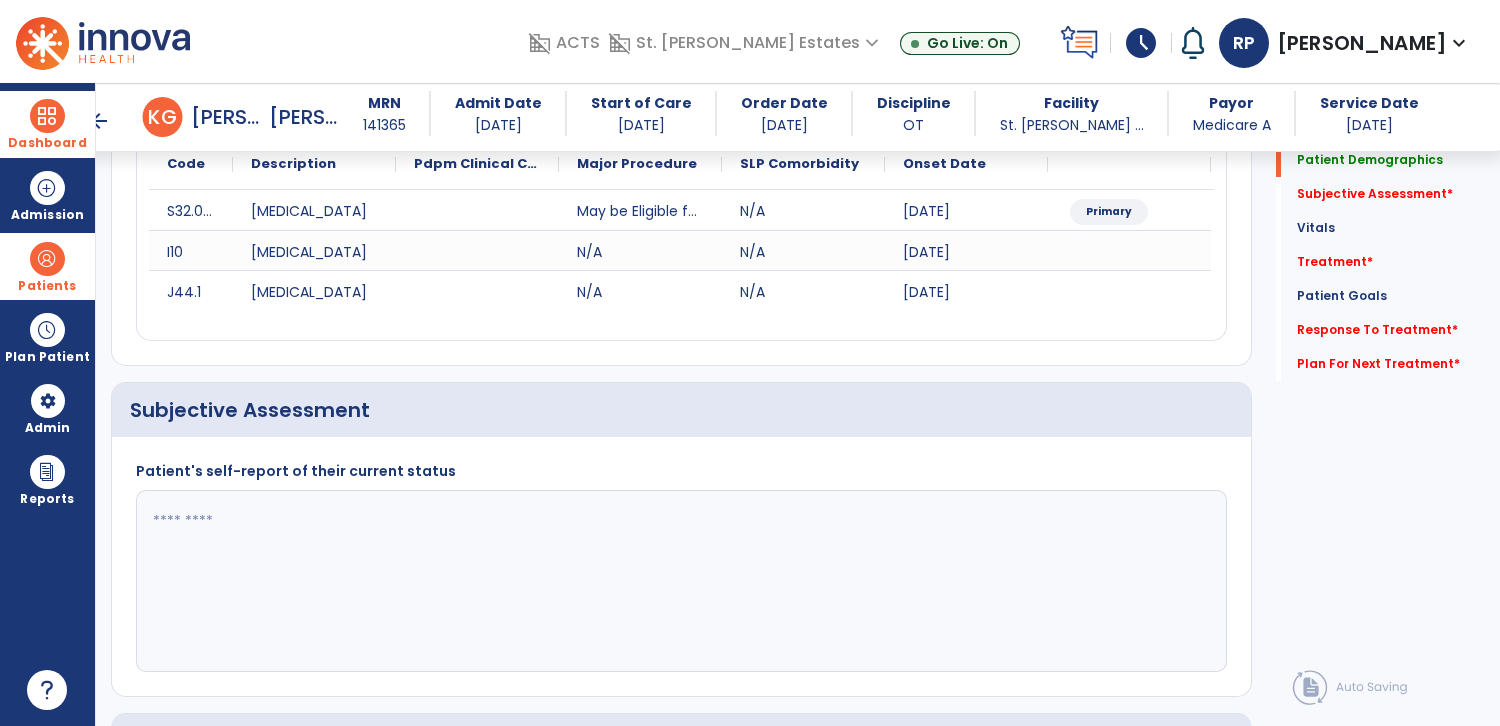 scroll, scrollTop: 258, scrollLeft: 0, axis: vertical 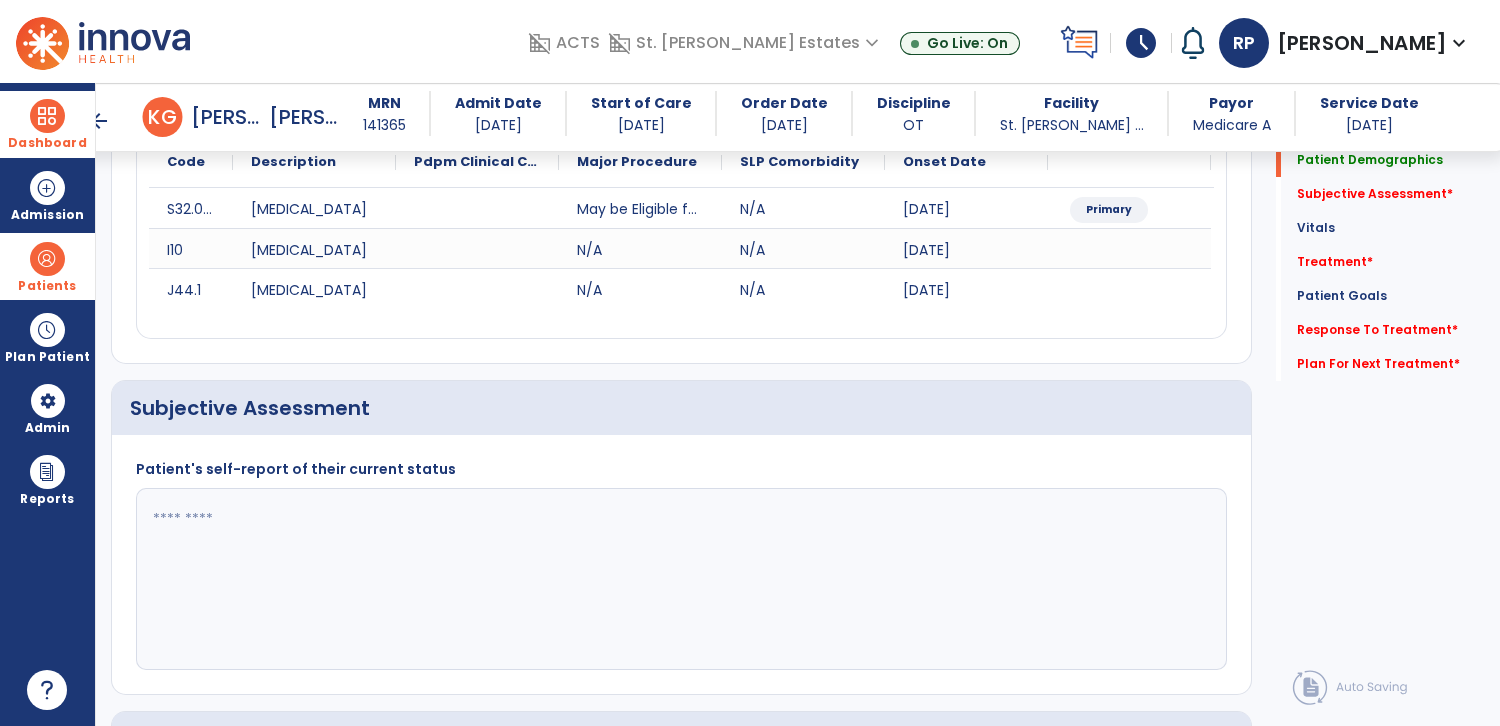 click 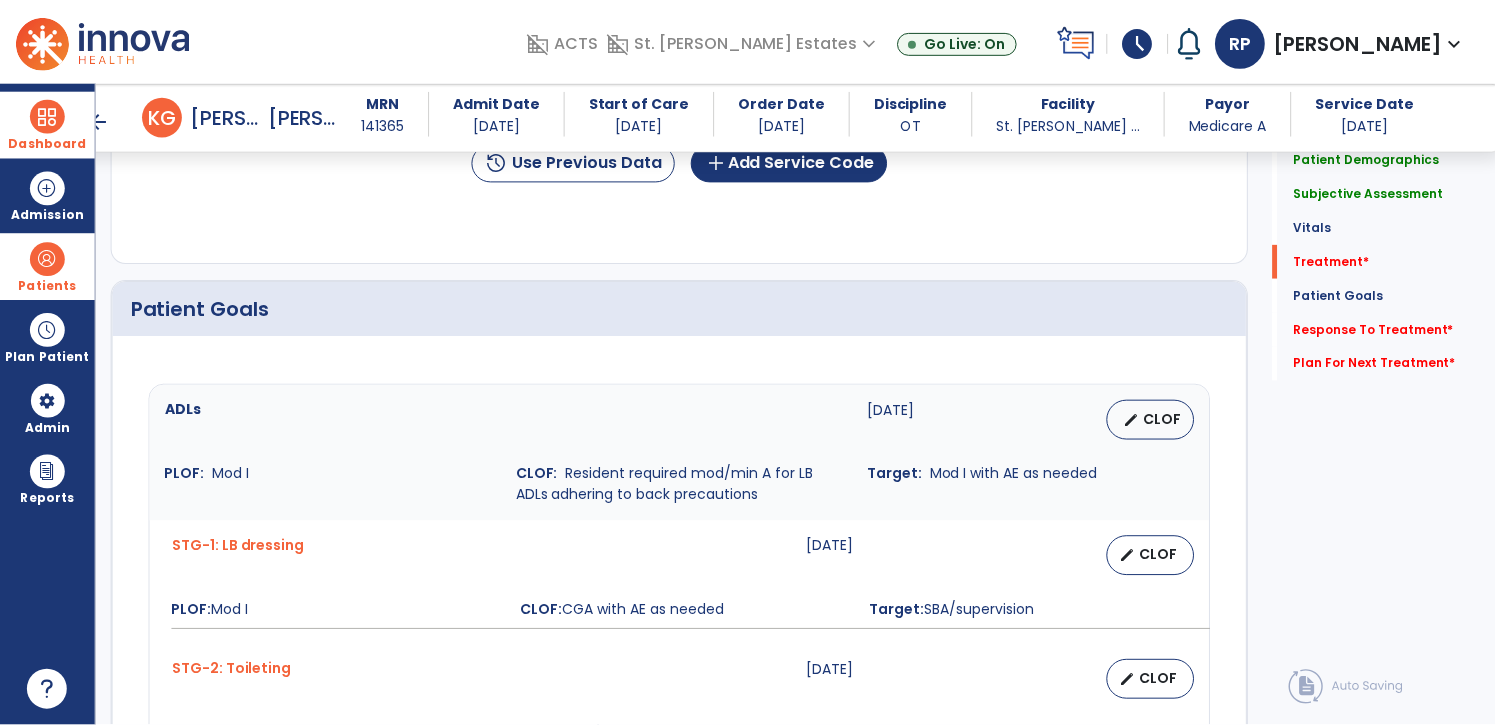 scroll, scrollTop: 1064, scrollLeft: 0, axis: vertical 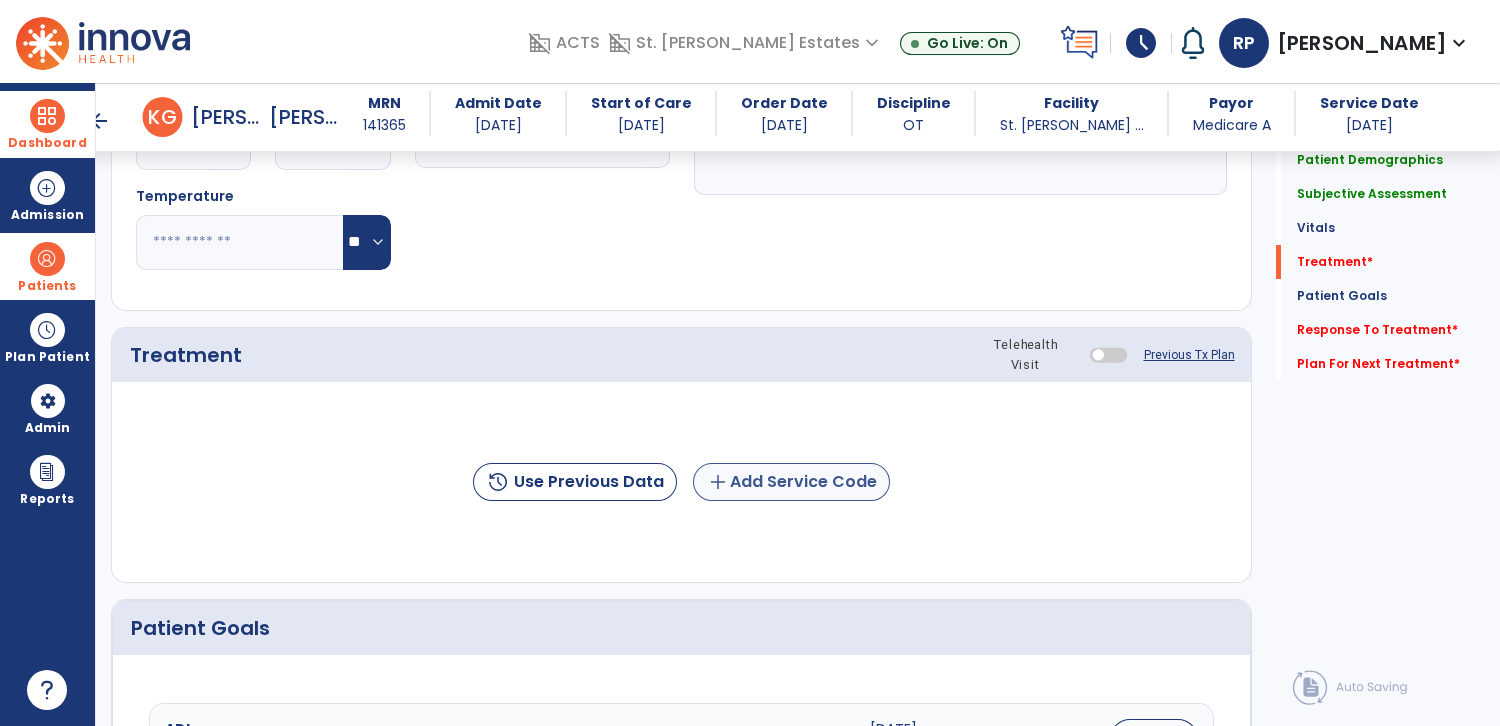 type on "**********" 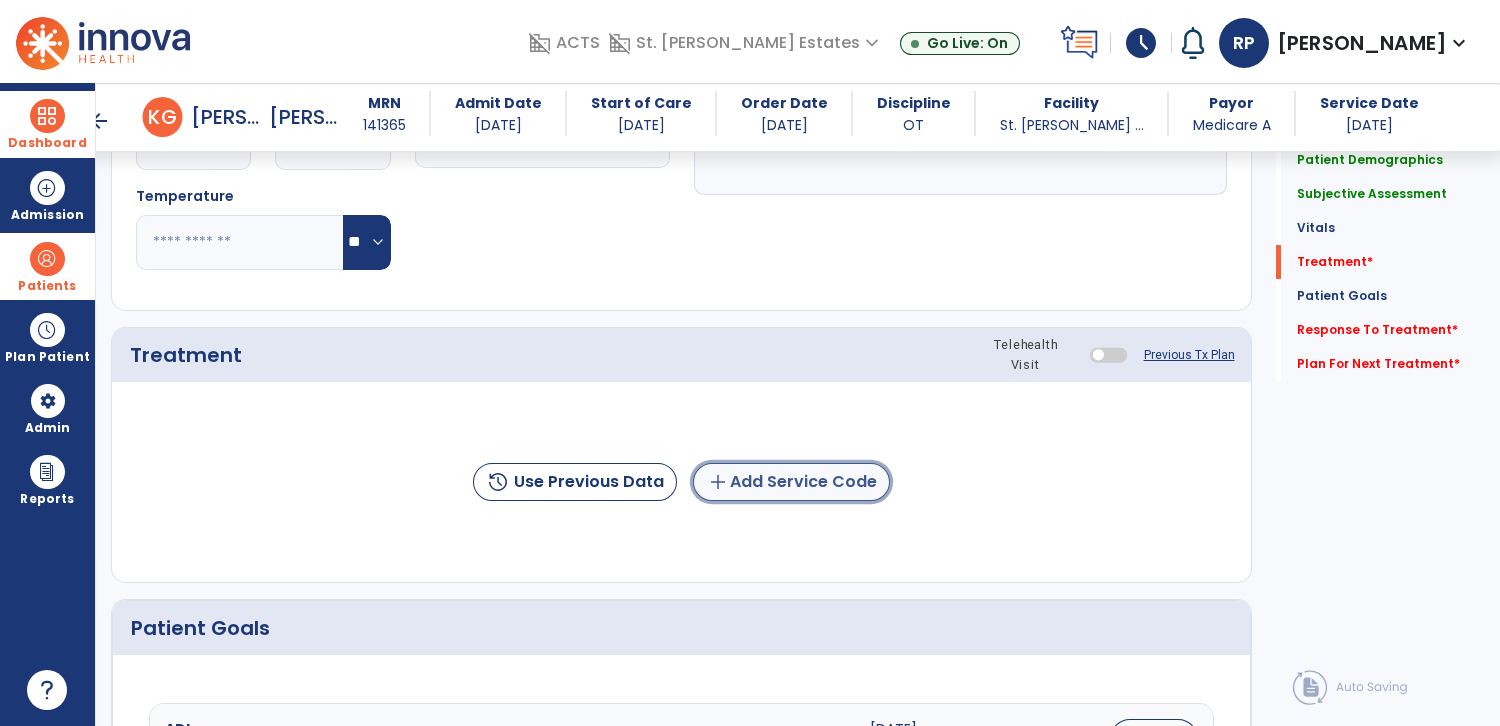 click on "add  Add Service Code" 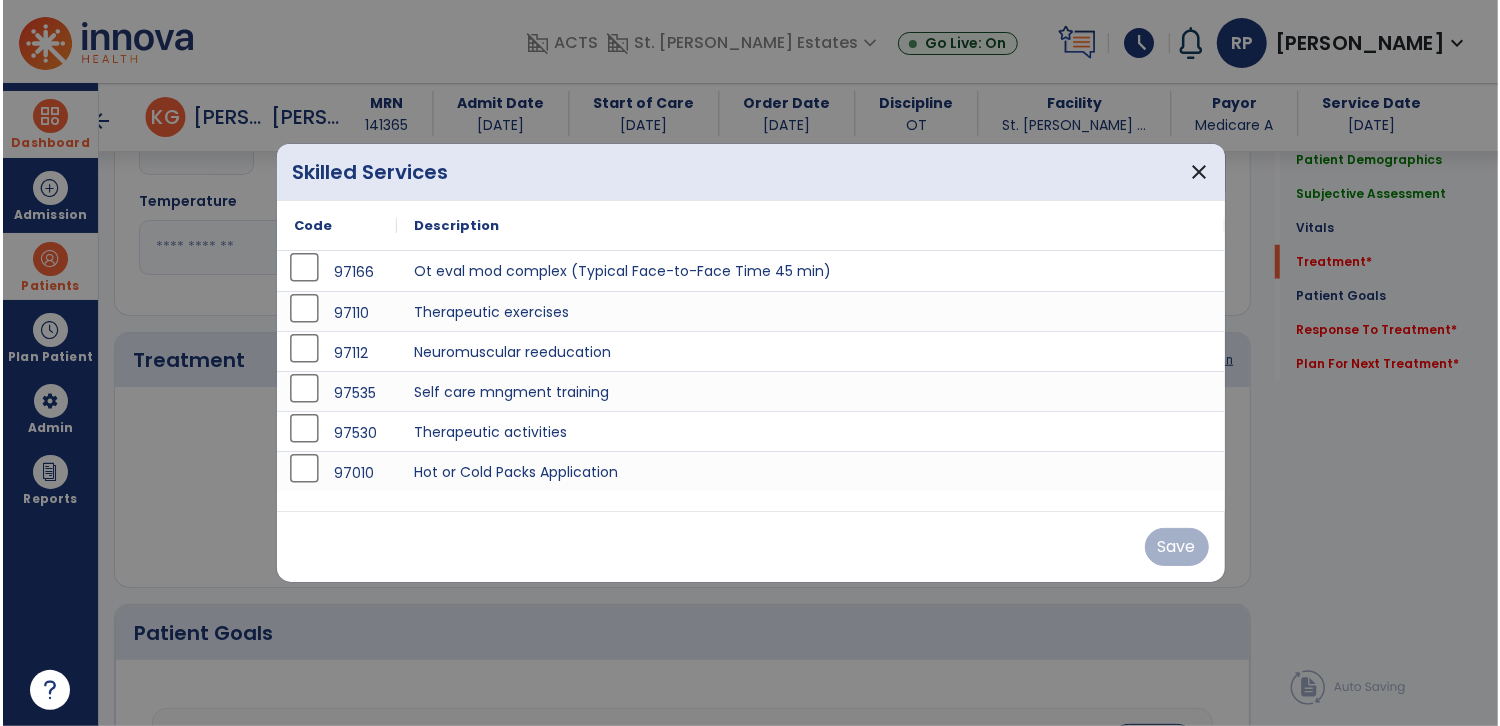 scroll, scrollTop: 1064, scrollLeft: 0, axis: vertical 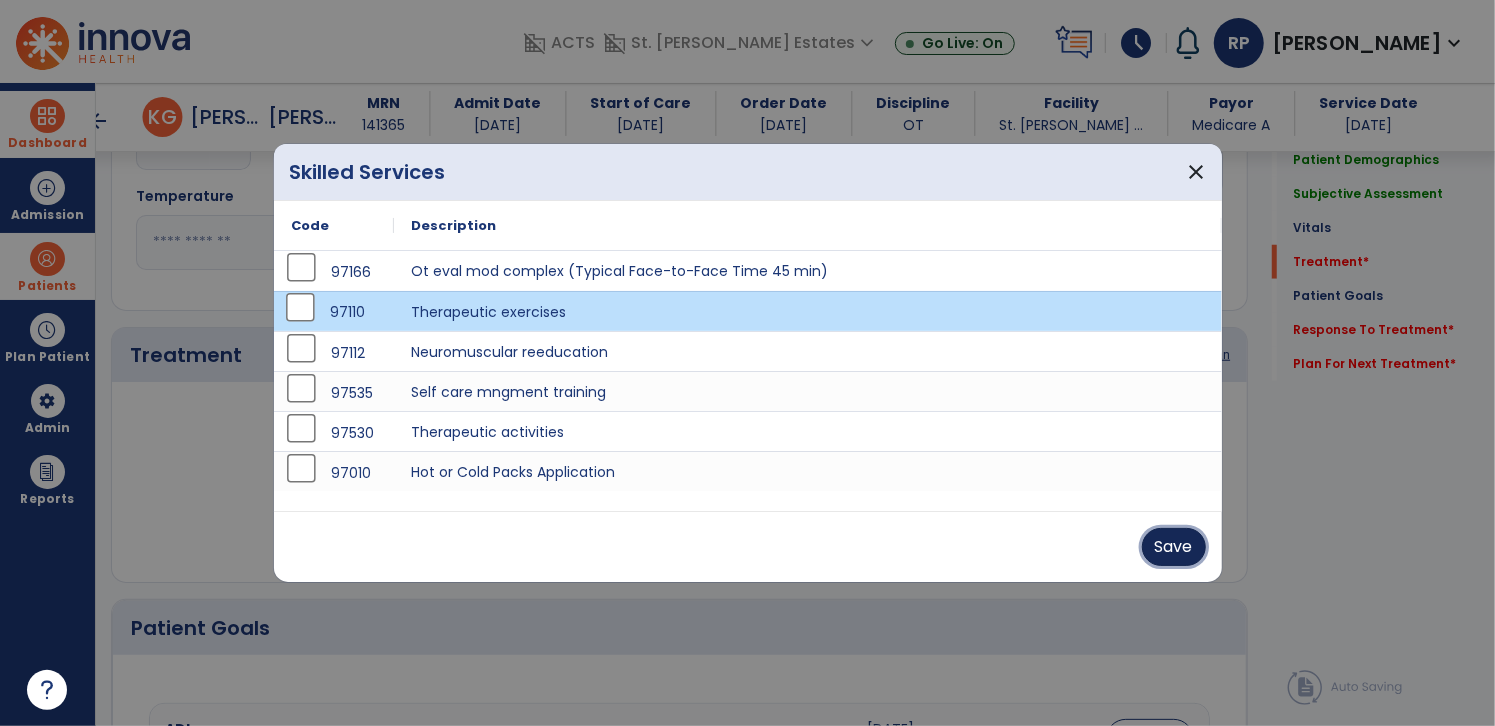 click on "Save" at bounding box center (1174, 547) 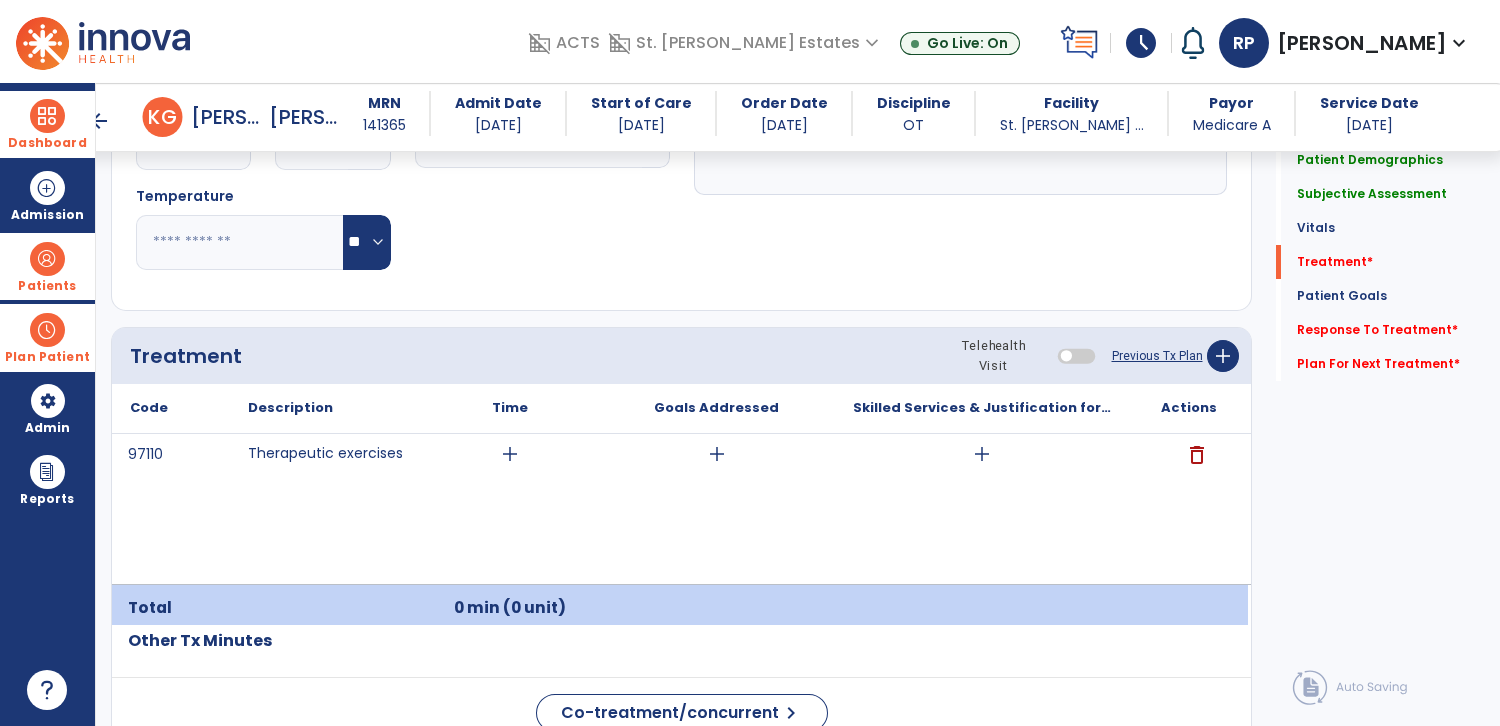 click at bounding box center [47, 330] 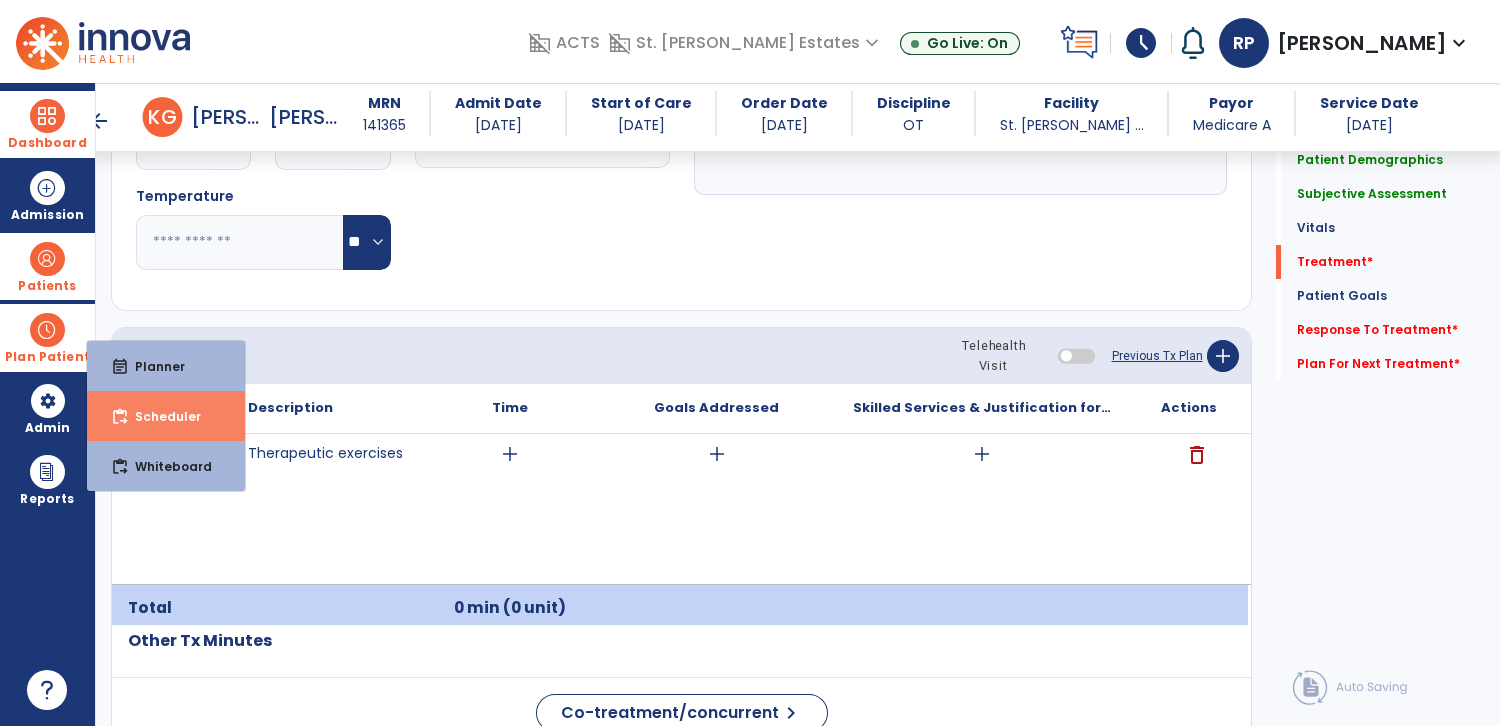 click on "Scheduler" at bounding box center (160, 416) 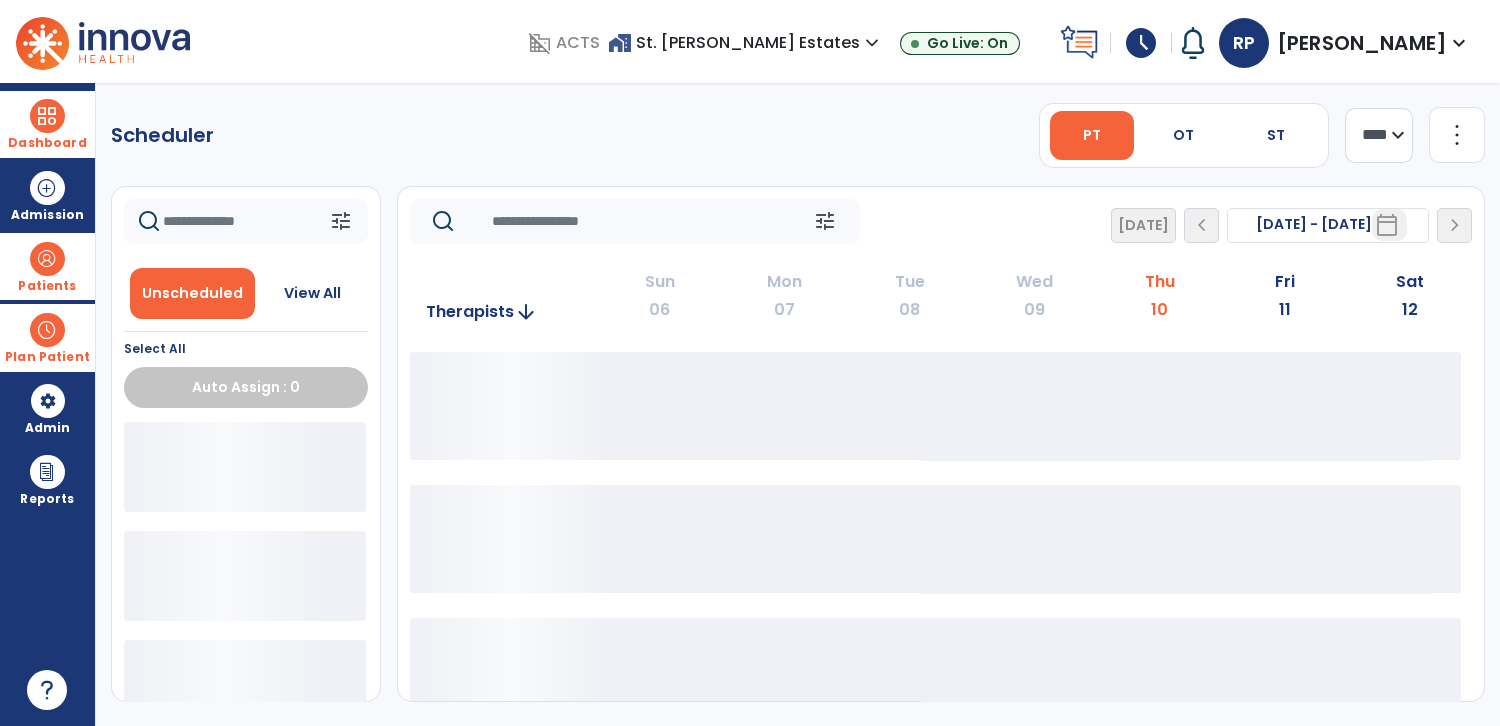 scroll, scrollTop: 0, scrollLeft: 0, axis: both 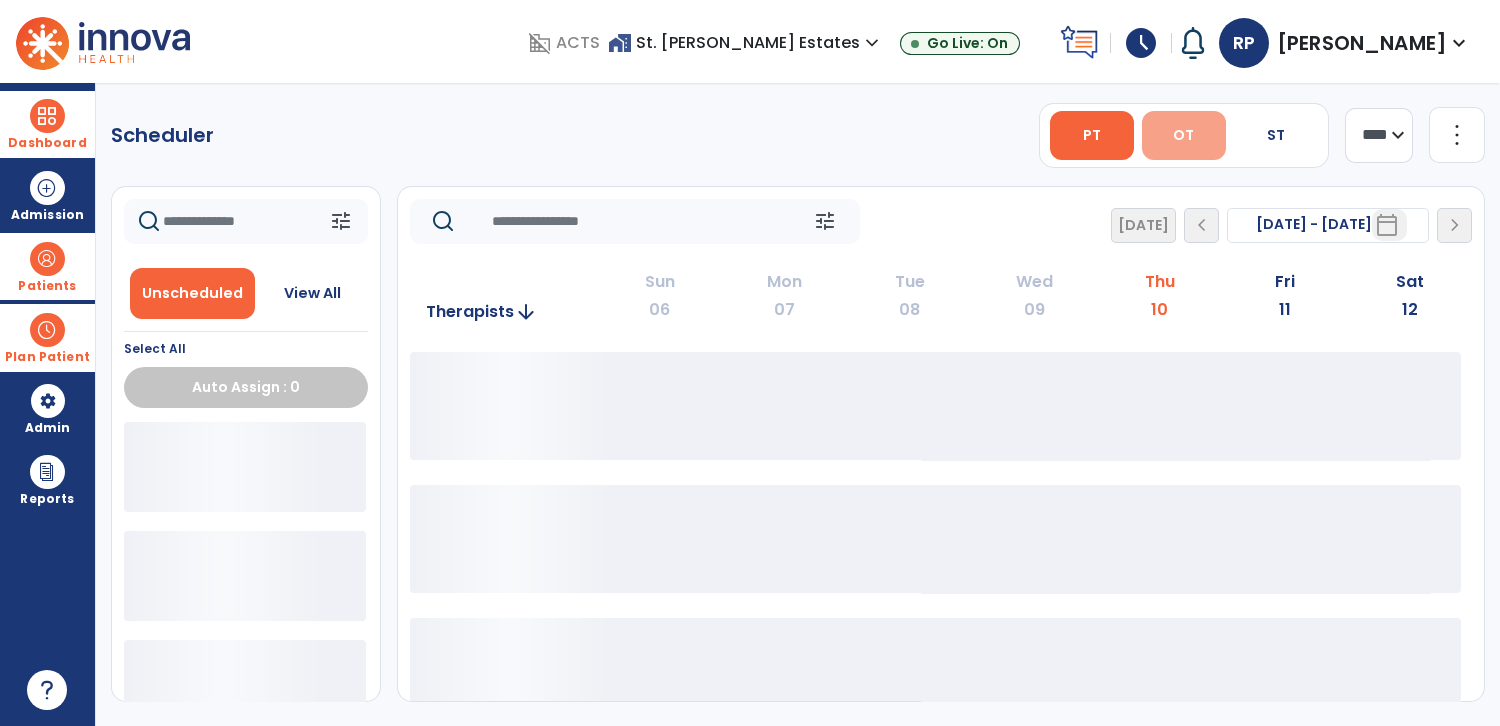 click on "OT" at bounding box center [1183, 135] 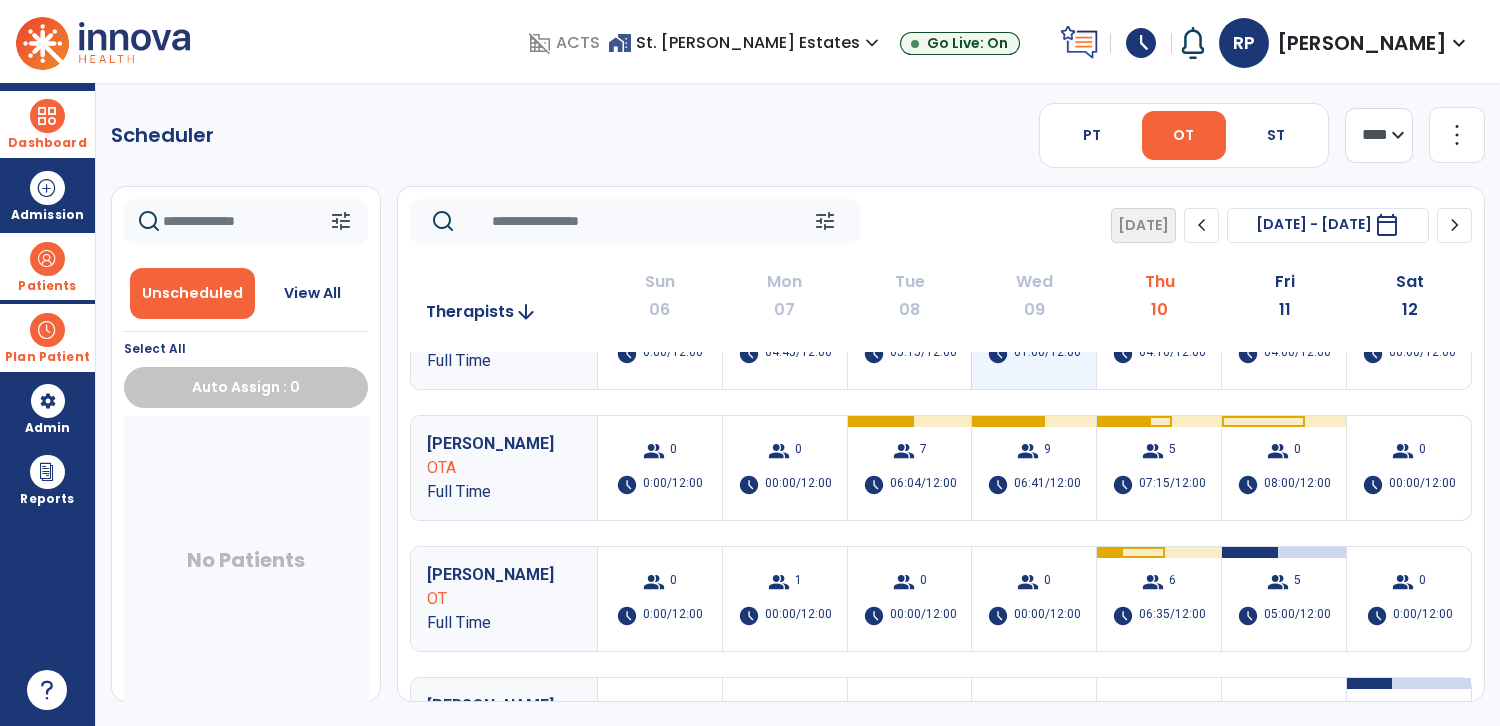 scroll, scrollTop: 203, scrollLeft: 0, axis: vertical 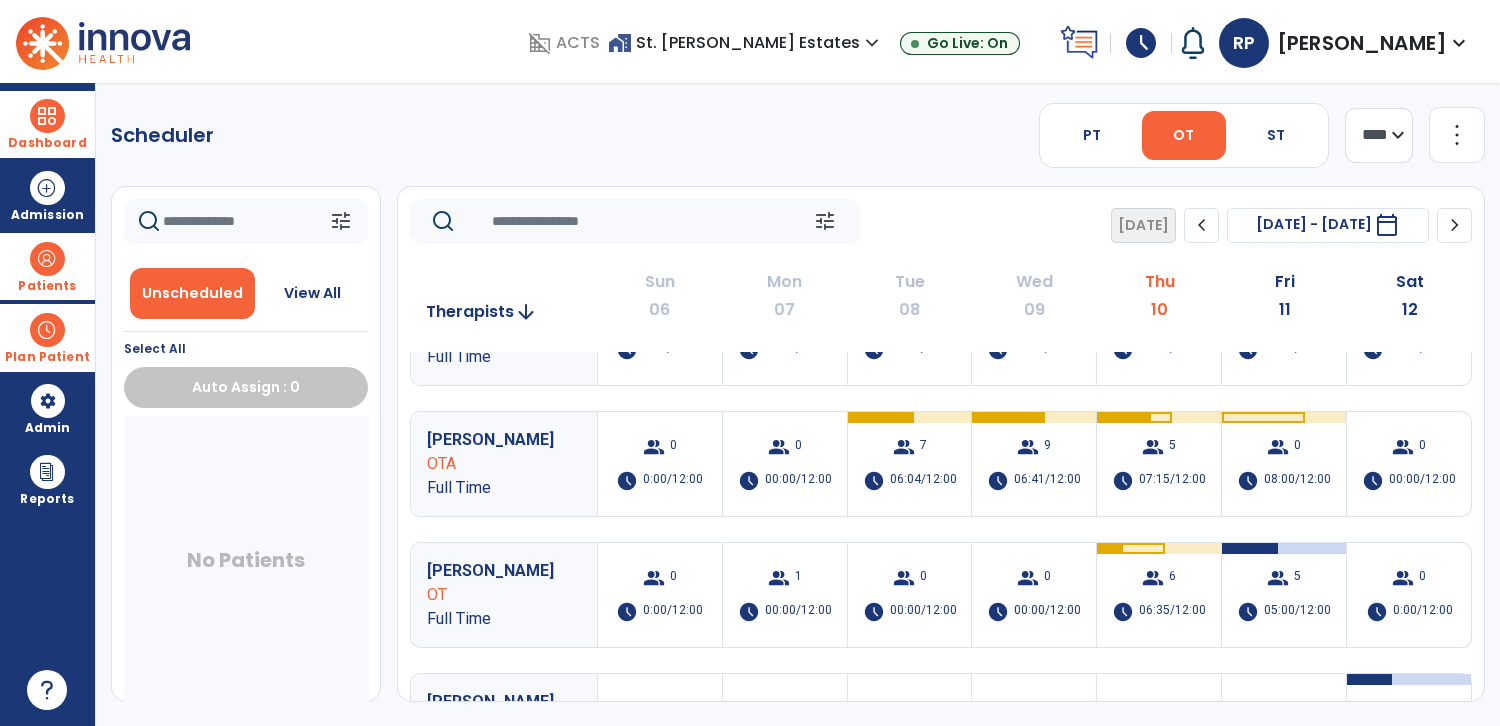 click at bounding box center [47, 116] 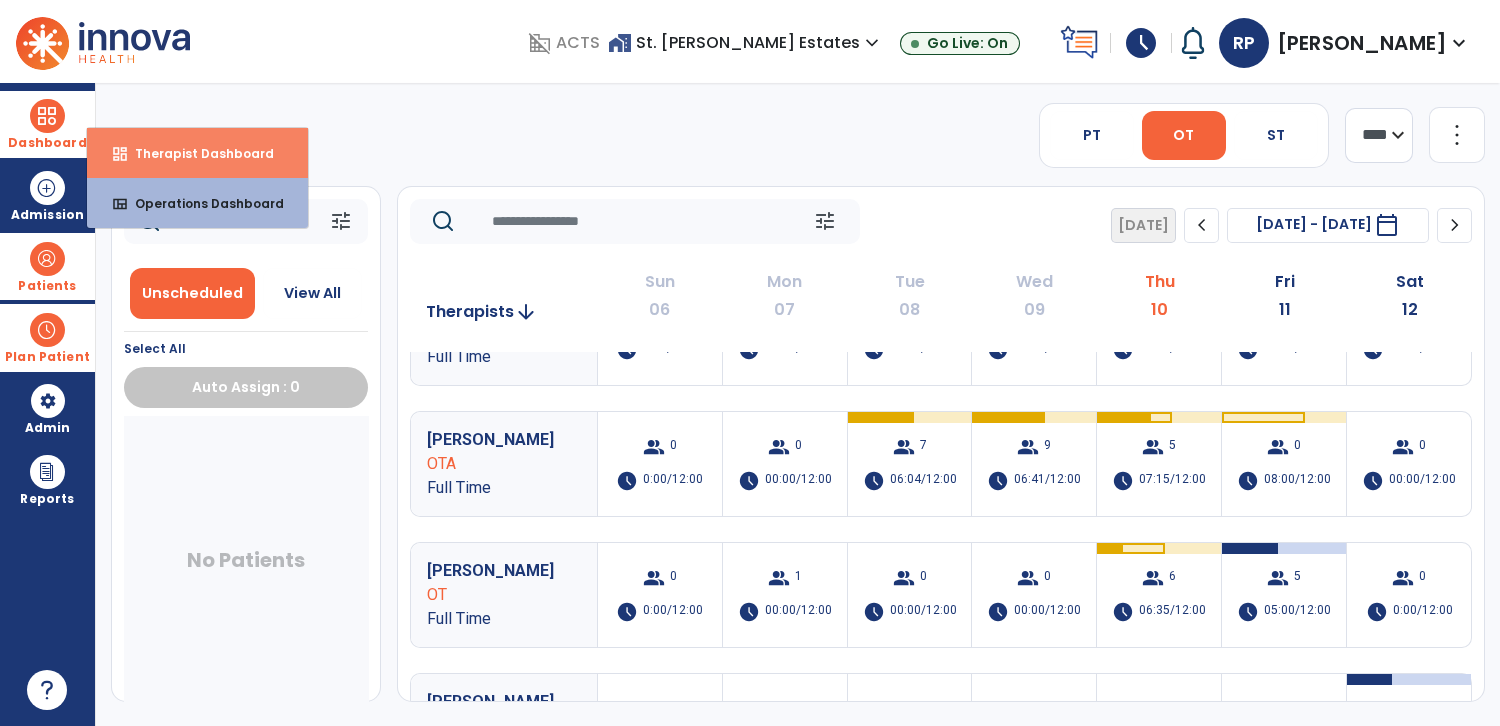 click on "Therapist Dashboard" at bounding box center [196, 153] 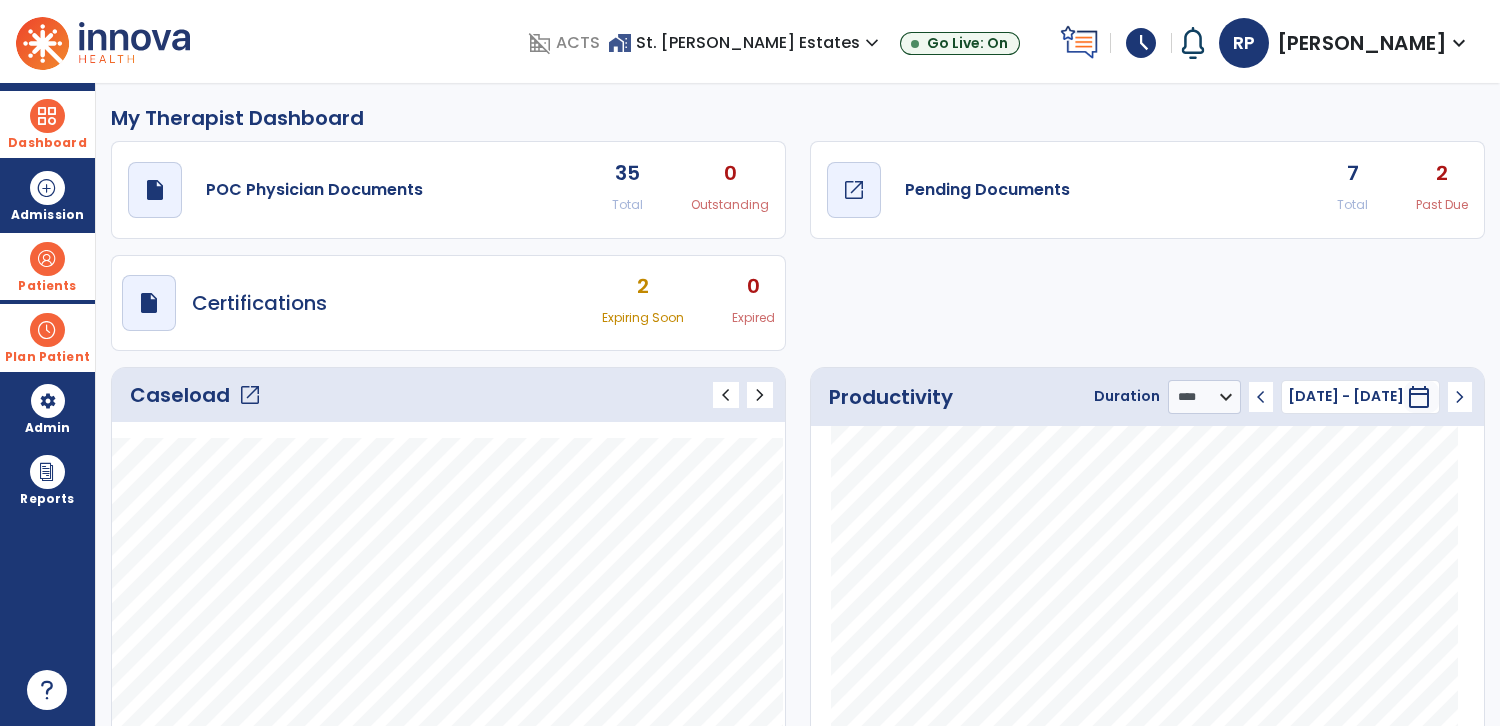 click on "draft   open_in_new  Pending Documents" 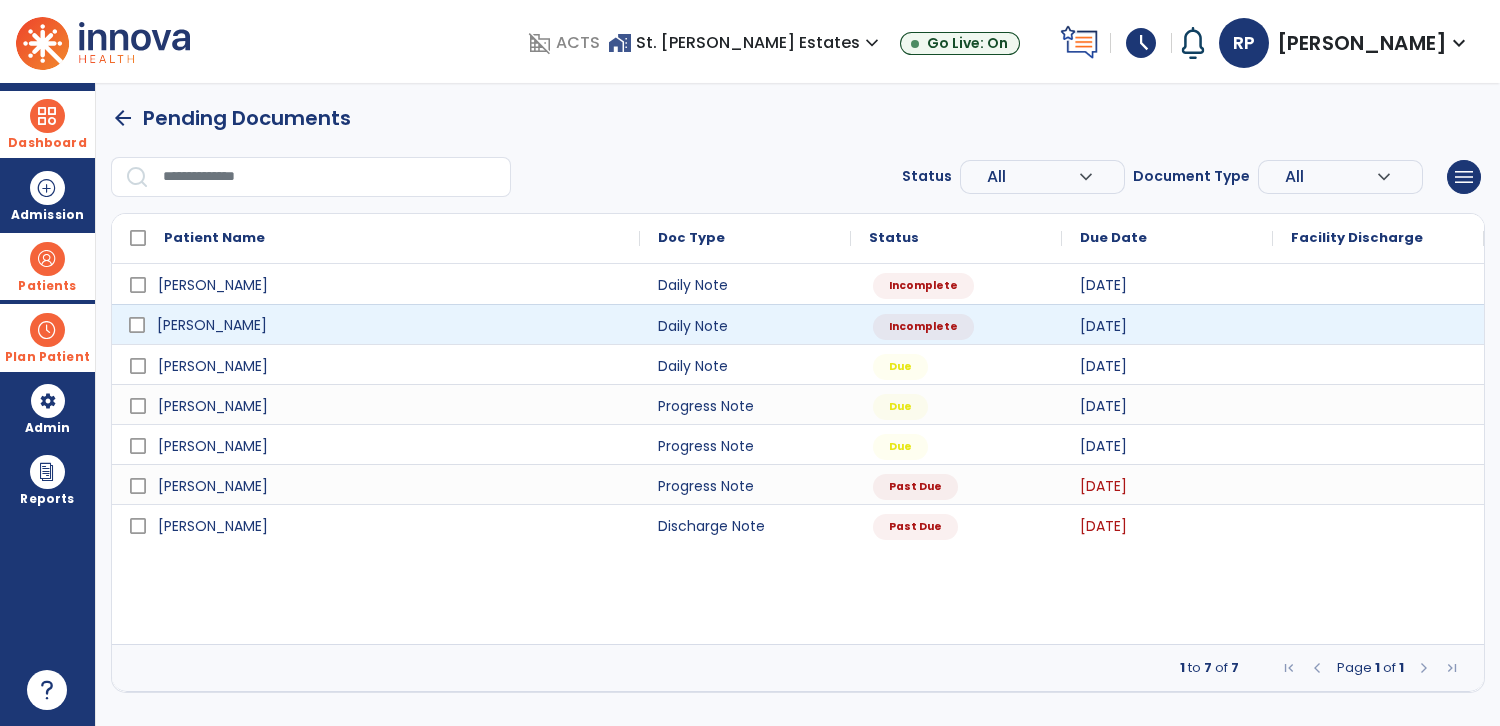 click on "[PERSON_NAME]" at bounding box center [212, 325] 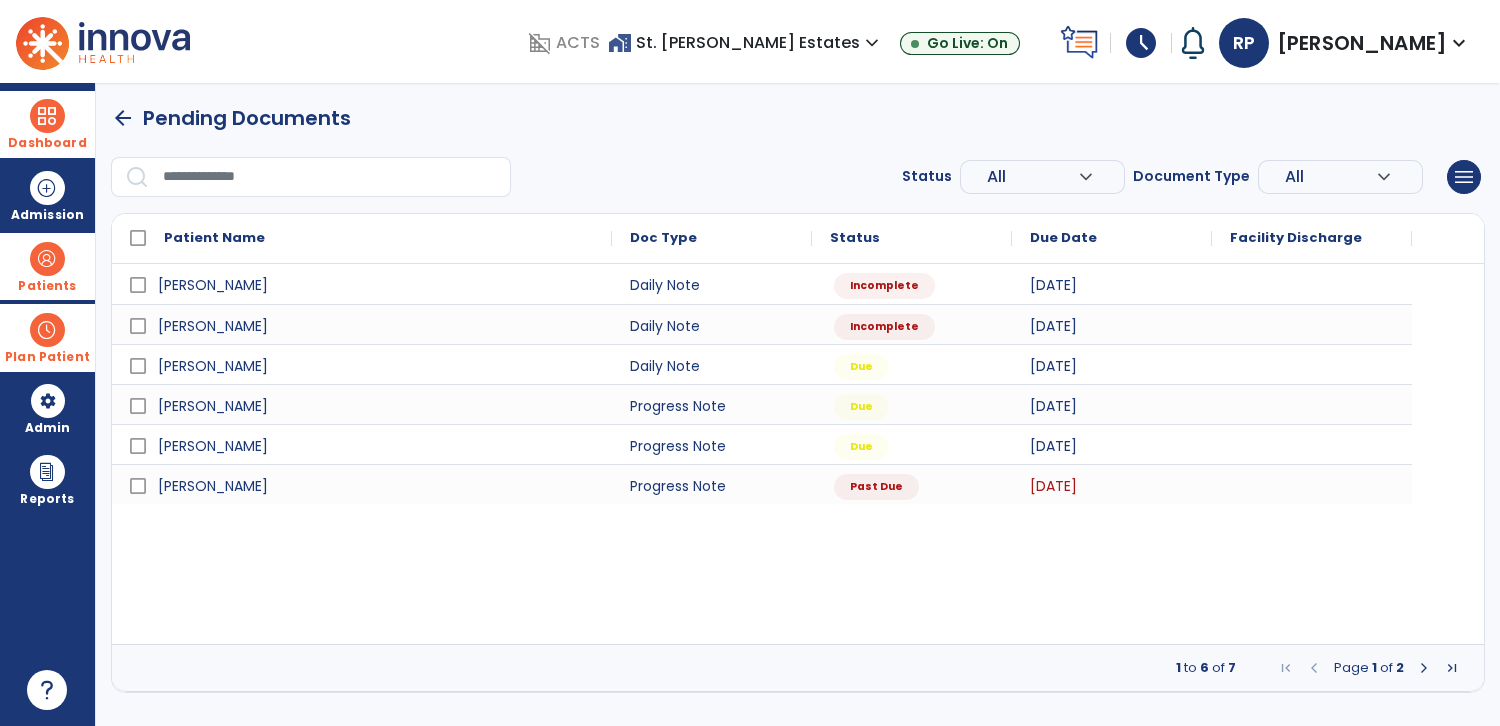 select on "*" 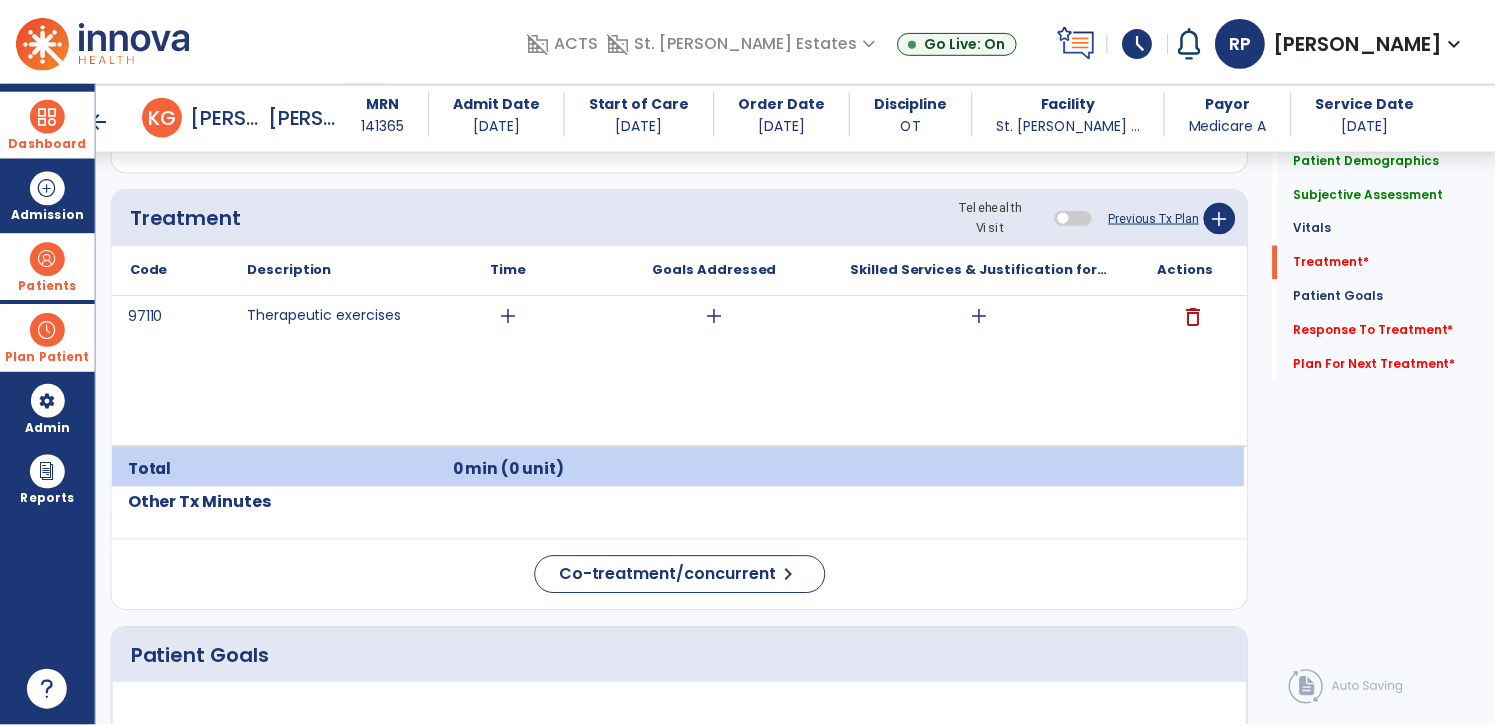 scroll, scrollTop: 1198, scrollLeft: 0, axis: vertical 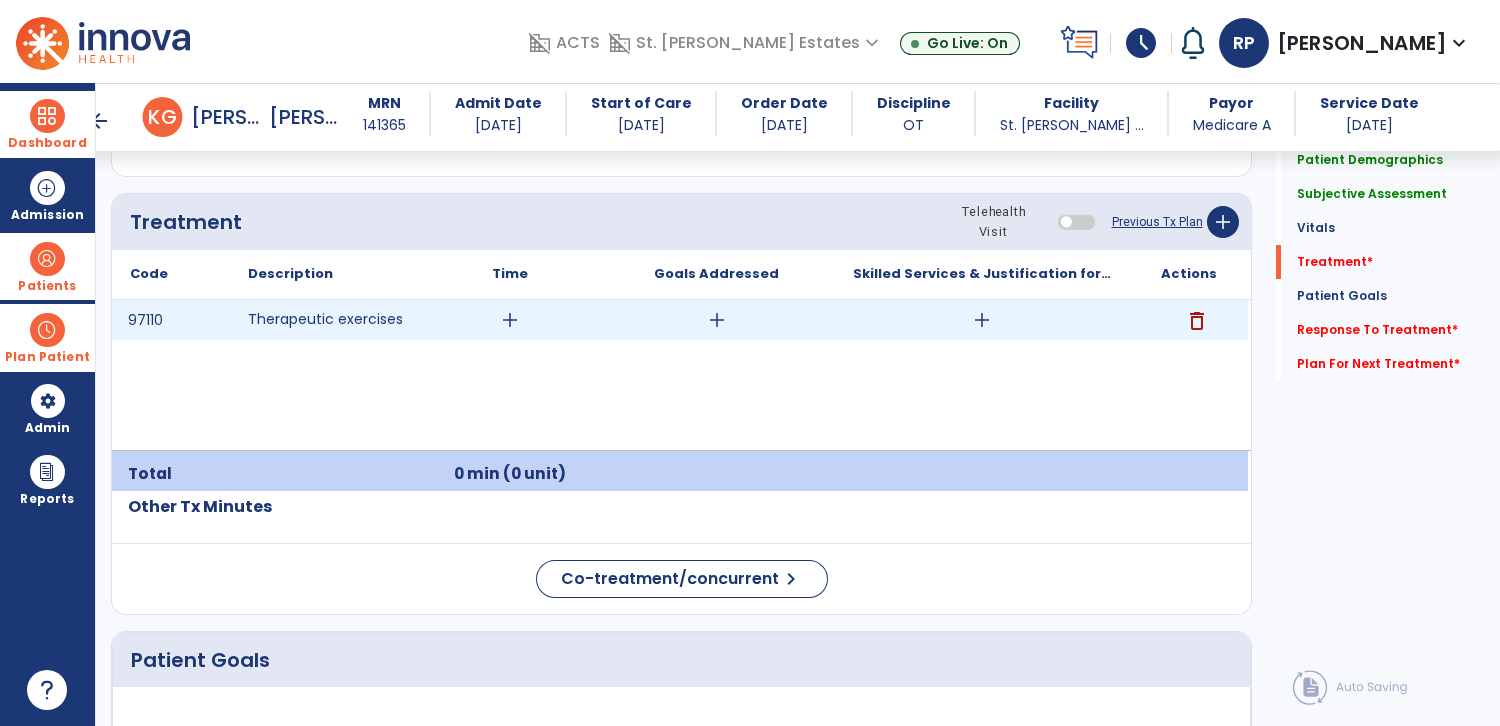 click on "add" at bounding box center (510, 320) 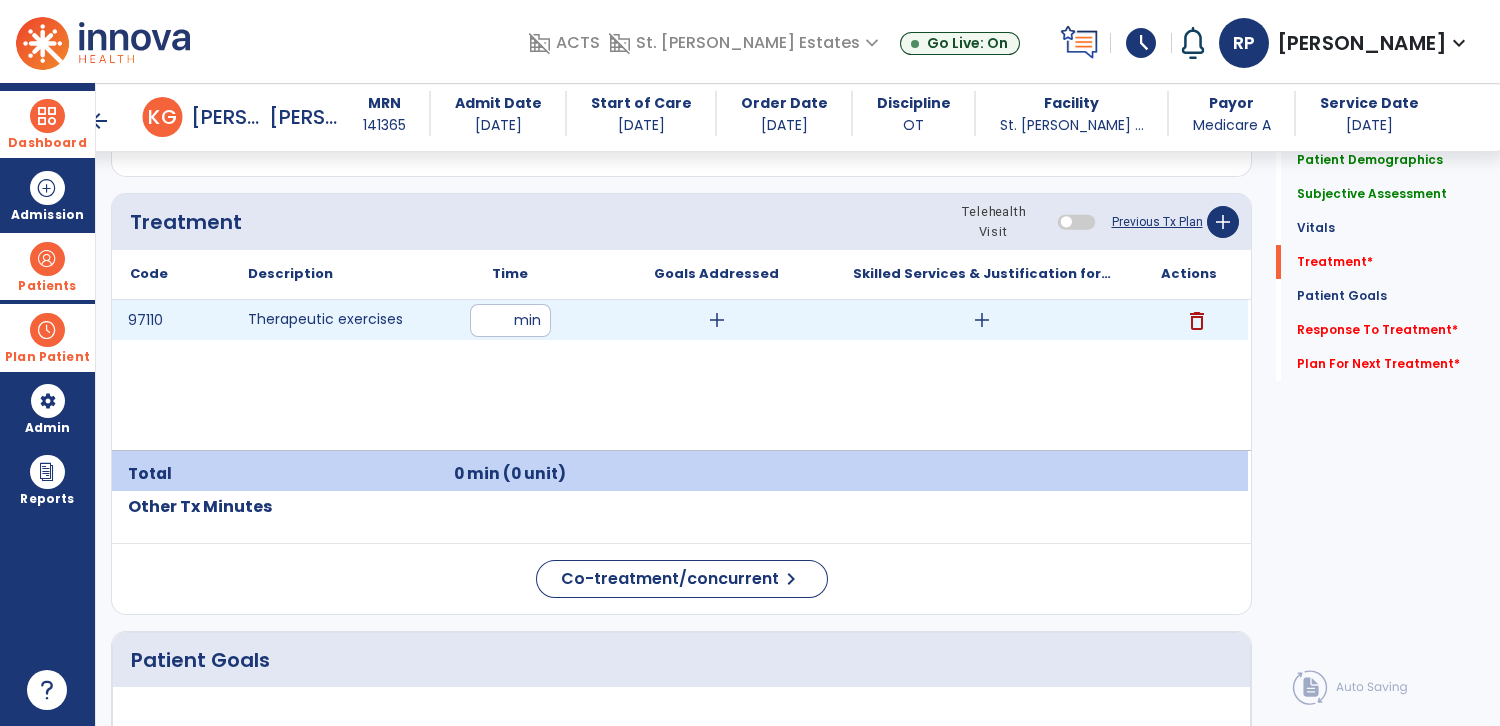 type on "**" 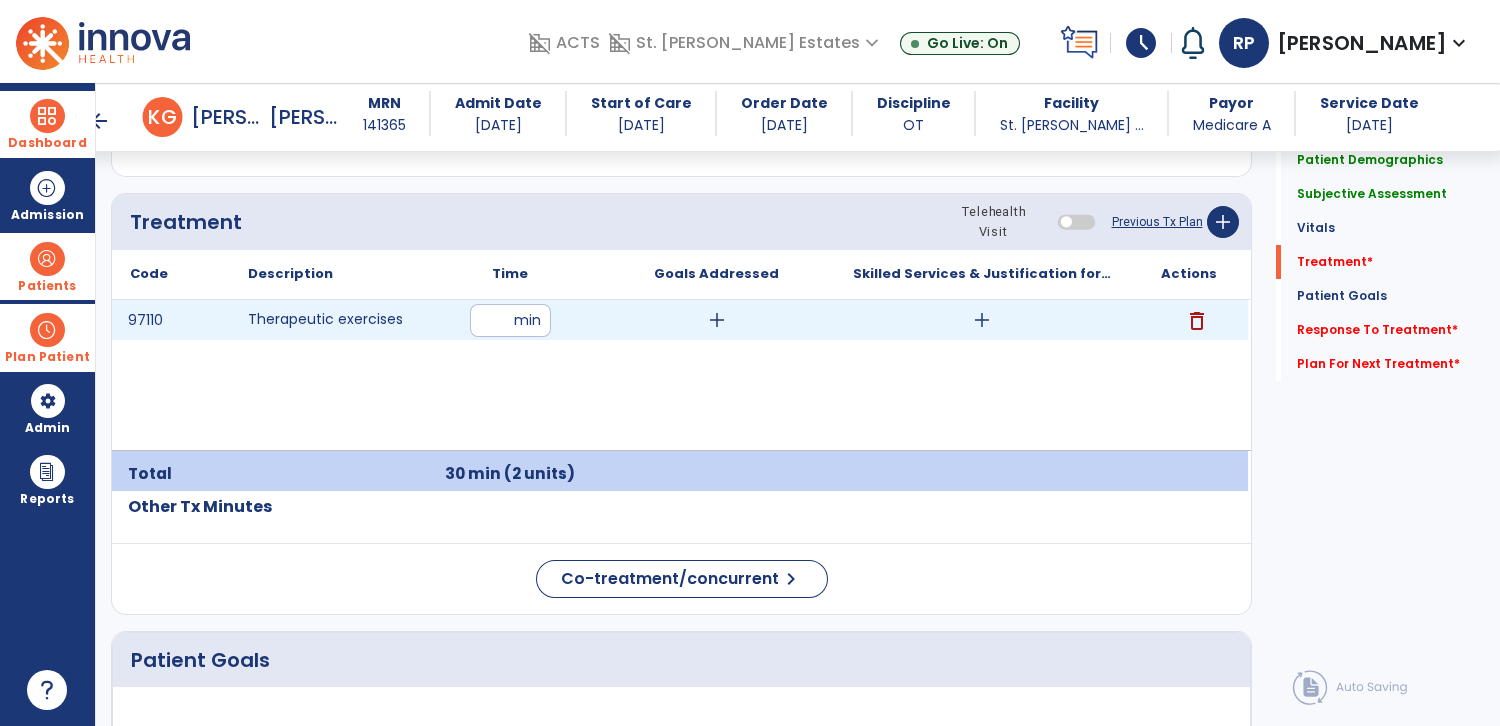 click on "add" at bounding box center (717, 320) 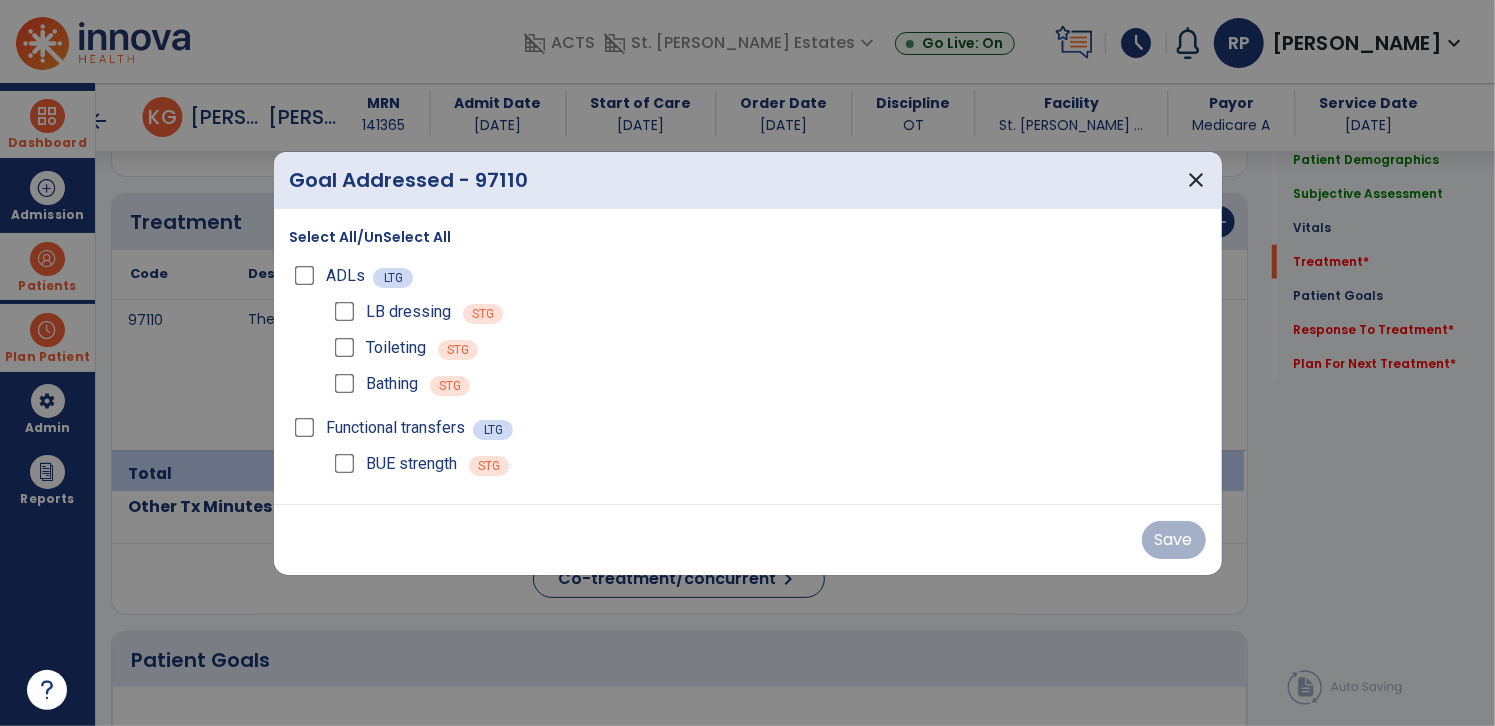 scroll, scrollTop: 1198, scrollLeft: 0, axis: vertical 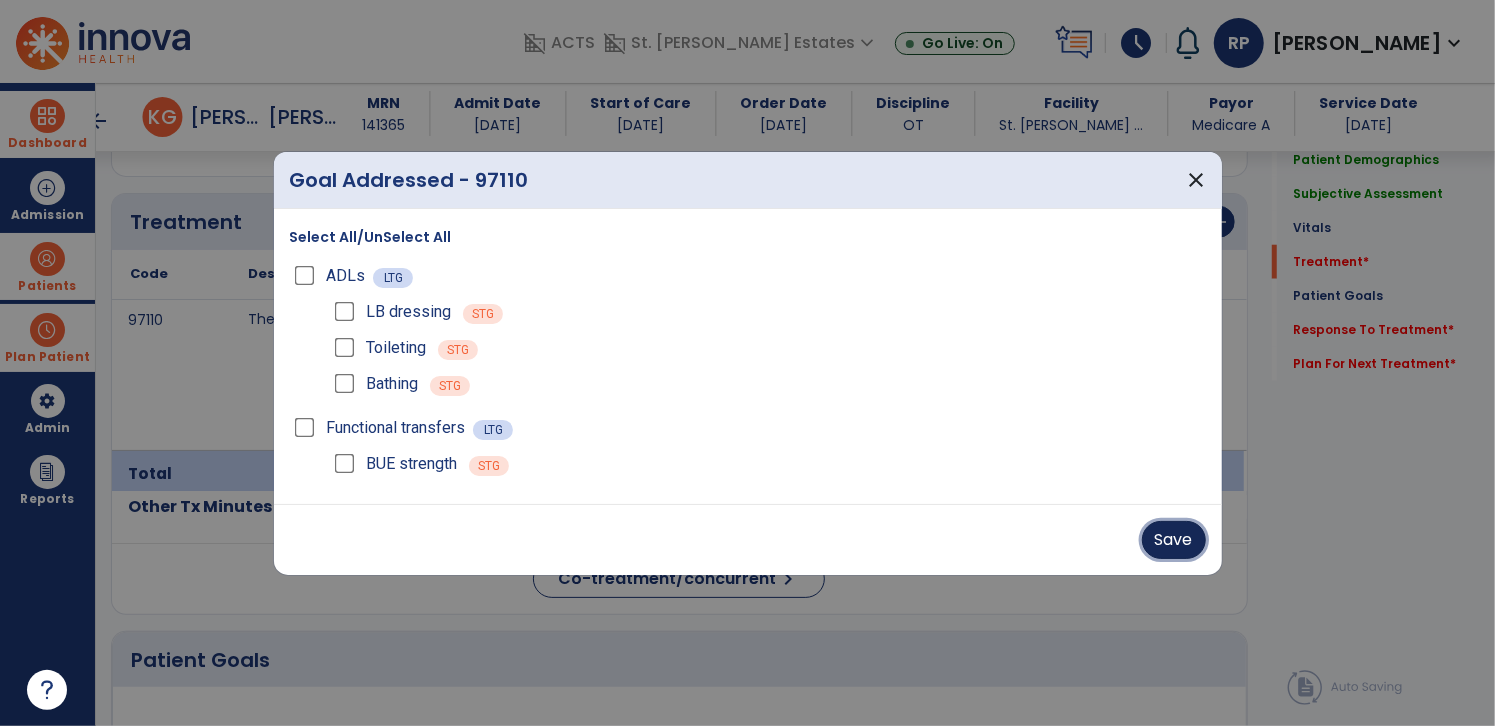 click on "Save" at bounding box center (1174, 540) 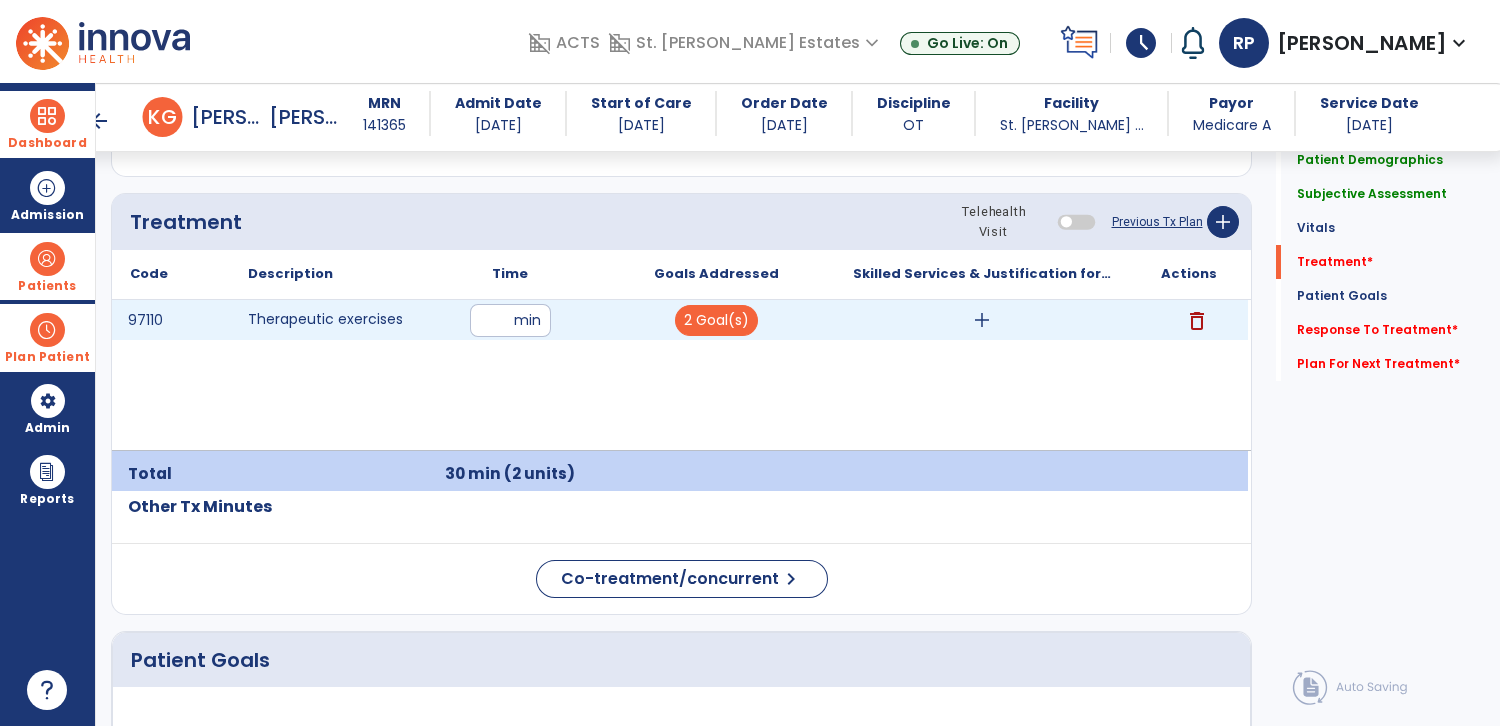 click on "add" at bounding box center (982, 320) 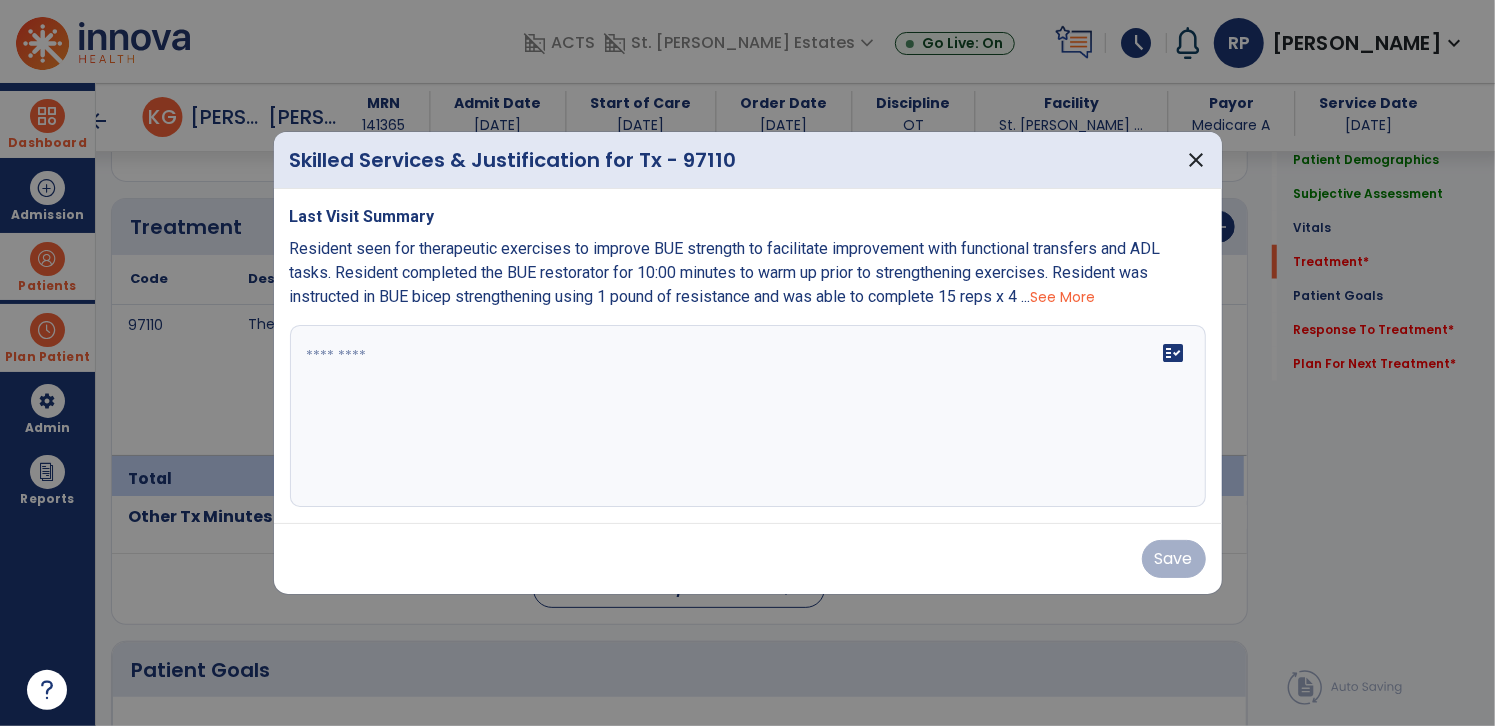scroll, scrollTop: 1198, scrollLeft: 0, axis: vertical 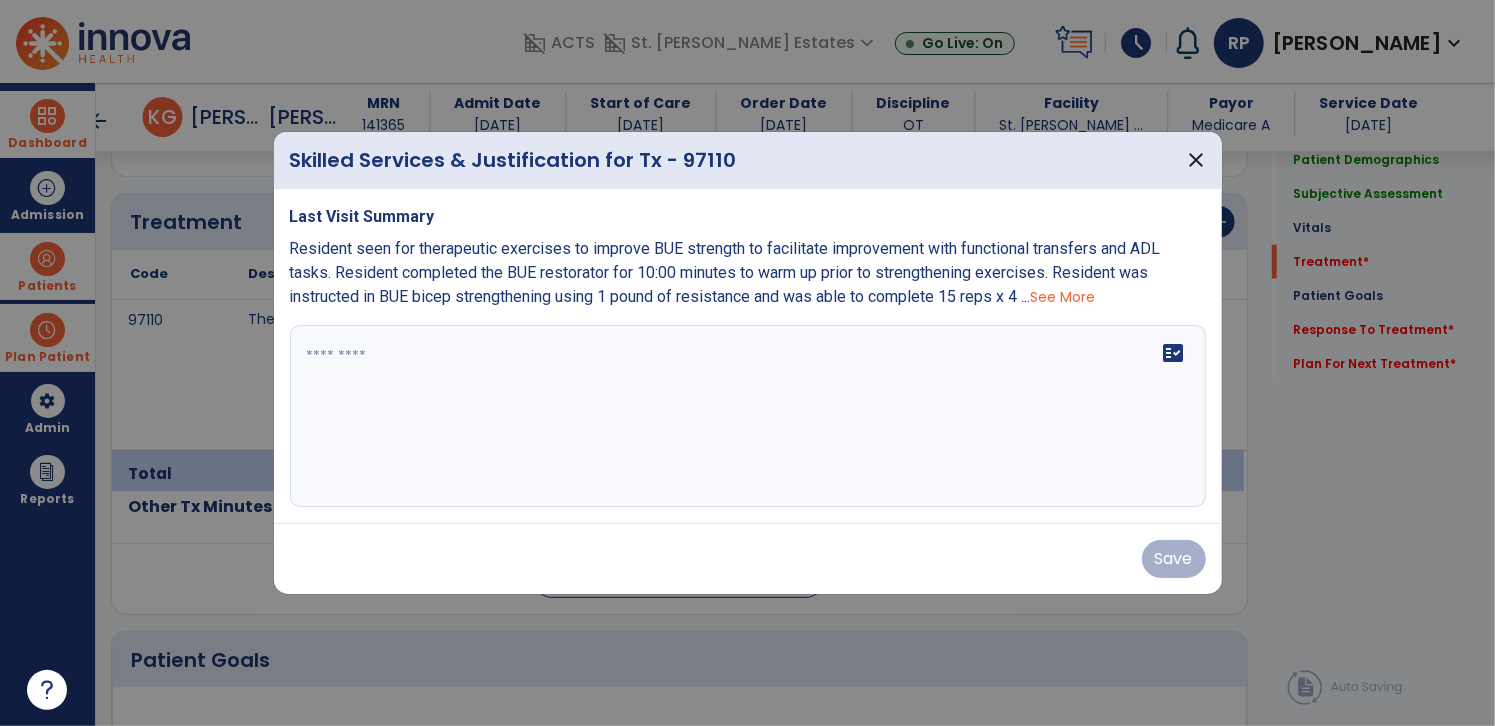 click at bounding box center (744, 416) 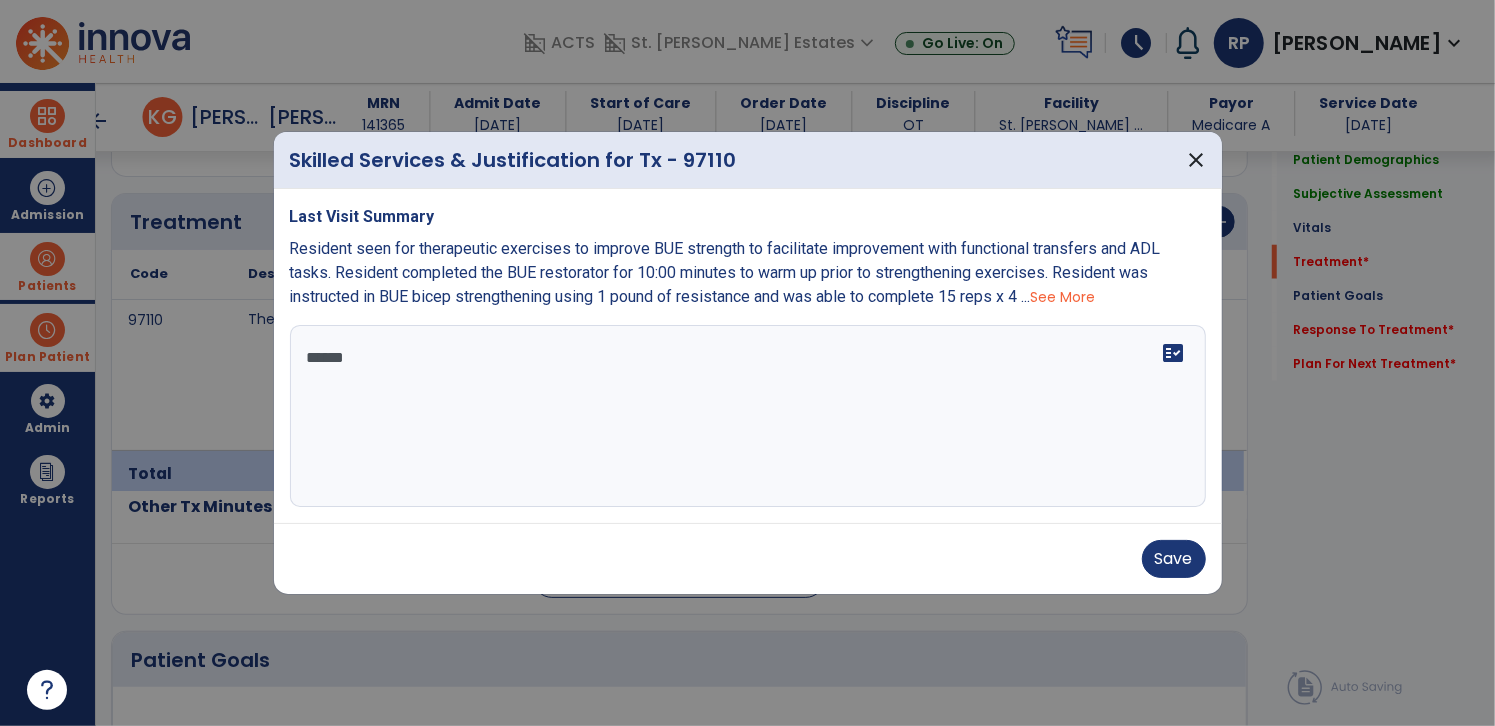 type on "*******" 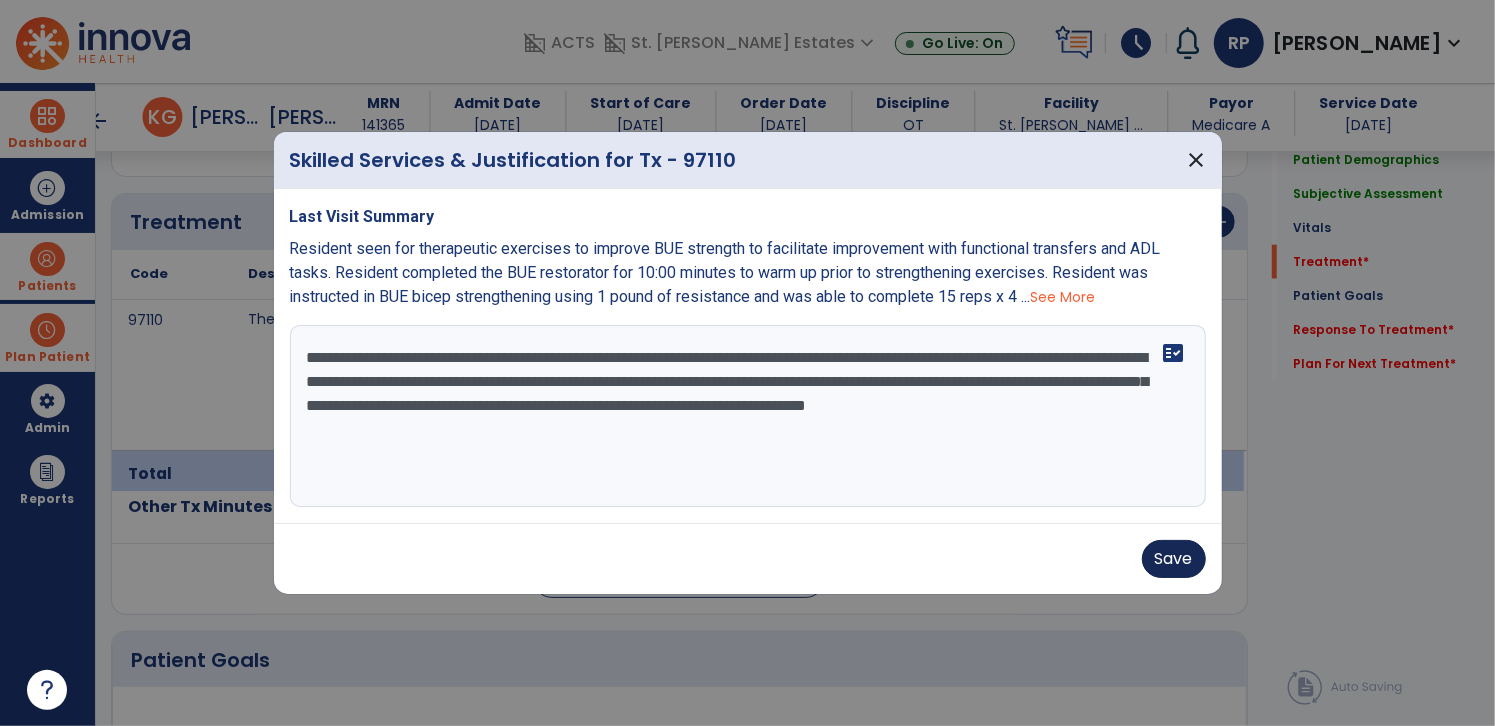 type on "**********" 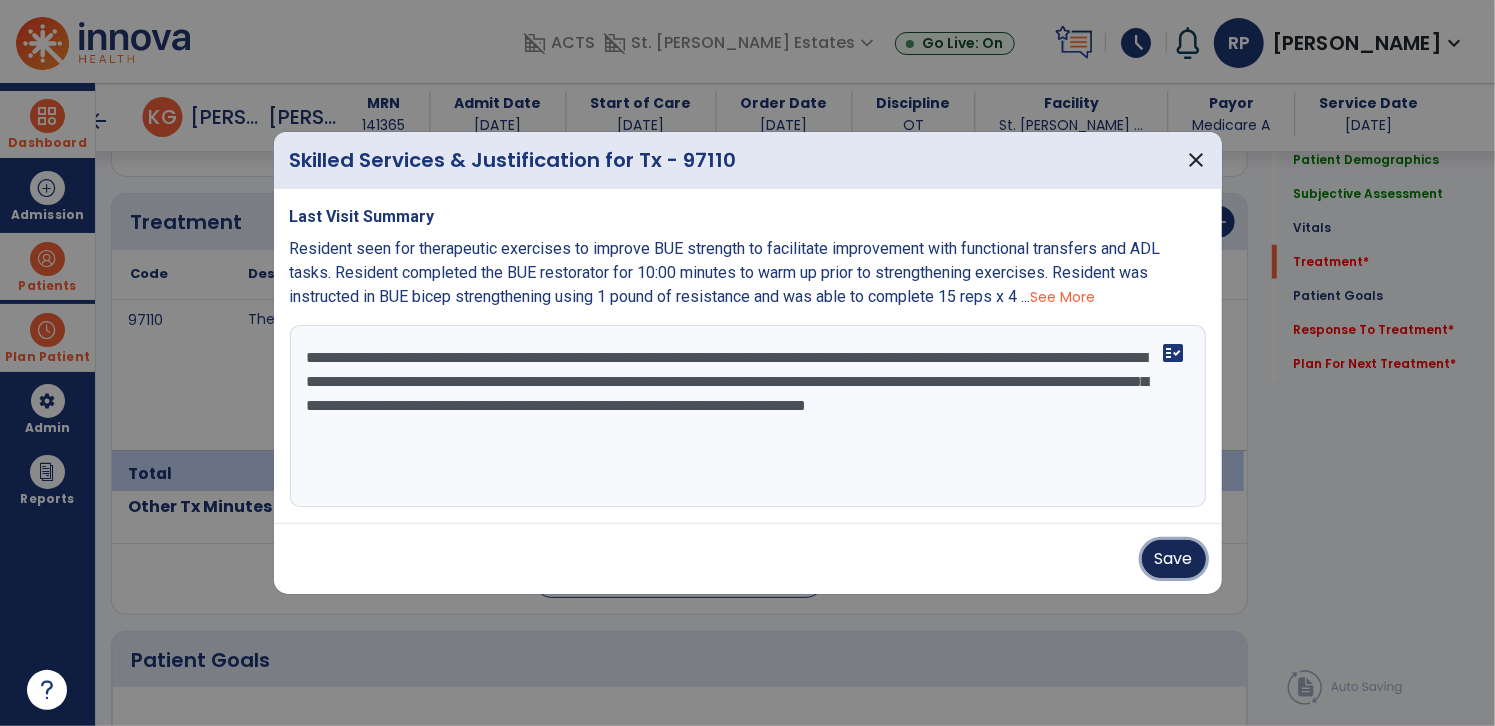 click on "Save" at bounding box center [1174, 559] 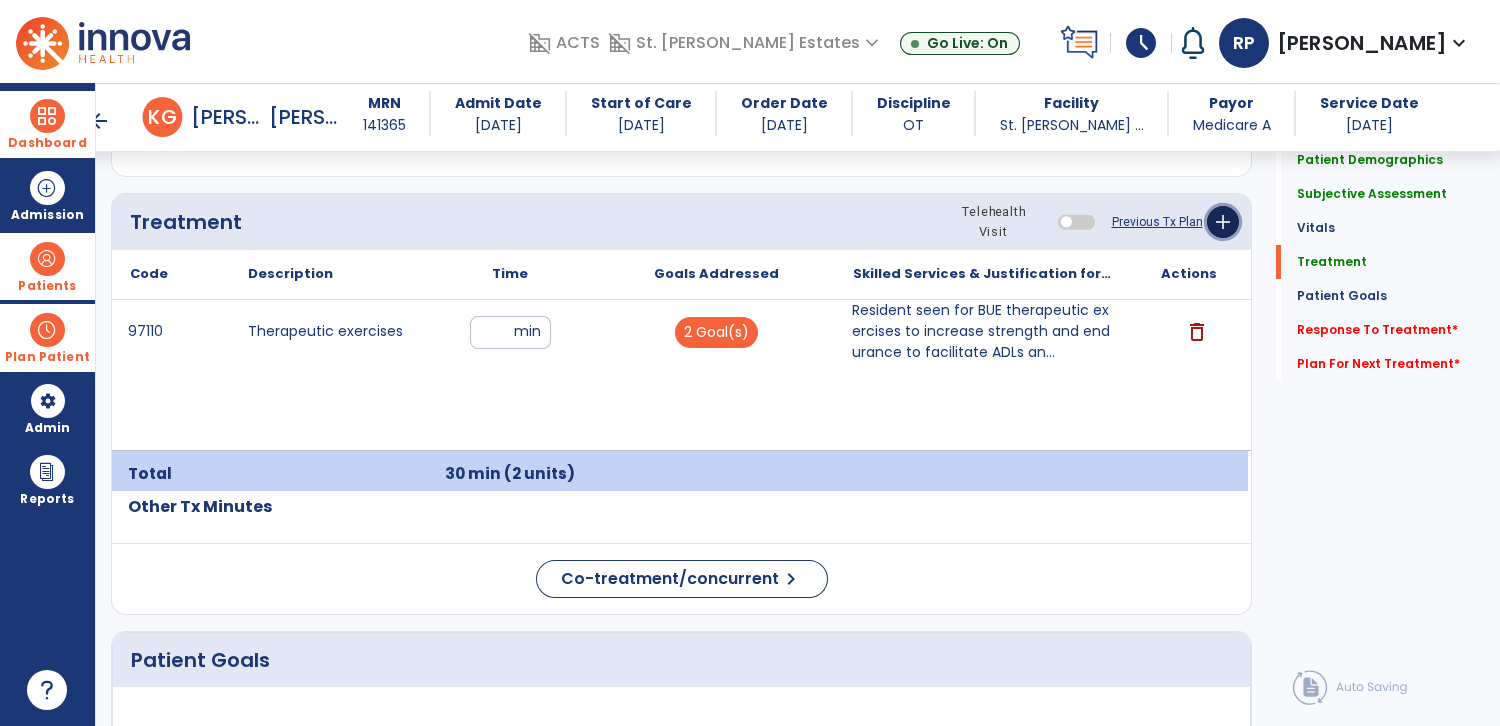 click on "add" 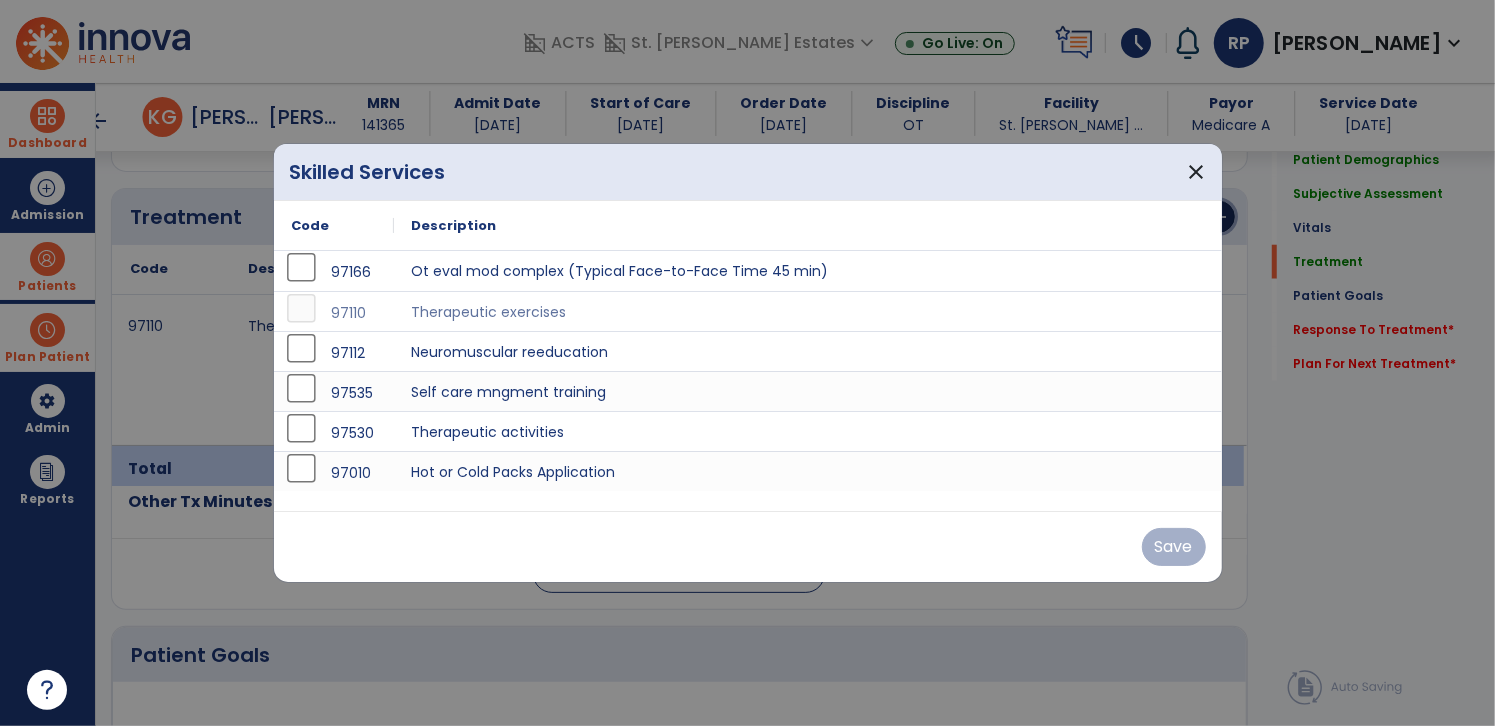 scroll, scrollTop: 1198, scrollLeft: 0, axis: vertical 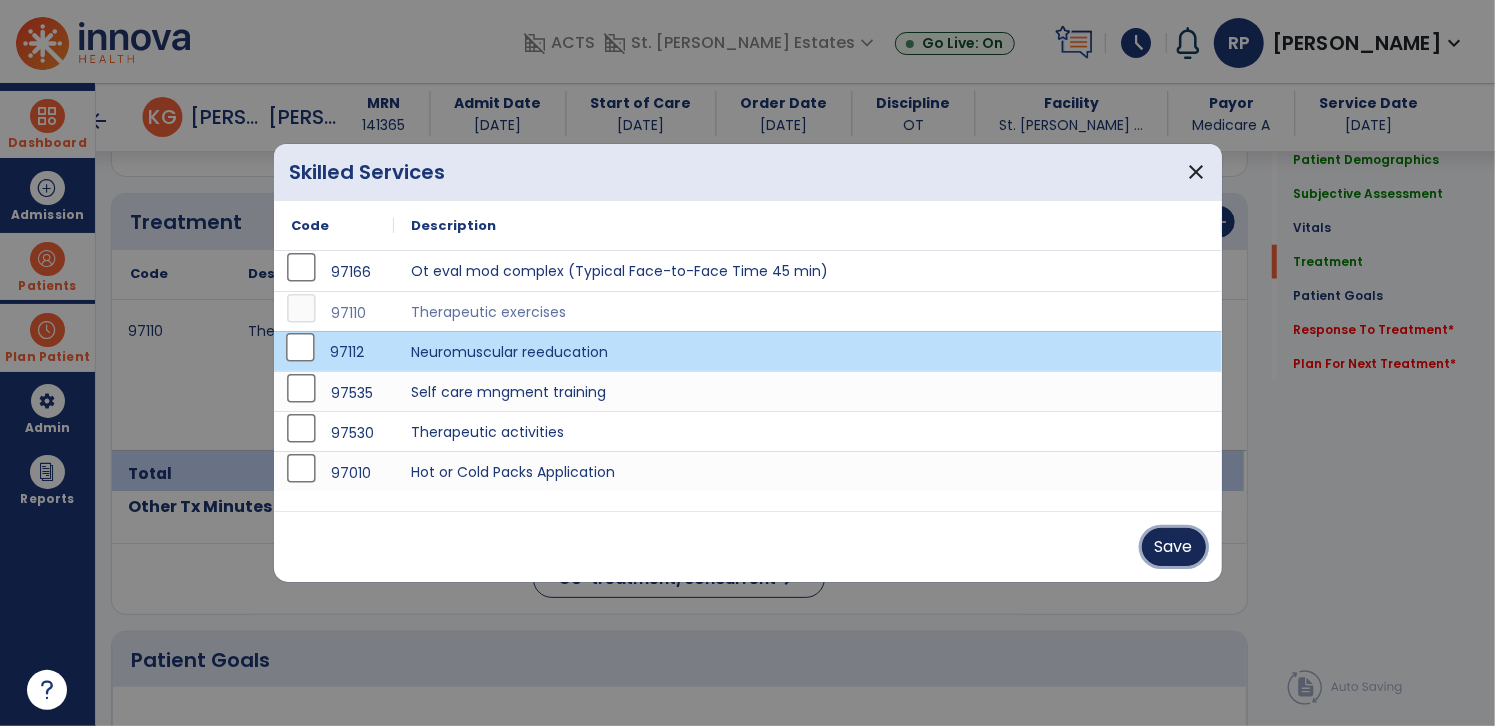 click on "Save" at bounding box center [1174, 547] 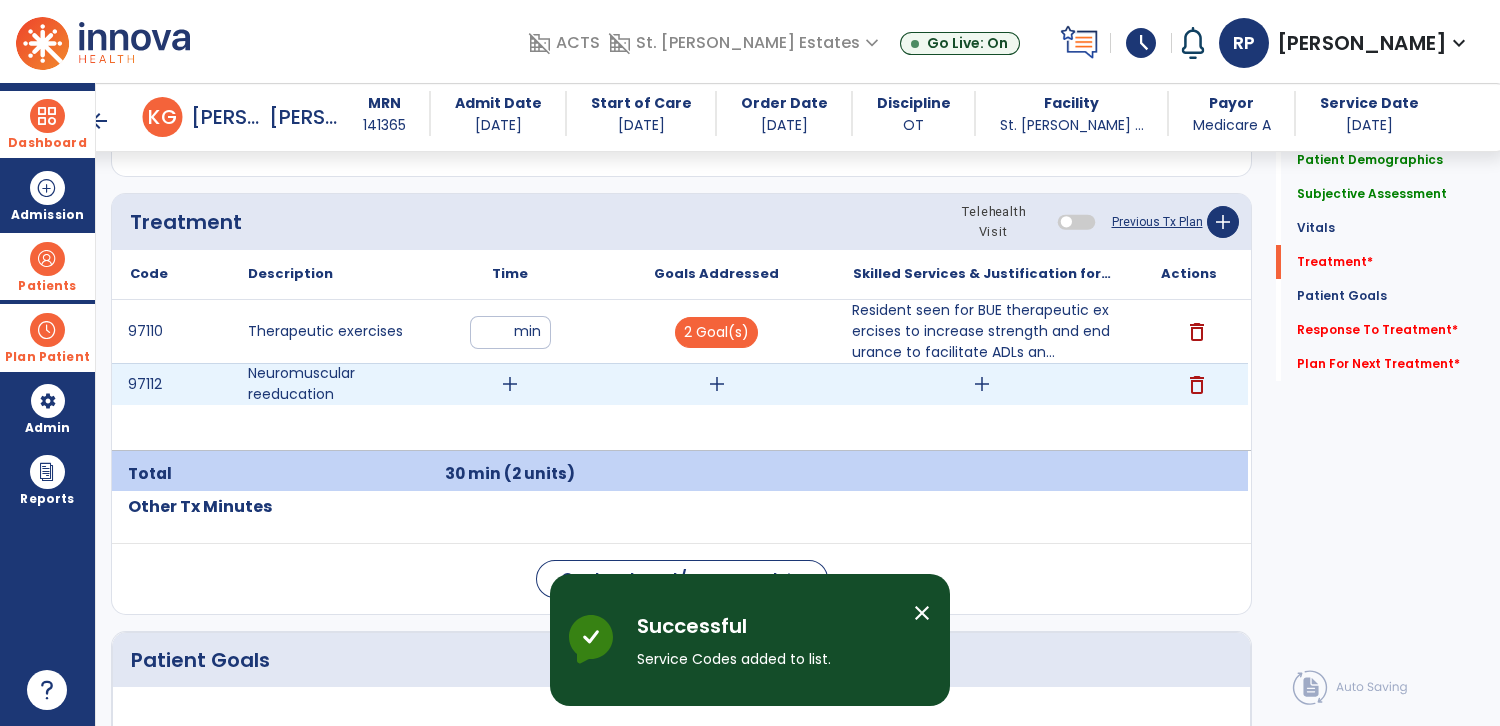 click on "add" at bounding box center (510, 384) 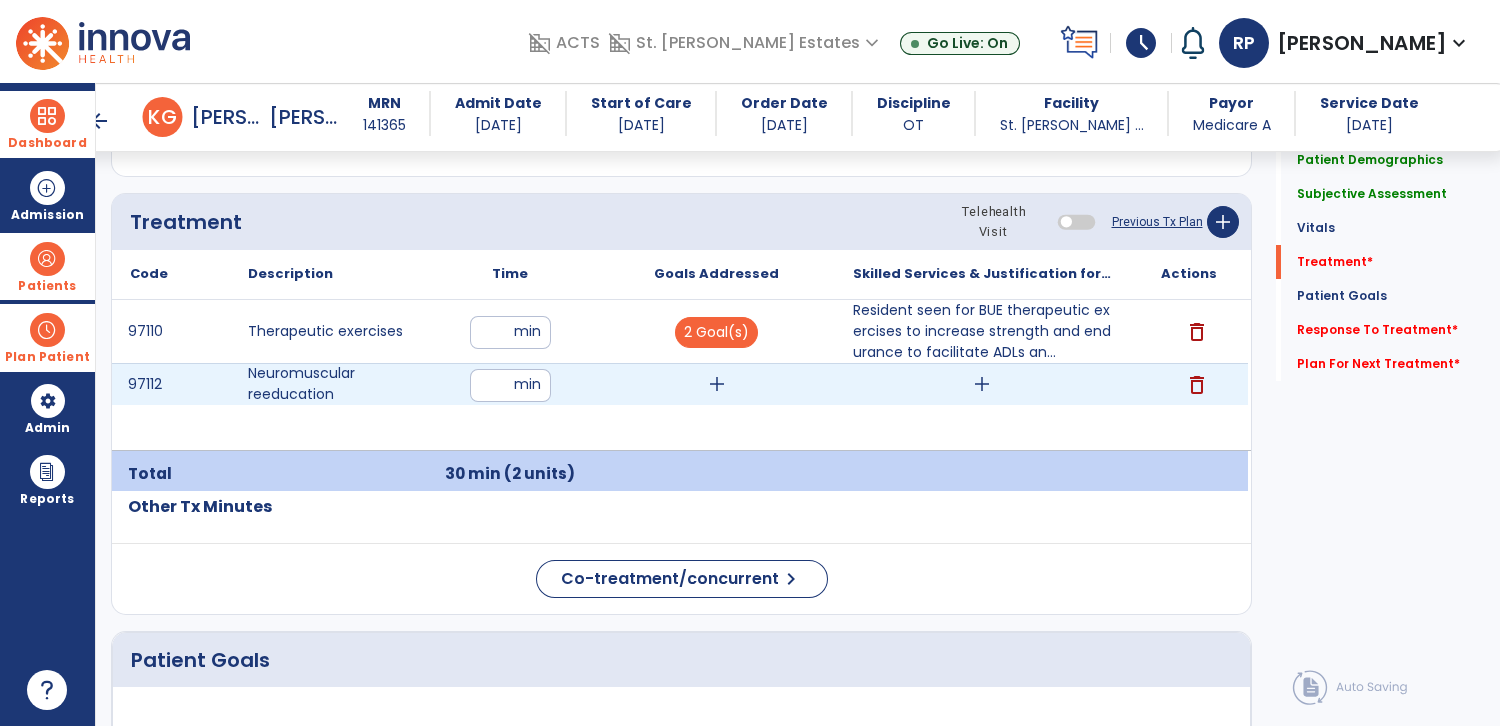 type on "**" 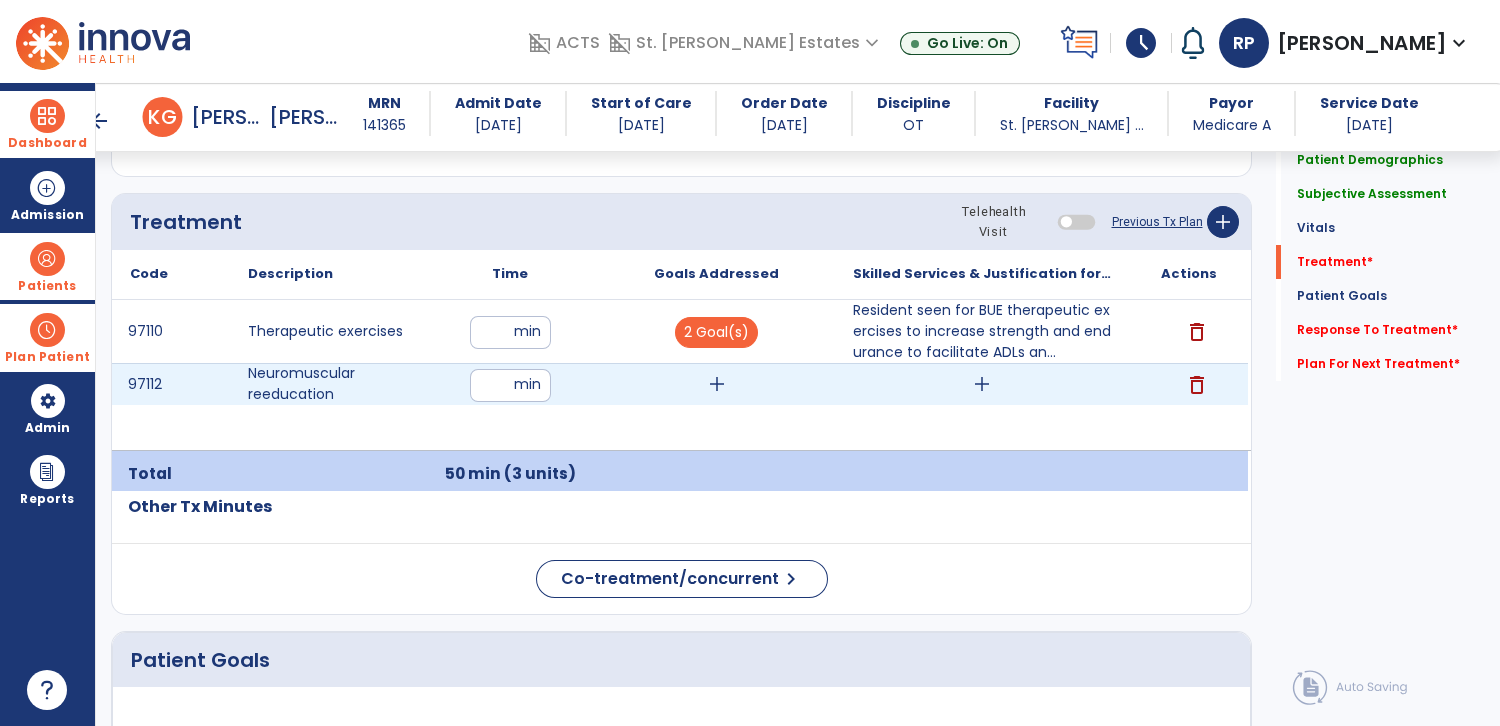 click on "add" at bounding box center [717, 384] 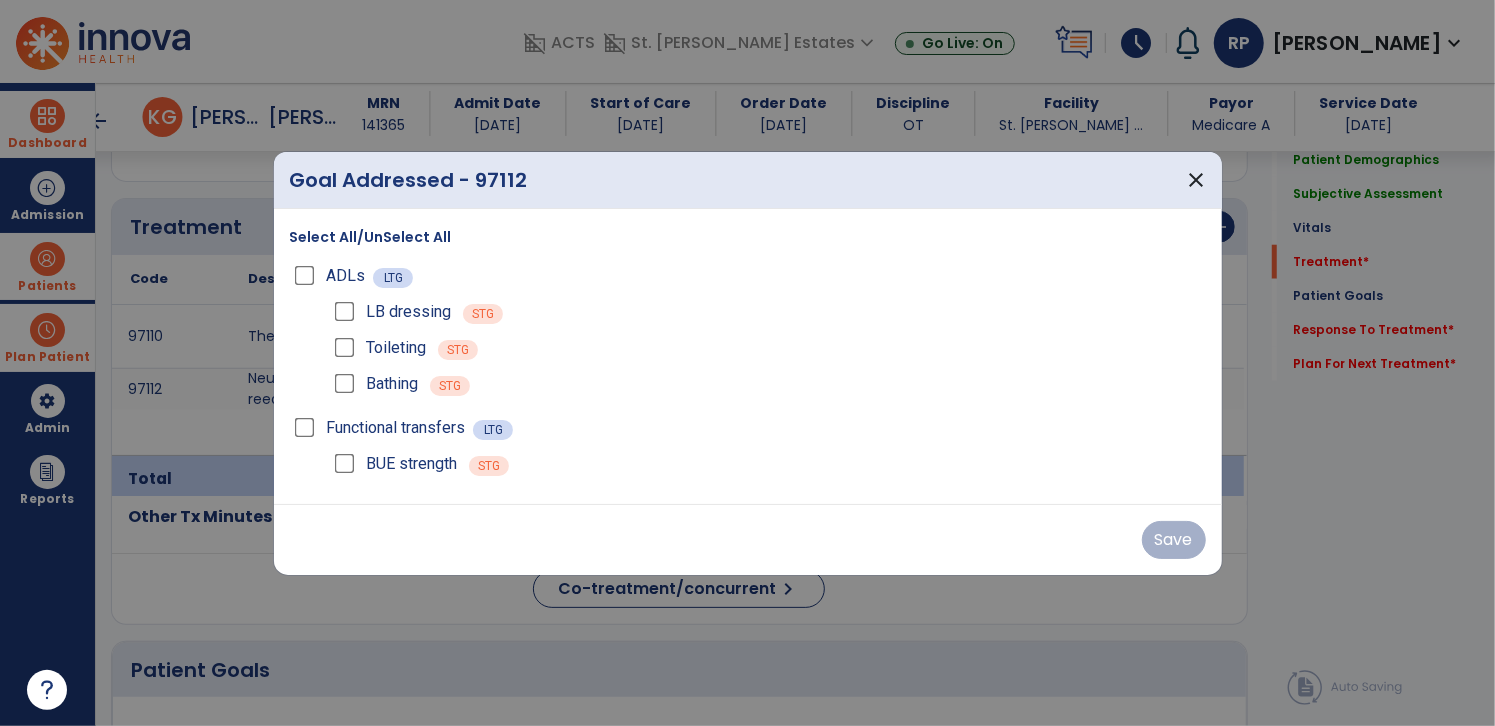 scroll, scrollTop: 1198, scrollLeft: 0, axis: vertical 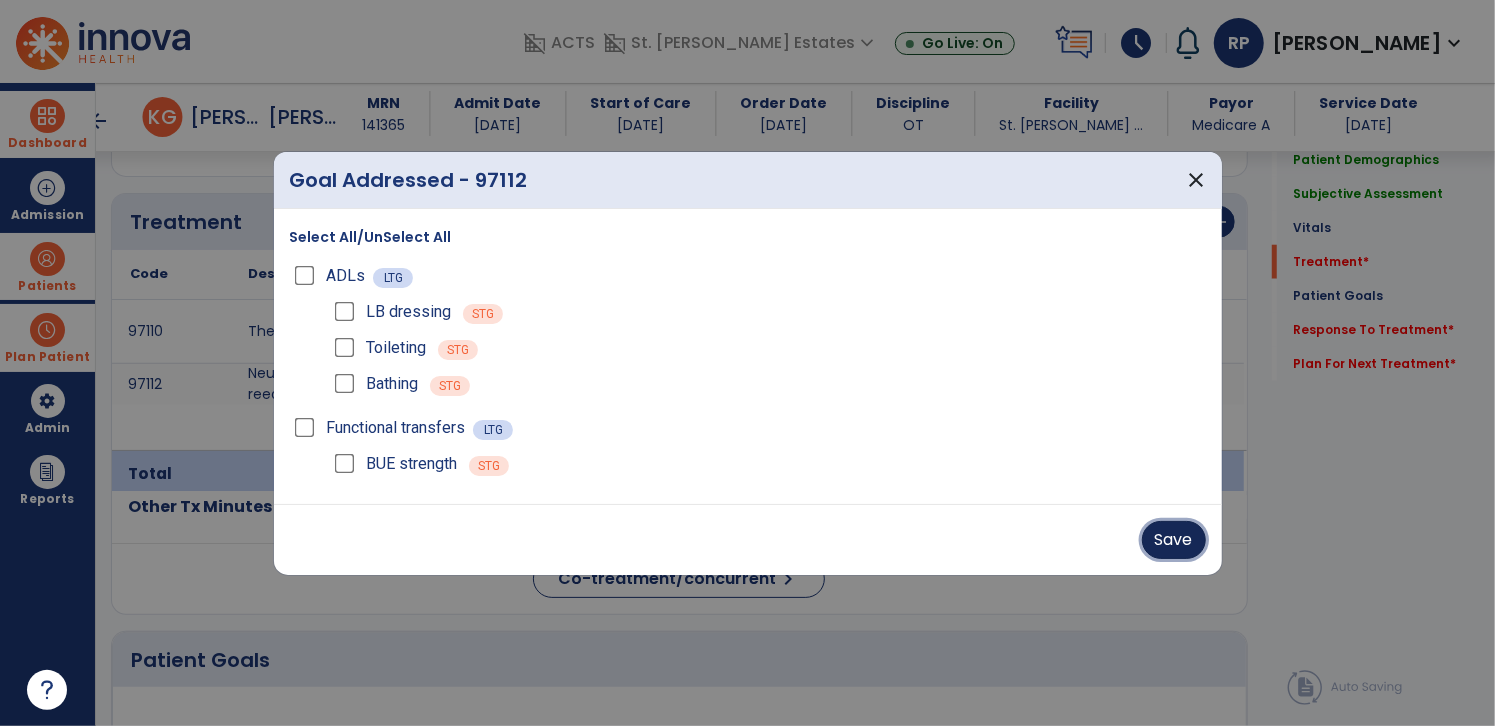 click on "Save" at bounding box center (1174, 540) 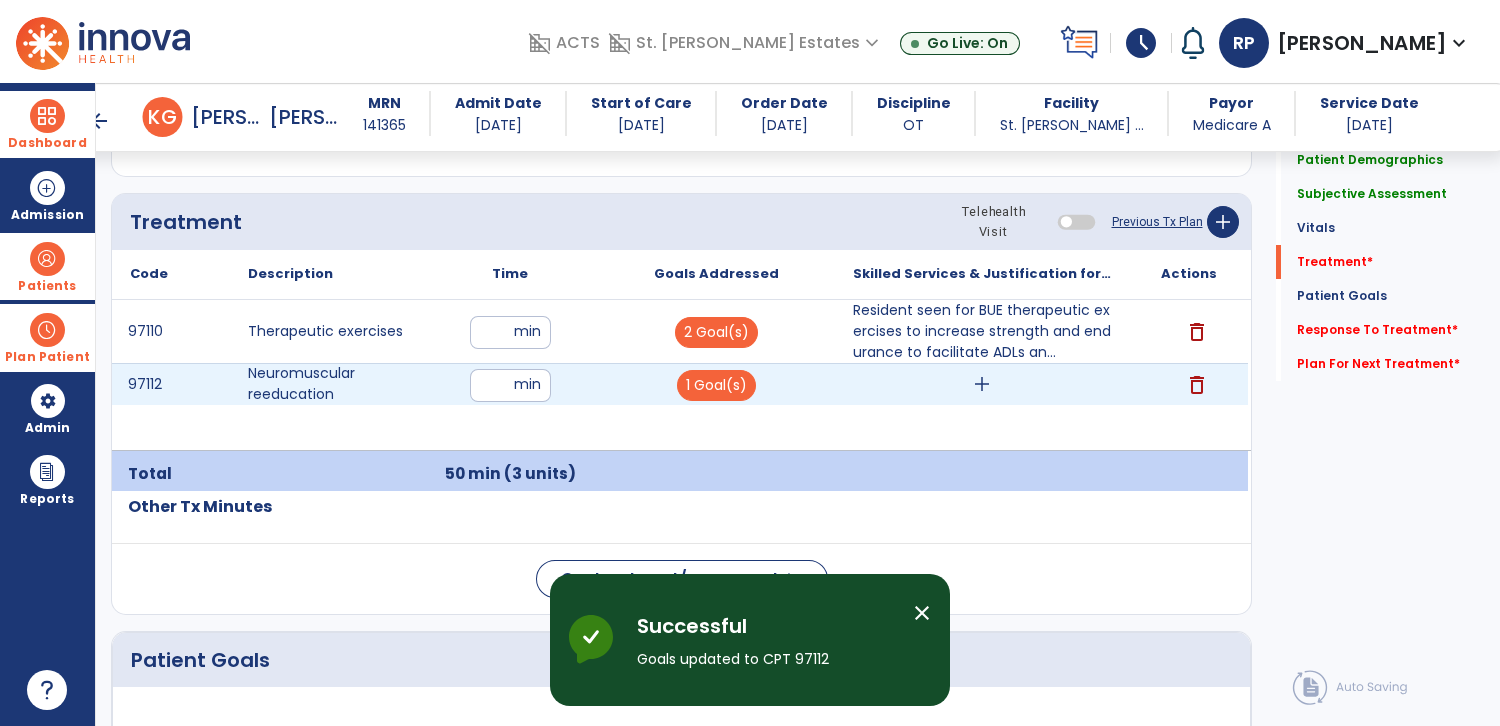 click on "add" at bounding box center (982, 384) 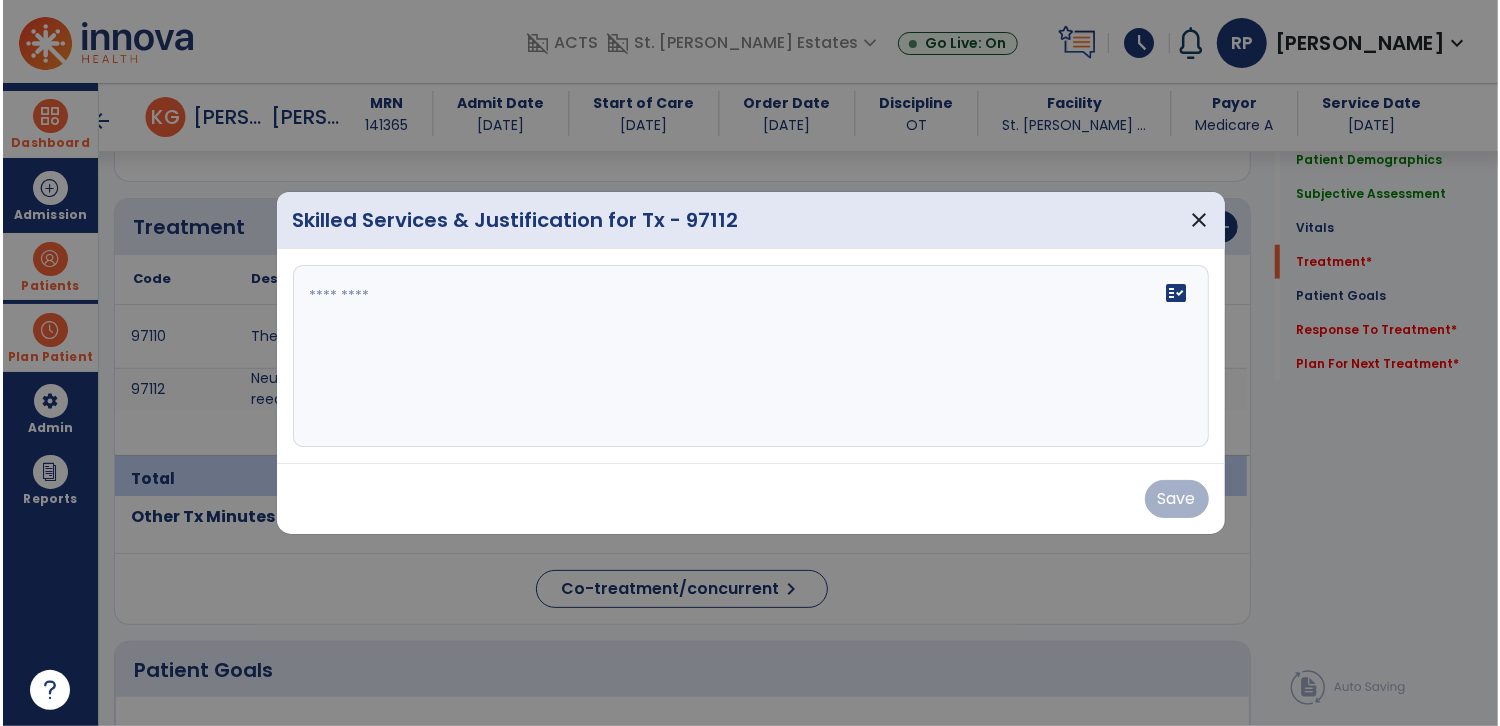 scroll, scrollTop: 1198, scrollLeft: 0, axis: vertical 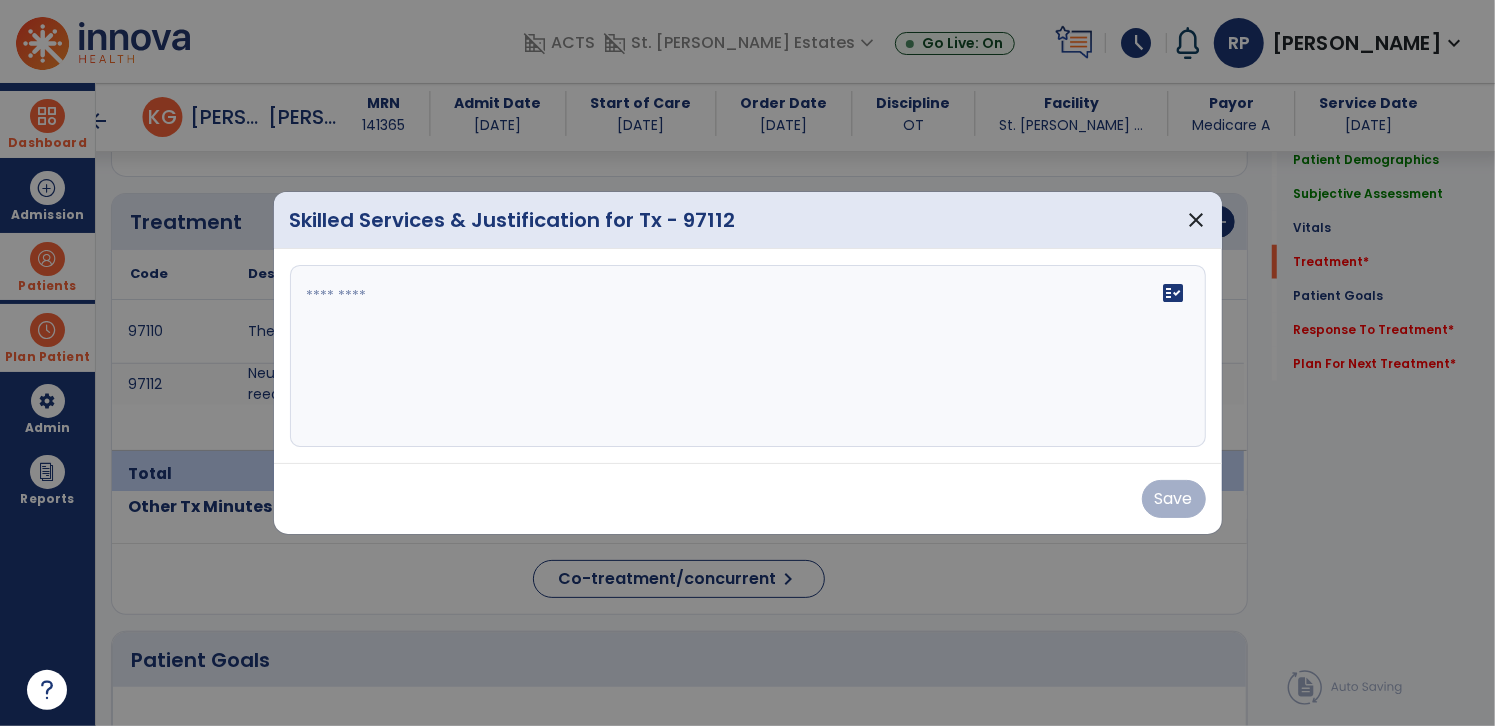 click on "fact_check" at bounding box center (748, 356) 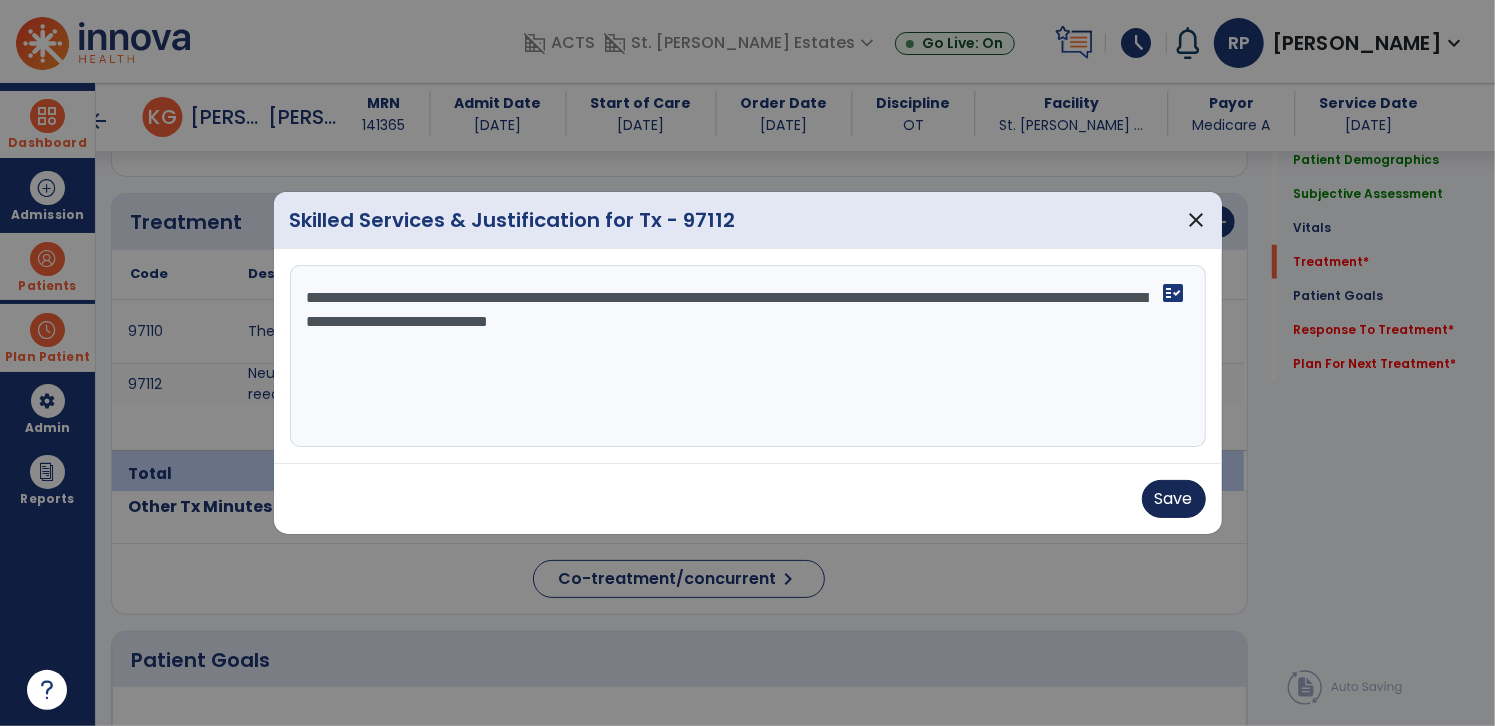 type on "**********" 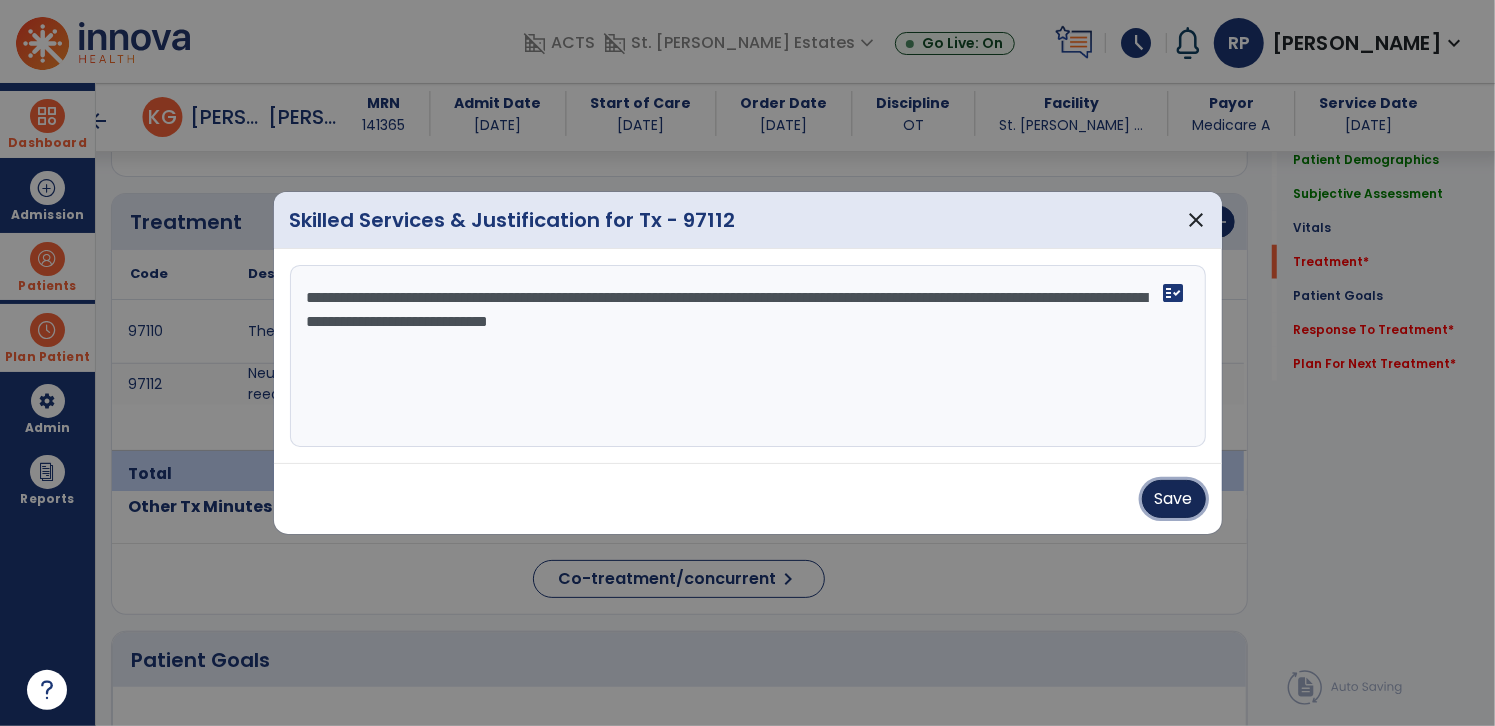 click on "Save" at bounding box center [1174, 499] 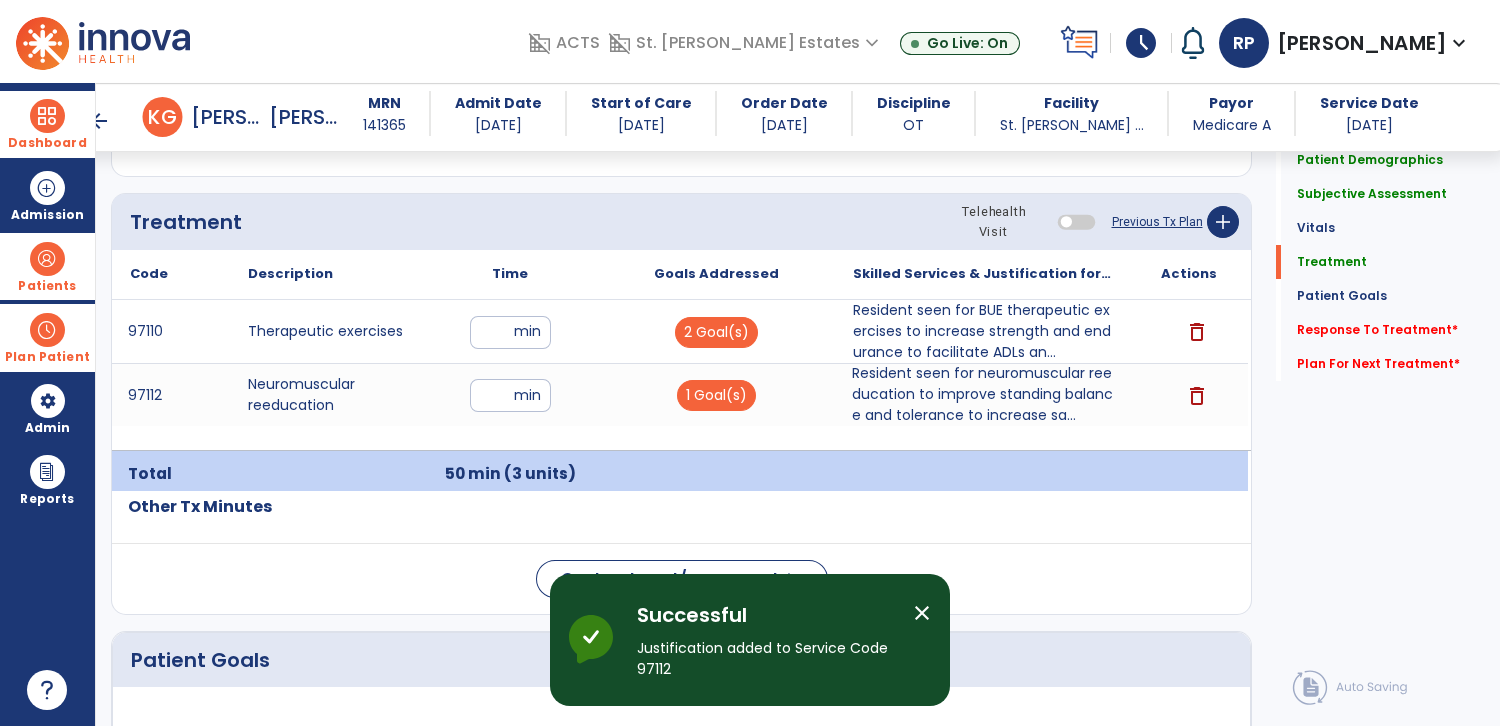 click on "close" at bounding box center [922, 613] 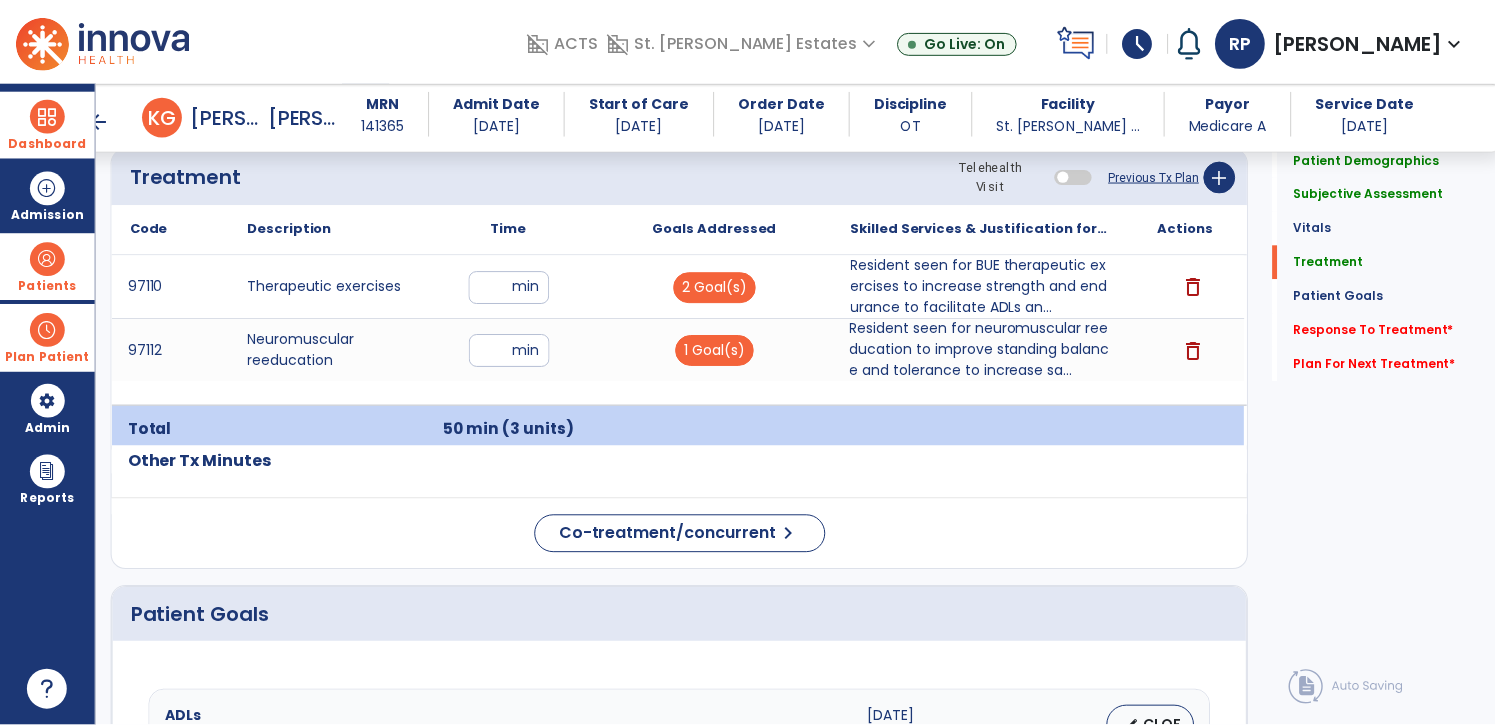 scroll, scrollTop: 1248, scrollLeft: 0, axis: vertical 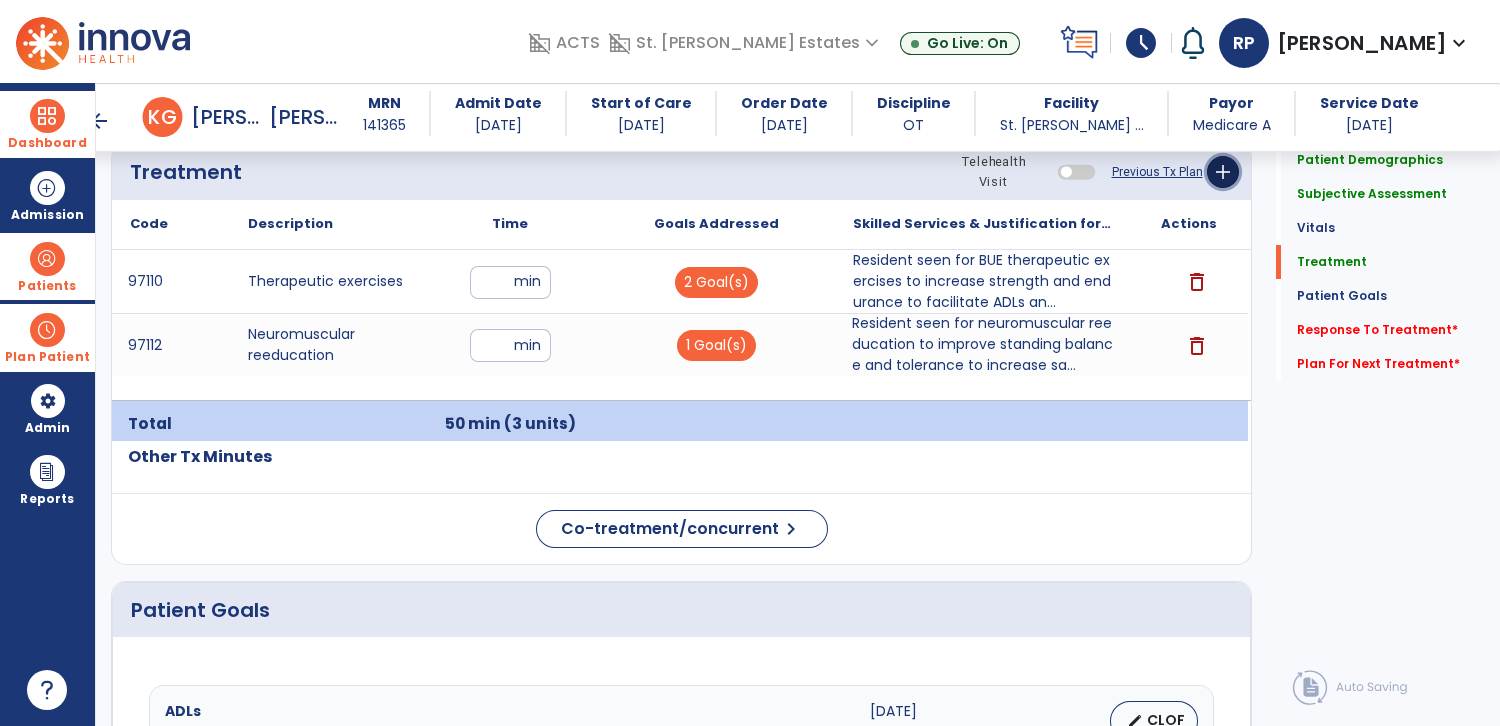 click on "add" 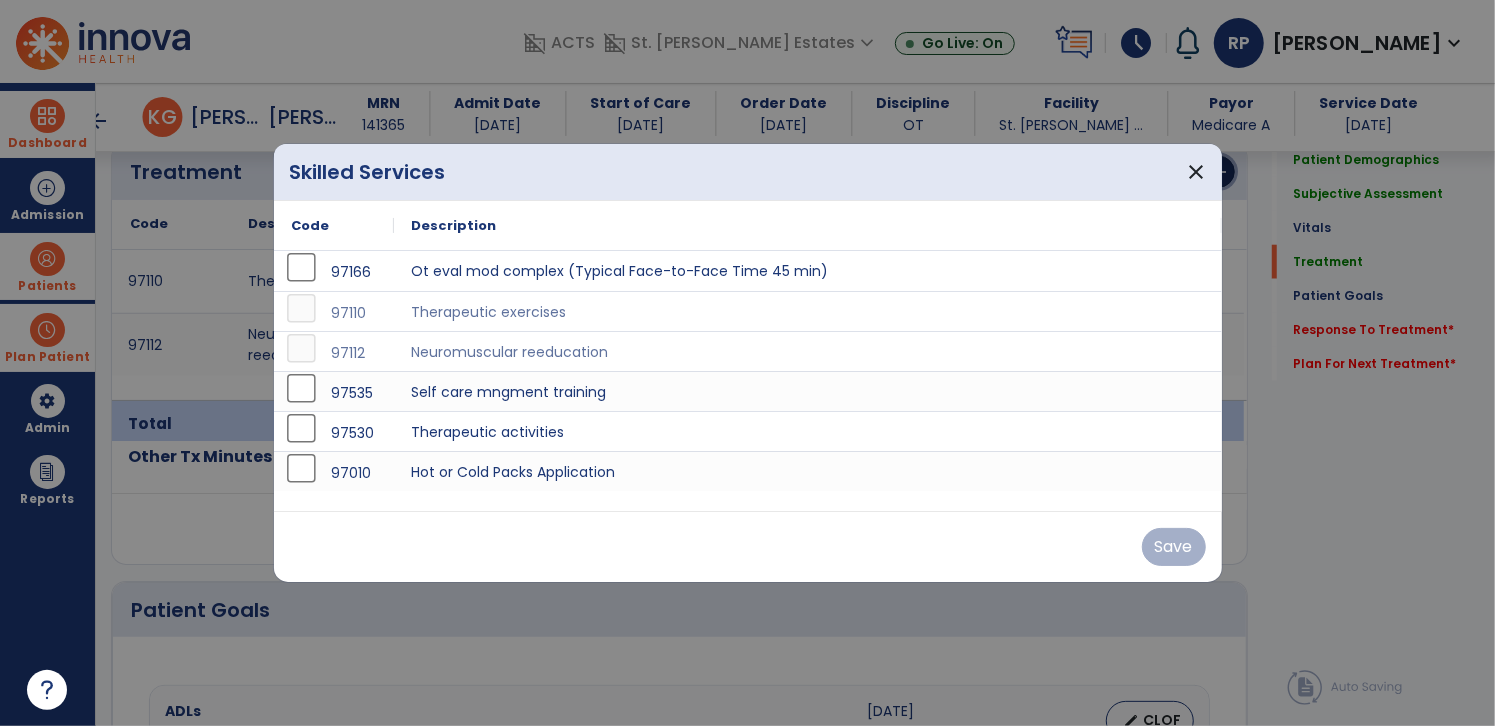 scroll, scrollTop: 1248, scrollLeft: 0, axis: vertical 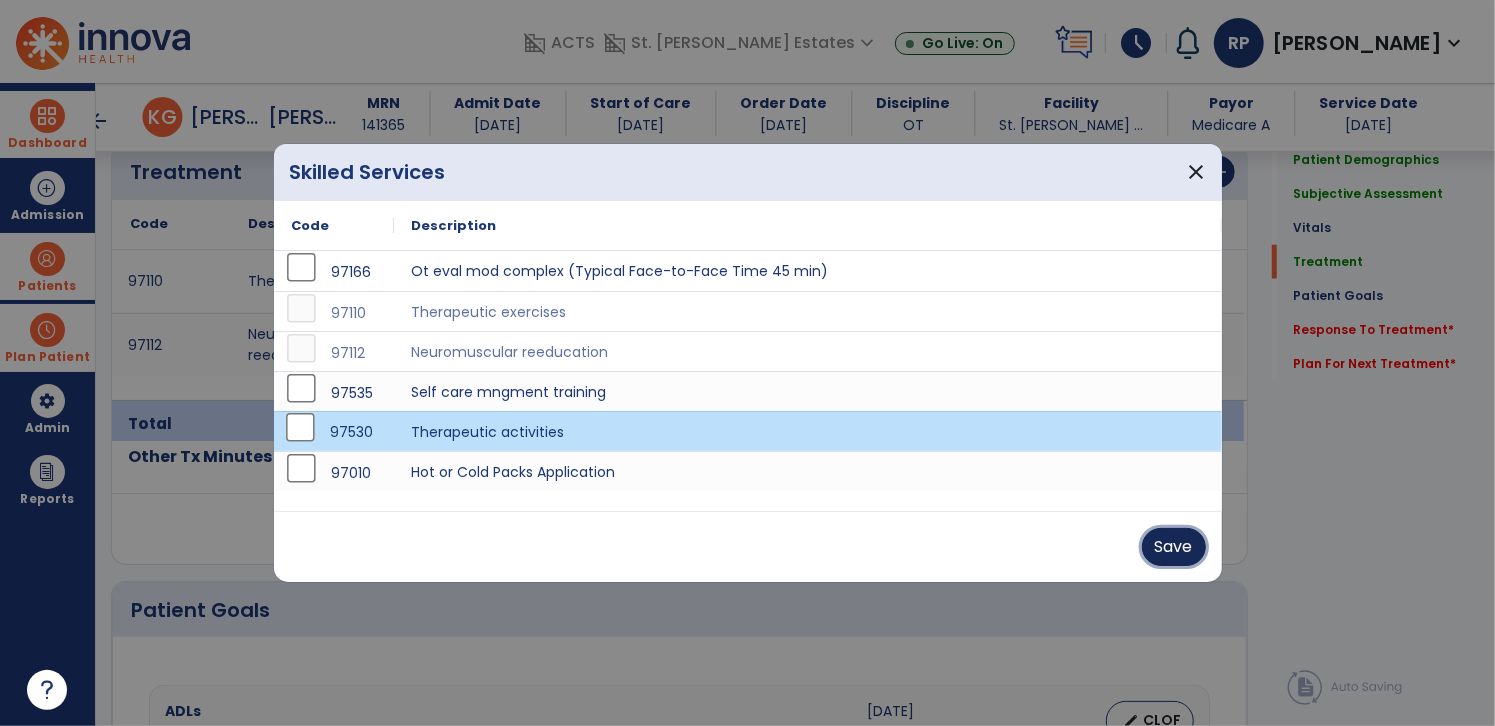 click on "Save" at bounding box center [1174, 547] 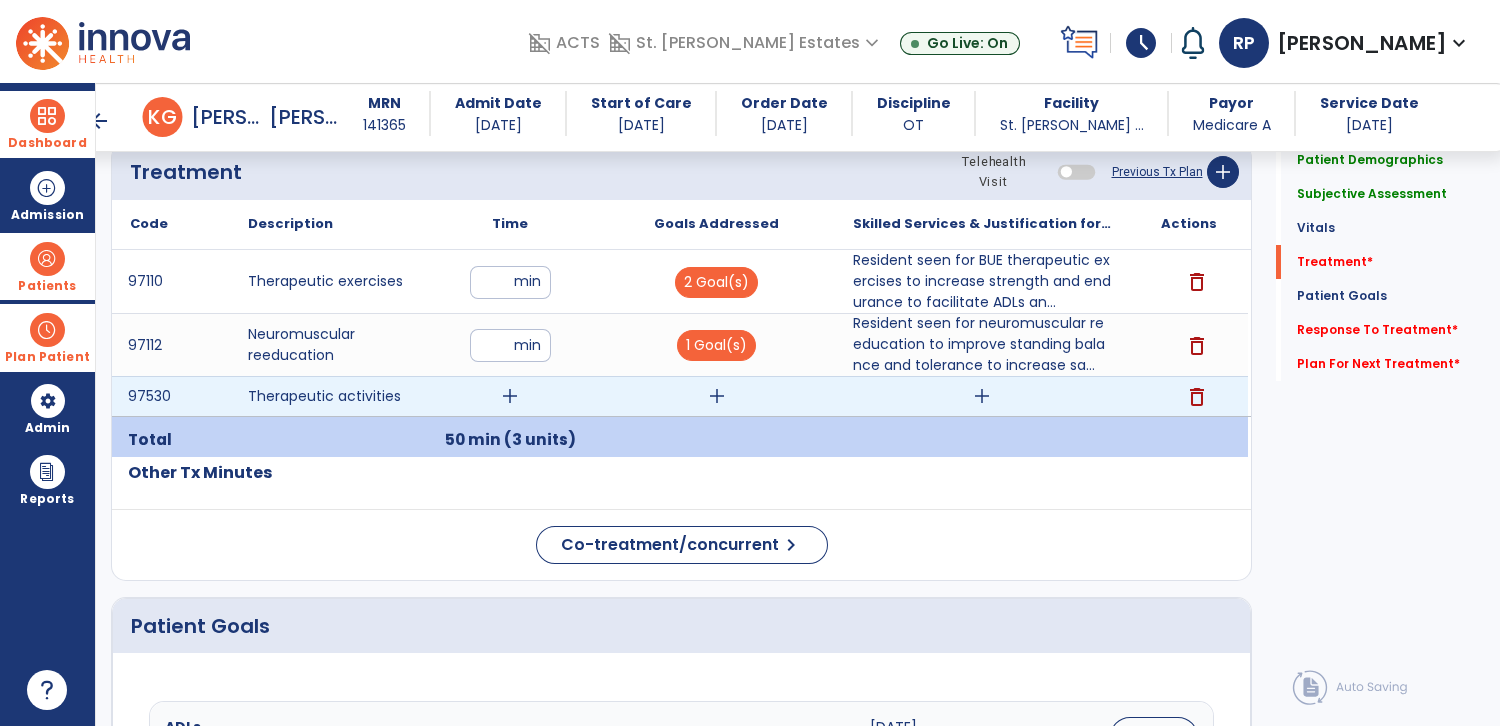 click on "add" at bounding box center [510, 396] 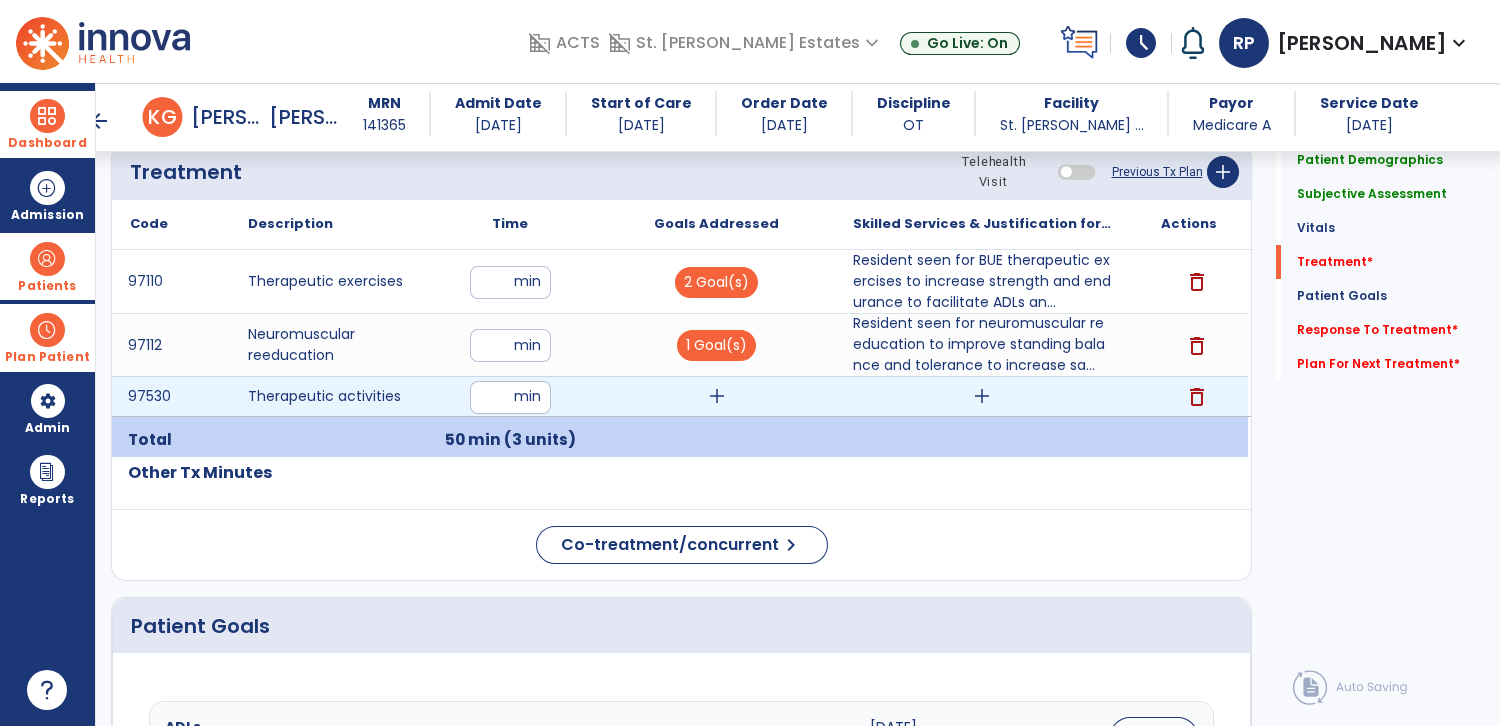 type on "**" 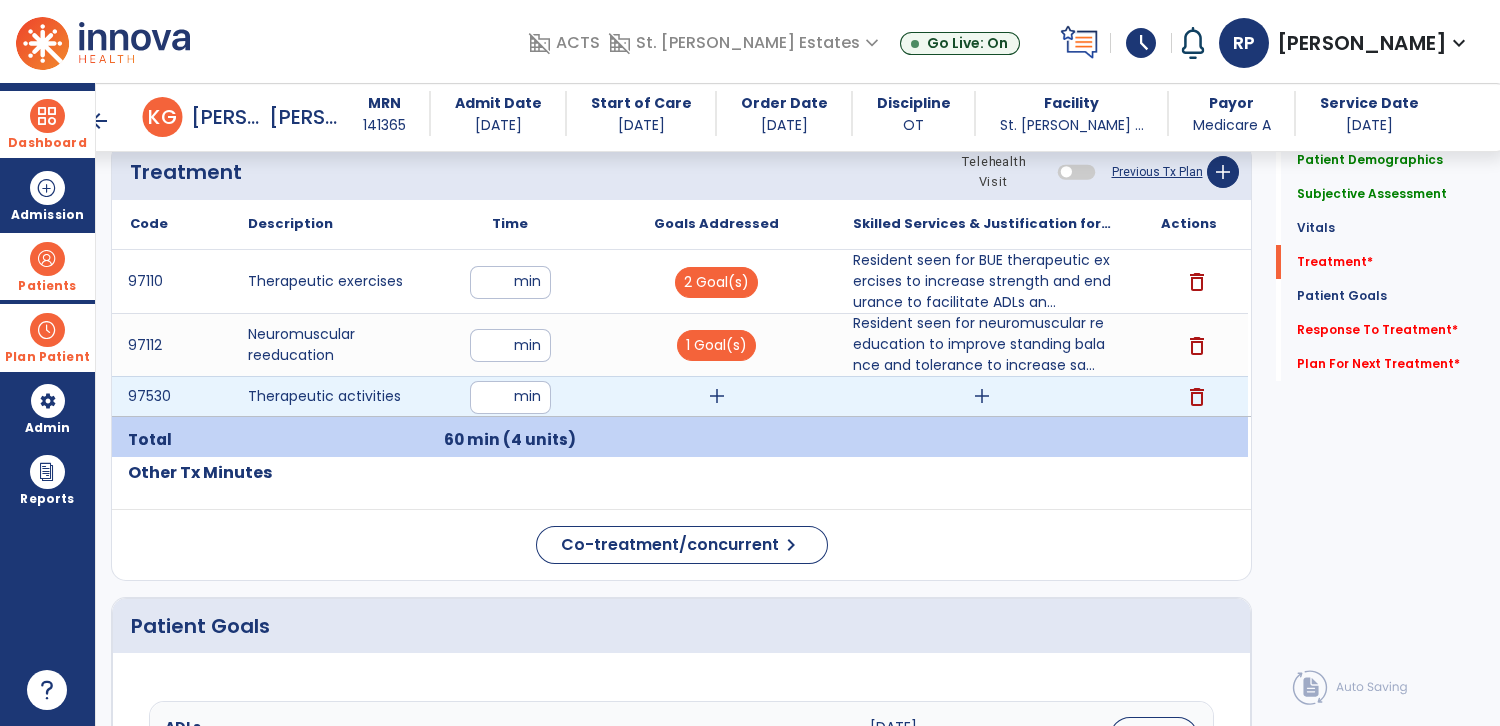 click on "add" at bounding box center [717, 396] 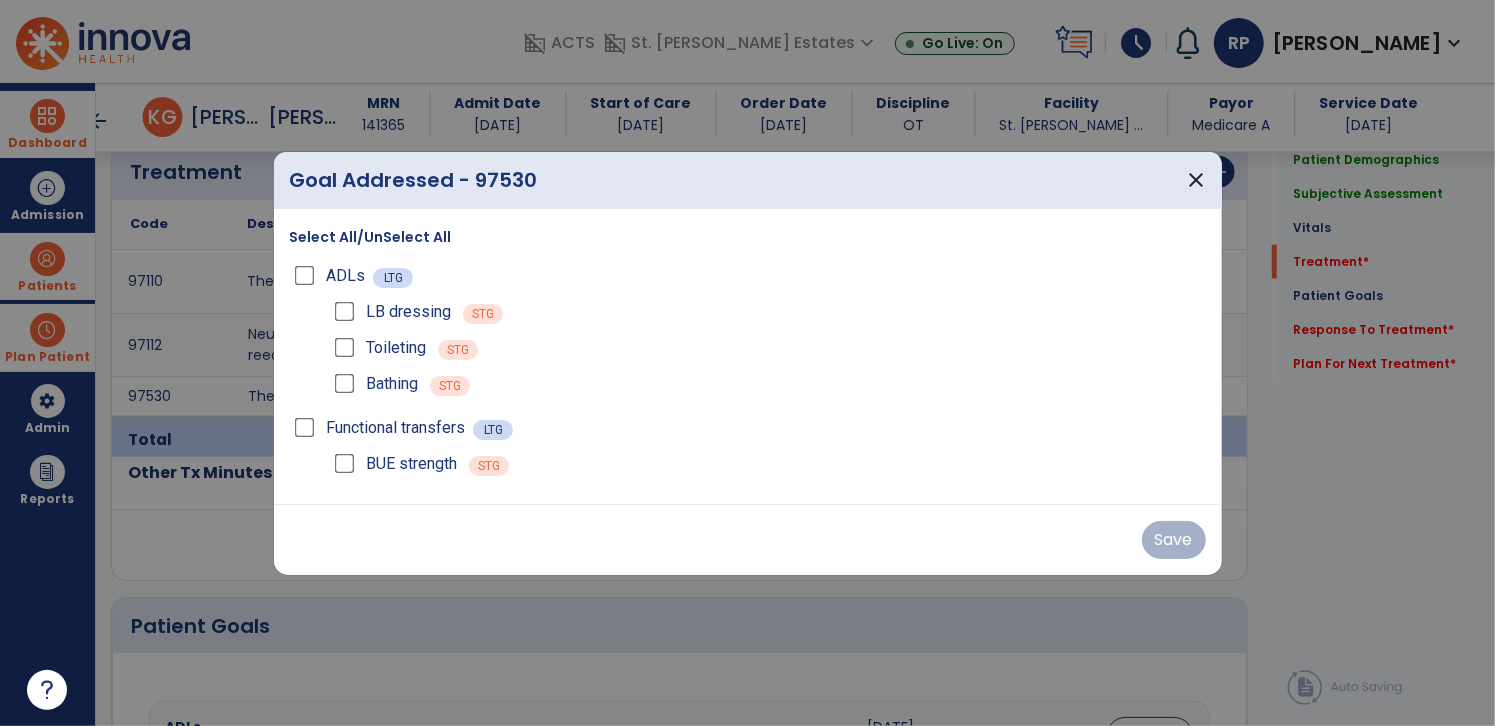 scroll, scrollTop: 1248, scrollLeft: 0, axis: vertical 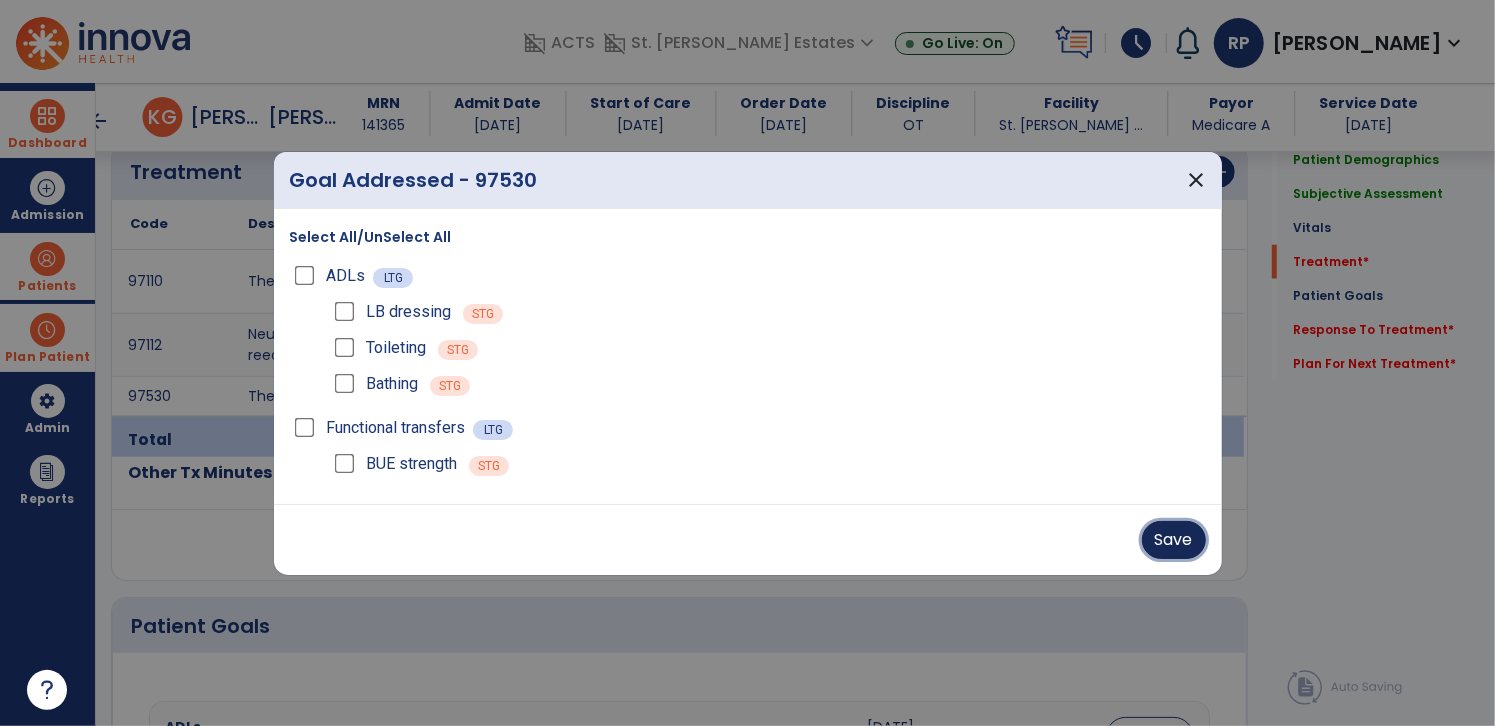 click on "Save" at bounding box center (1174, 540) 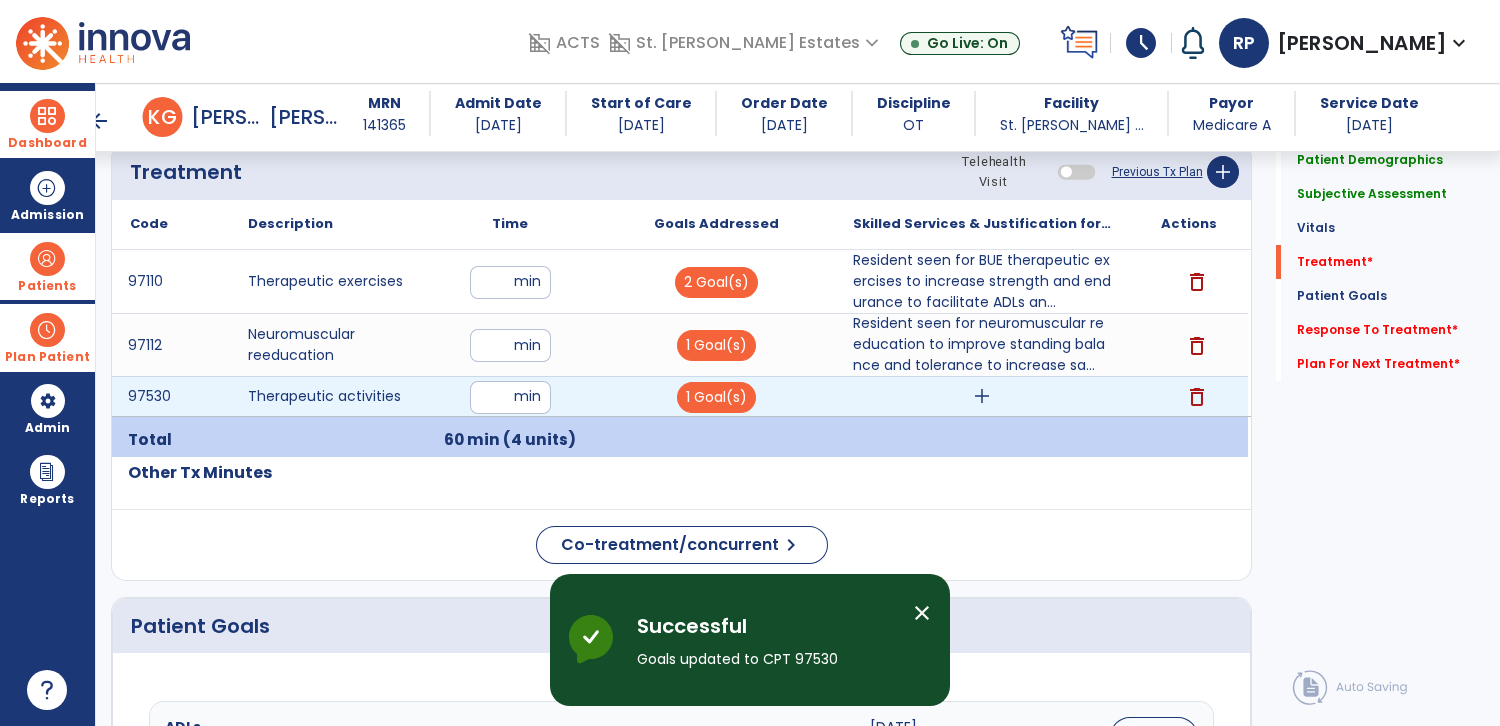 click on "add" at bounding box center [982, 396] 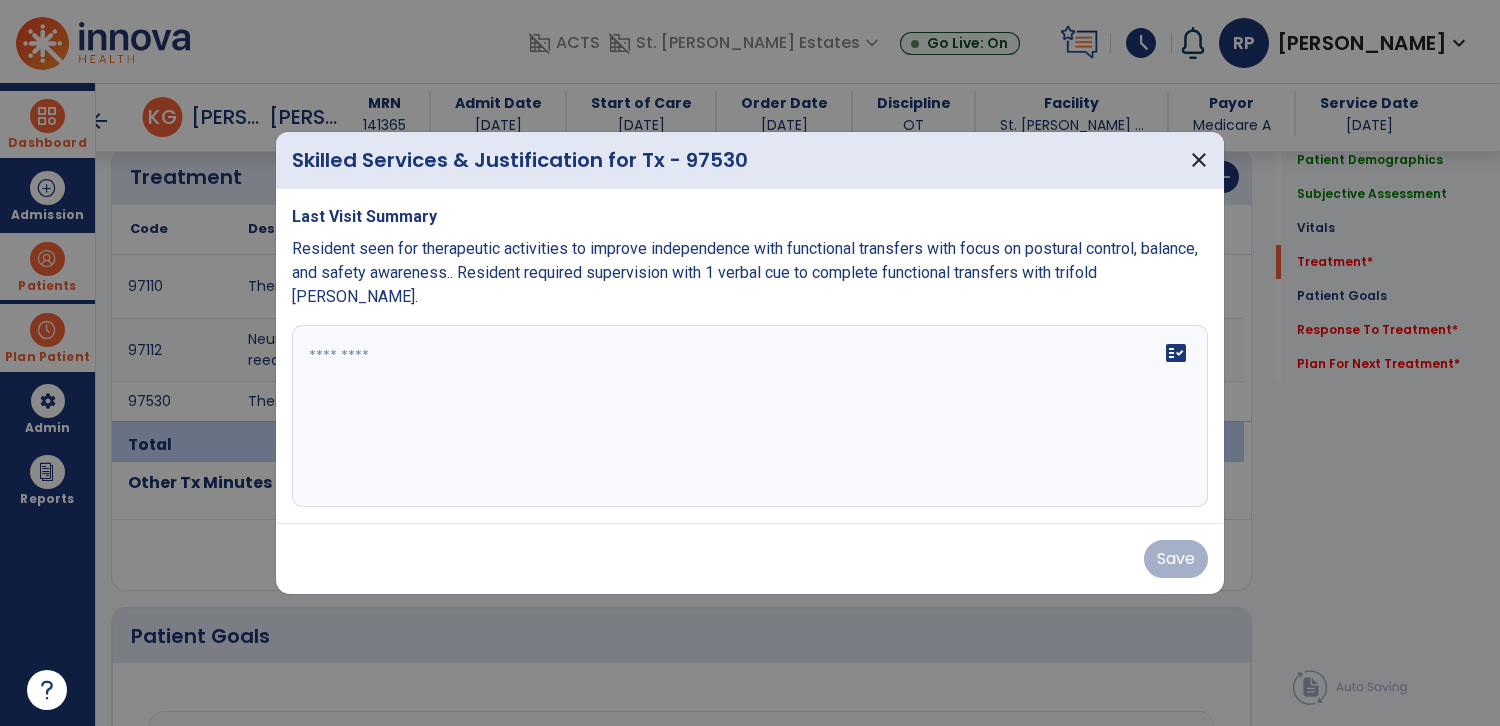 scroll, scrollTop: 1248, scrollLeft: 0, axis: vertical 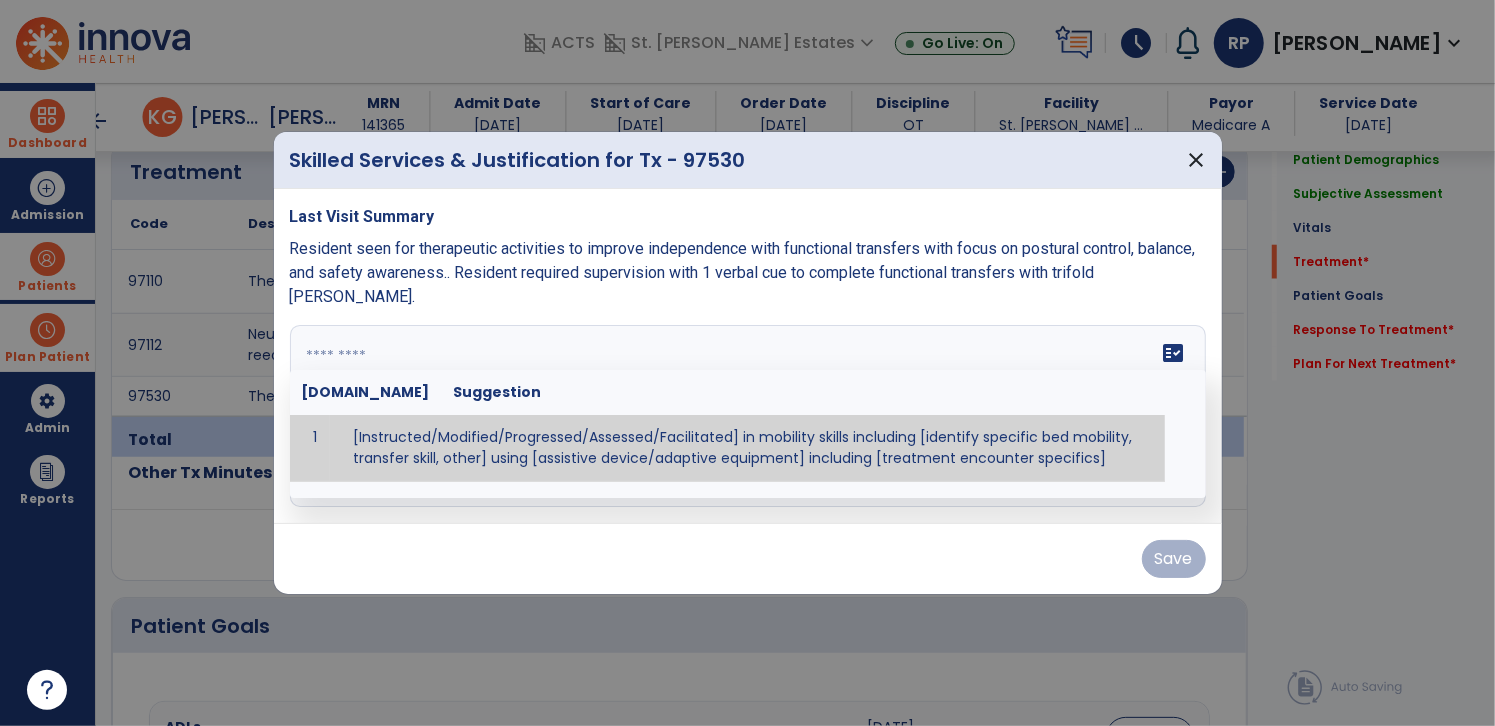 click on "fact_check  [DOMAIN_NAME] Suggestion 1 [Instructed/Modified/Progressed/Assessed/Facilitated] in mobility skills including [identify specific bed mobility, transfer skill, other] using [assistive device/adaptive equipment] including [treatment encounter specifics]" at bounding box center [748, 416] 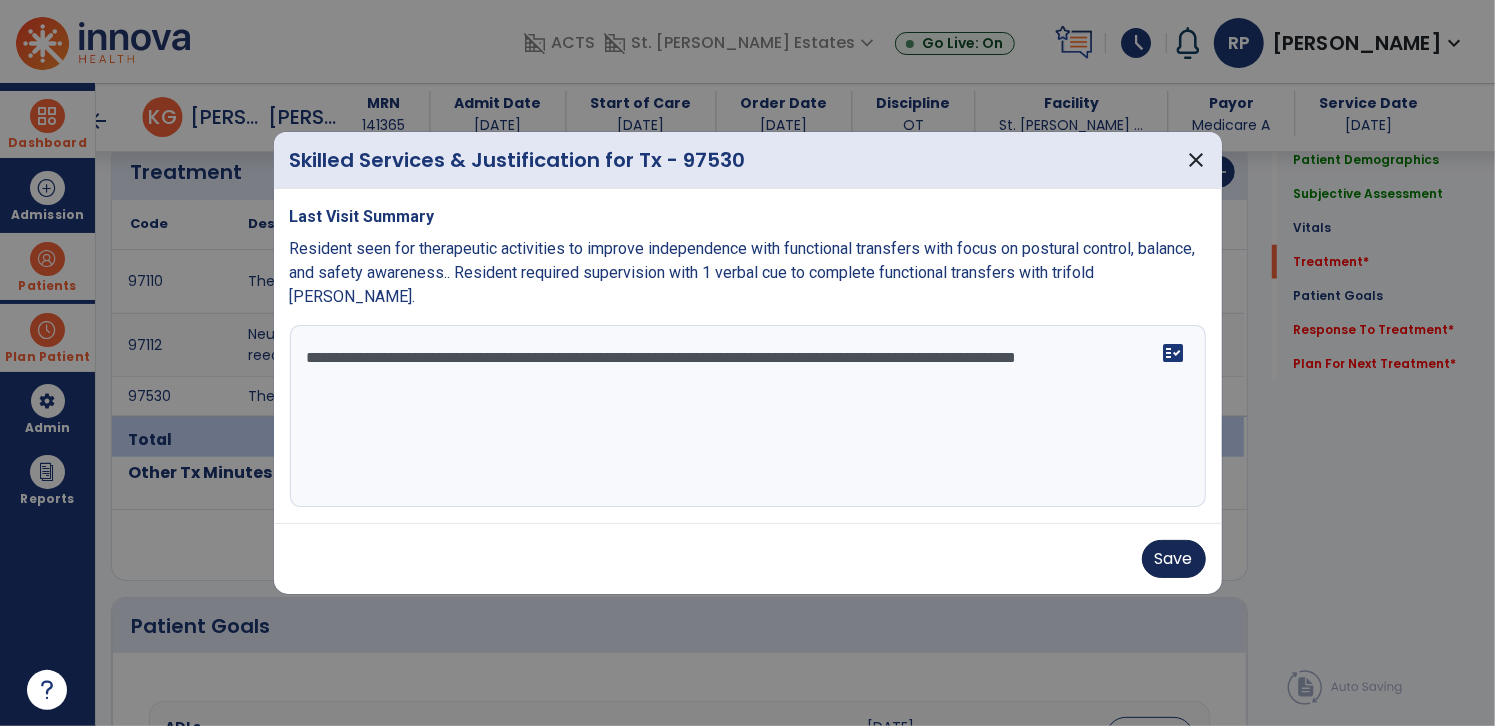type on "**********" 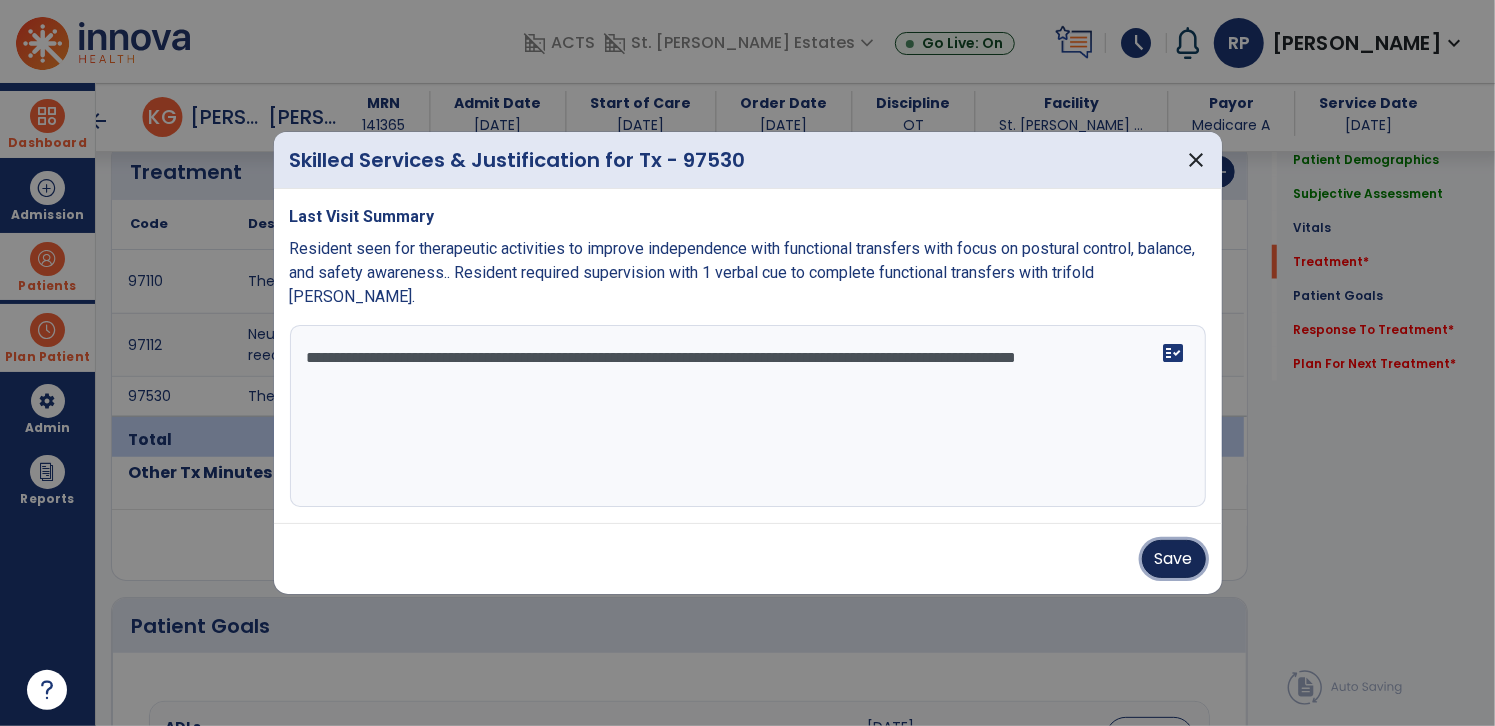 click on "Save" at bounding box center [1174, 559] 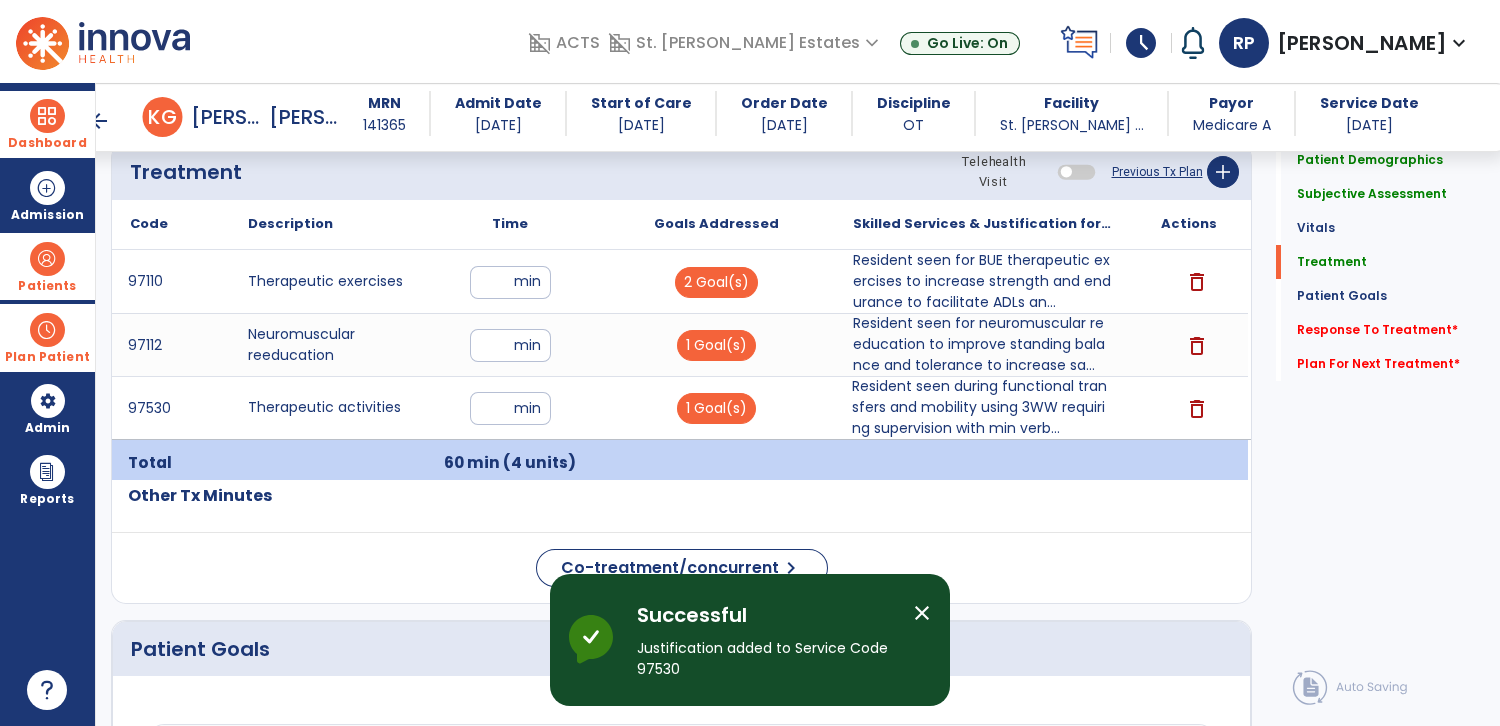 click on "close" at bounding box center (922, 613) 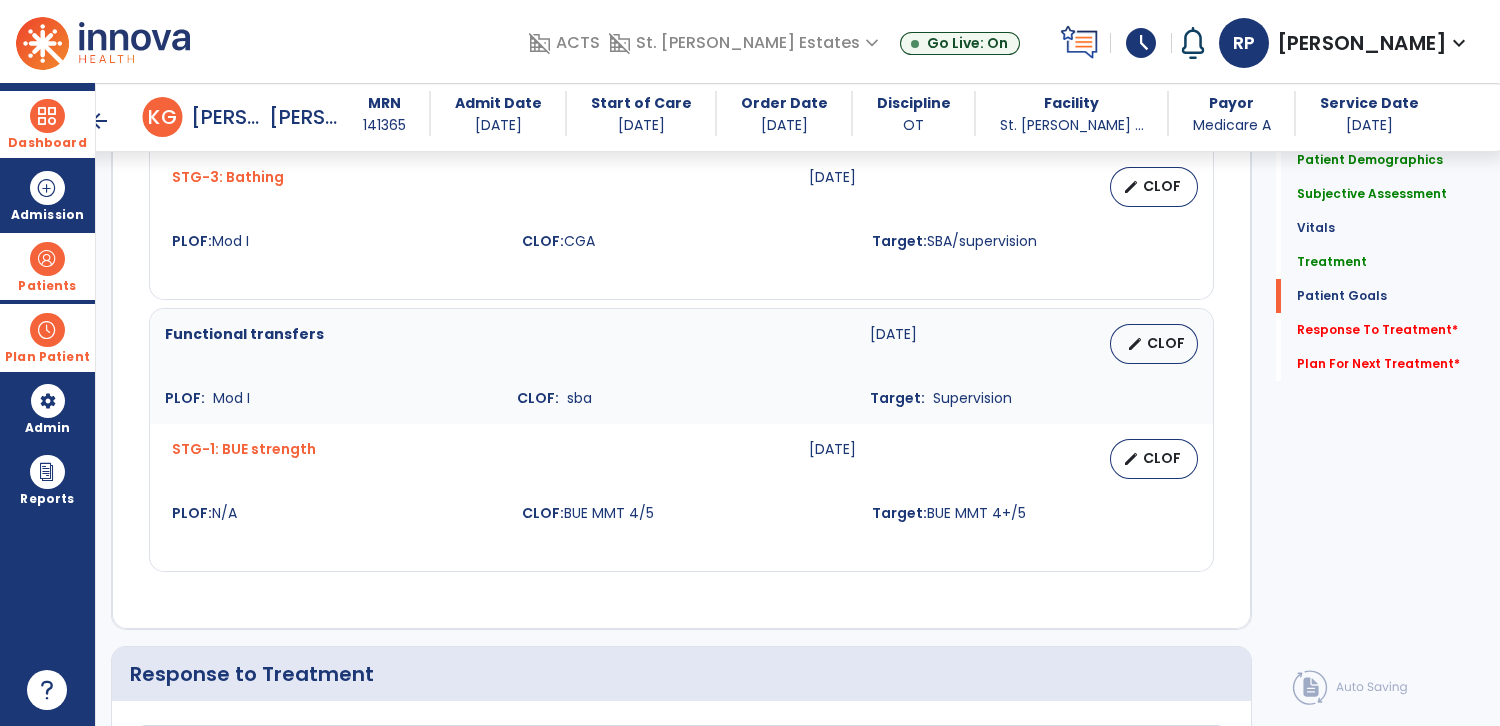 scroll, scrollTop: 2657, scrollLeft: 0, axis: vertical 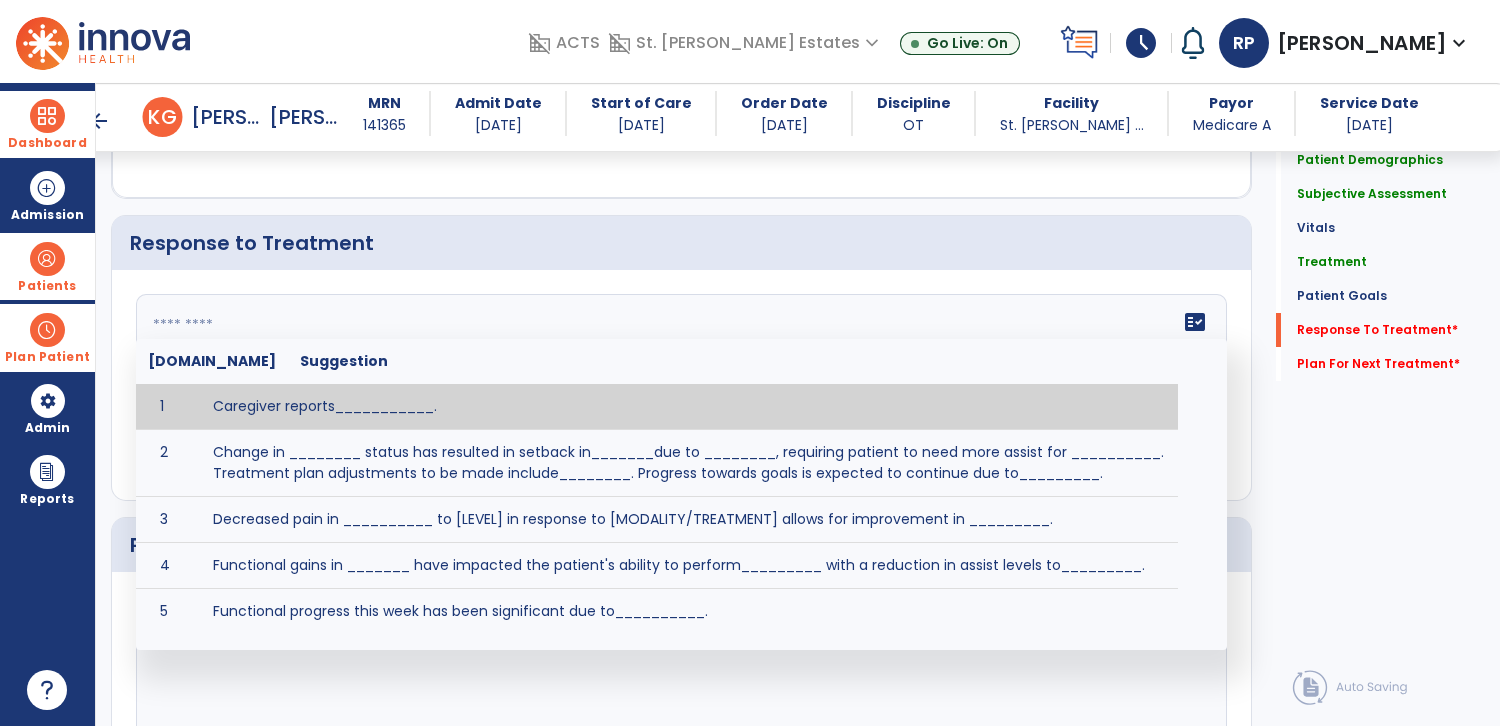 click on "fact_check  [DOMAIN_NAME] Suggestion 1 Caregiver reports___________. 2 Change in ________ status has resulted in setback in_______due to ________, requiring patient to need more assist for __________.   Treatment plan adjustments to be made include________.  Progress towards goals is expected to continue due to_________. 3 Decreased pain in __________ to [LEVEL] in response to [MODALITY/TREATMENT] allows for improvement in _________. 4 Functional gains in _______ have impacted the patient's ability to perform_________ with a reduction in assist levels to_________. 5 Functional progress this week has been significant due to__________. 6 Gains in ________ have improved the patient's ability to perform ______with decreased levels of assist to___________. 7 Improvement in ________allows patient to tolerate higher levels of challenges in_________. 8 Pain in [AREA] has decreased to [LEVEL] in response to [TREATMENT/MODALITY], allowing fore ease in completing__________. 9 10 11 12 13 14 15 16 17 18 19 20 21" 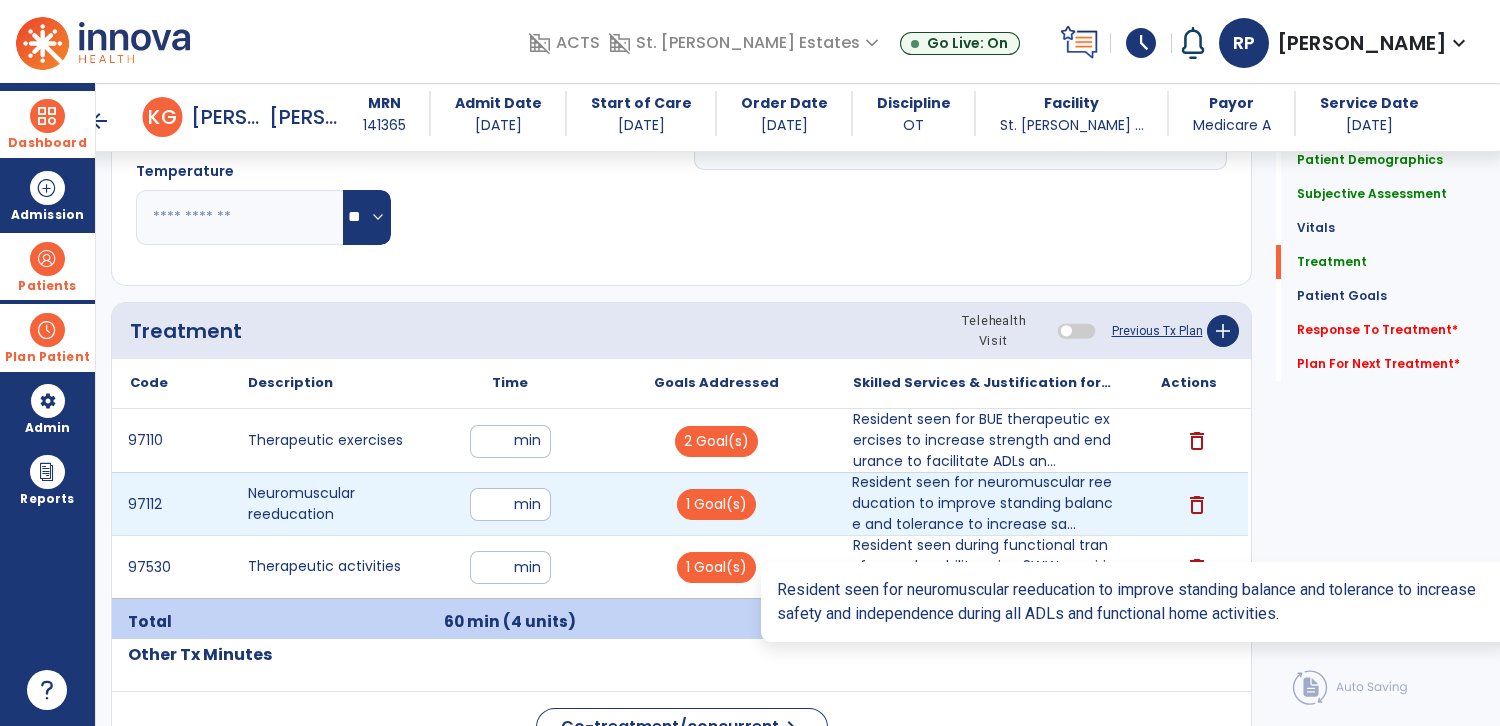 click on "Resident seen for neuromuscular reeducation to improve standing balance and tolerance to increase sa..." at bounding box center [982, 503] 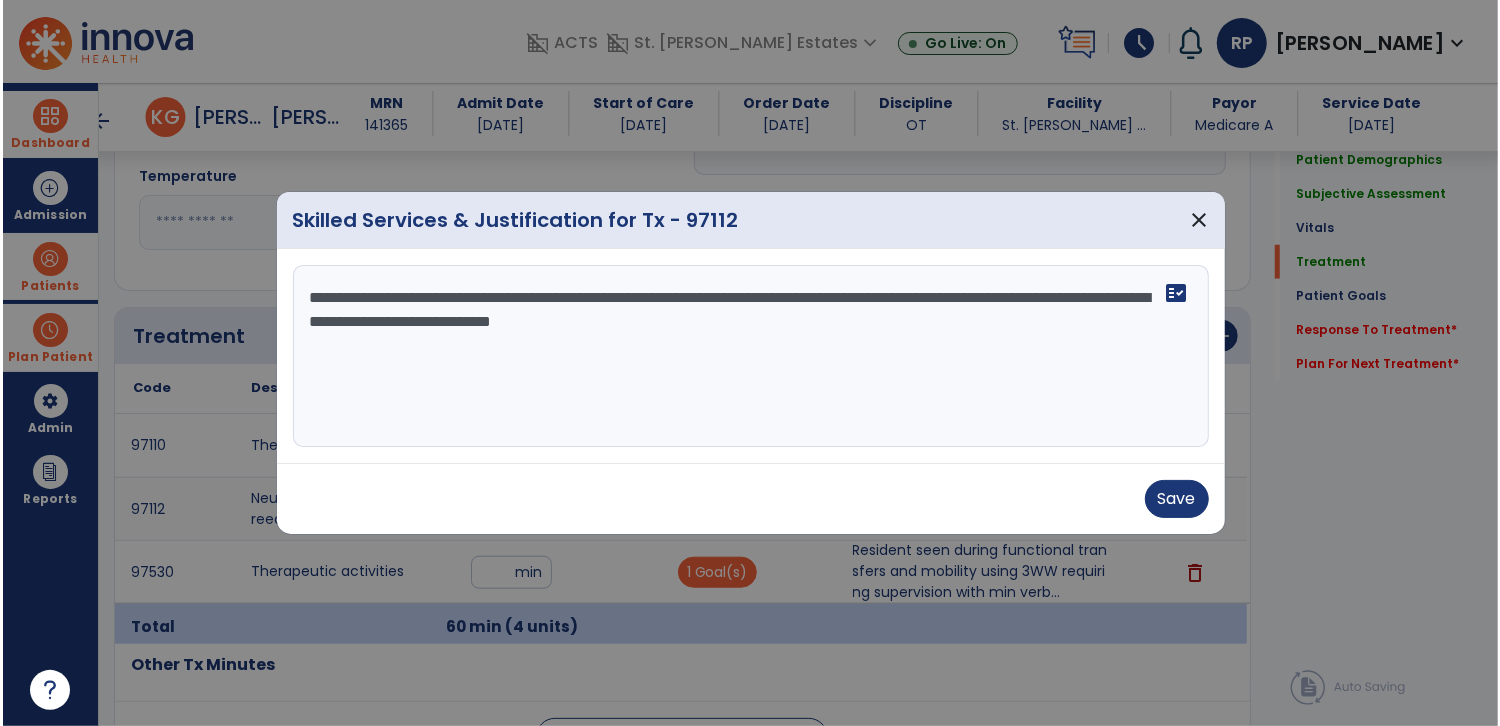 scroll, scrollTop: 1089, scrollLeft: 0, axis: vertical 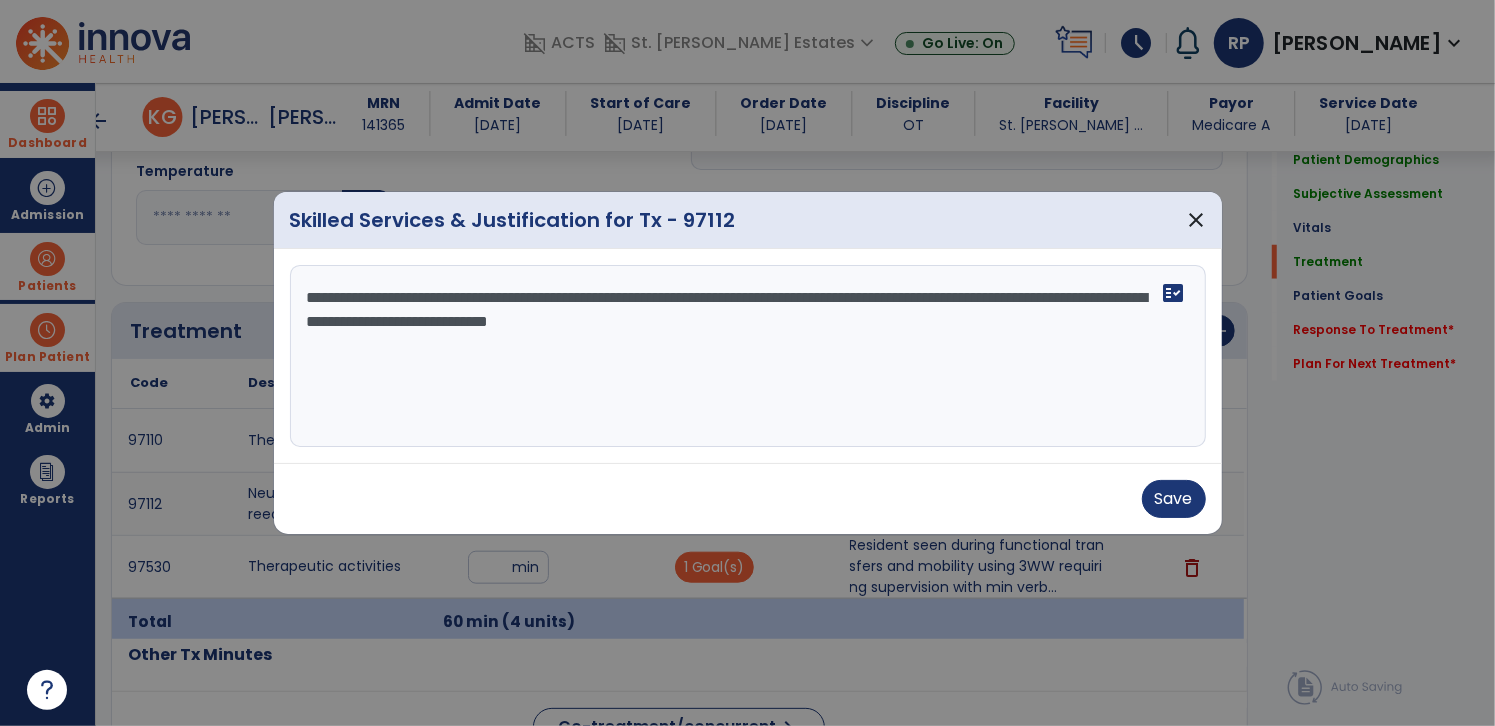 click on "**********" at bounding box center [744, 356] 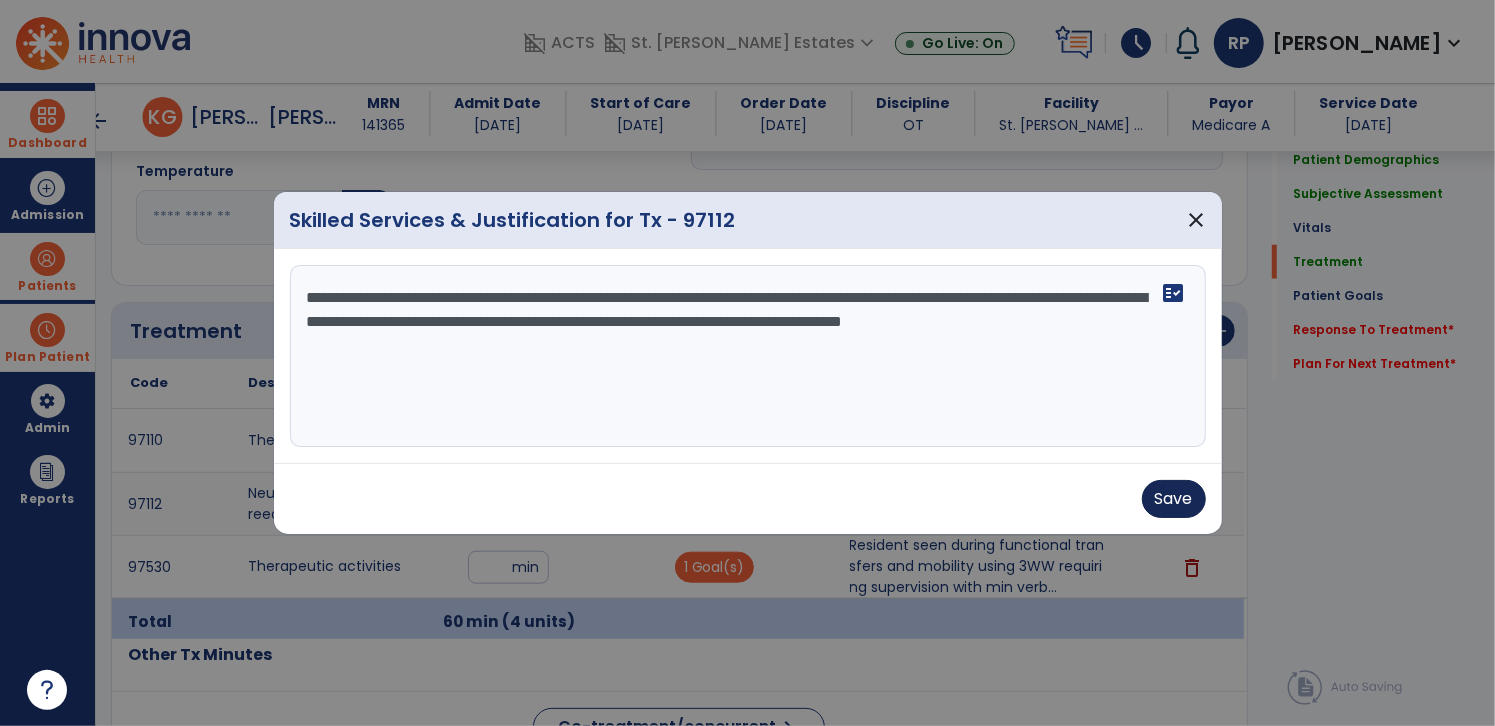 type on "**********" 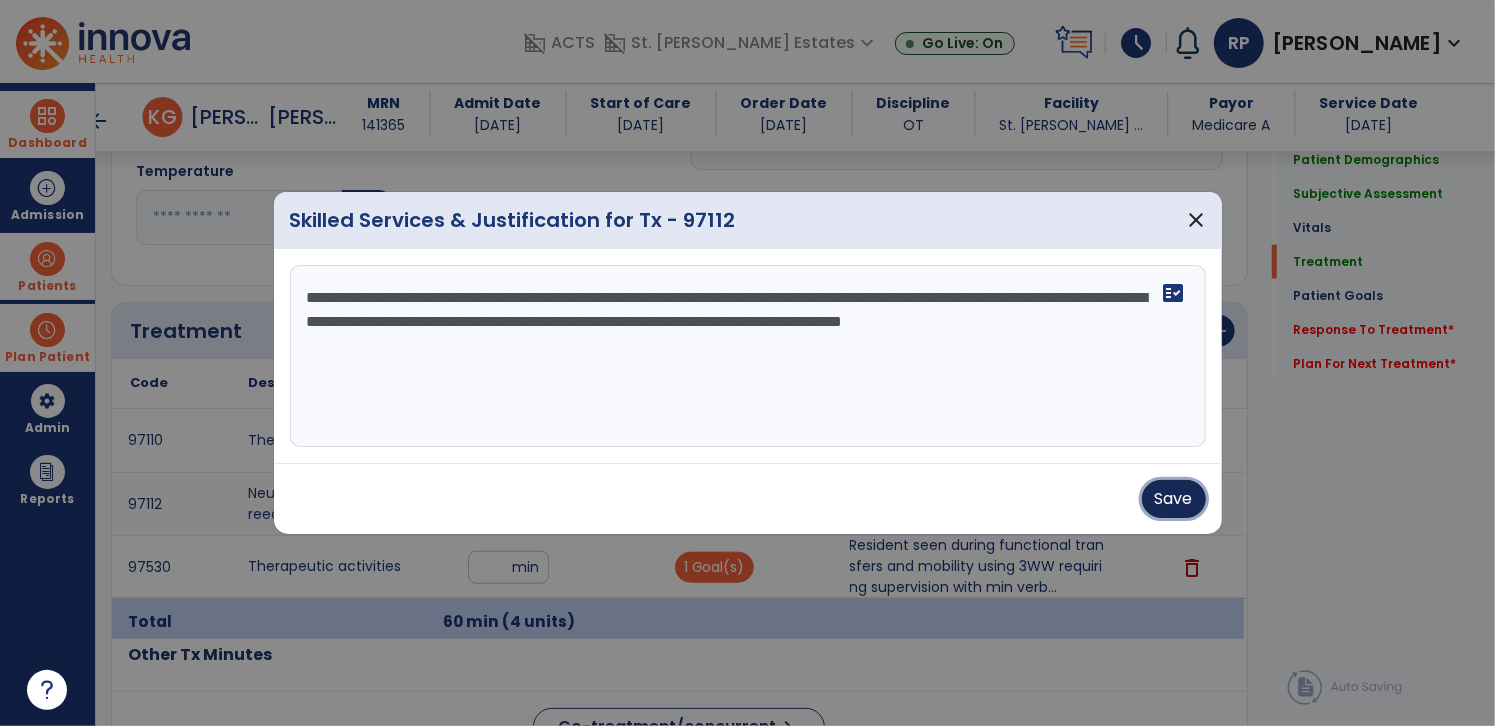 click on "Save" at bounding box center [1174, 499] 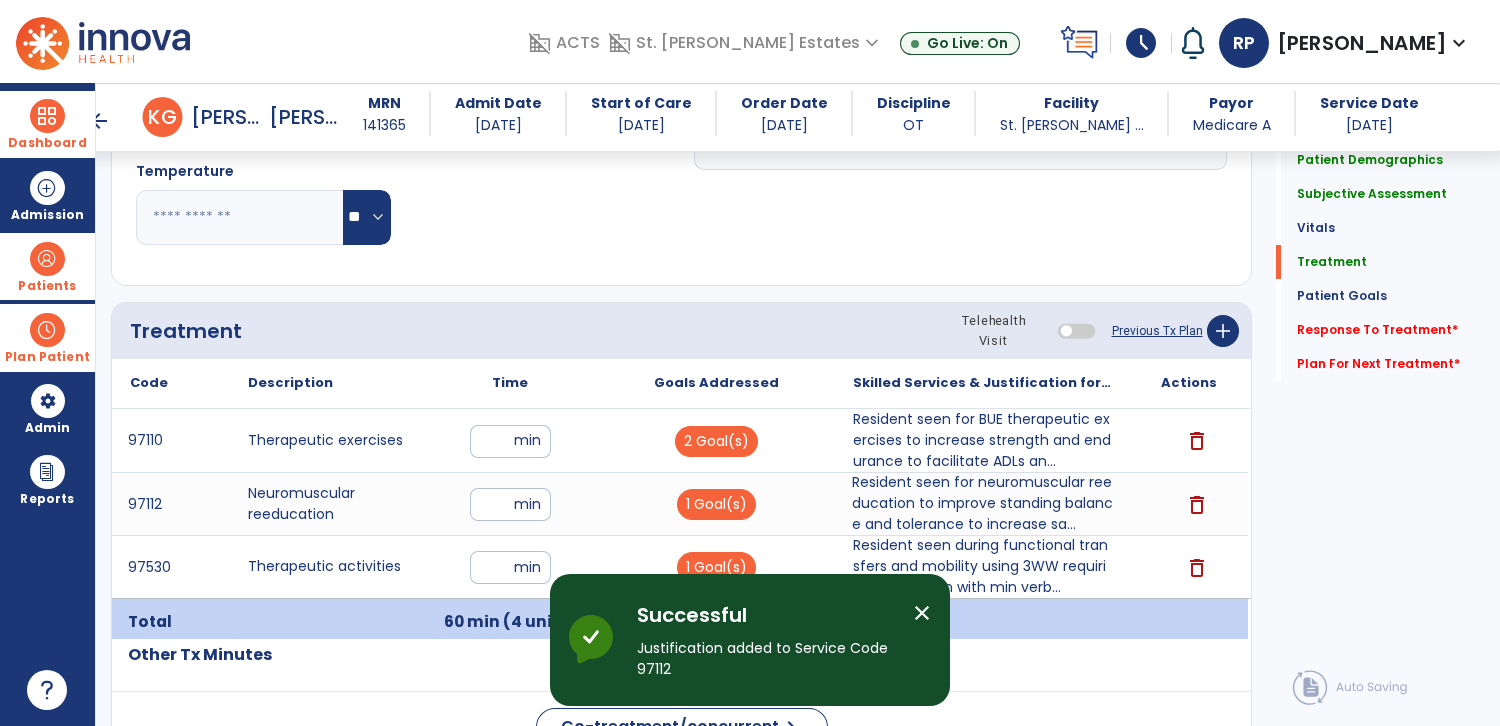 click on "close" at bounding box center (922, 613) 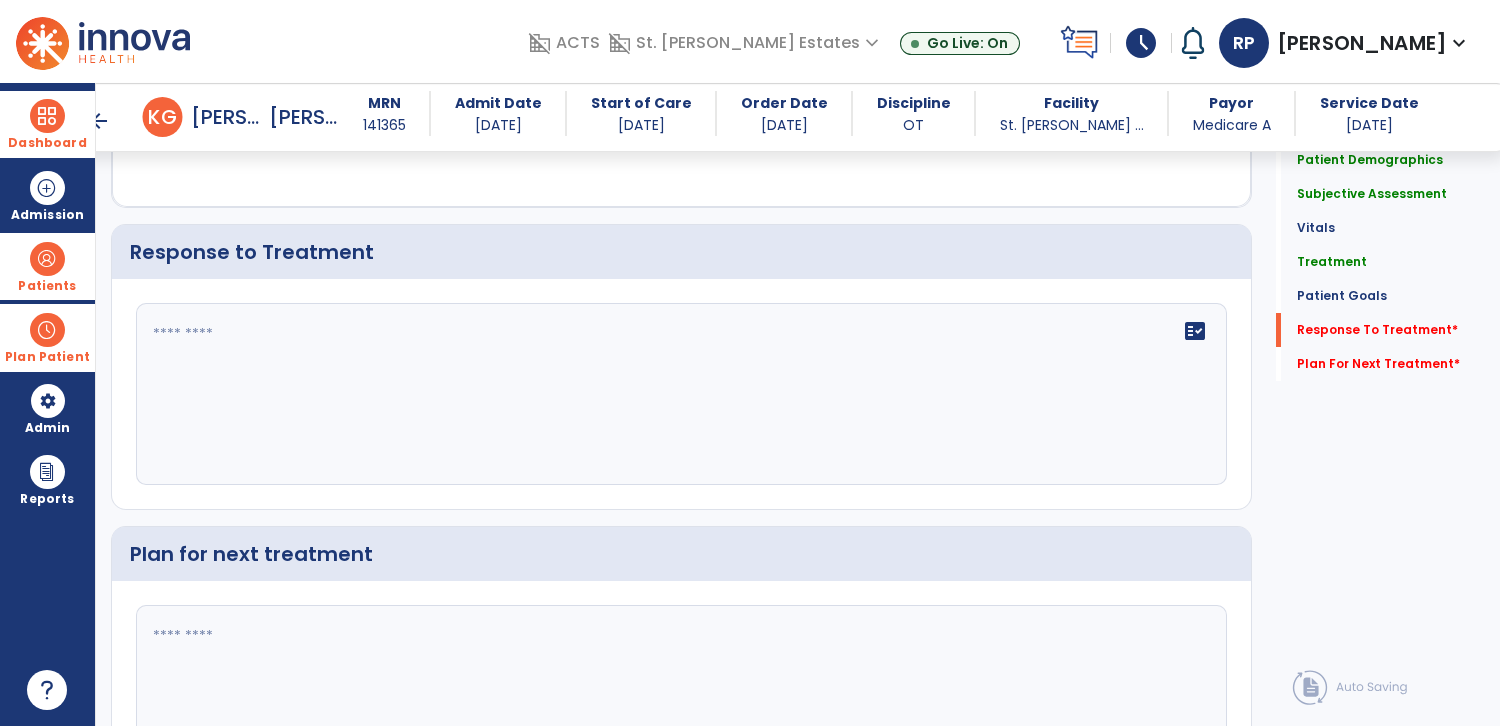 scroll, scrollTop: 2652, scrollLeft: 0, axis: vertical 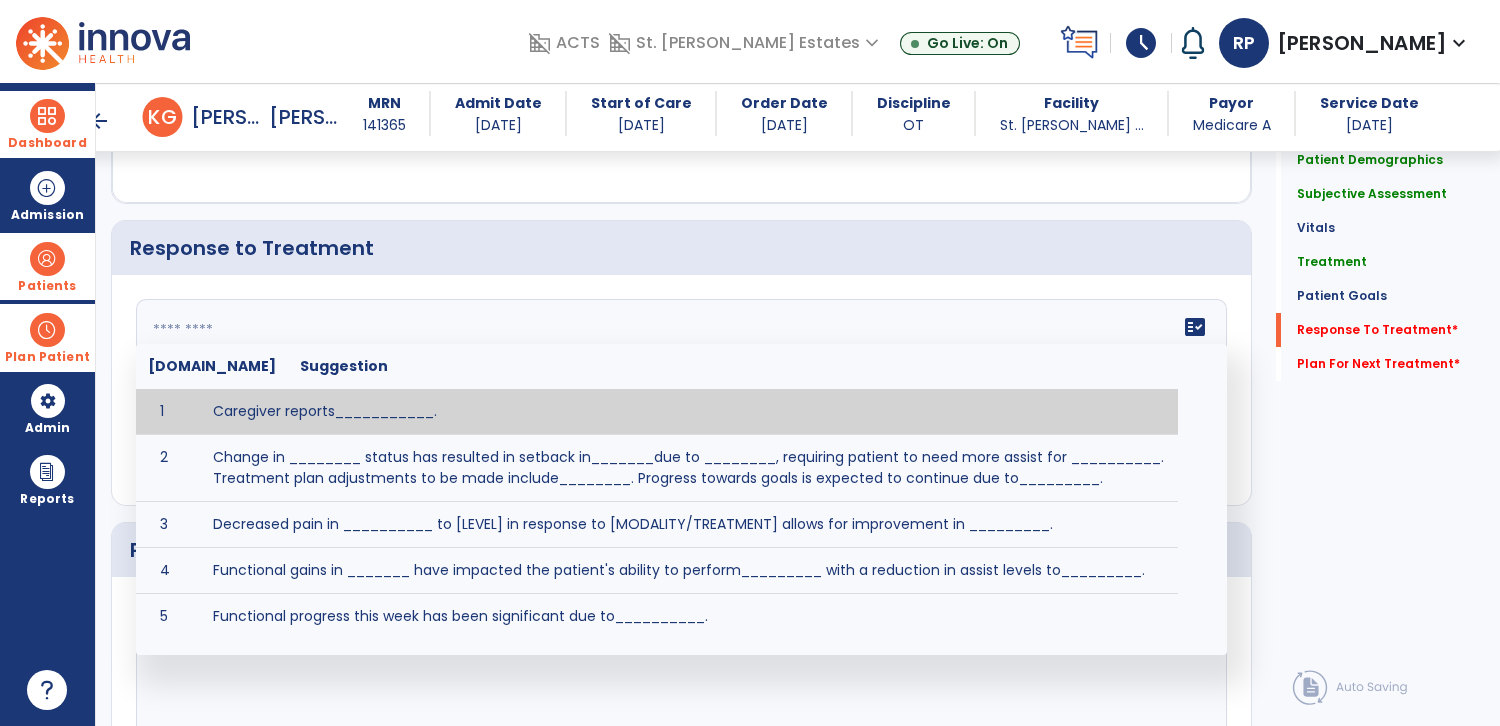 click on "fact_check  [DOMAIN_NAME] Suggestion 1 Caregiver reports___________. 2 Change in ________ status has resulted in setback in_______due to ________, requiring patient to need more assist for __________.   Treatment plan adjustments to be made include________.  Progress towards goals is expected to continue due to_________. 3 Decreased pain in __________ to [LEVEL] in response to [MODALITY/TREATMENT] allows for improvement in _________. 4 Functional gains in _______ have impacted the patient's ability to perform_________ with a reduction in assist levels to_________. 5 Functional progress this week has been significant due to__________. 6 Gains in ________ have improved the patient's ability to perform ______with decreased levels of assist to___________. 7 Improvement in ________allows patient to tolerate higher levels of challenges in_________. 8 Pain in [AREA] has decreased to [LEVEL] in response to [TREATMENT/MODALITY], allowing fore ease in completing__________. 9 10 11 12 13 14 15 16 17 18 19 20 21" 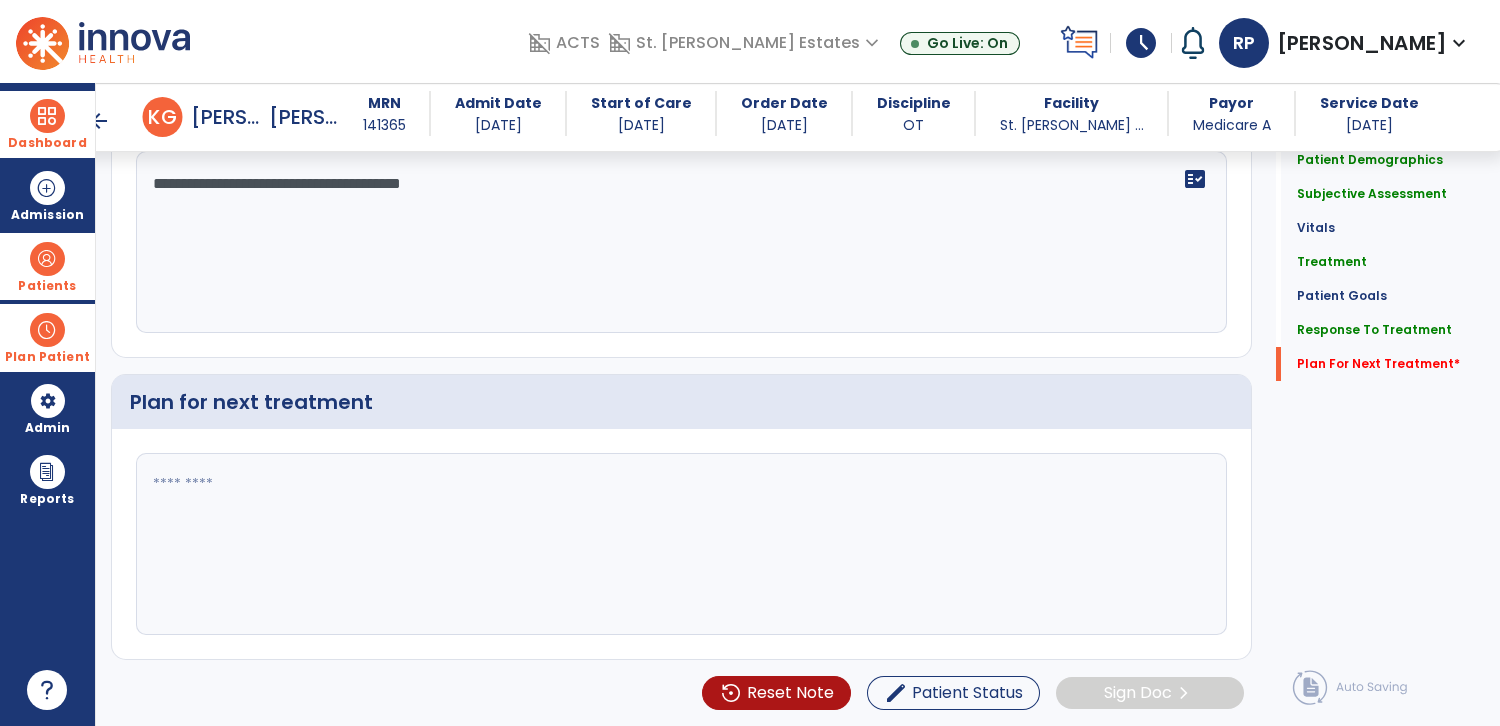 scroll, scrollTop: 2957, scrollLeft: 0, axis: vertical 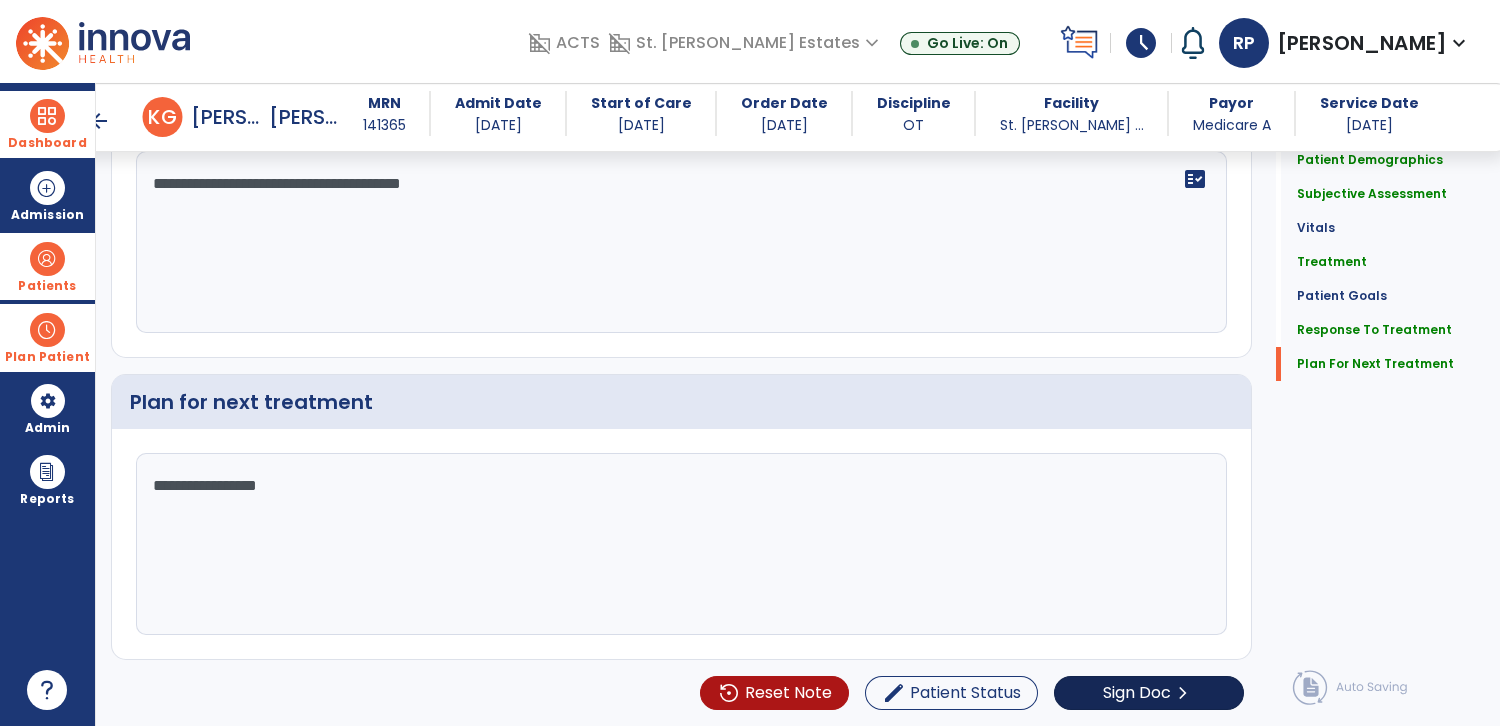 type on "**********" 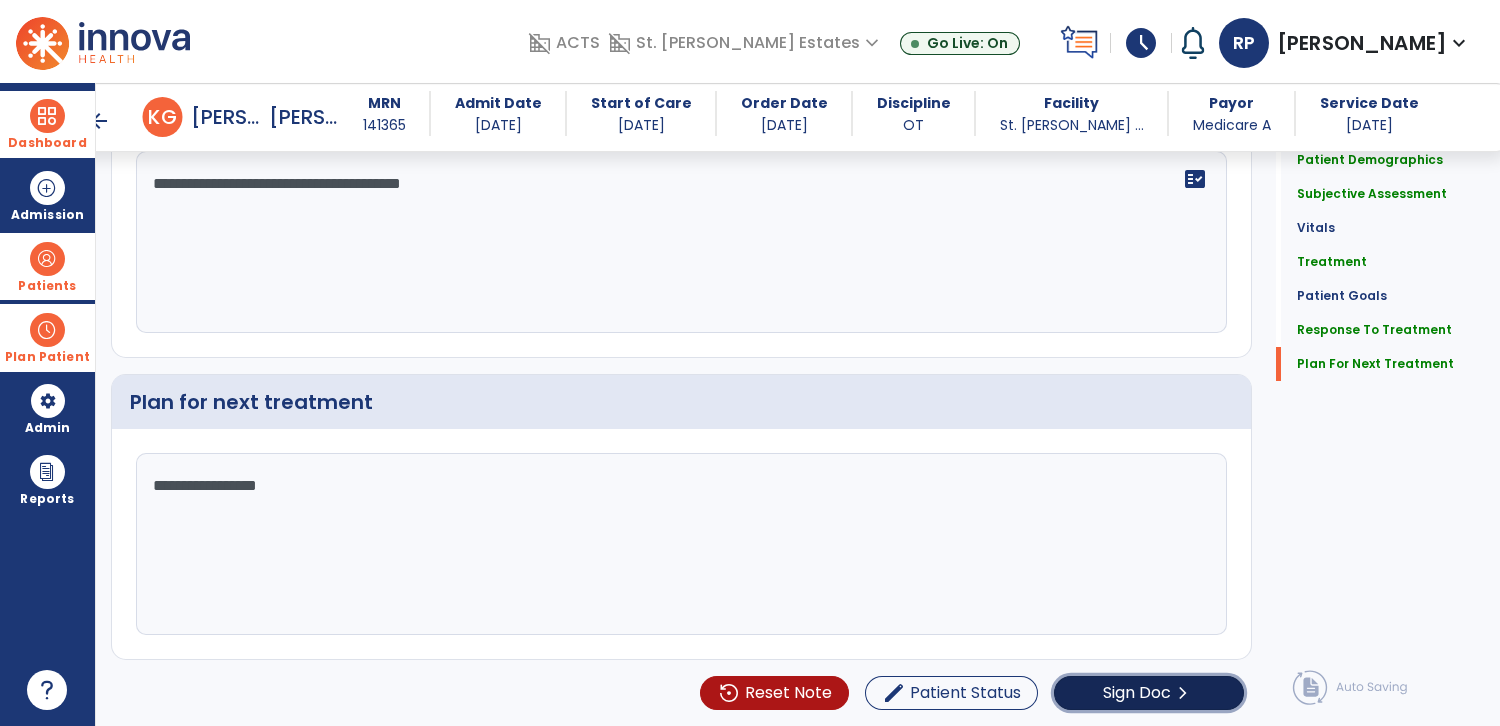 click on "Sign Doc  chevron_right" 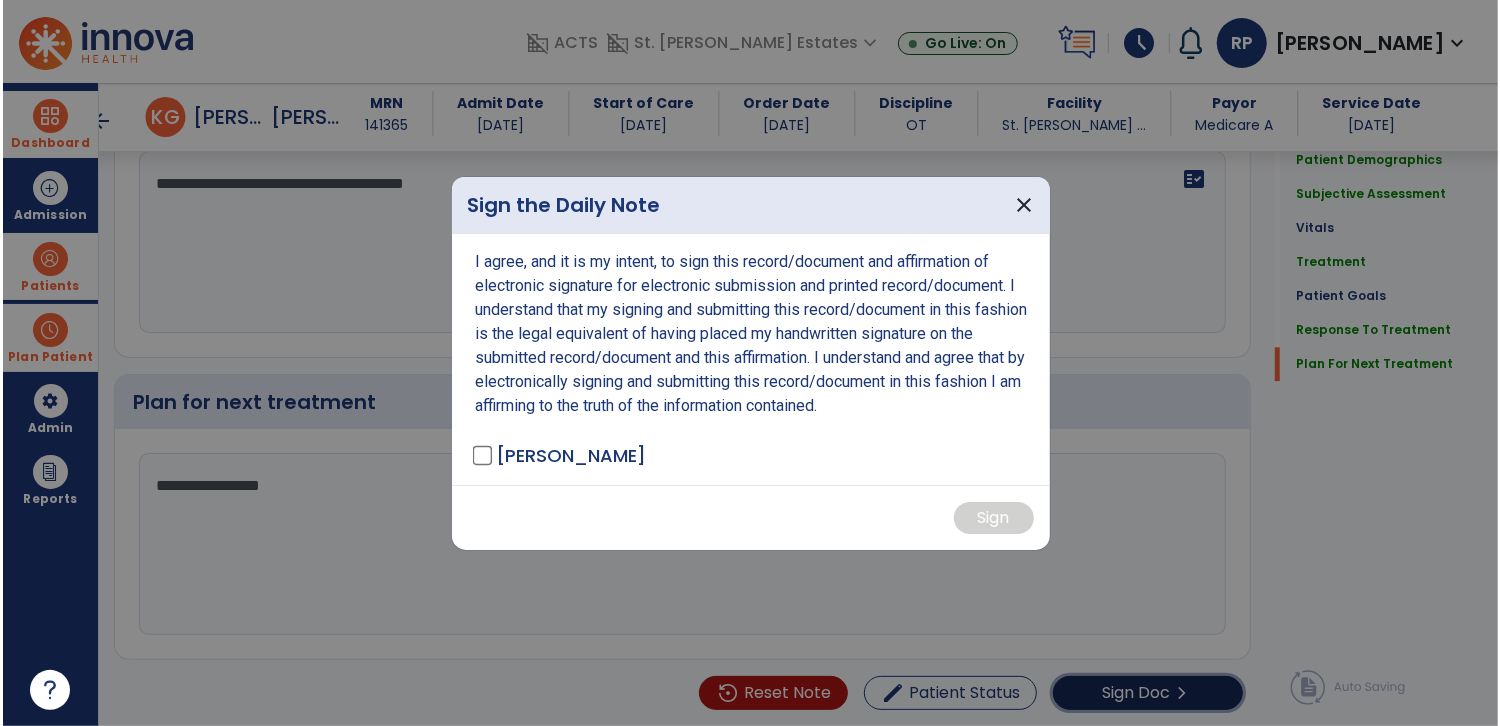 scroll, scrollTop: 2957, scrollLeft: 0, axis: vertical 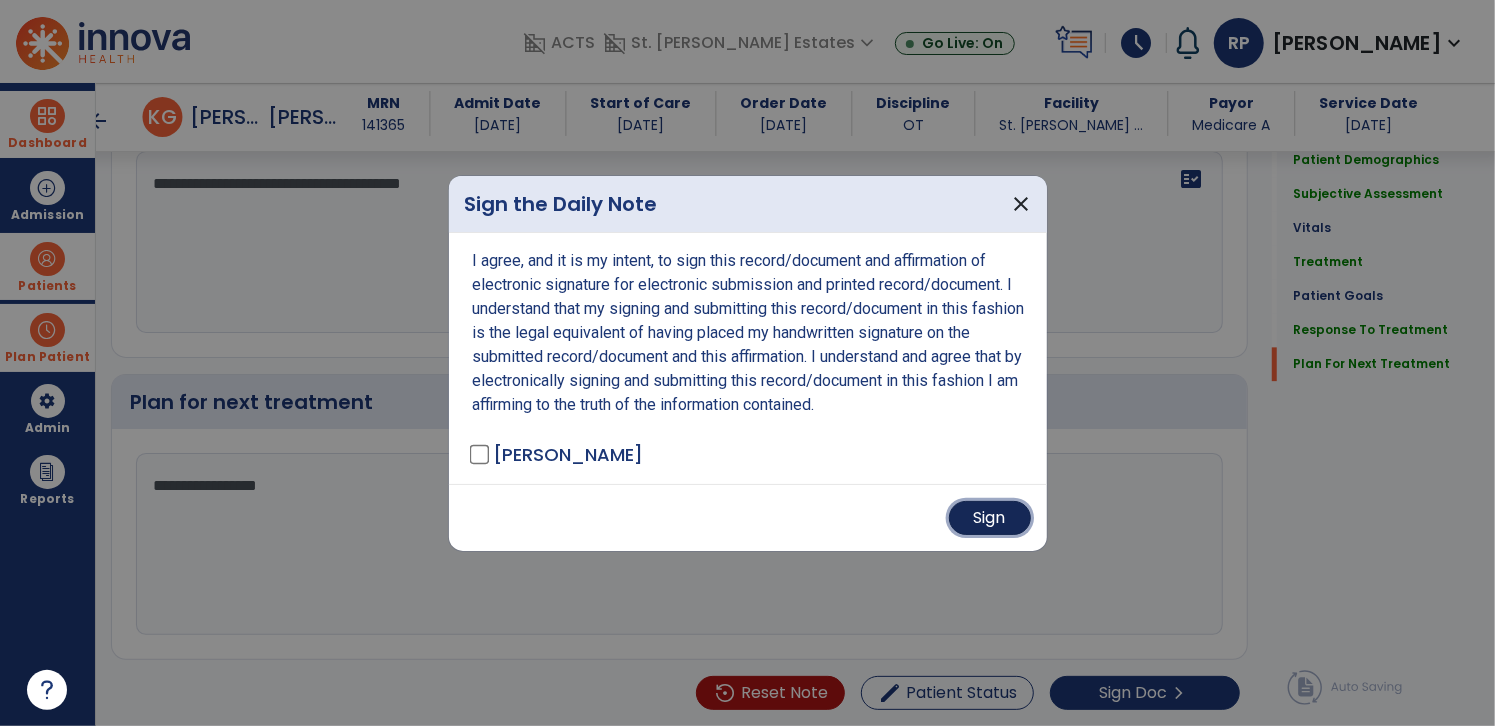 click on "Sign" at bounding box center [990, 518] 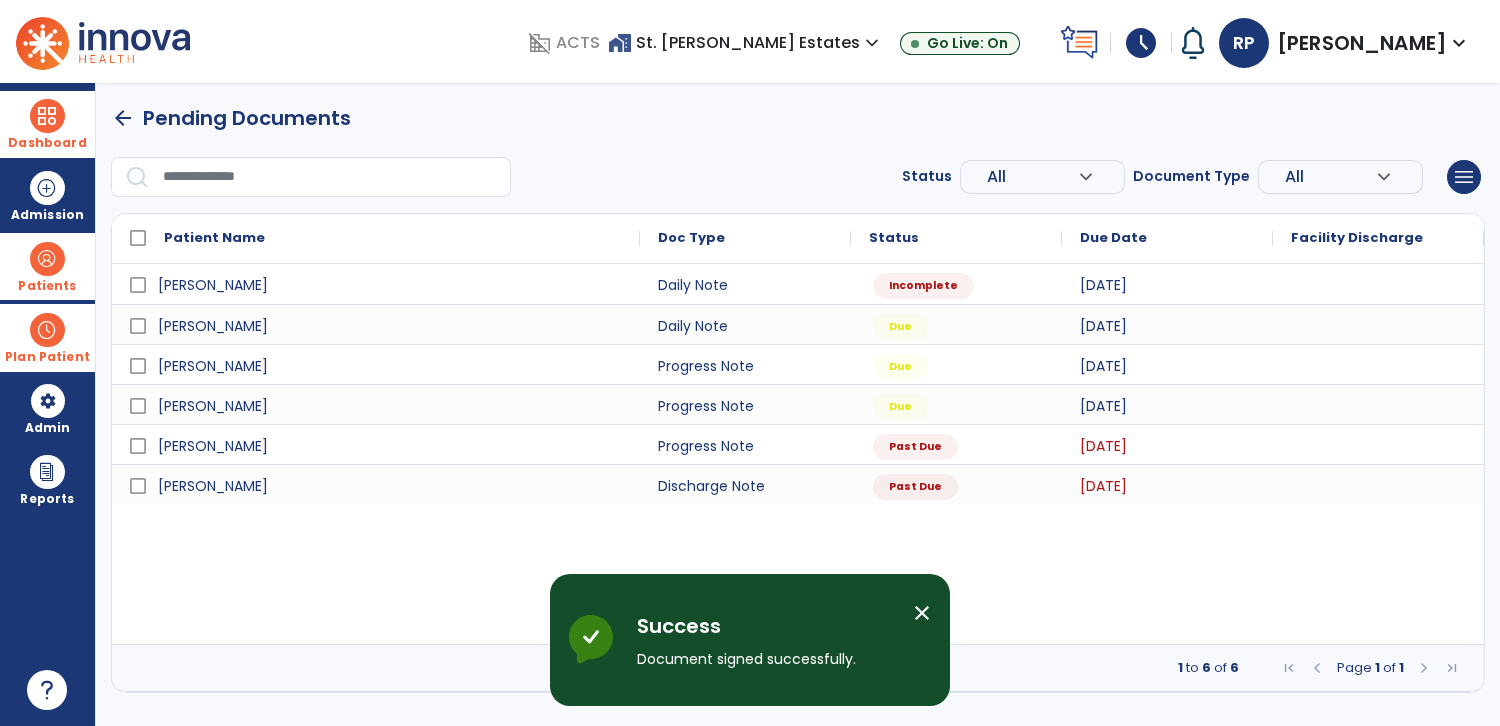 scroll, scrollTop: 0, scrollLeft: 0, axis: both 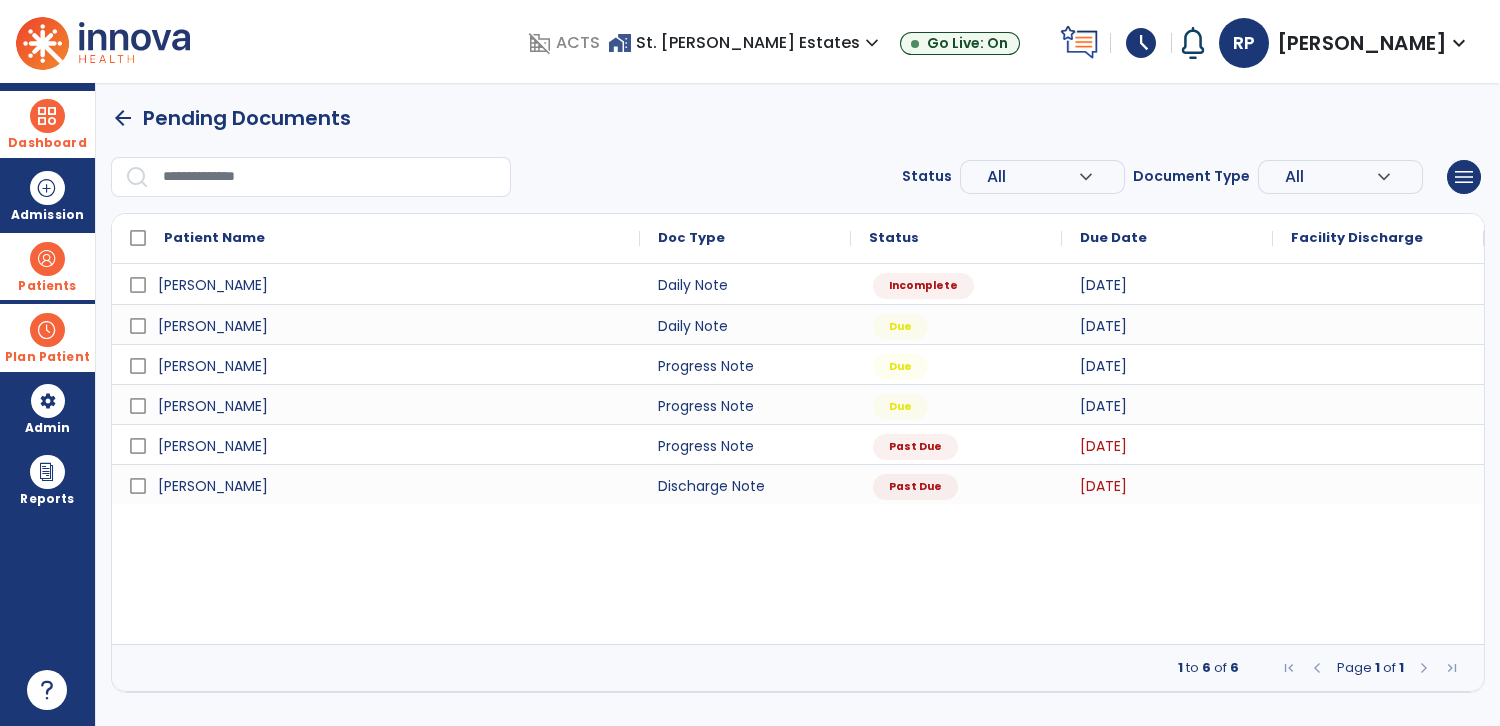 click at bounding box center (47, 259) 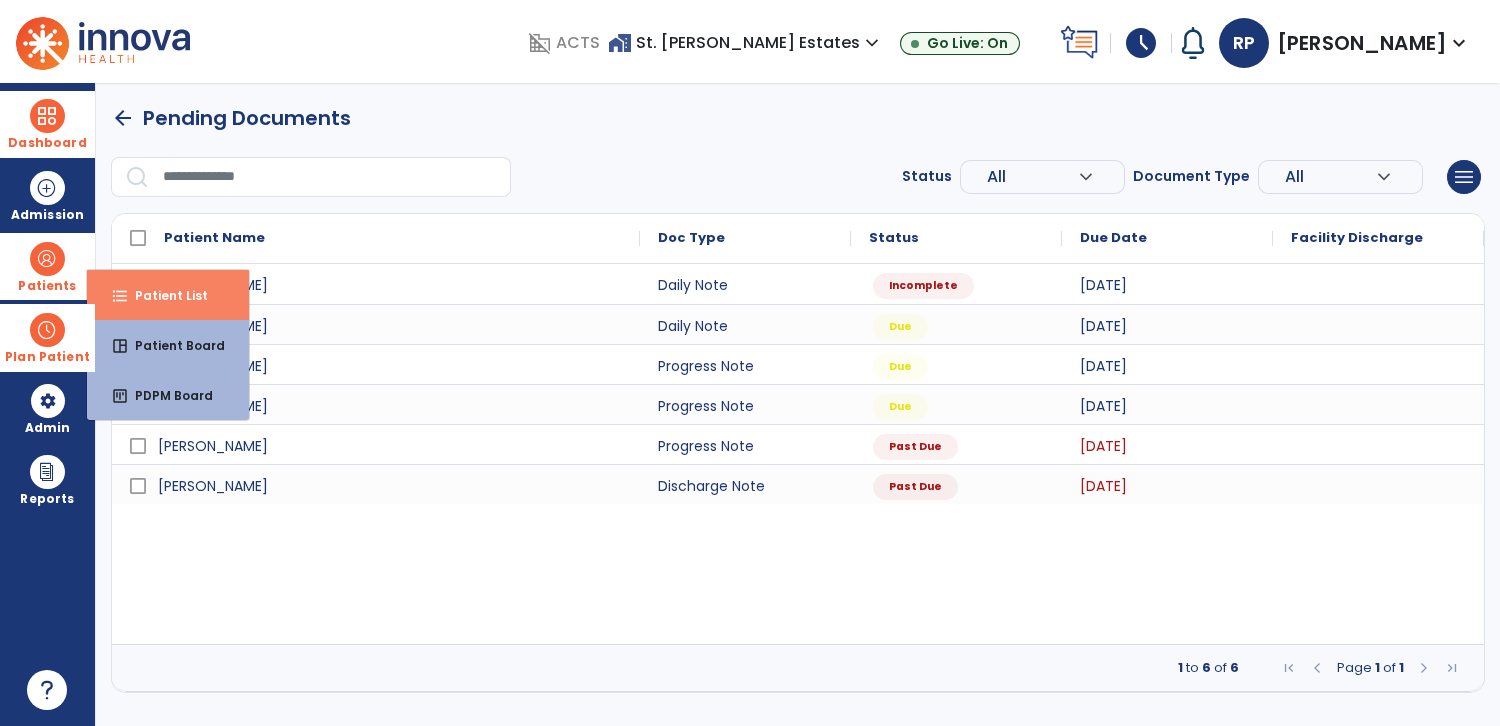 click on "Patient List" at bounding box center [163, 295] 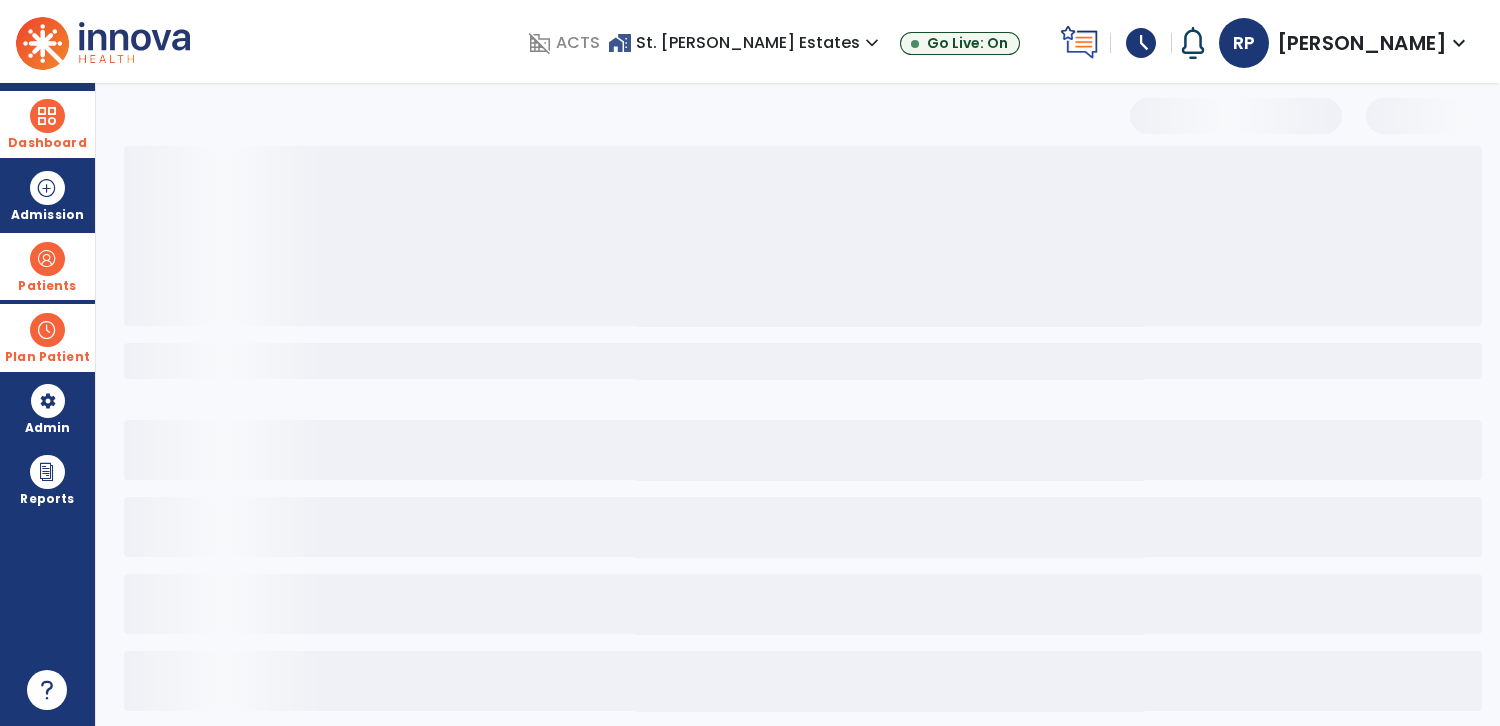 select on "***" 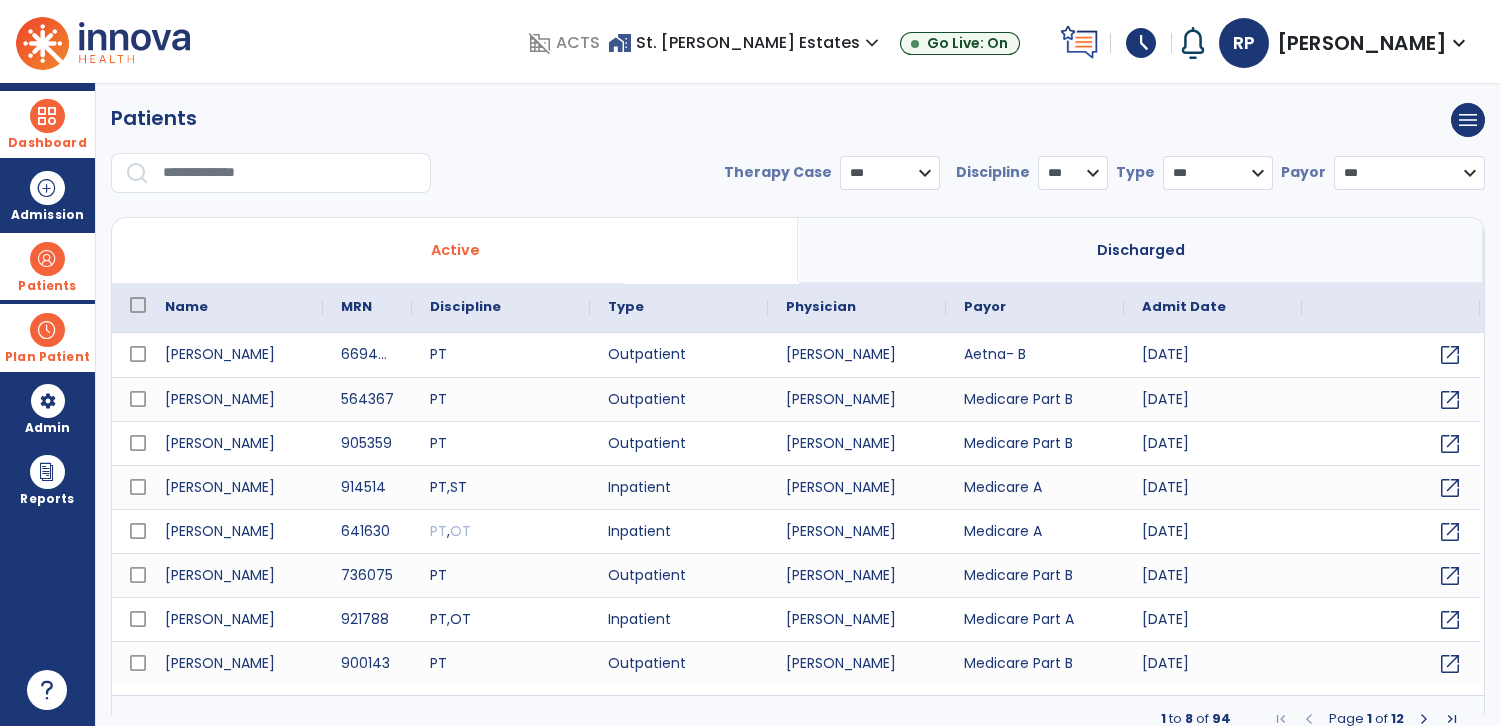 click at bounding box center (290, 173) 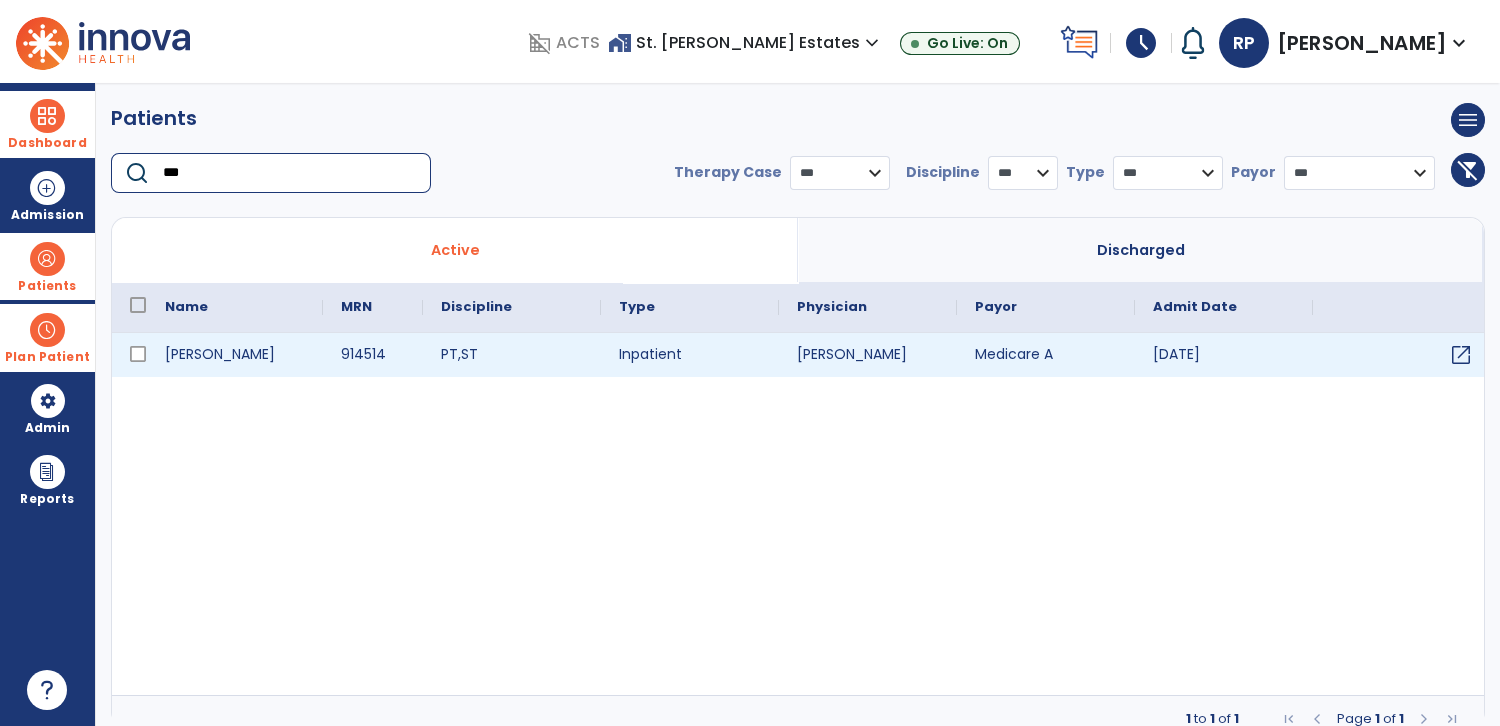 type on "***" 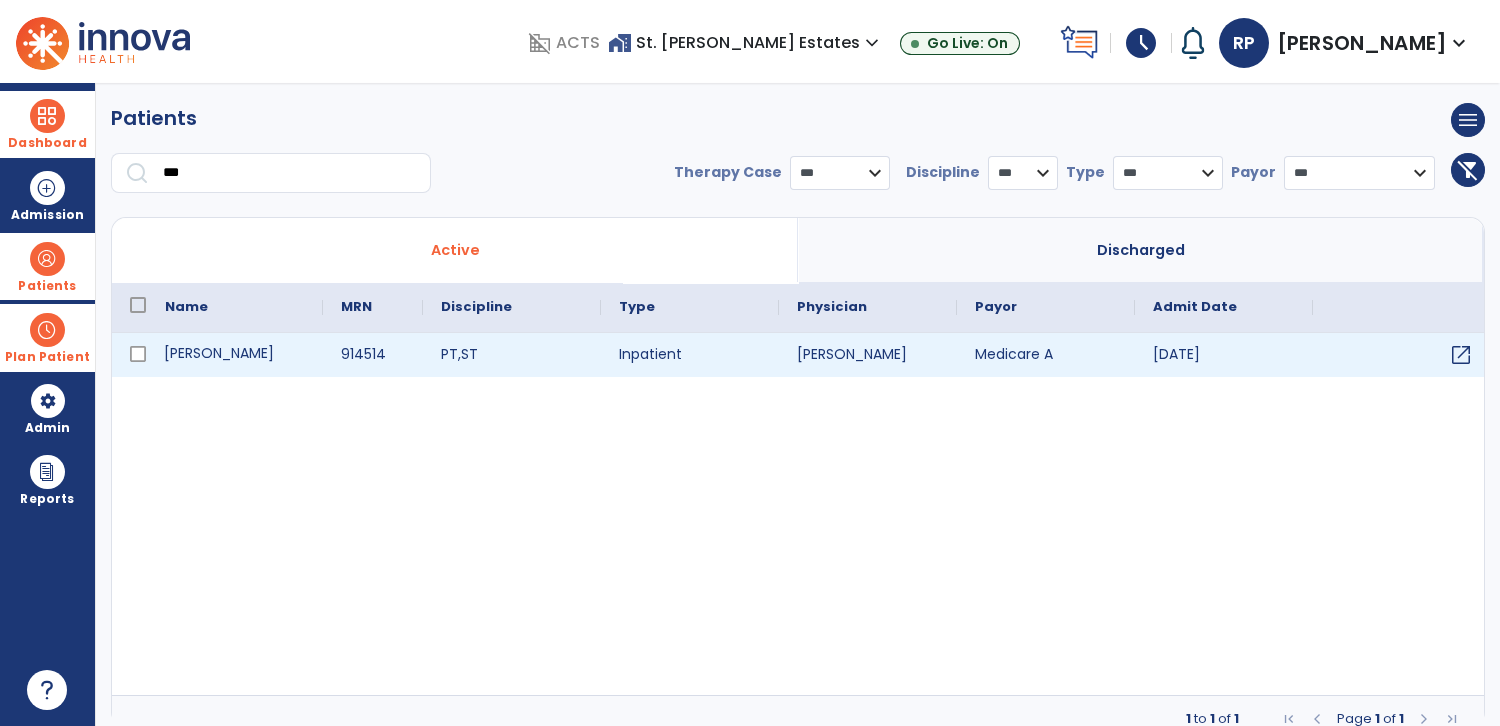 click on "[PERSON_NAME]" at bounding box center (235, 355) 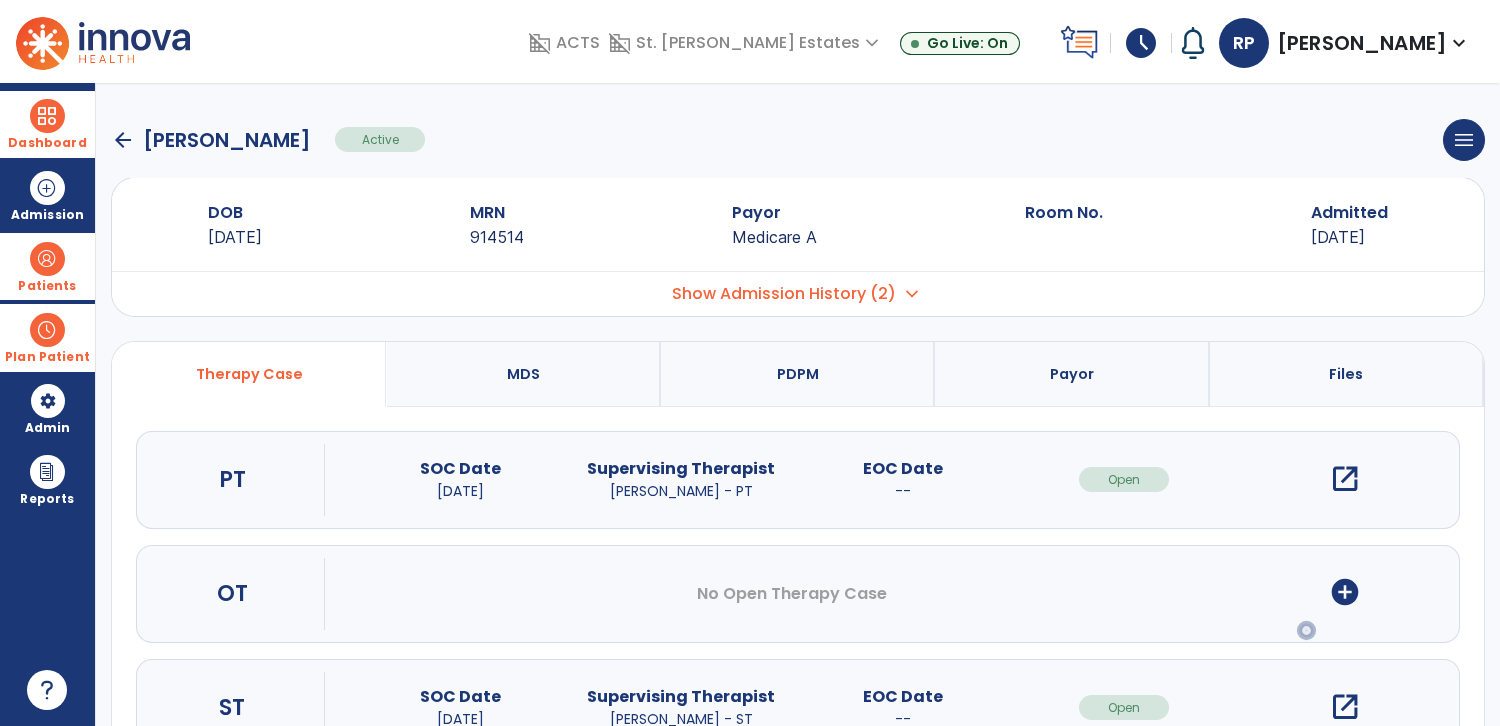 scroll, scrollTop: 131, scrollLeft: 0, axis: vertical 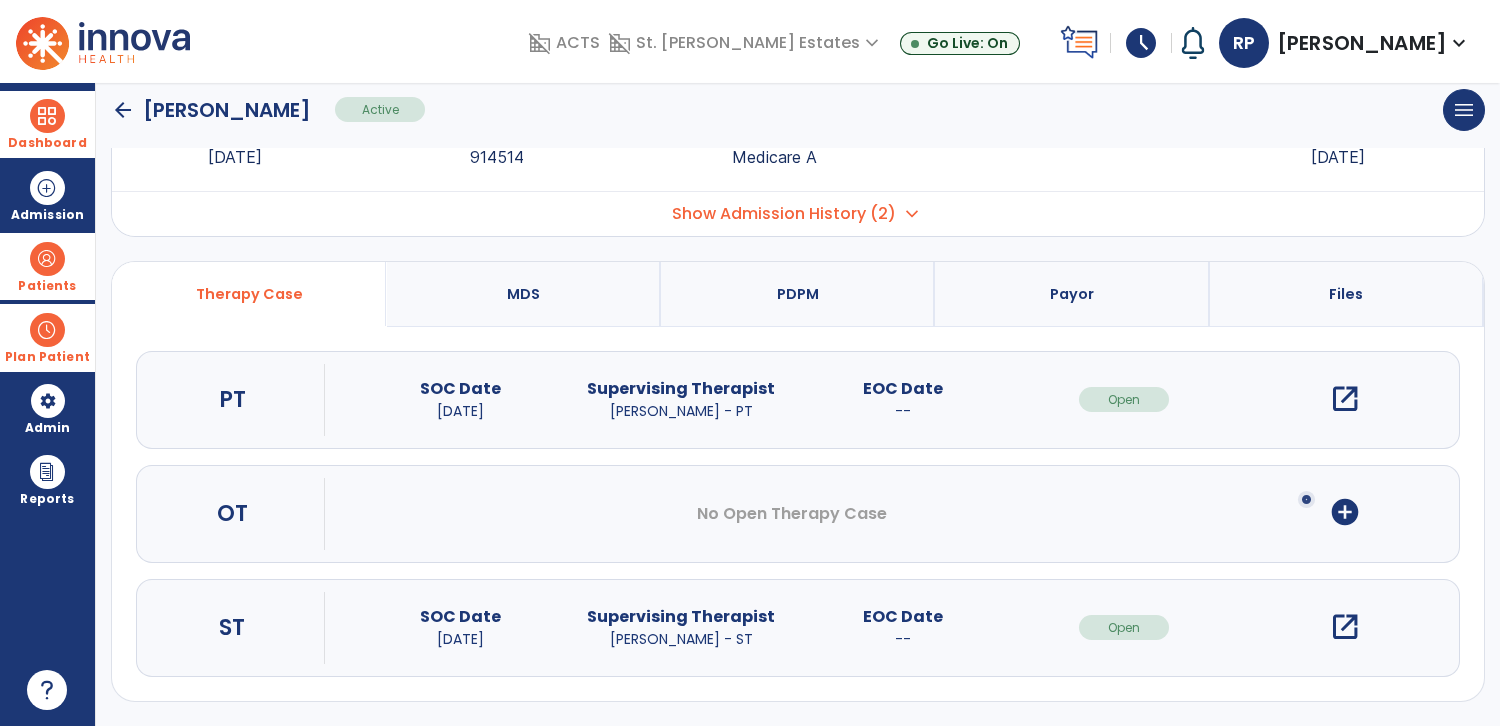 click on "add_circle" at bounding box center [1345, 512] 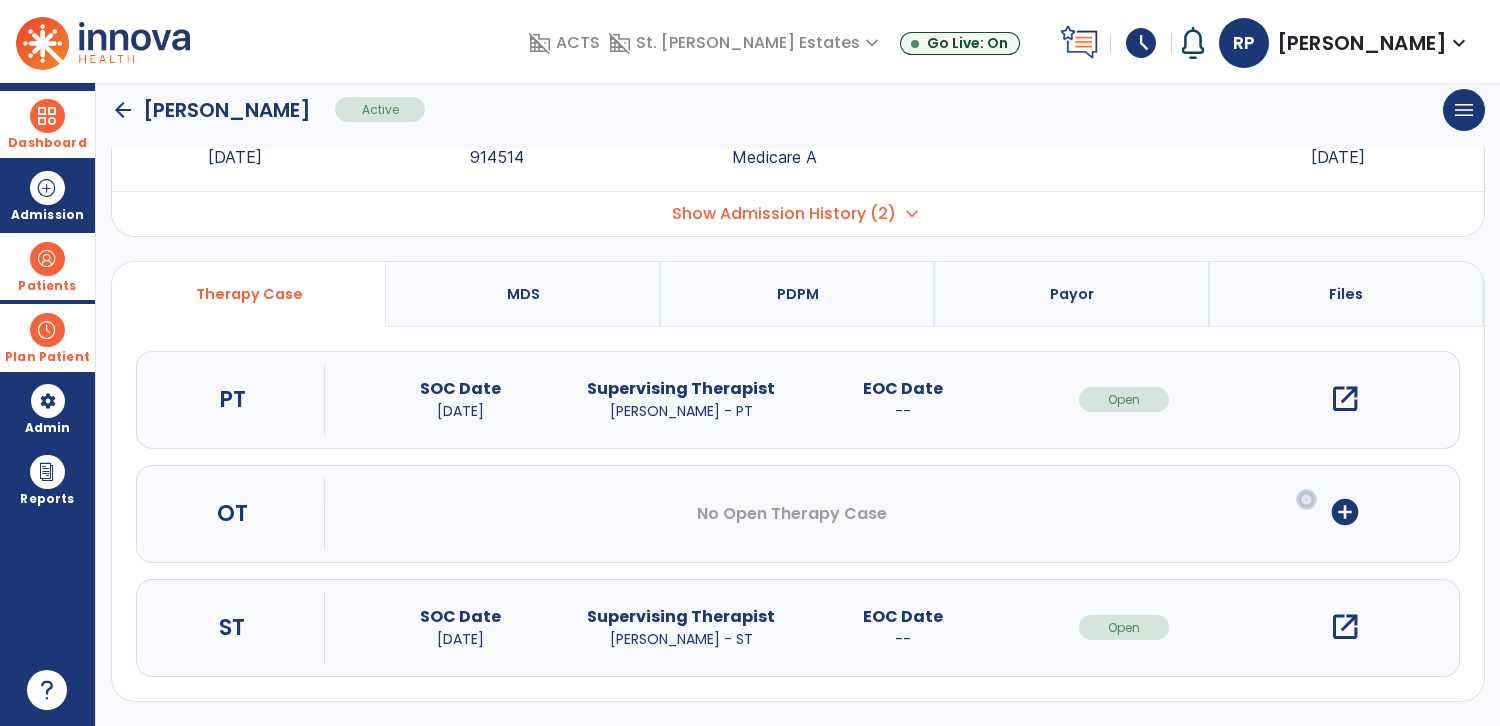 scroll, scrollTop: 0, scrollLeft: 0, axis: both 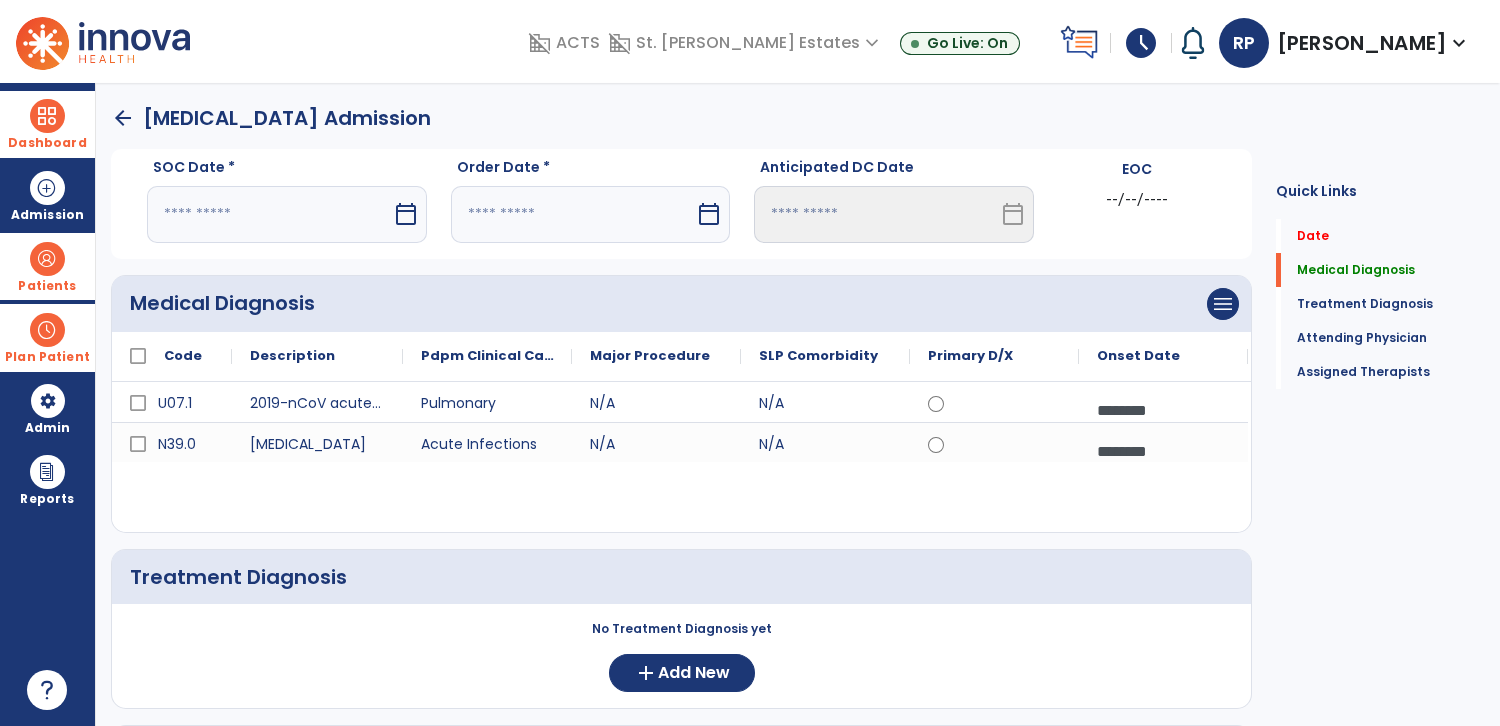 click on "calendar_today" at bounding box center (406, 214) 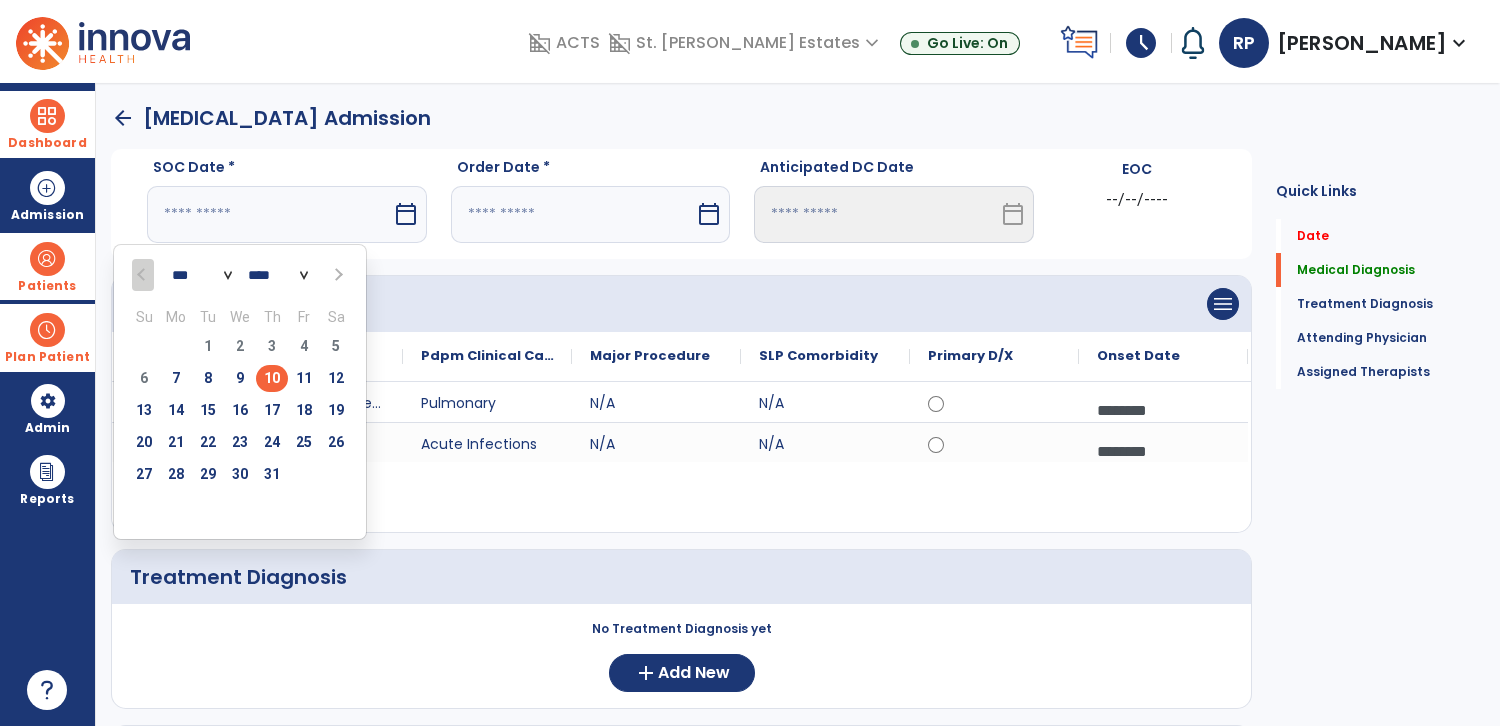 click on "10" at bounding box center (272, 378) 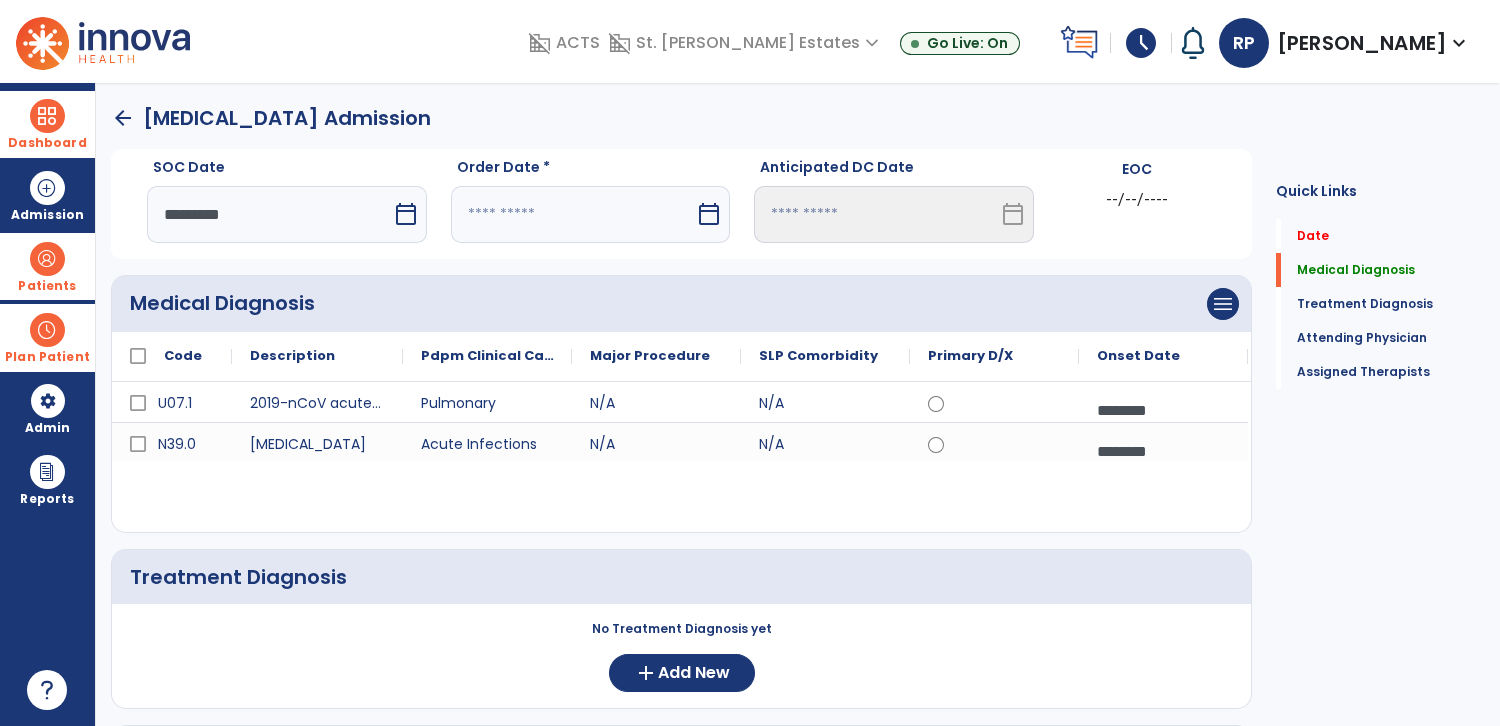 click on "calendar_today" at bounding box center [709, 214] 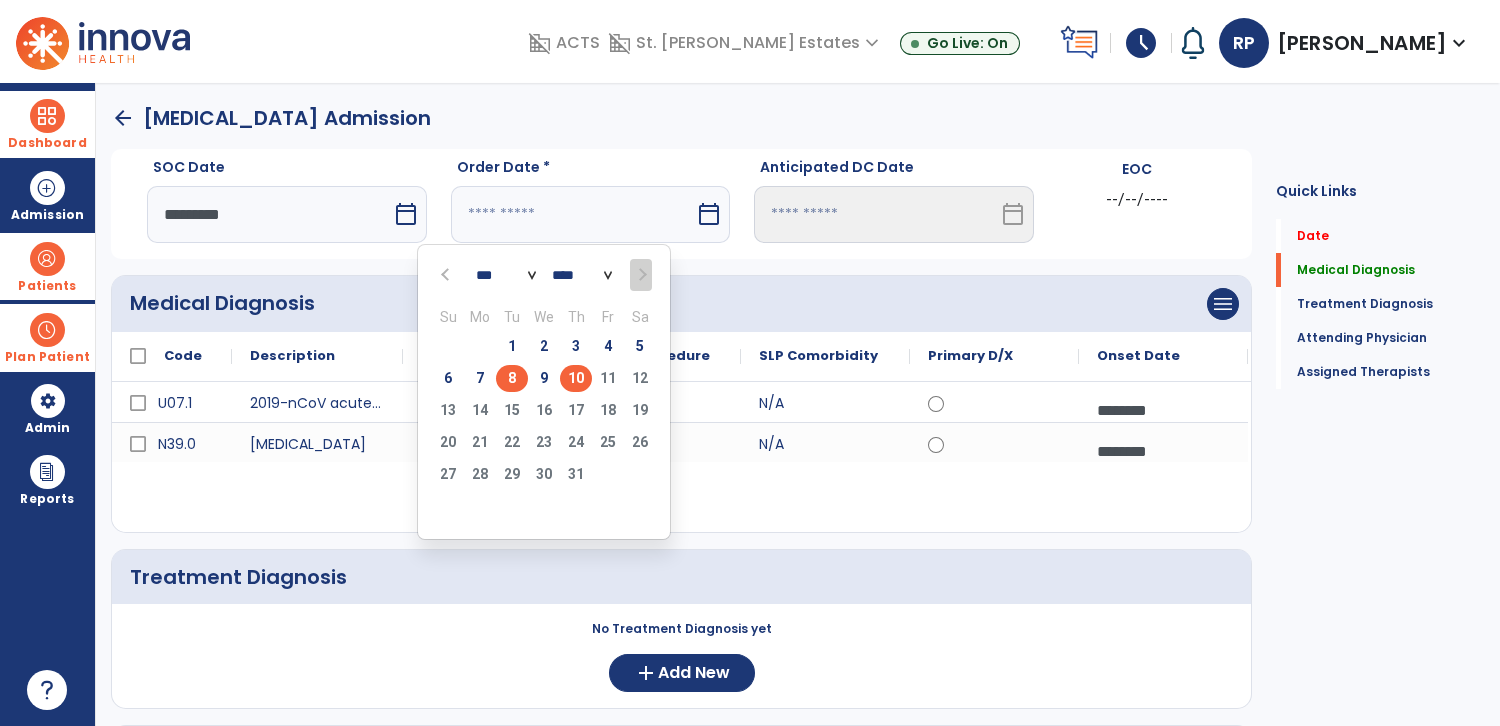 click on "8" at bounding box center [512, 378] 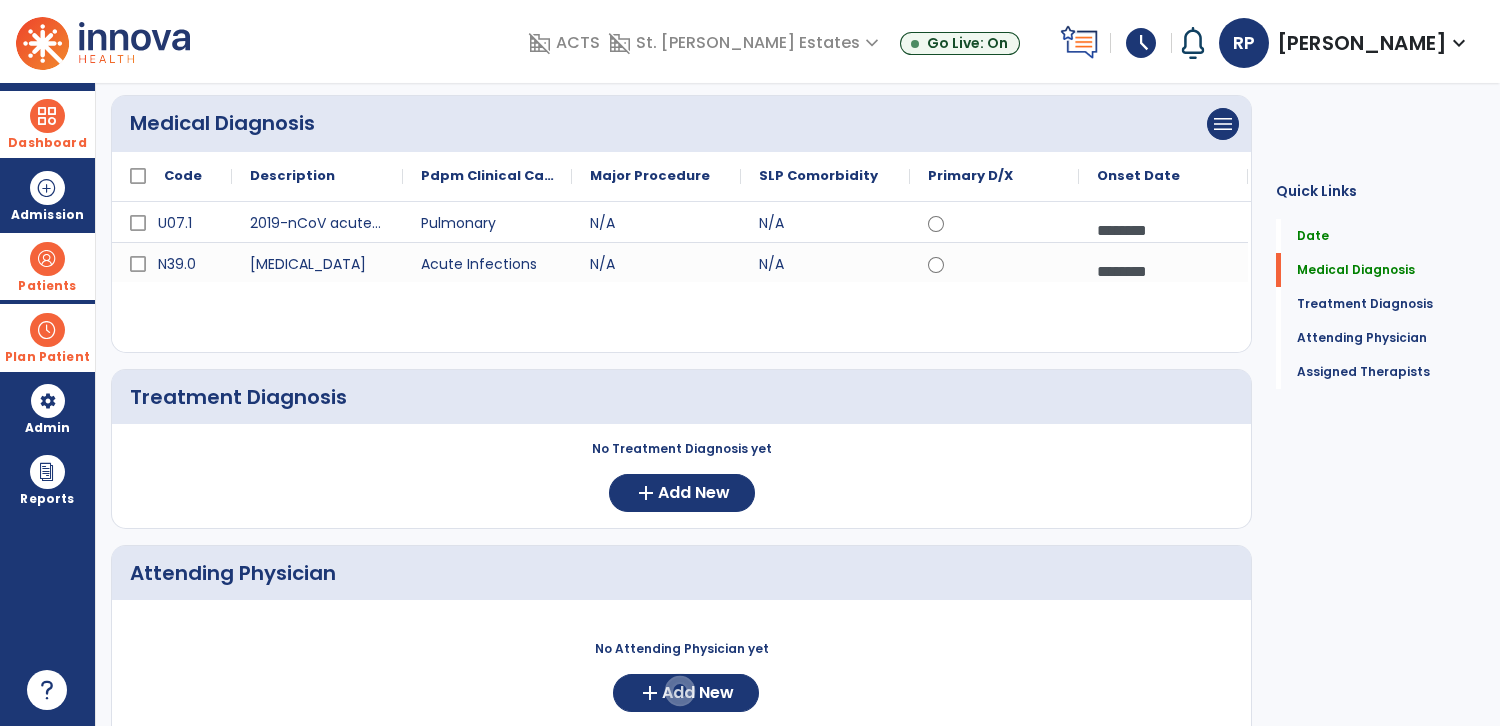 scroll, scrollTop: 187, scrollLeft: 0, axis: vertical 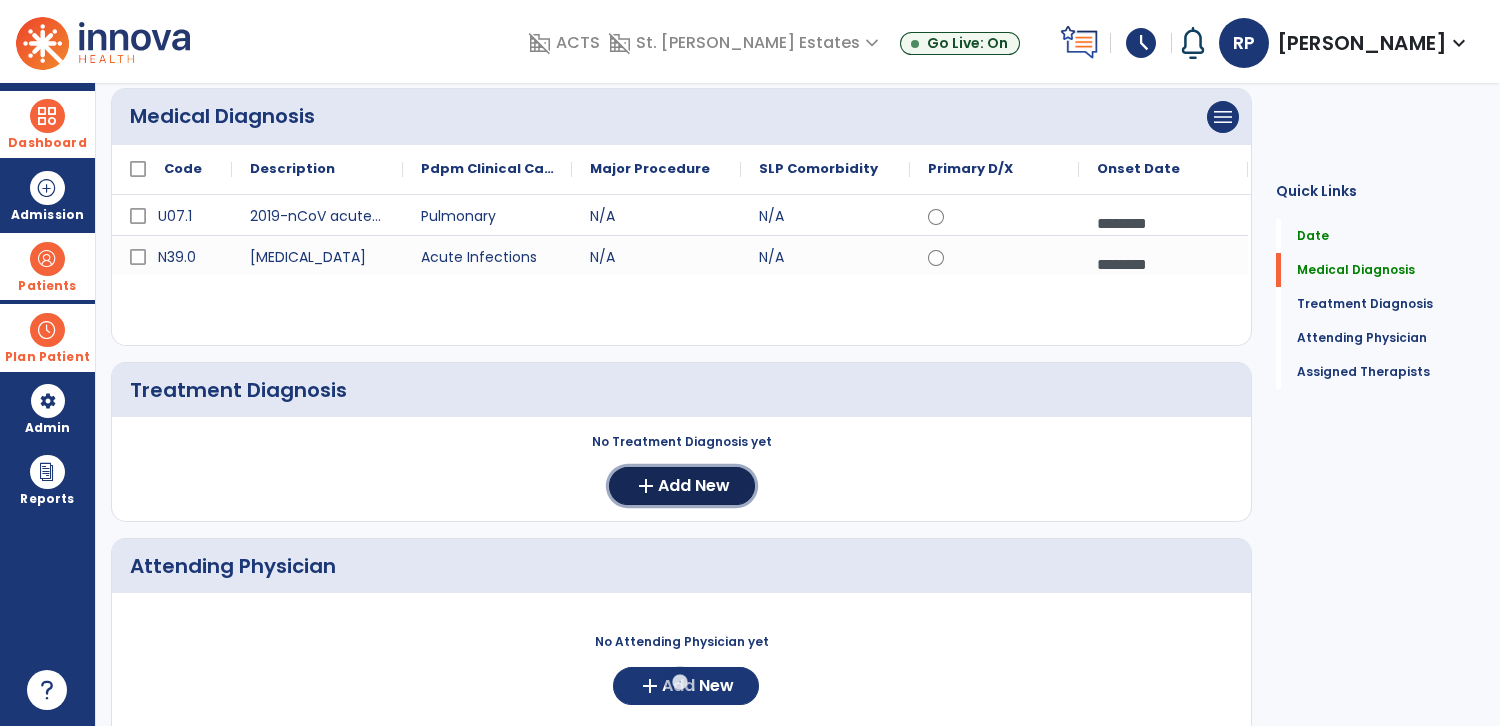 click on "Add New" 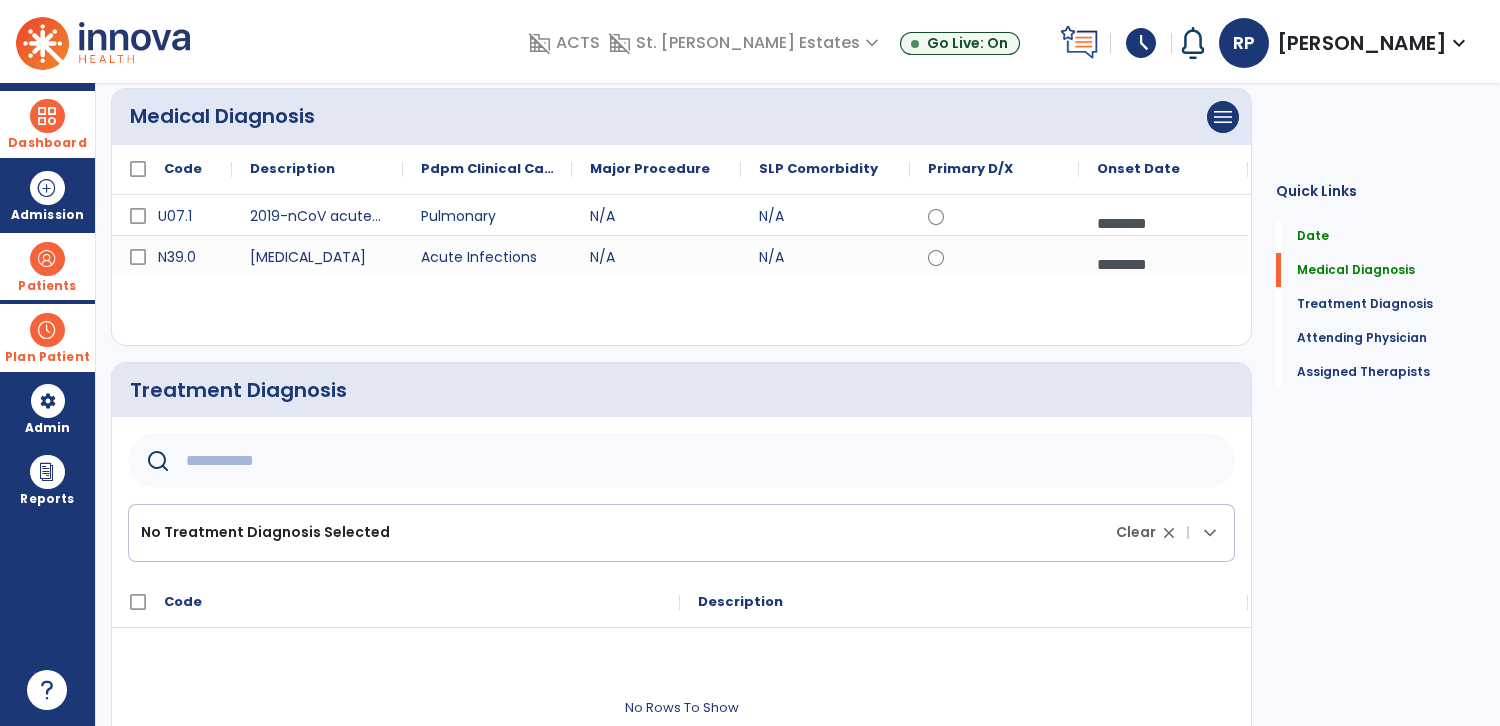 click 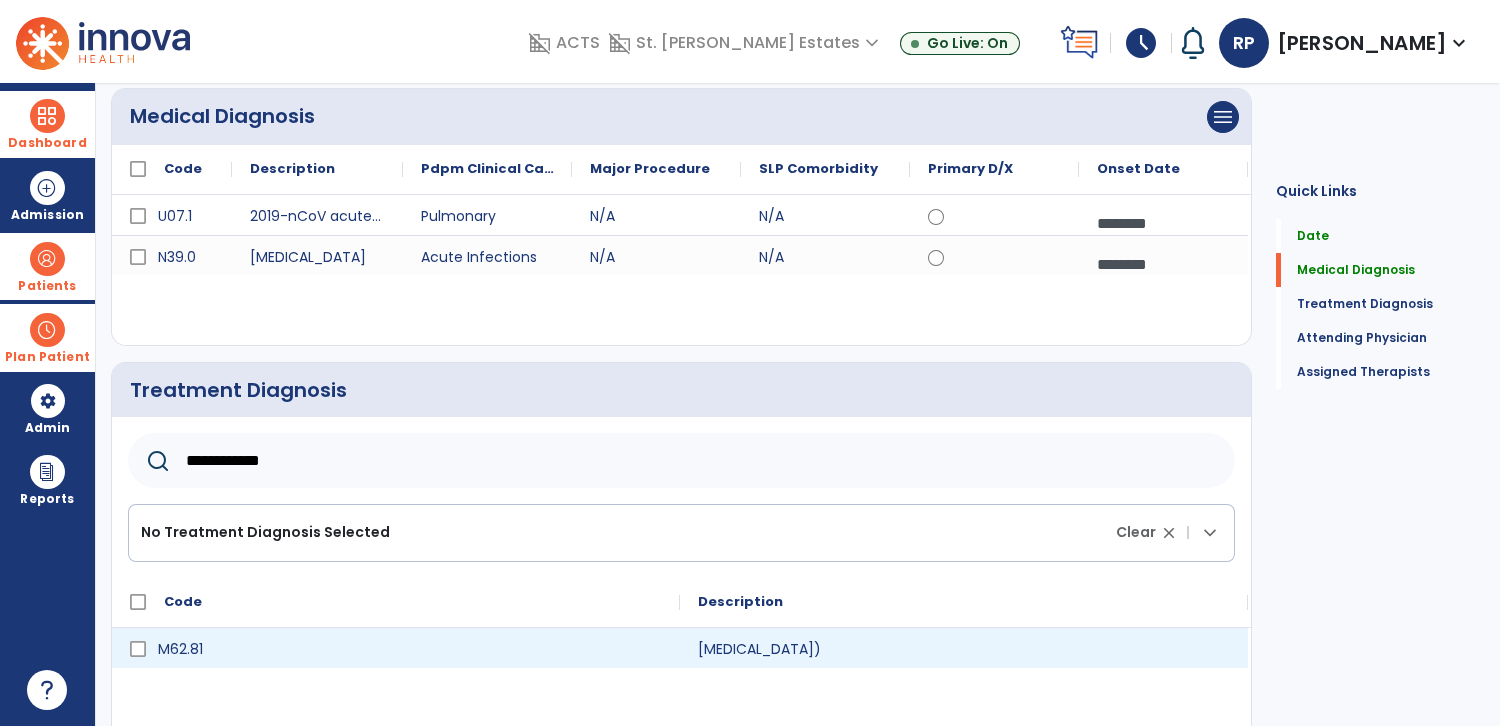 type on "**********" 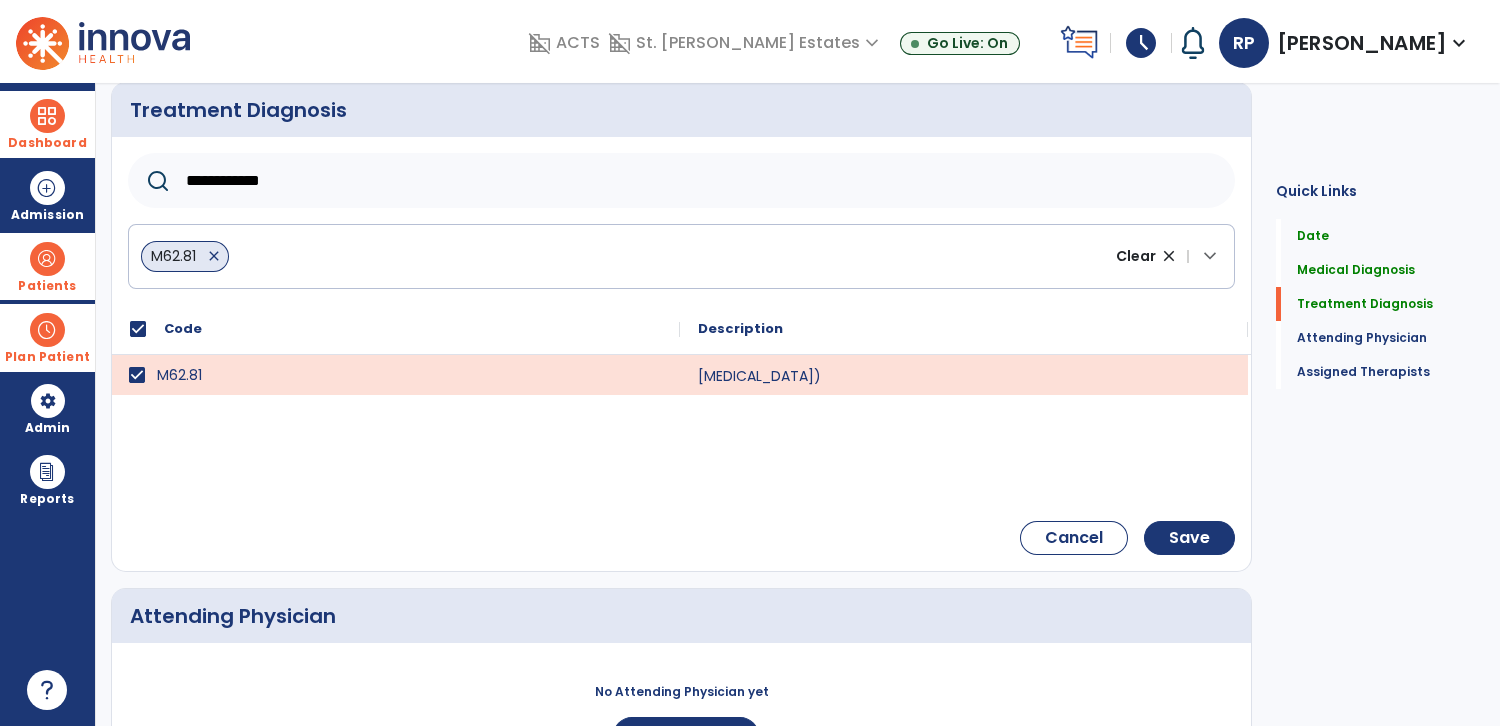 scroll, scrollTop: 472, scrollLeft: 0, axis: vertical 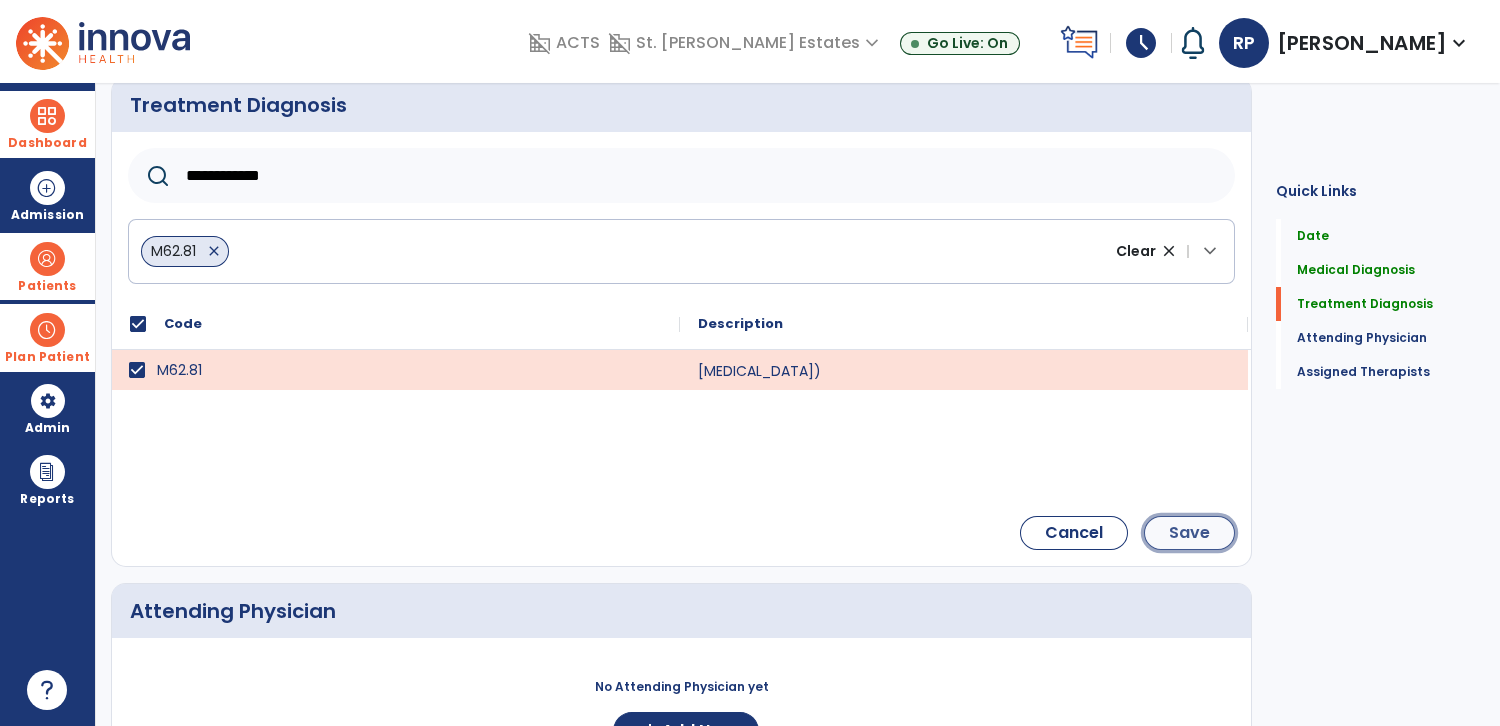click on "Save" 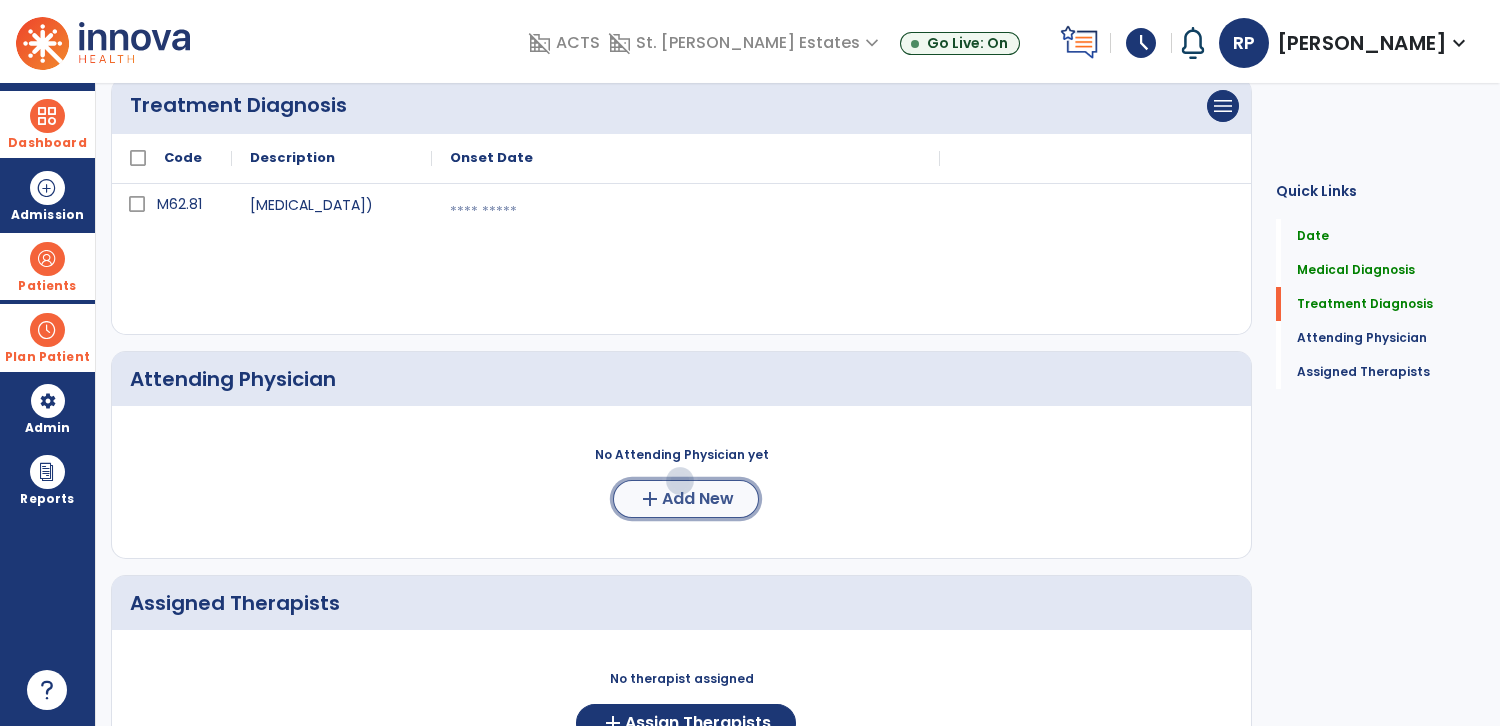 click on "add" 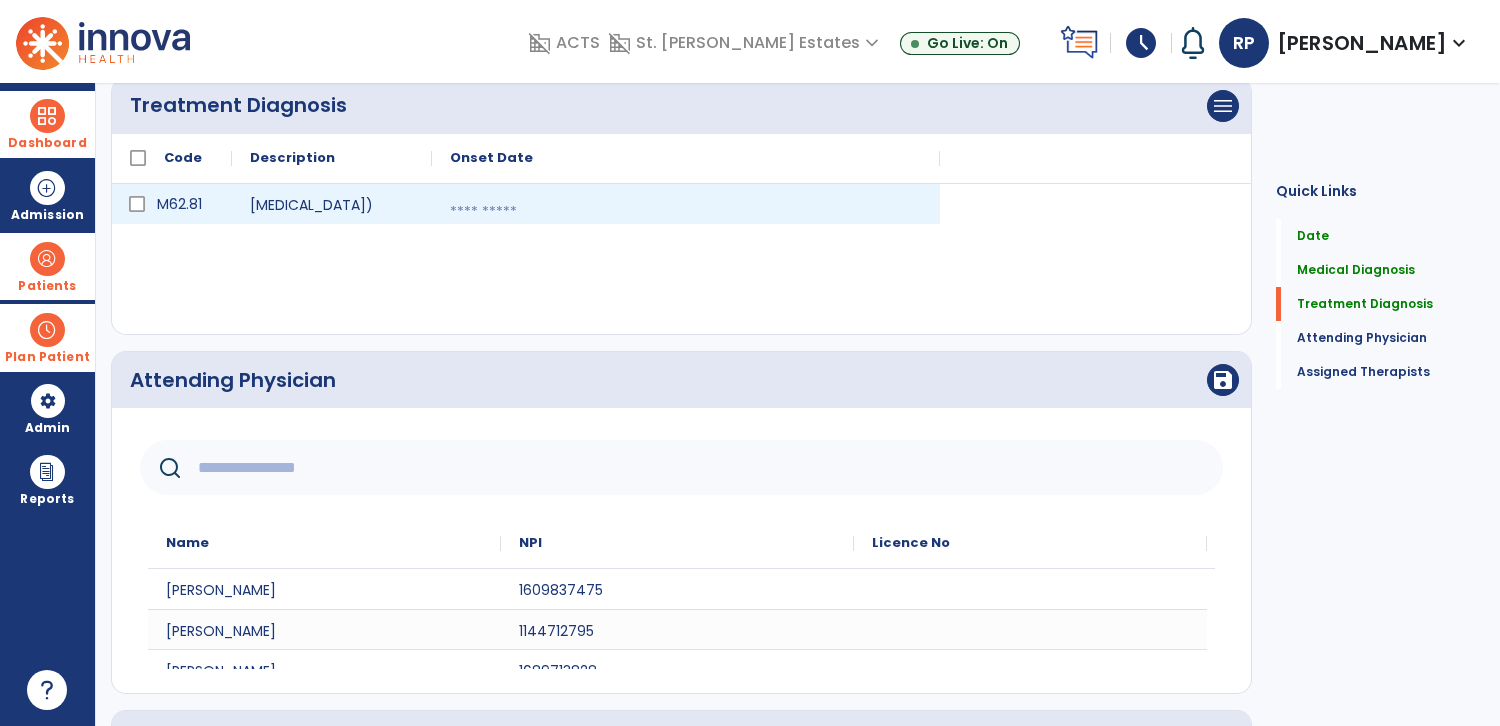 click at bounding box center [686, 212] 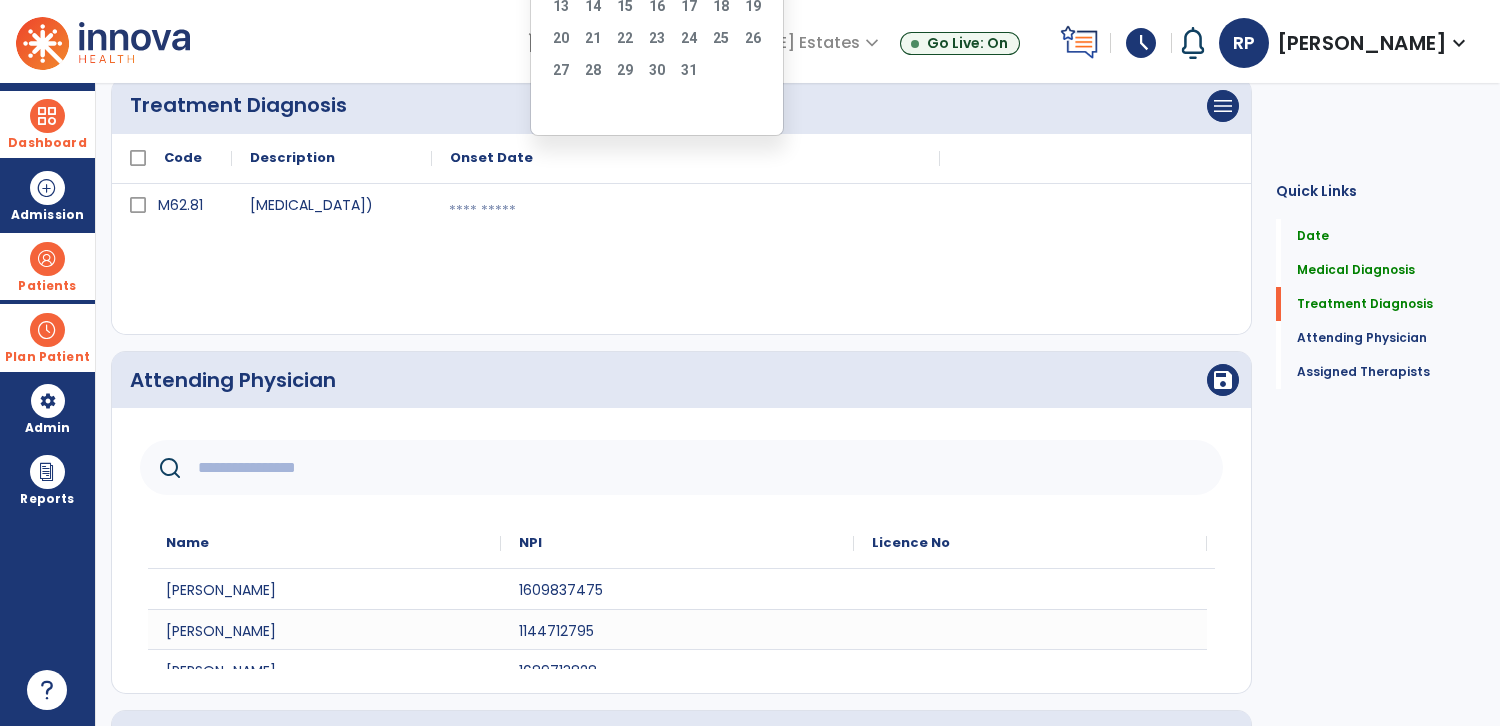click on "10" 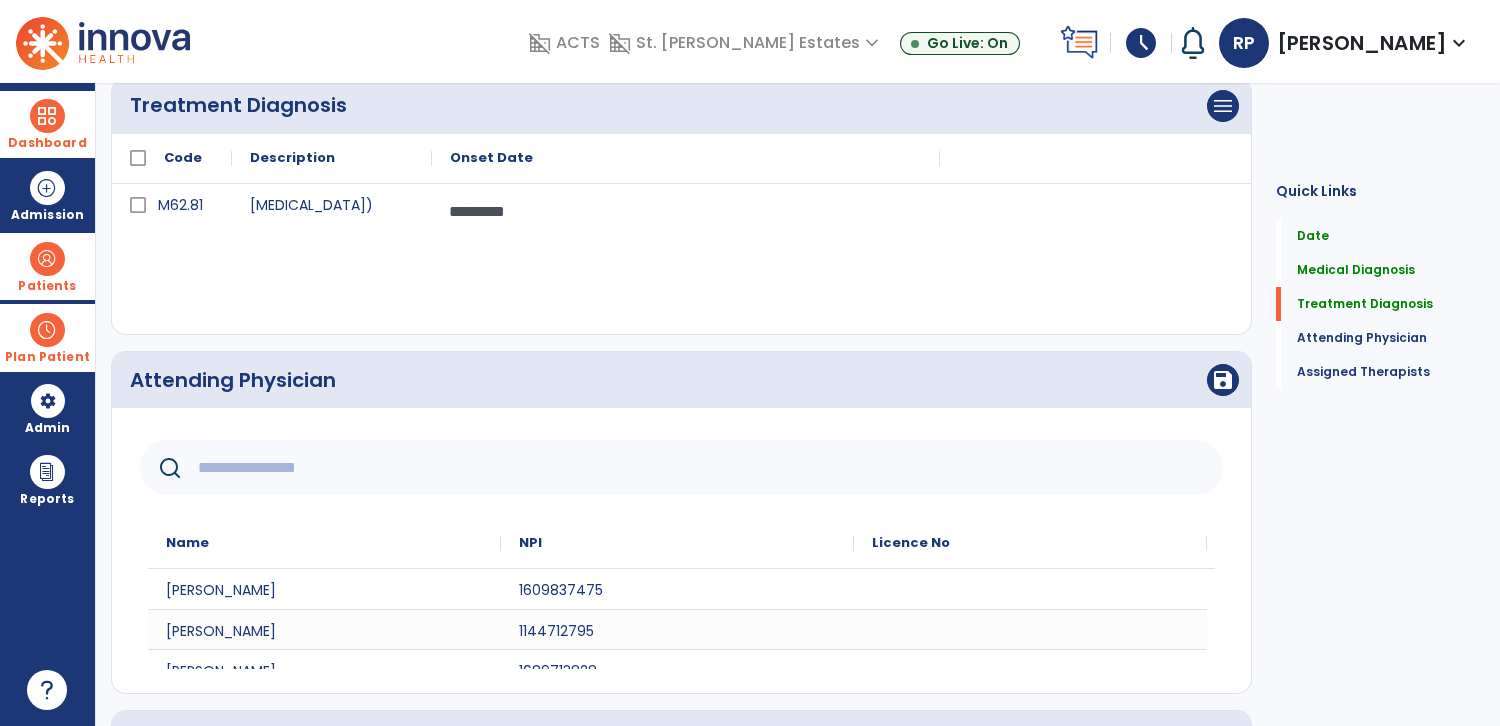 click 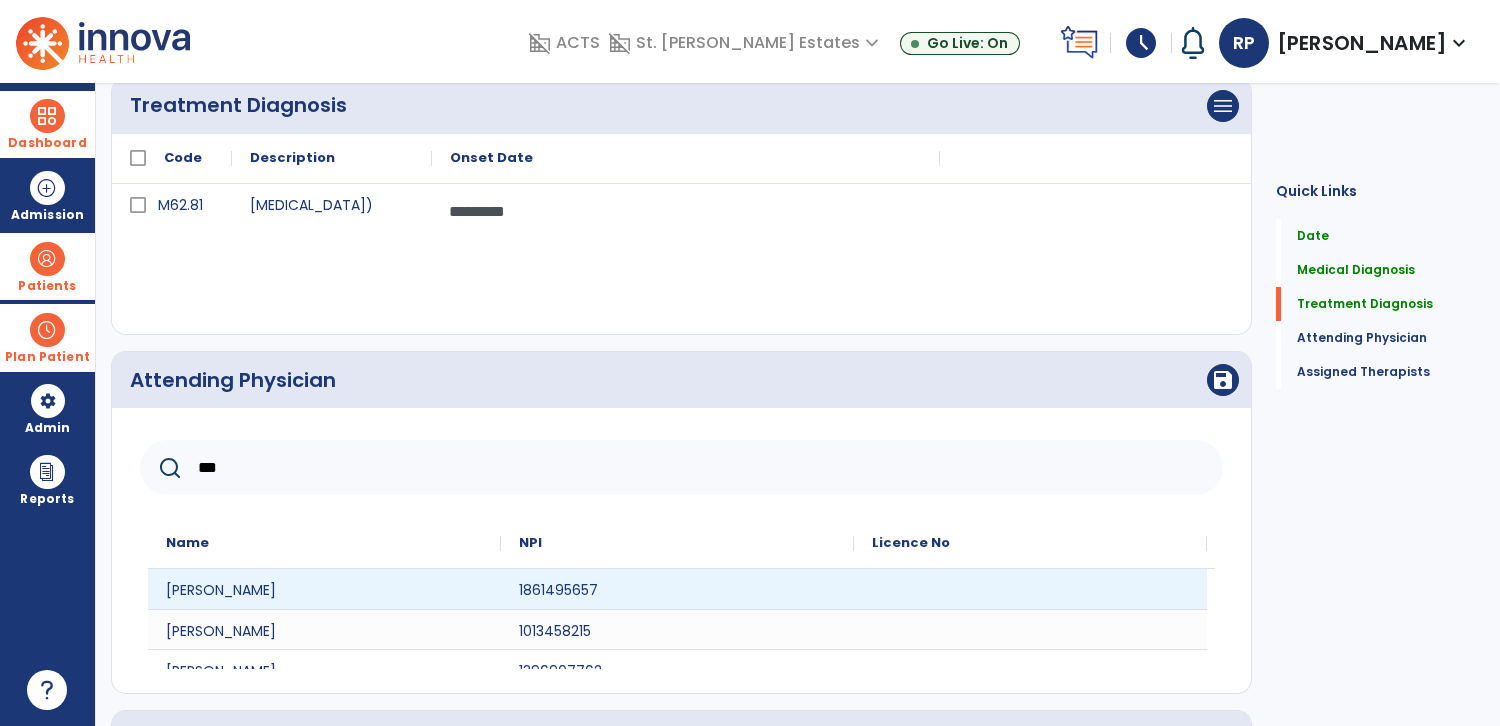 type on "***" 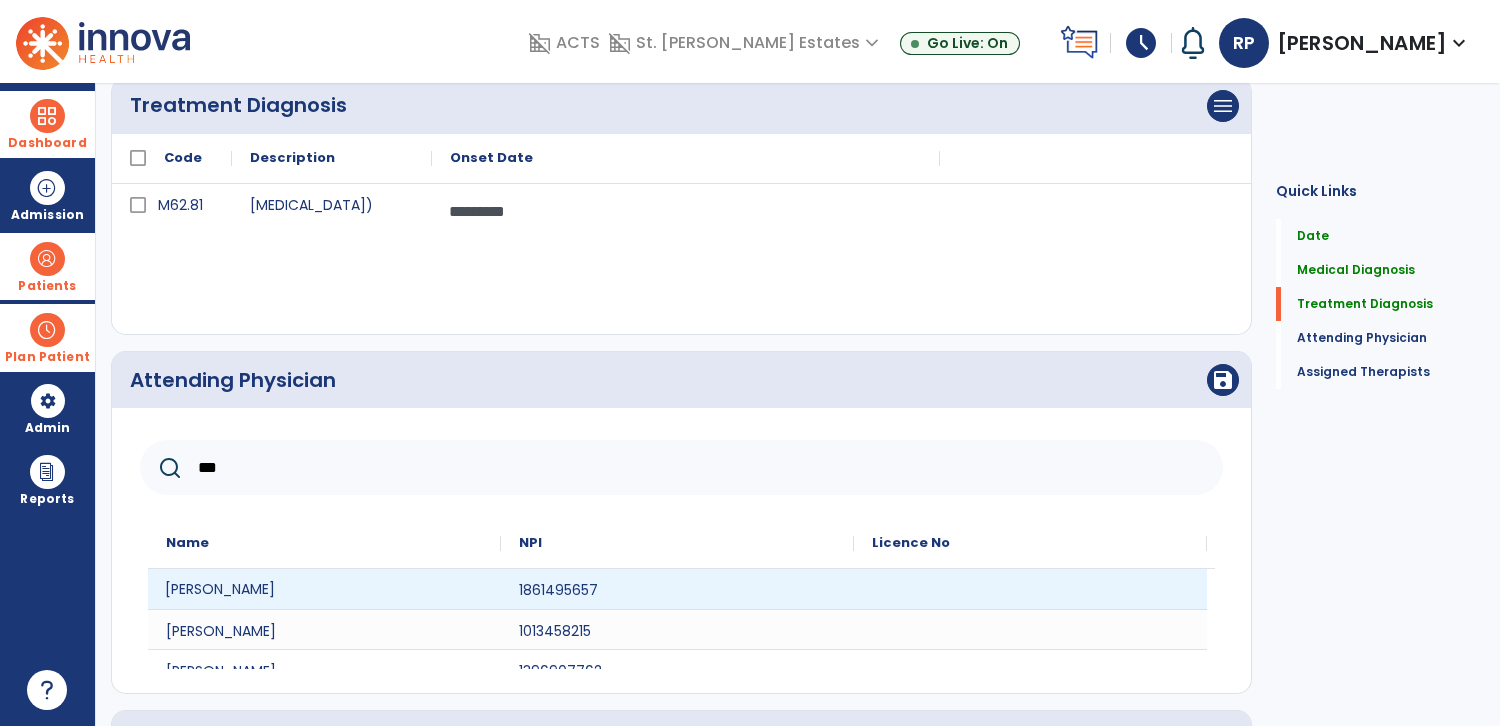 click on "[PERSON_NAME]" 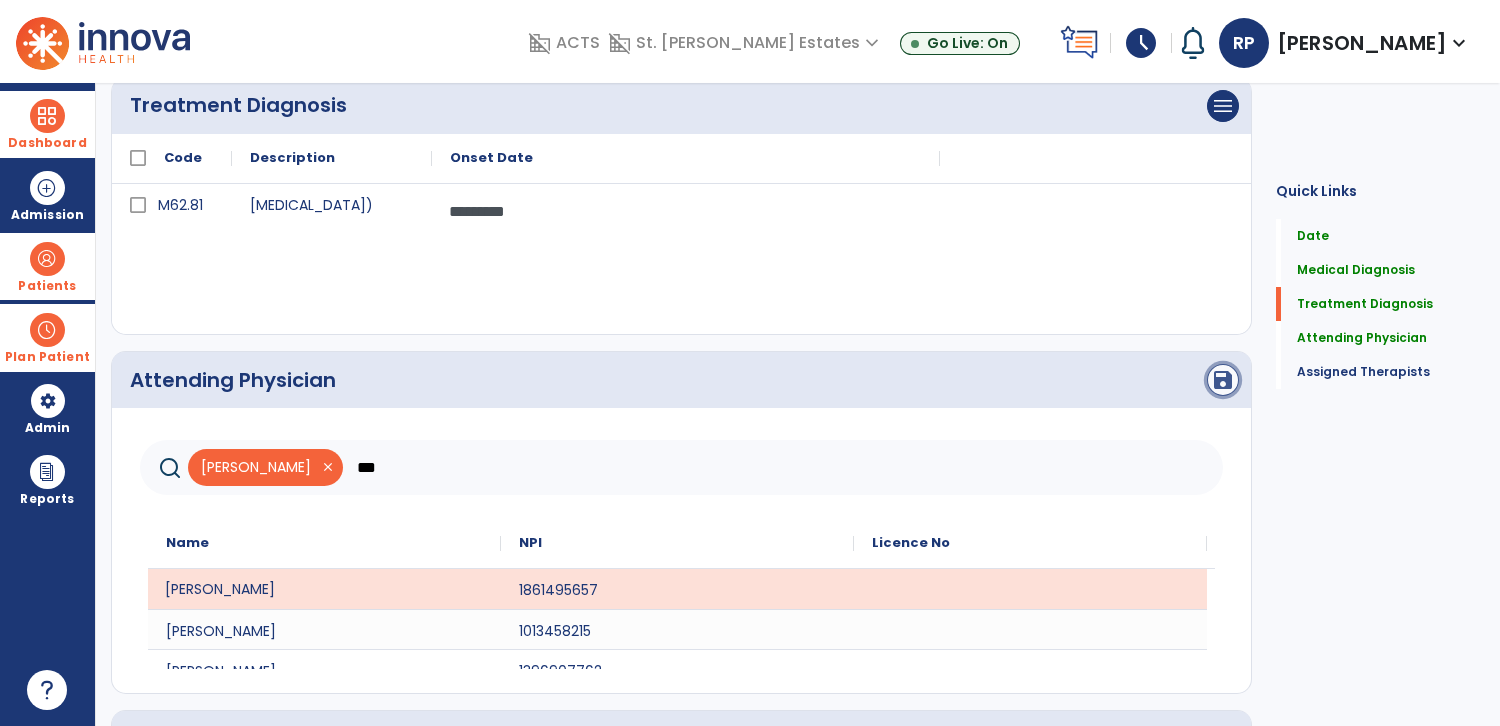 click on "save" 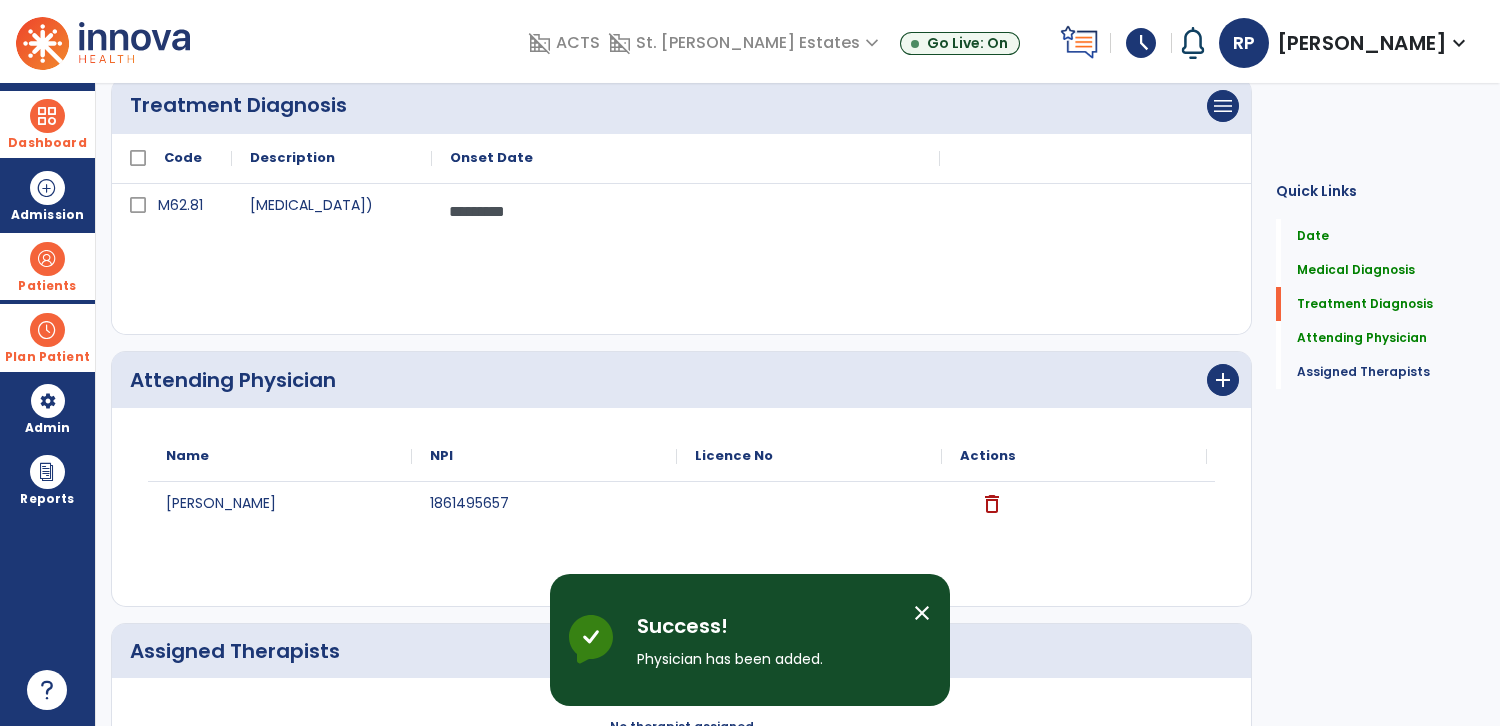 click on "close" at bounding box center (930, 616) 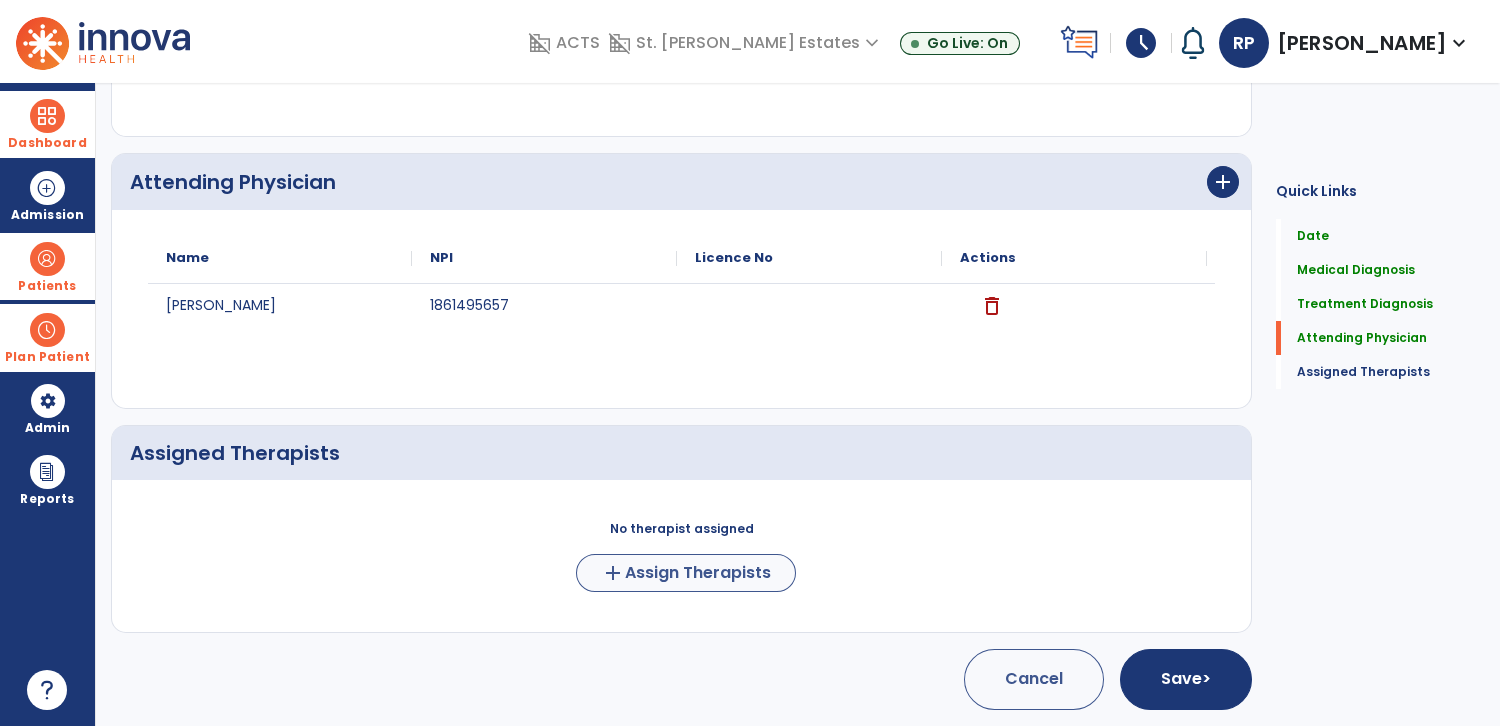 scroll, scrollTop: 716, scrollLeft: 0, axis: vertical 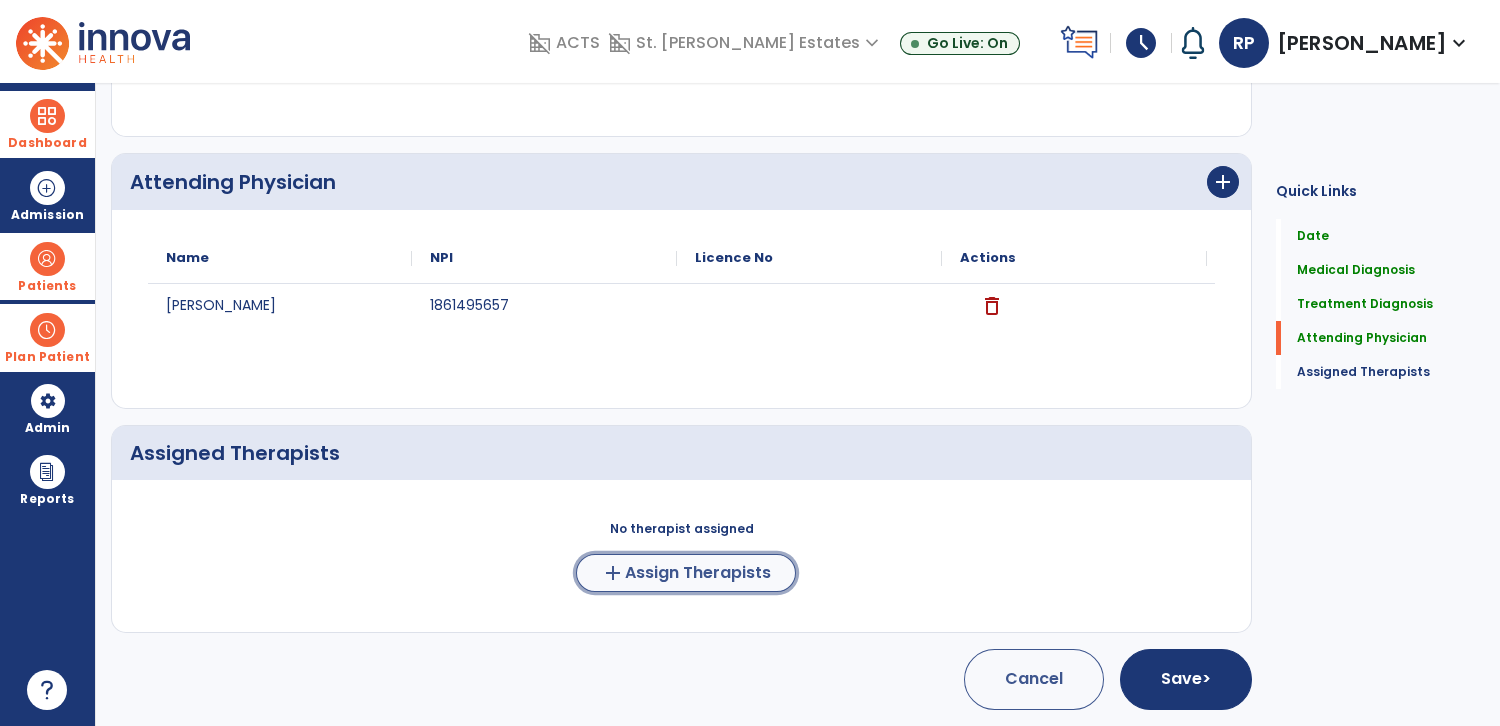 click on "add" 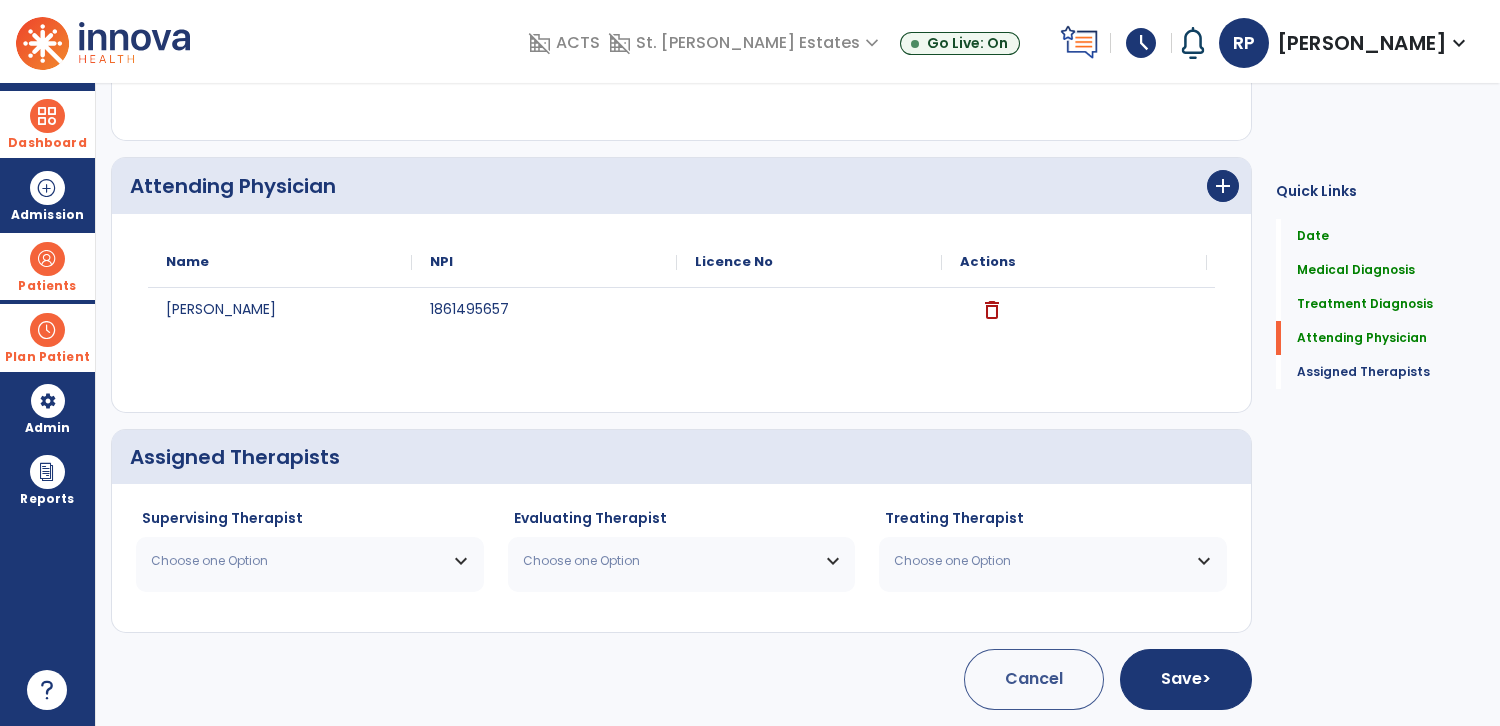 scroll, scrollTop: 704, scrollLeft: 0, axis: vertical 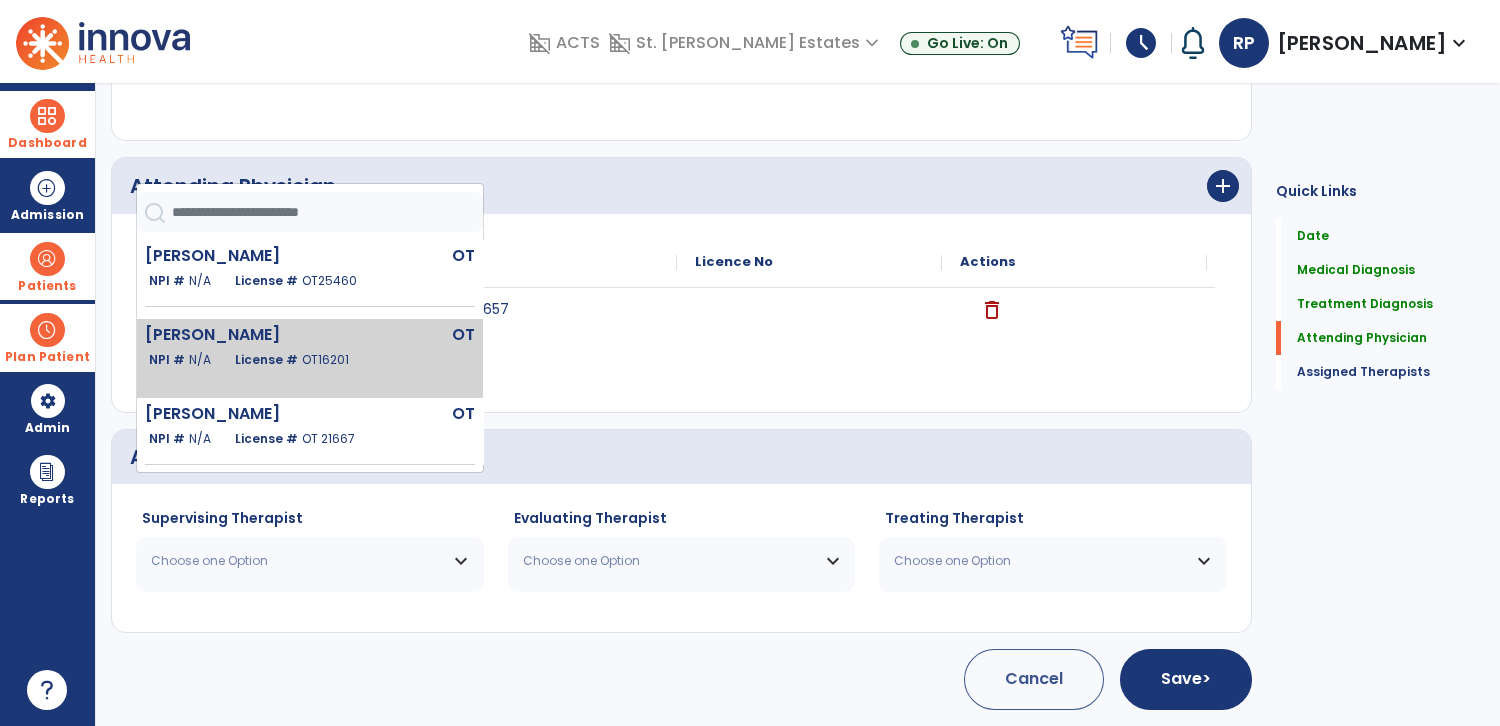 click on "[PERSON_NAME]" 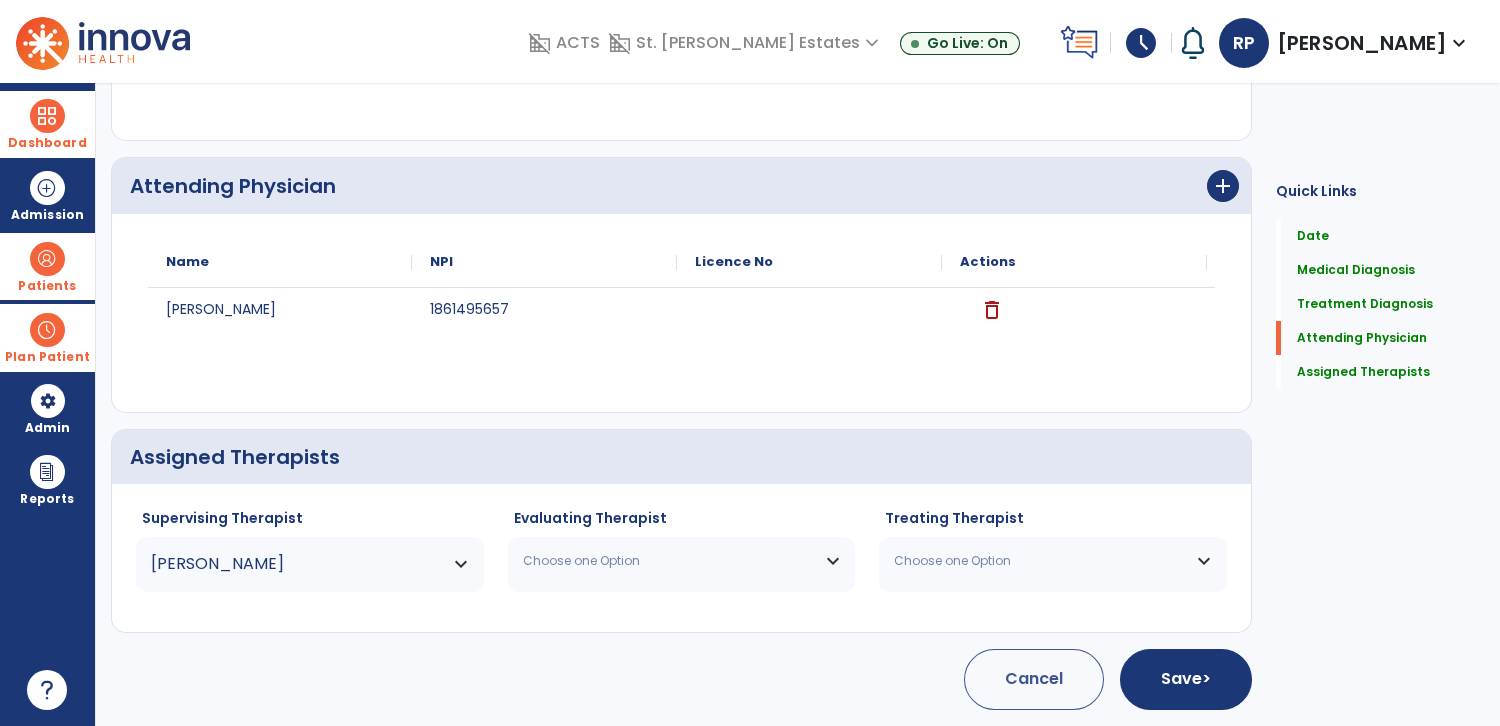 click on "Choose one Option" at bounding box center [669, 561] 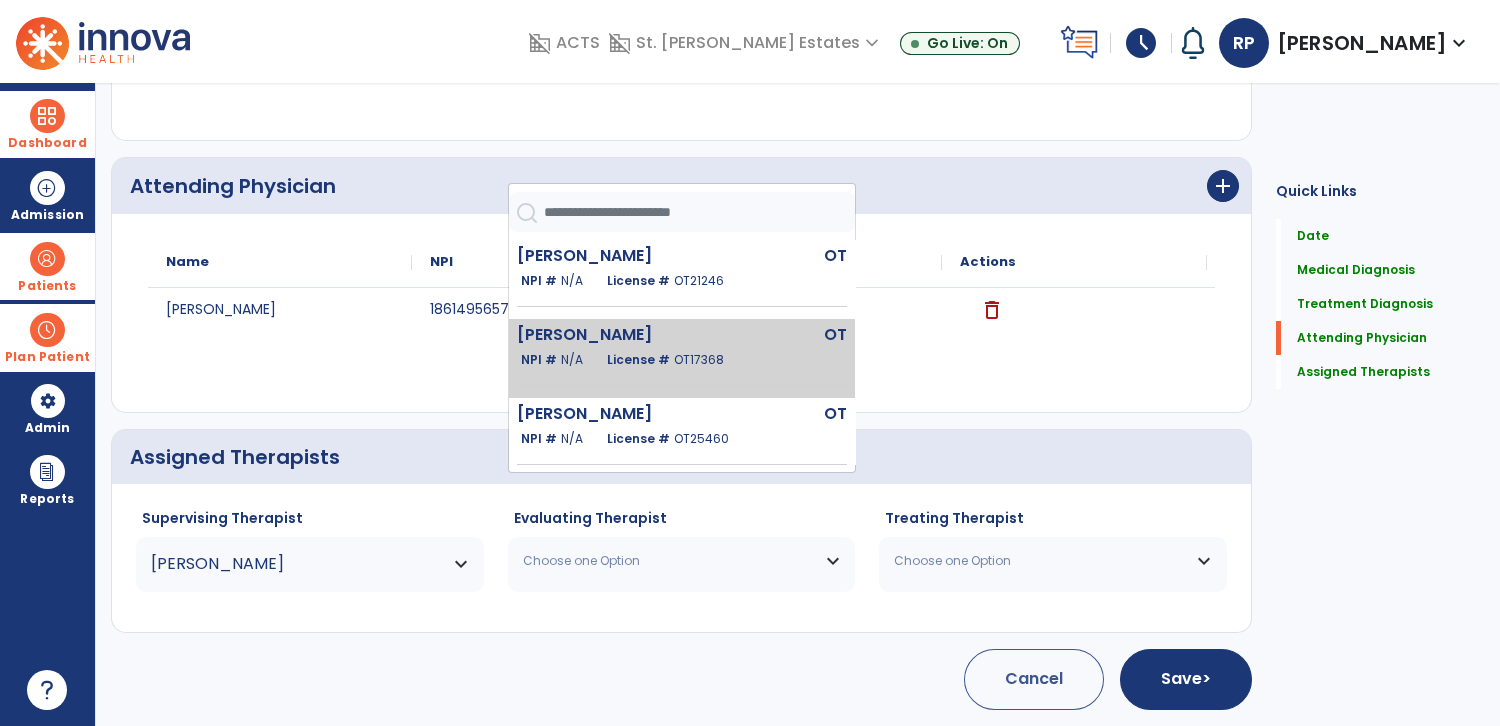 scroll, scrollTop: 103, scrollLeft: 0, axis: vertical 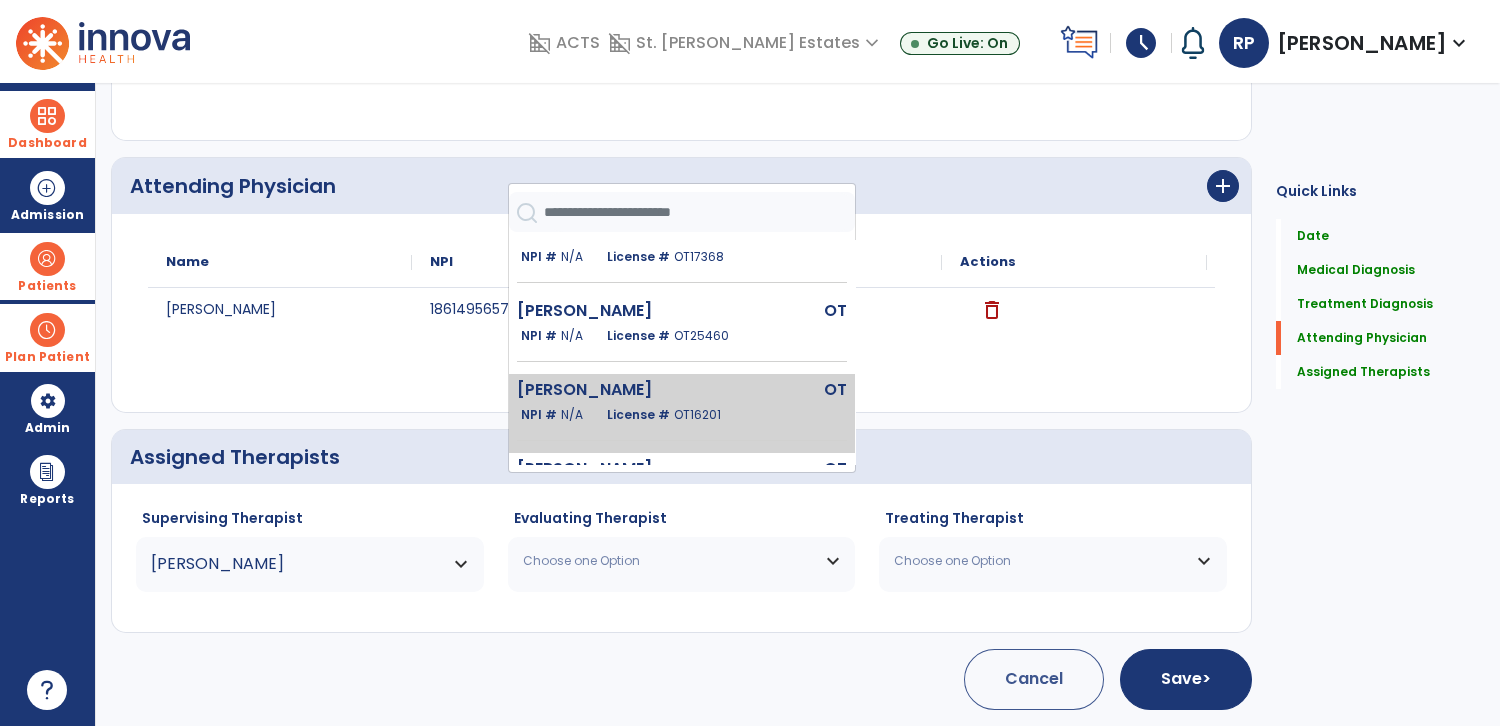 click on "[PERSON_NAME]" 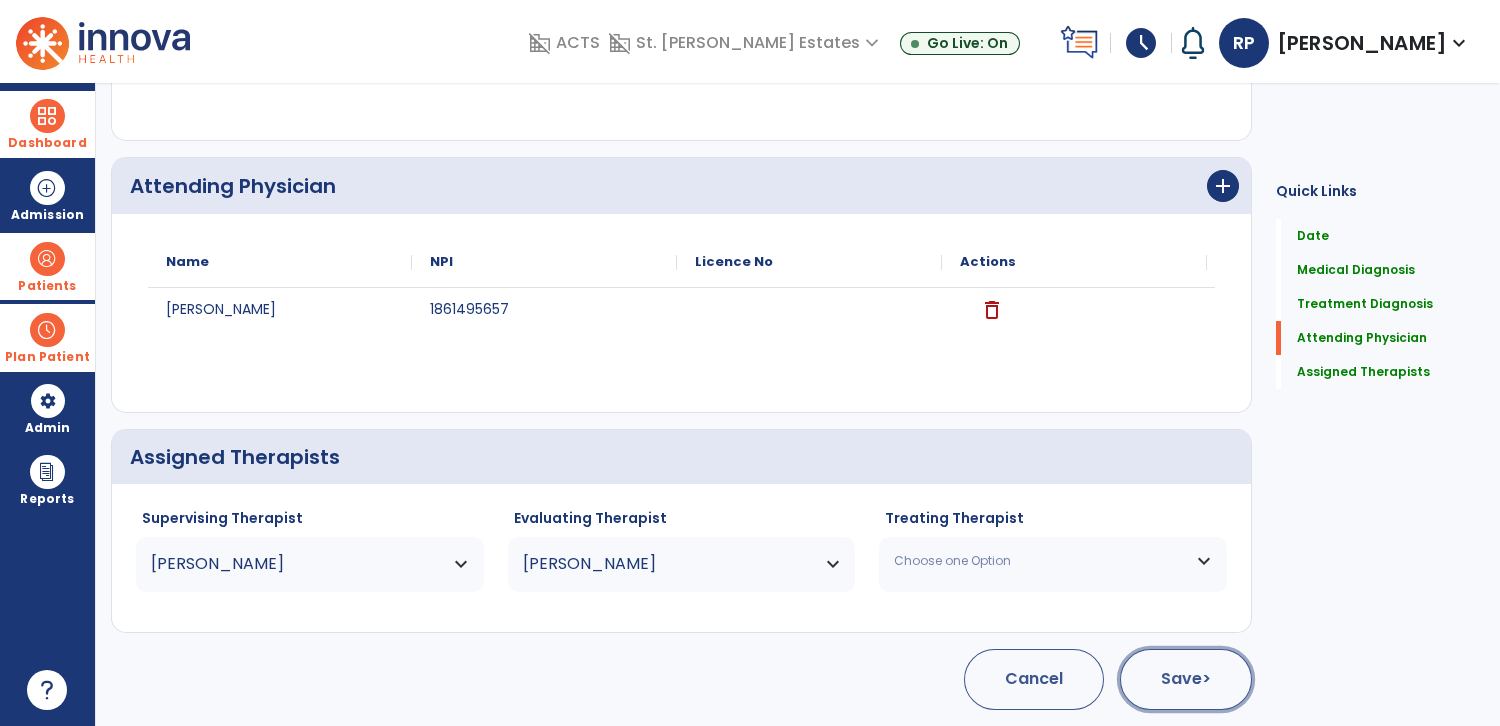 click on "Save  >" 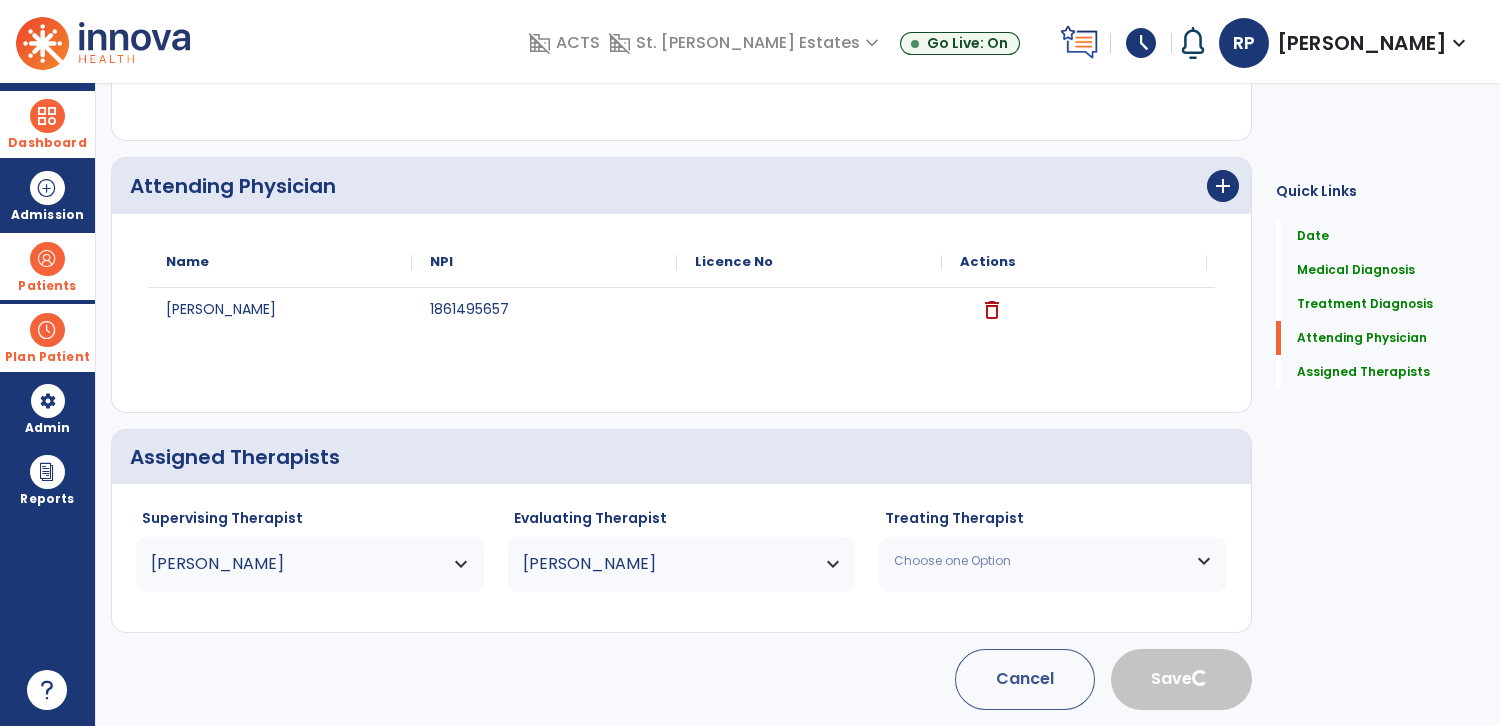 type 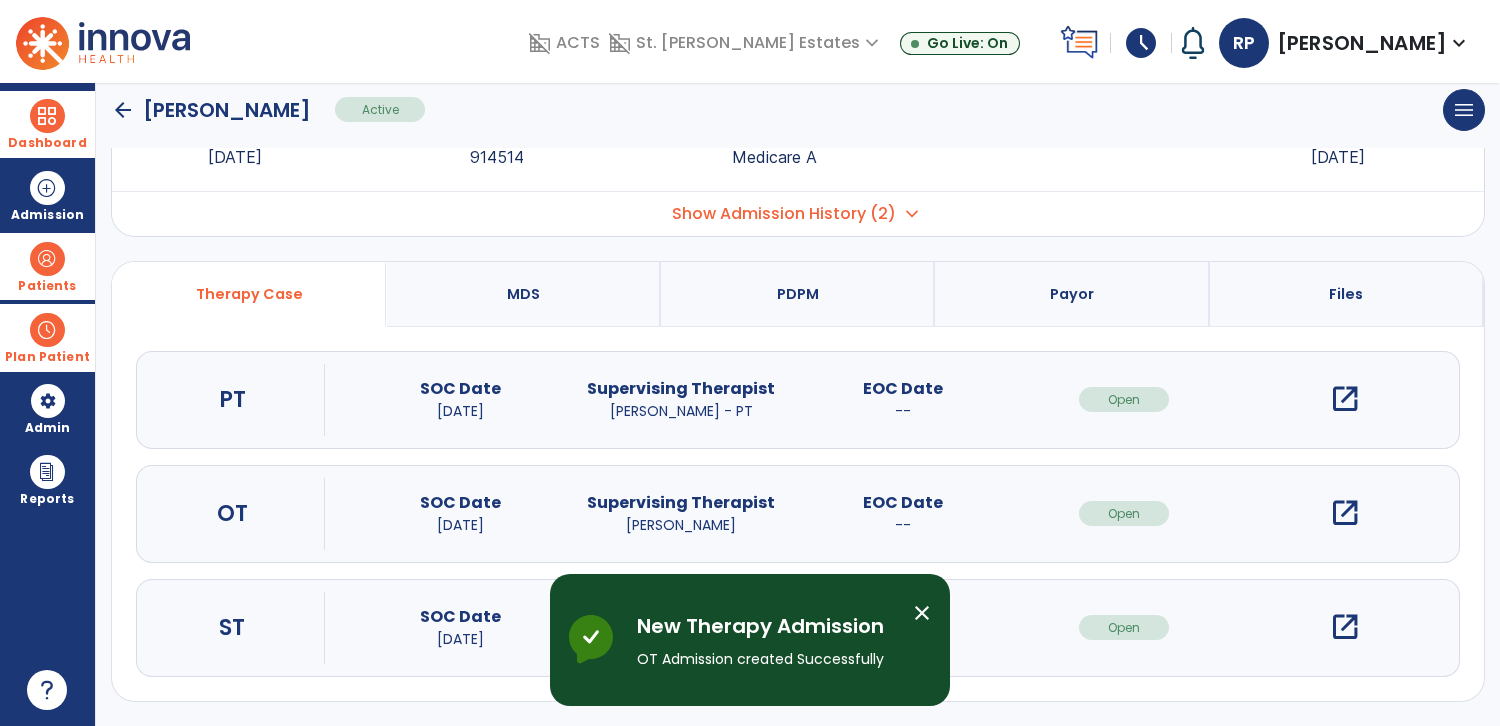 scroll, scrollTop: 0, scrollLeft: 0, axis: both 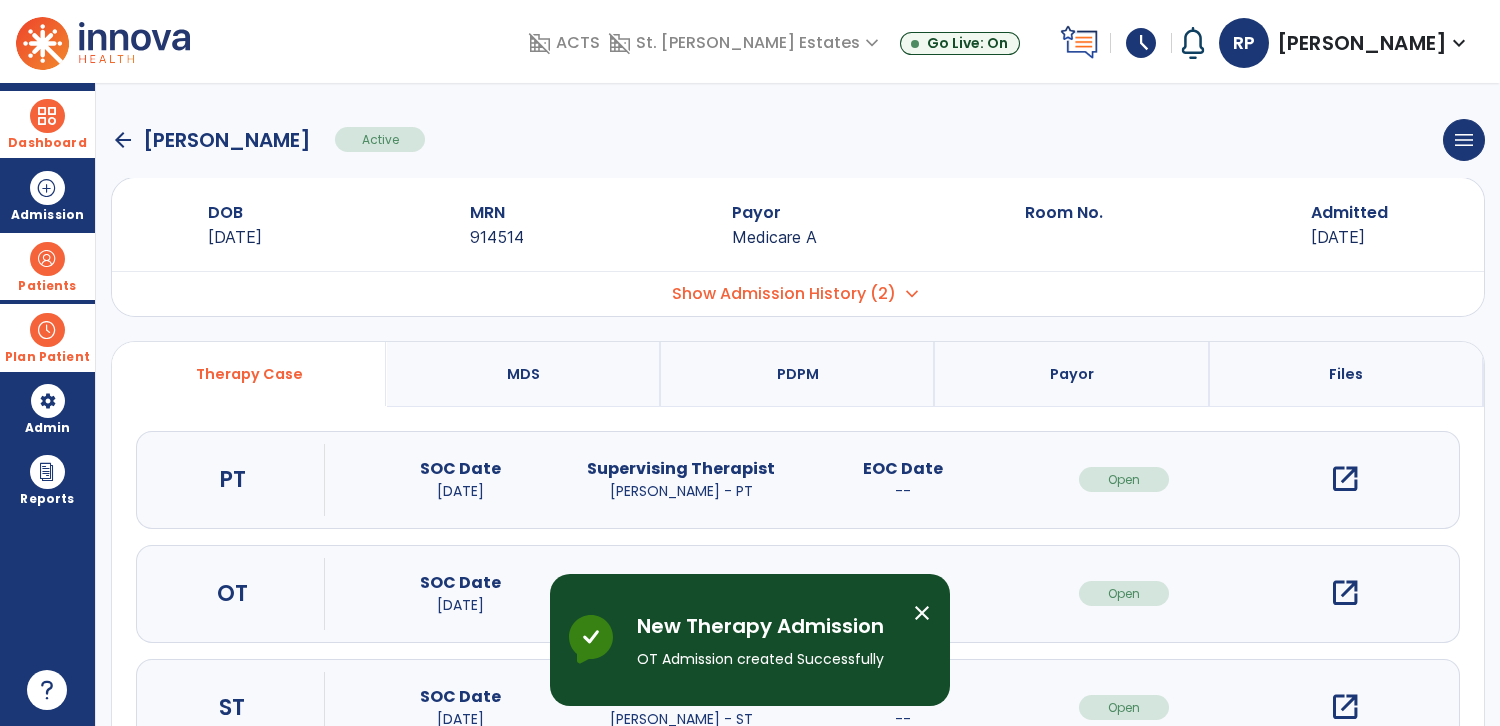 click on "close" at bounding box center (922, 613) 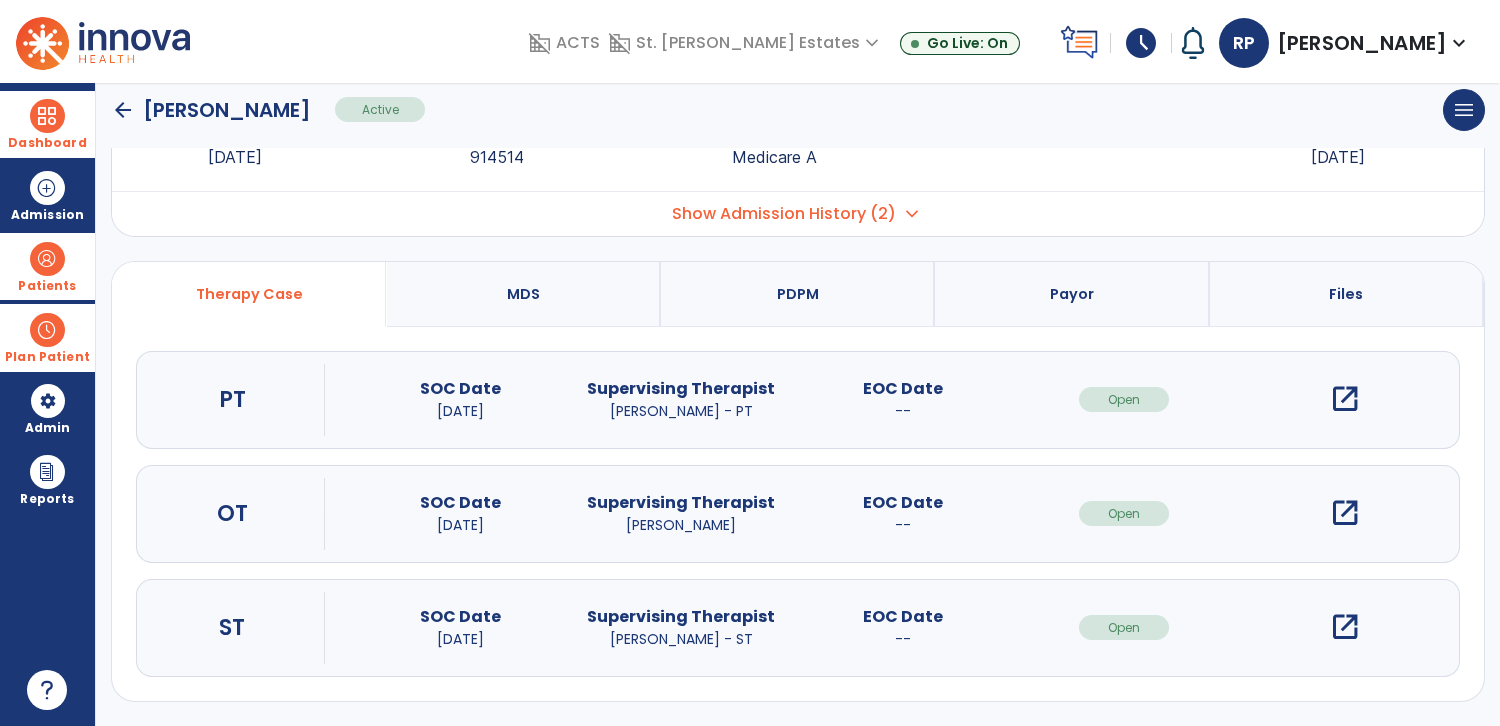 scroll, scrollTop: 130, scrollLeft: 0, axis: vertical 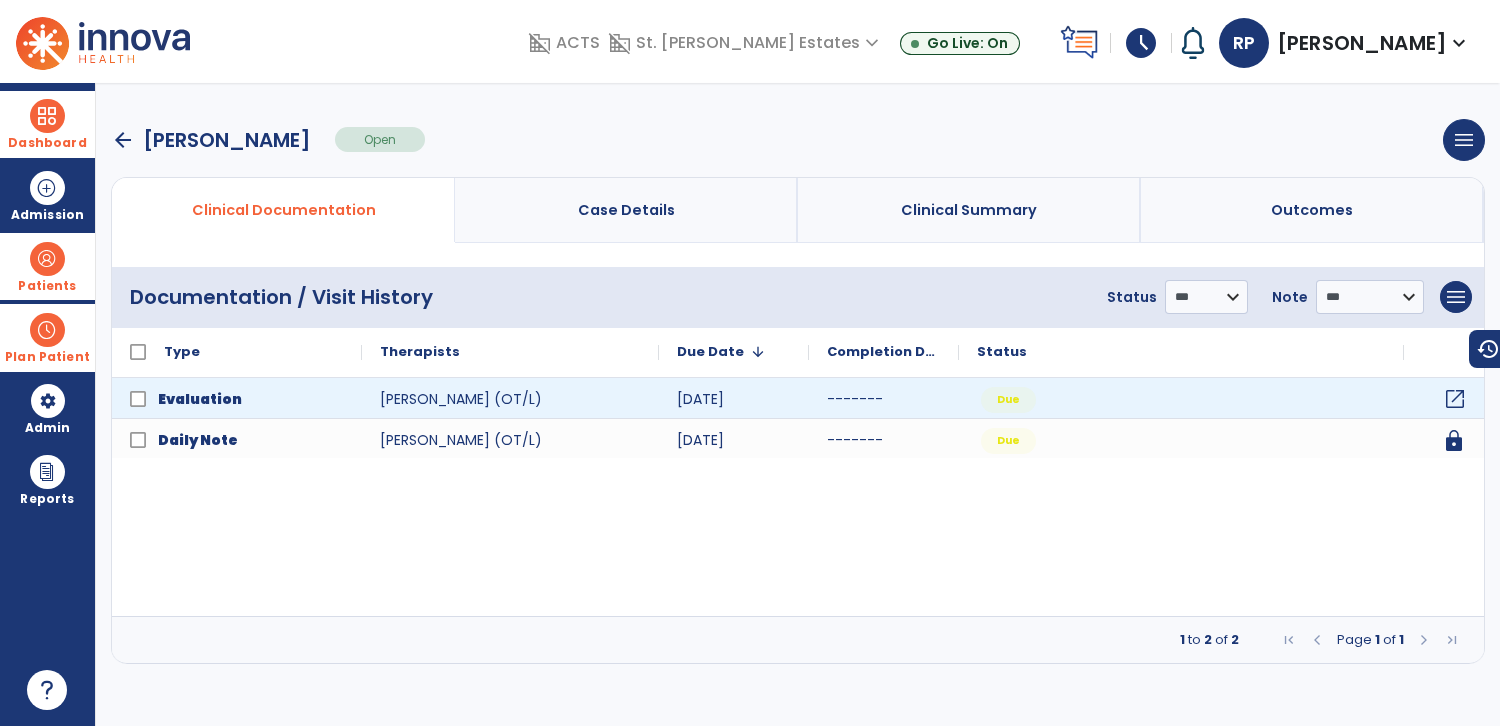 click on "open_in_new" 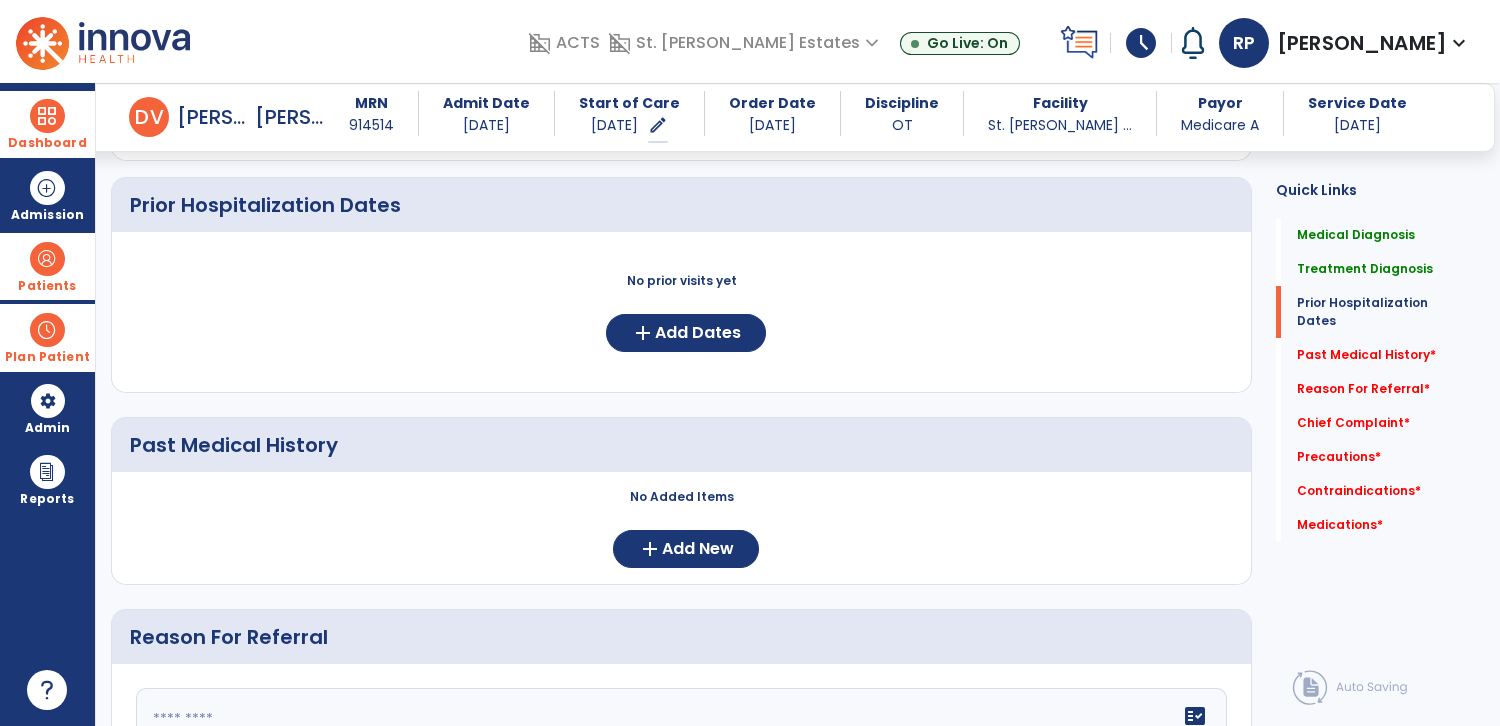 scroll, scrollTop: 720, scrollLeft: 0, axis: vertical 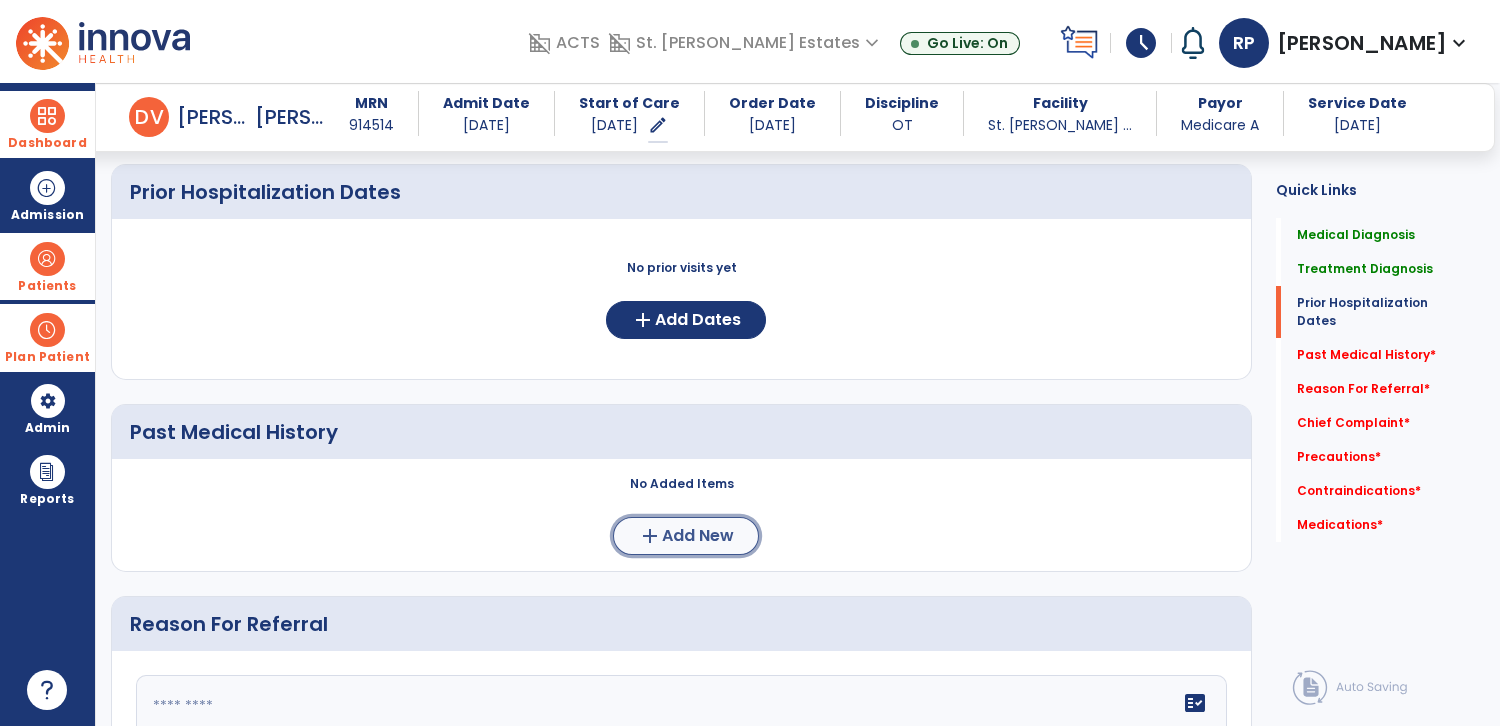 click on "Add New" 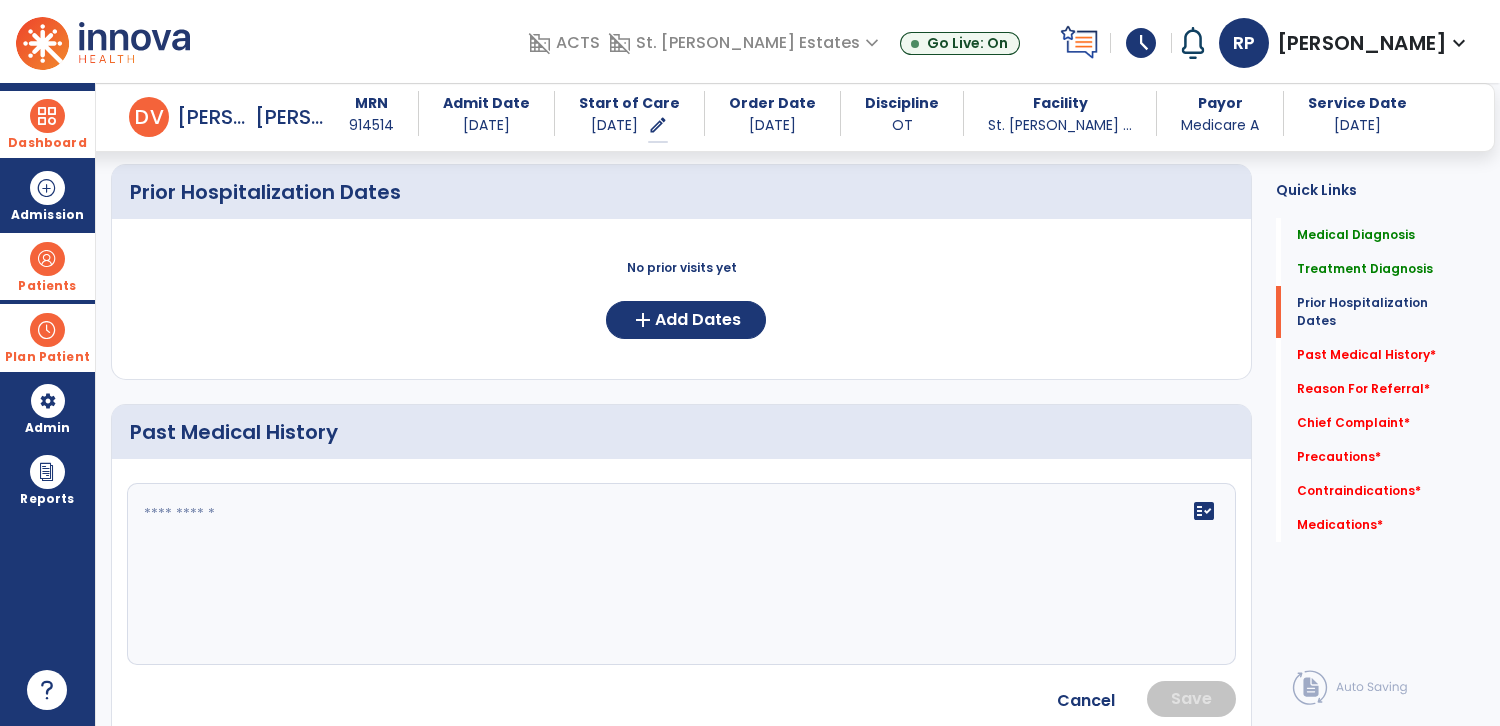 click on "fact_check" 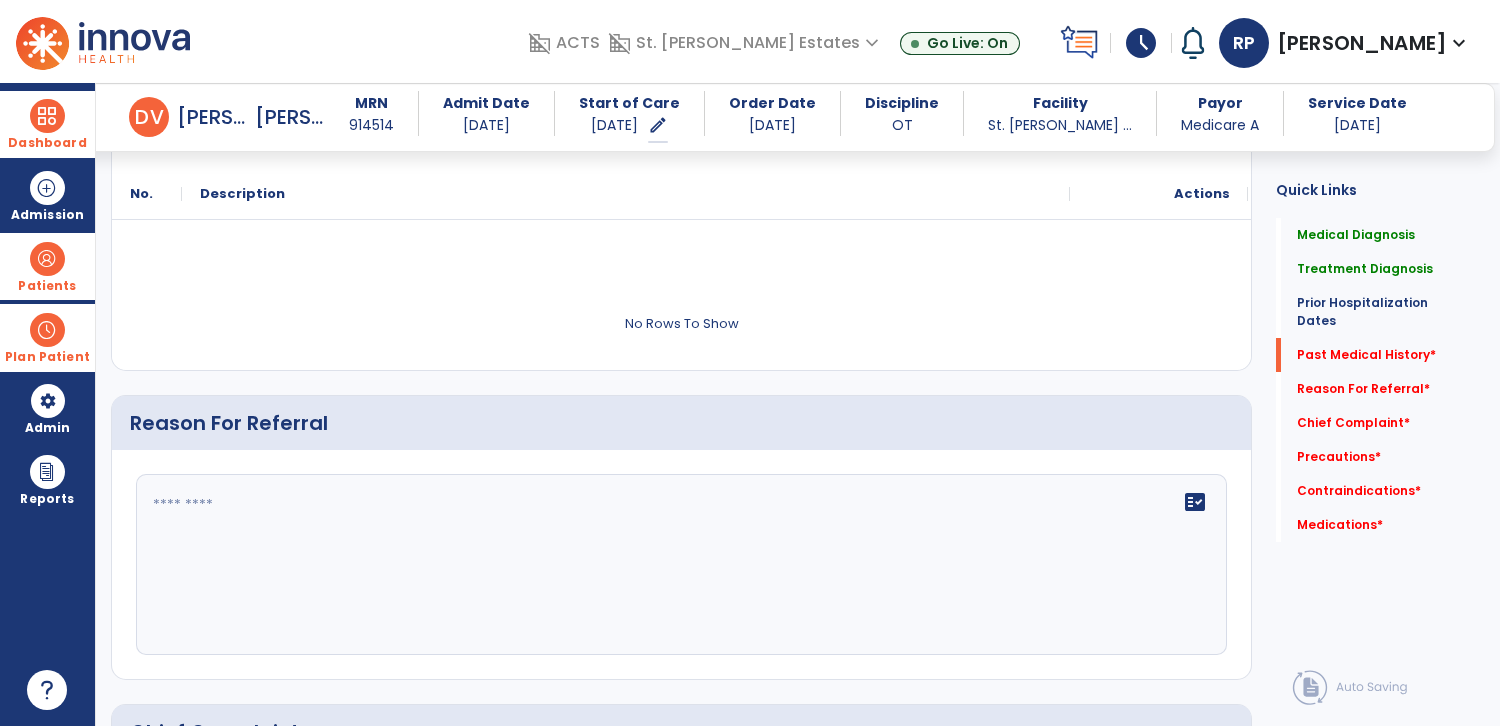 scroll, scrollTop: 1018, scrollLeft: 0, axis: vertical 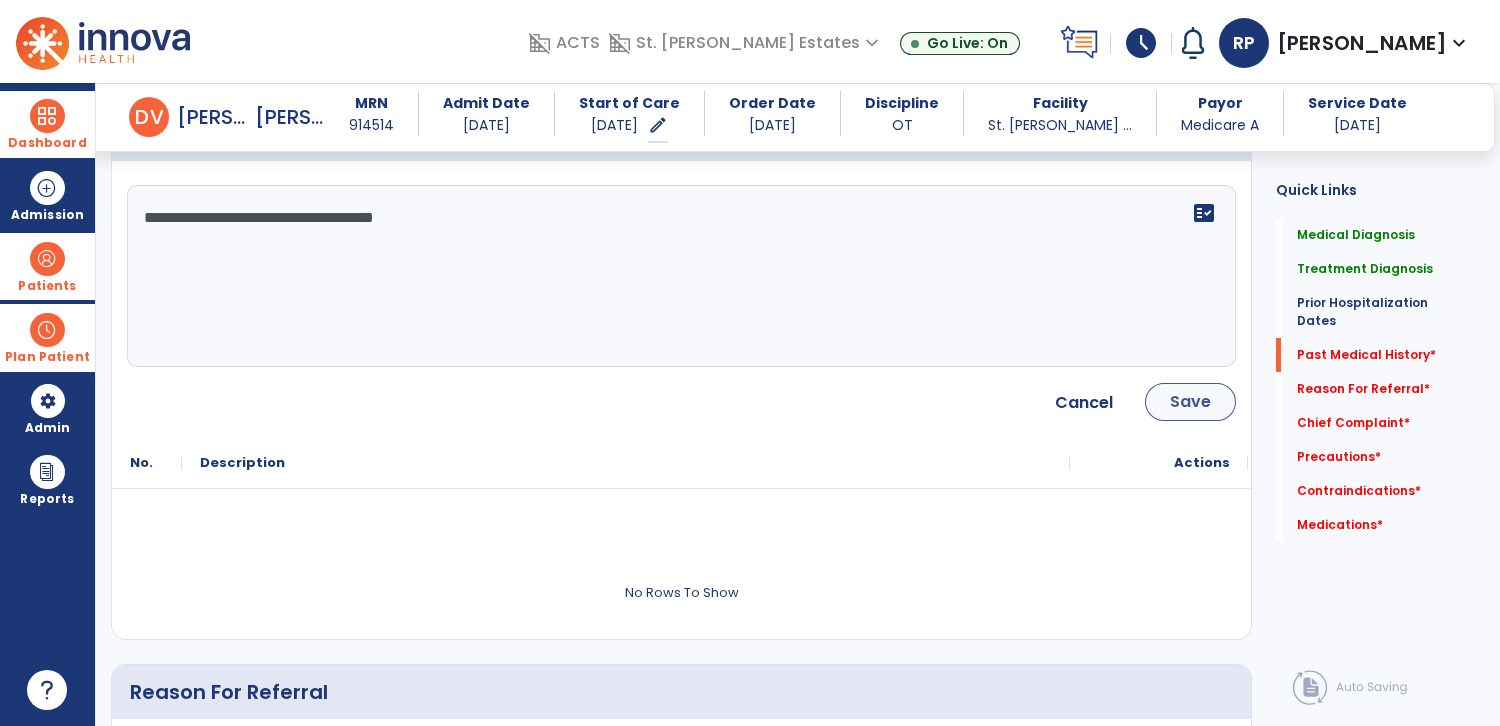 type on "**********" 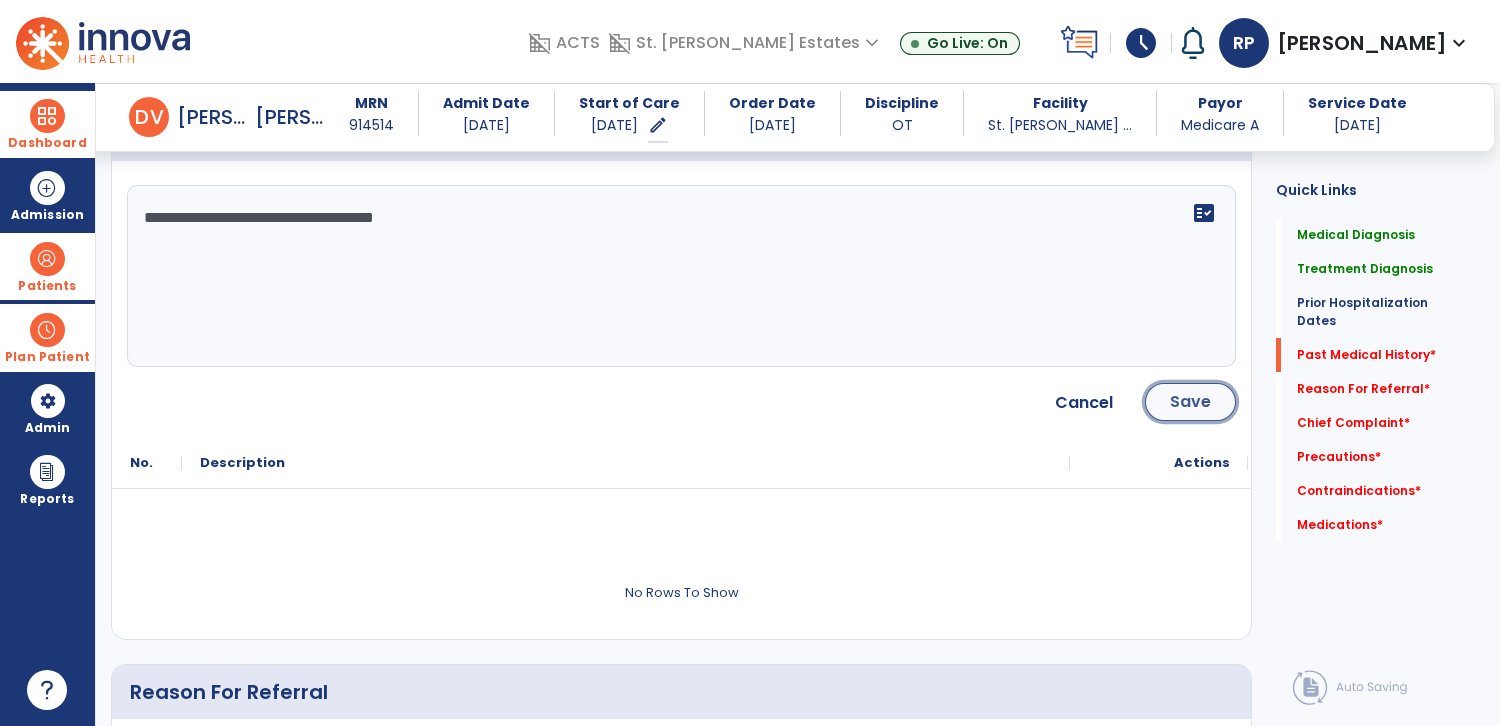 click on "Save" 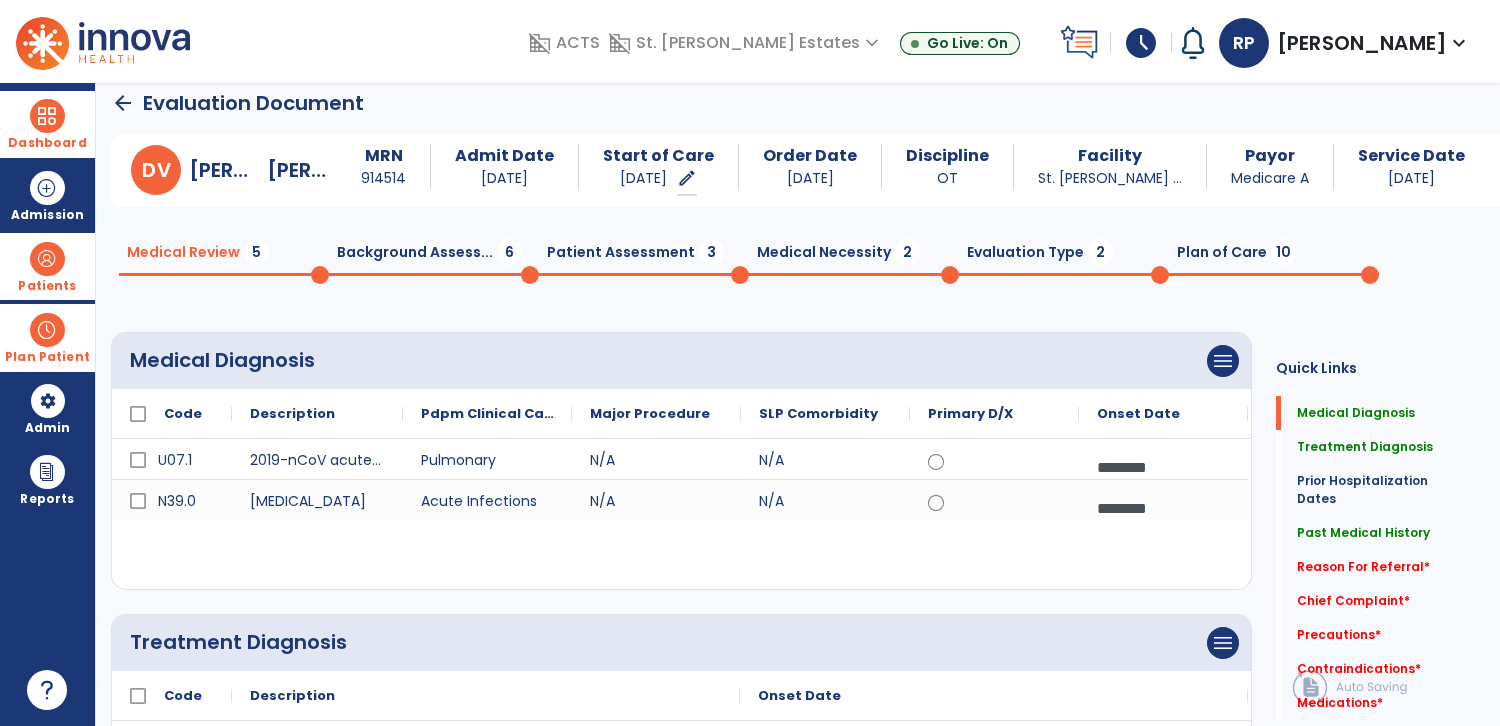 scroll, scrollTop: 0, scrollLeft: 0, axis: both 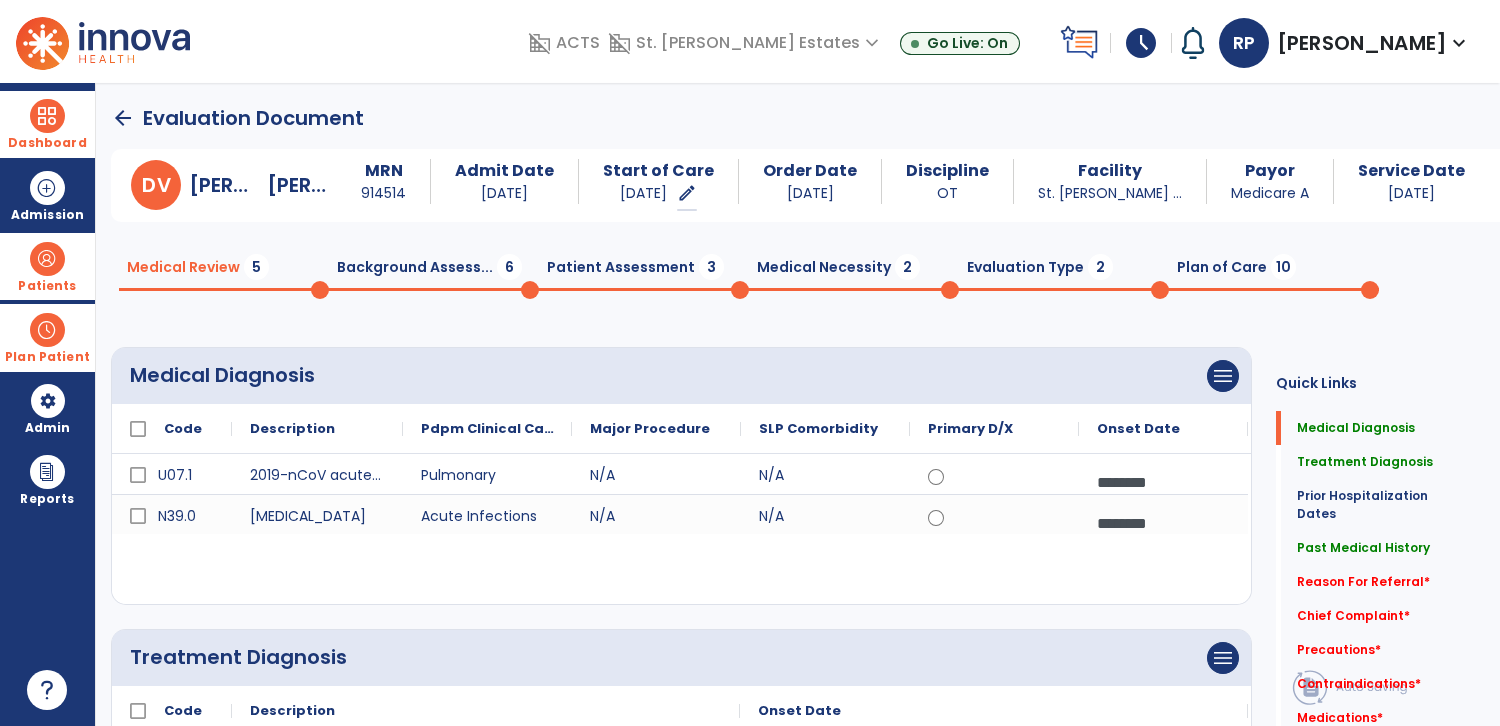 click at bounding box center [47, 259] 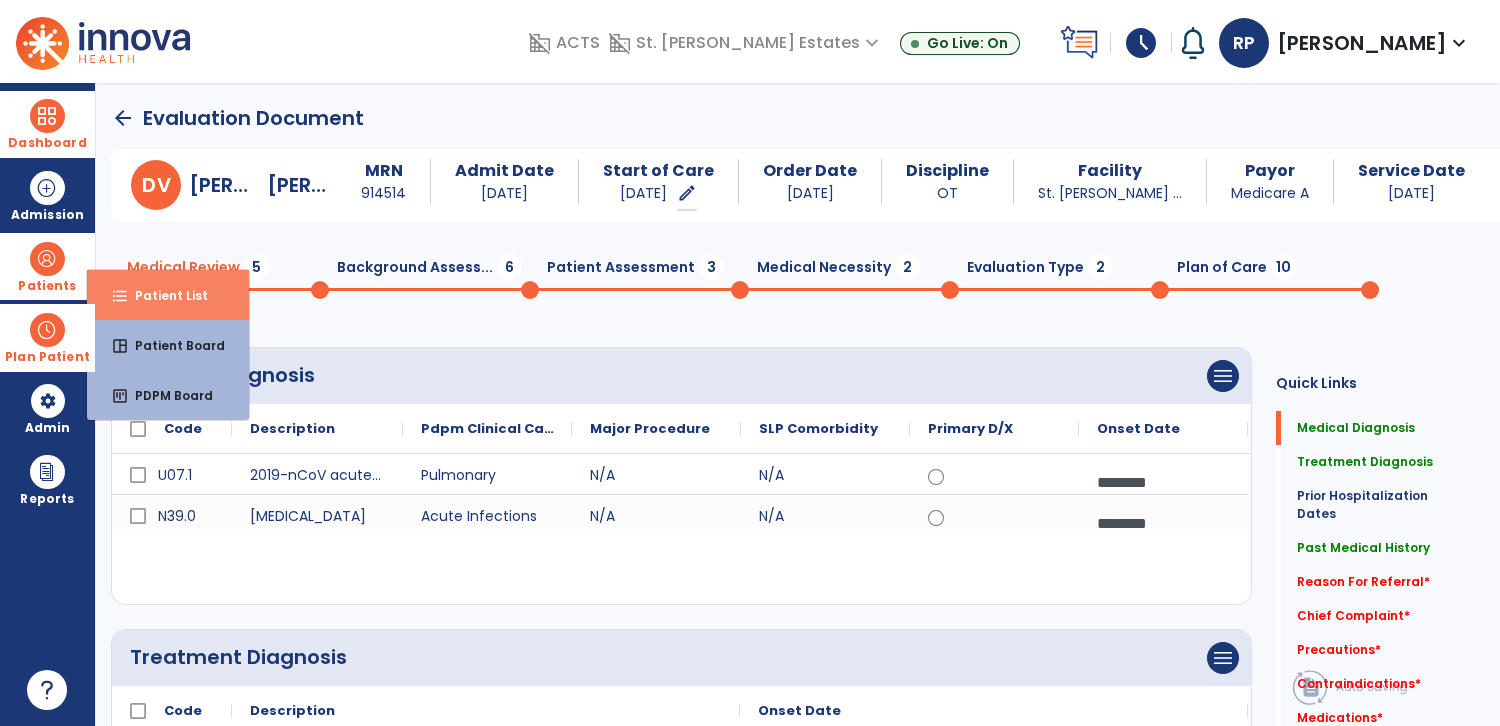 click on "format_list_bulleted  Patient List" at bounding box center [168, 295] 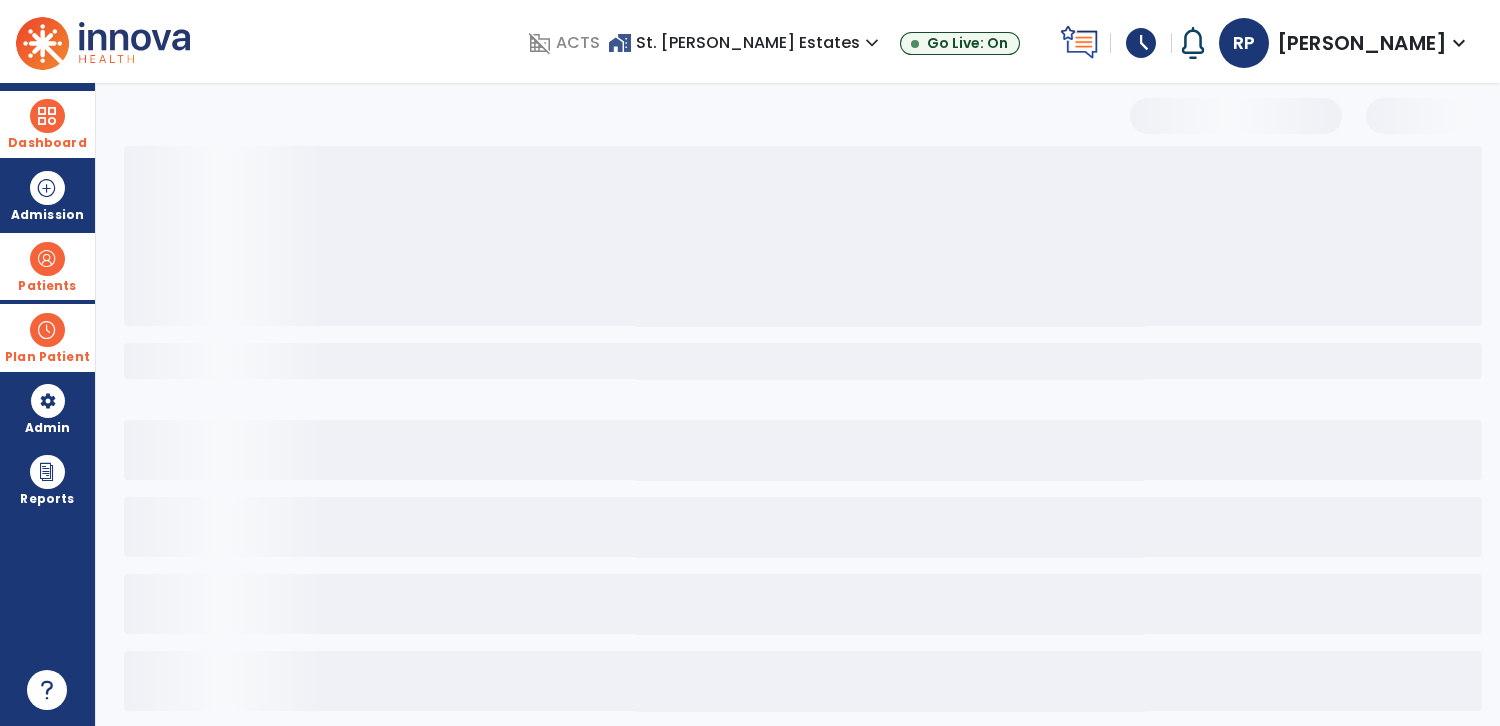 select on "***" 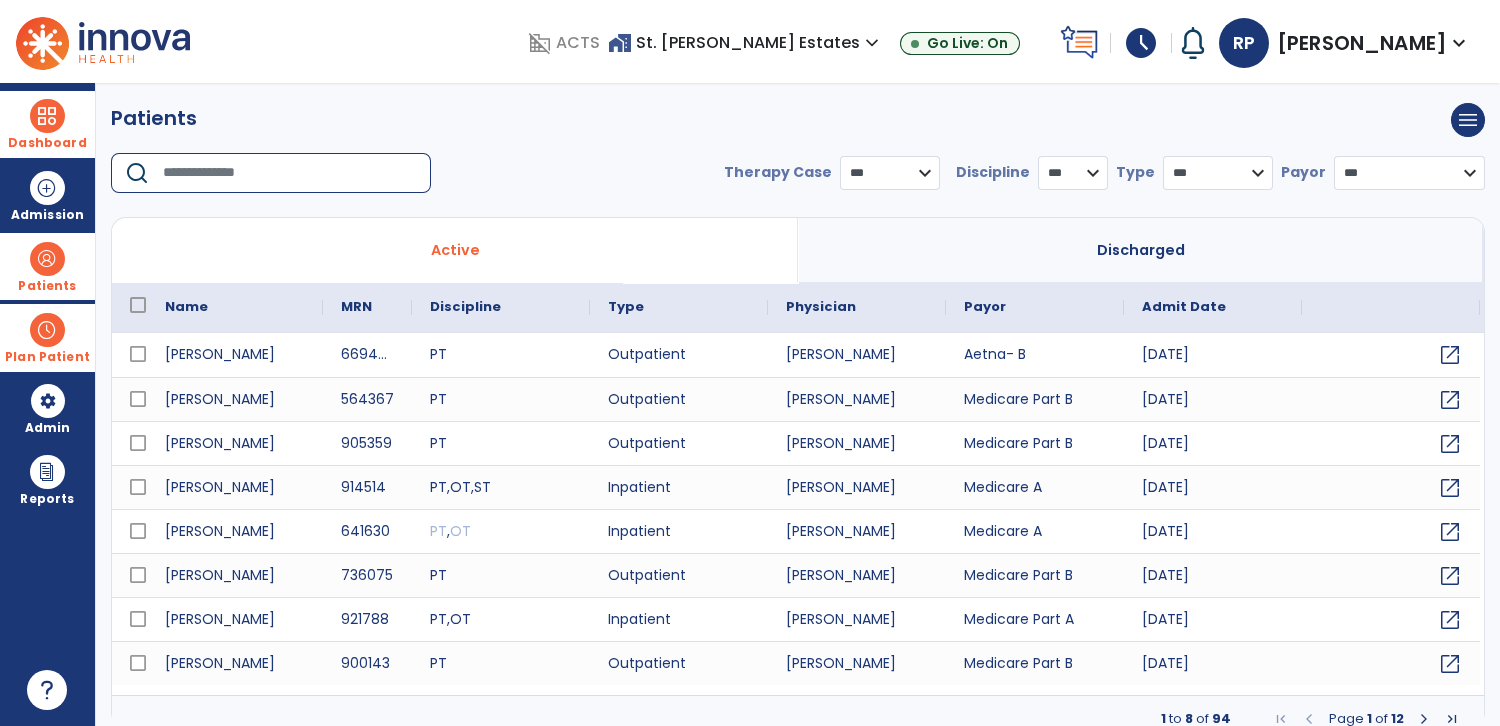 click at bounding box center [290, 173] 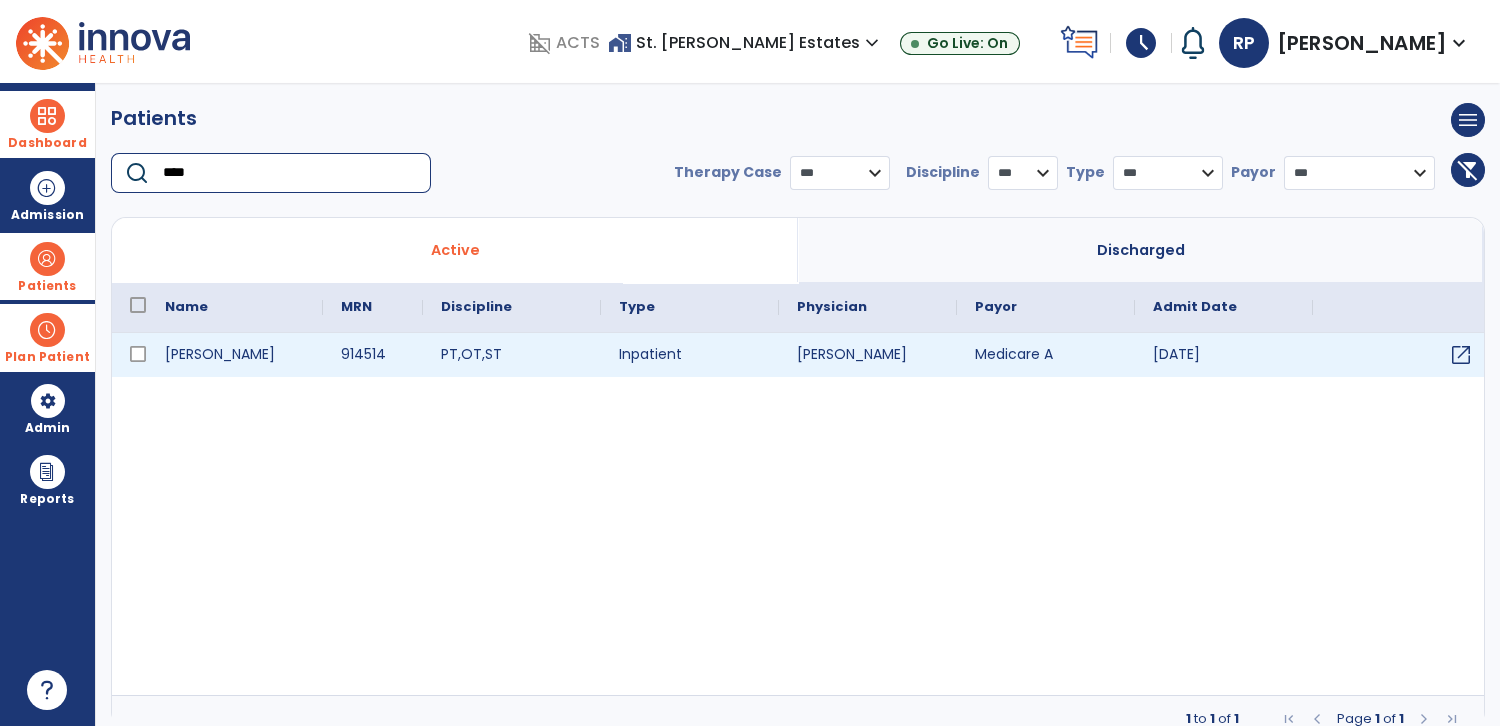 type on "****" 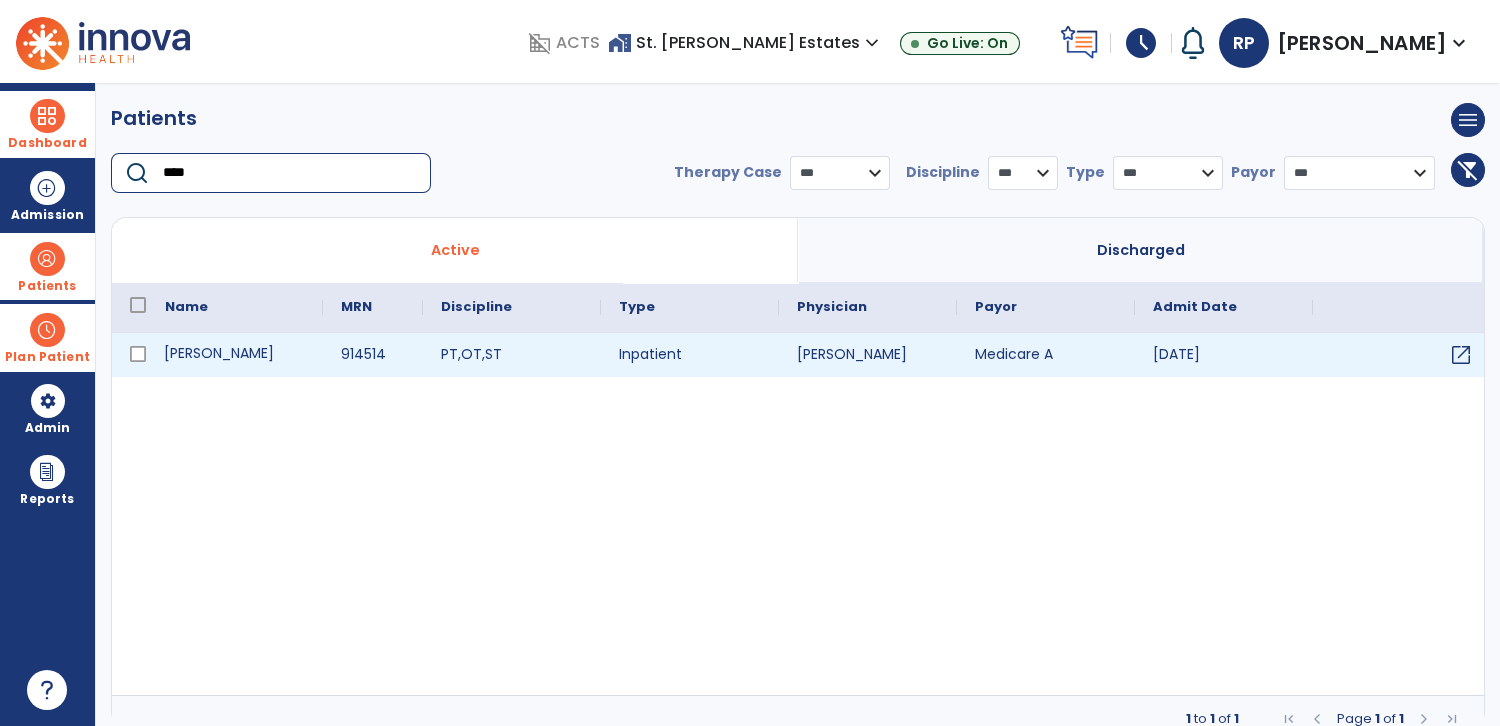 click on "[PERSON_NAME]" at bounding box center (235, 355) 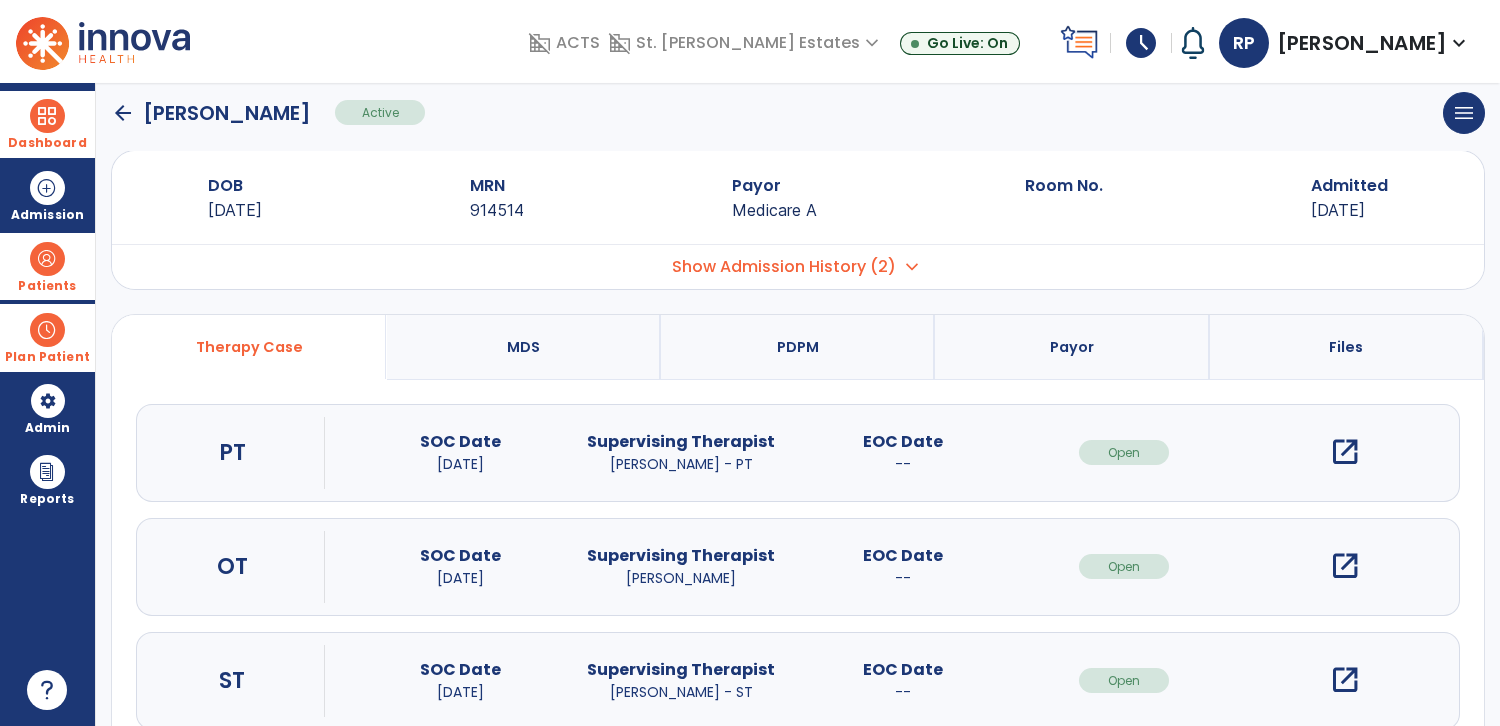 scroll, scrollTop: 26, scrollLeft: 0, axis: vertical 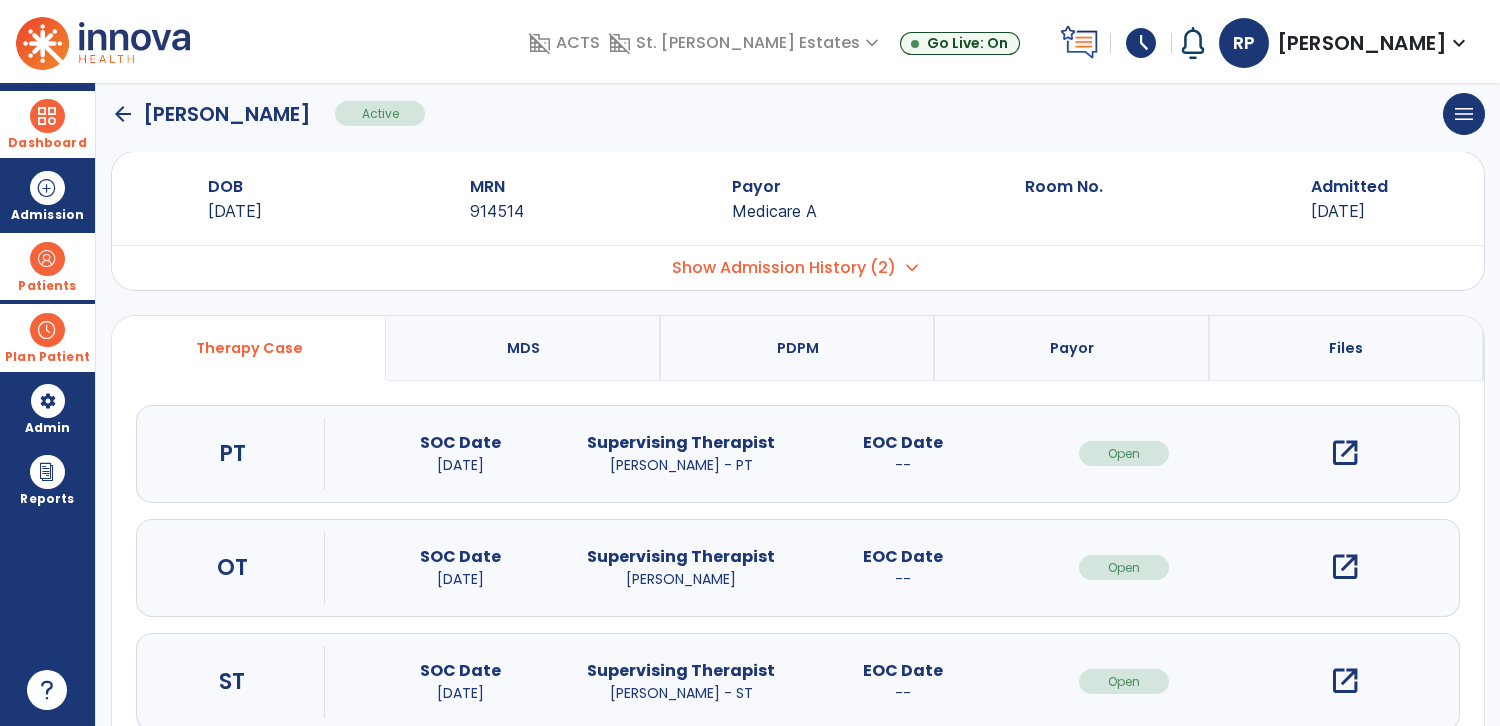 click on "open_in_new" at bounding box center [1345, 567] 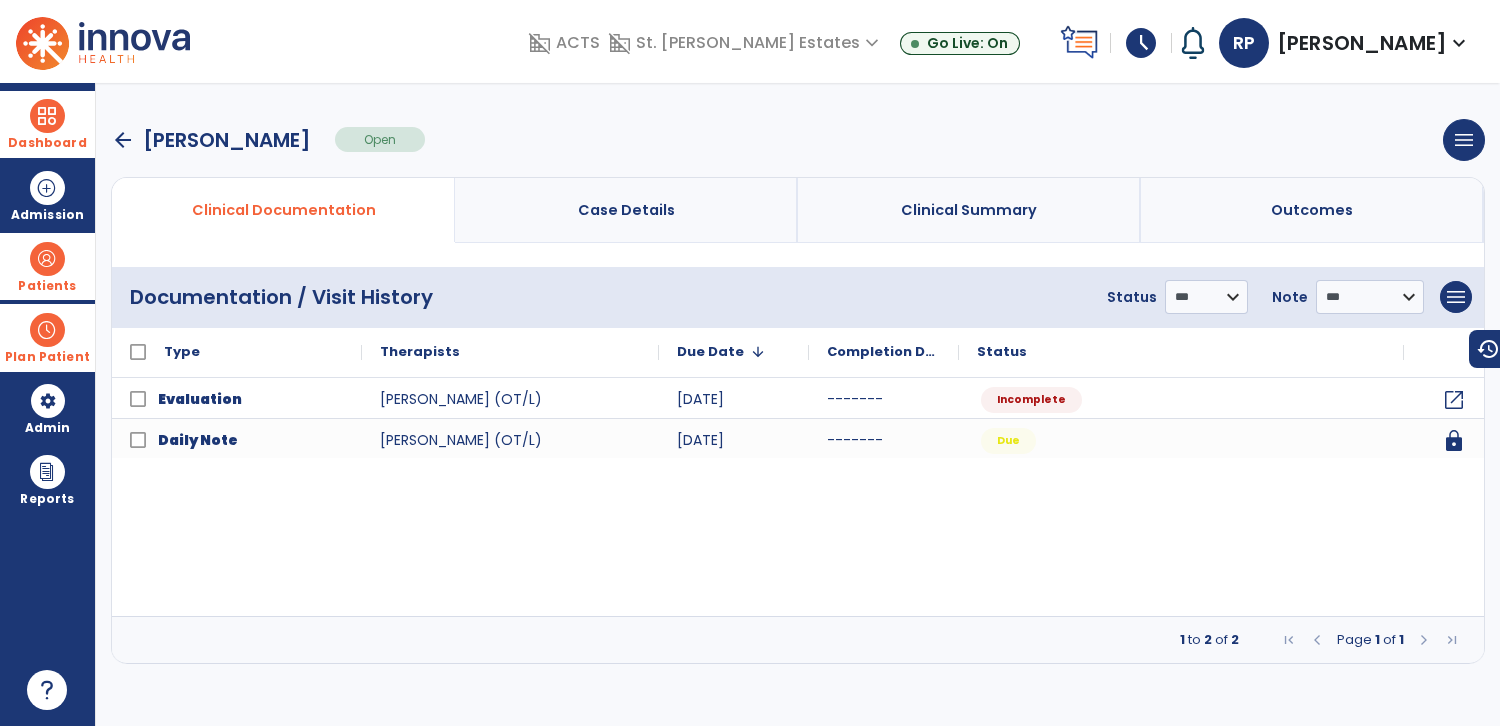 click on "arrow_back" at bounding box center (123, 140) 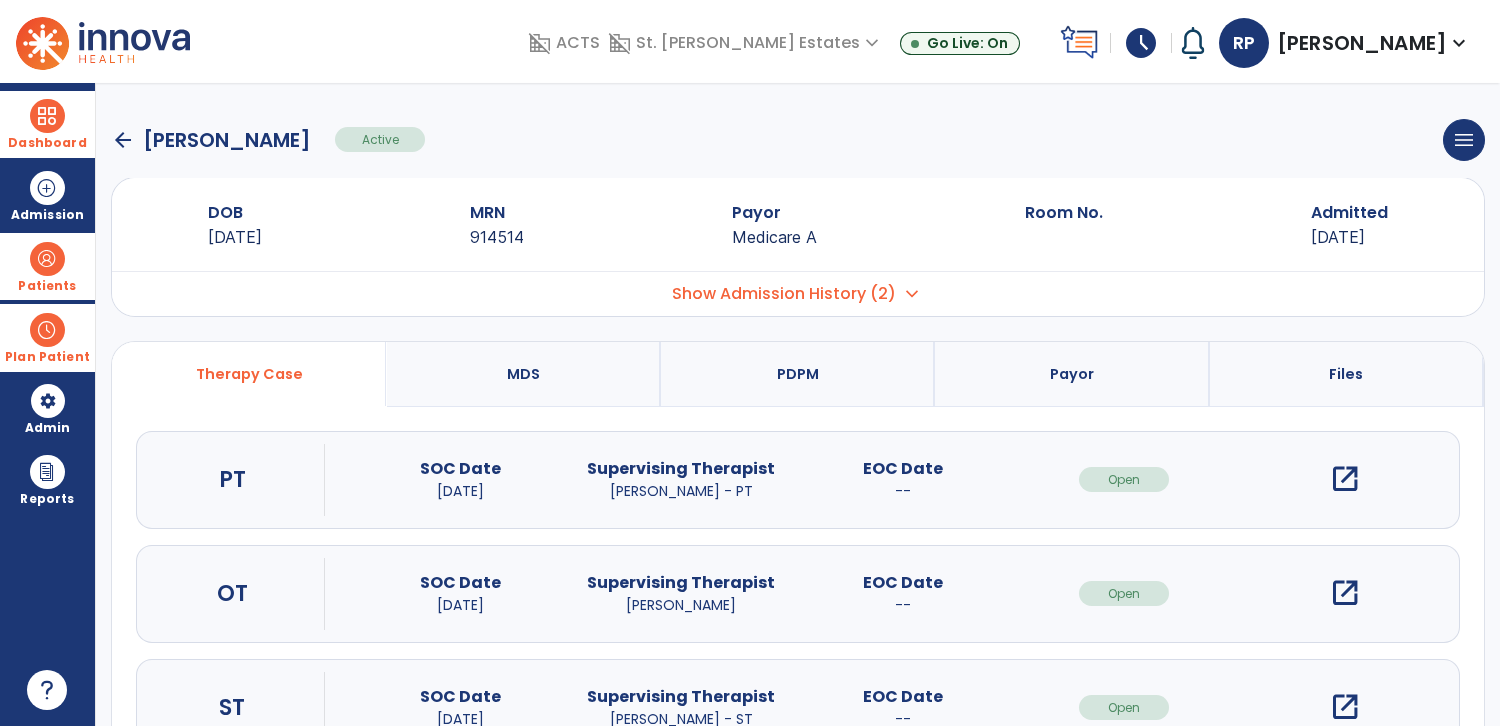 click on "open_in_new" at bounding box center [1345, 479] 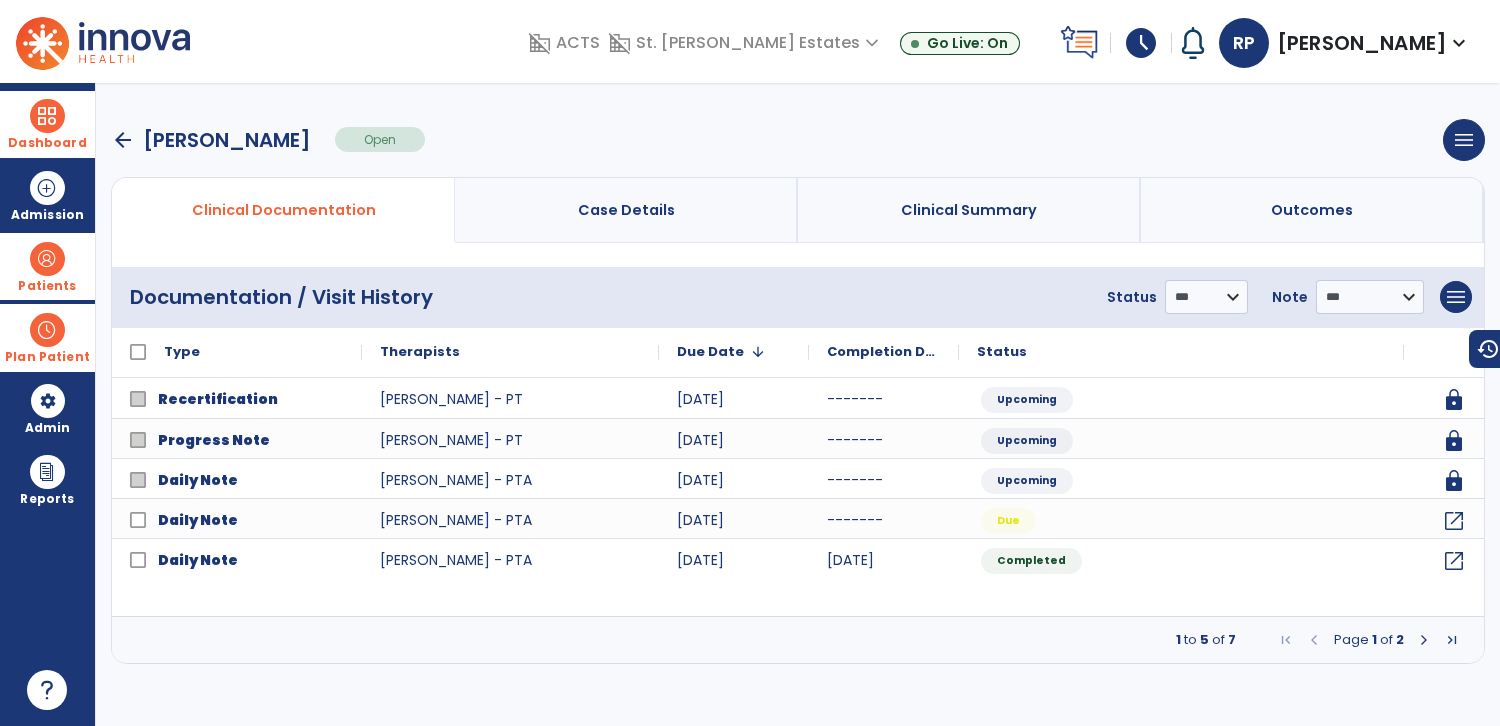 click at bounding box center (1424, 640) 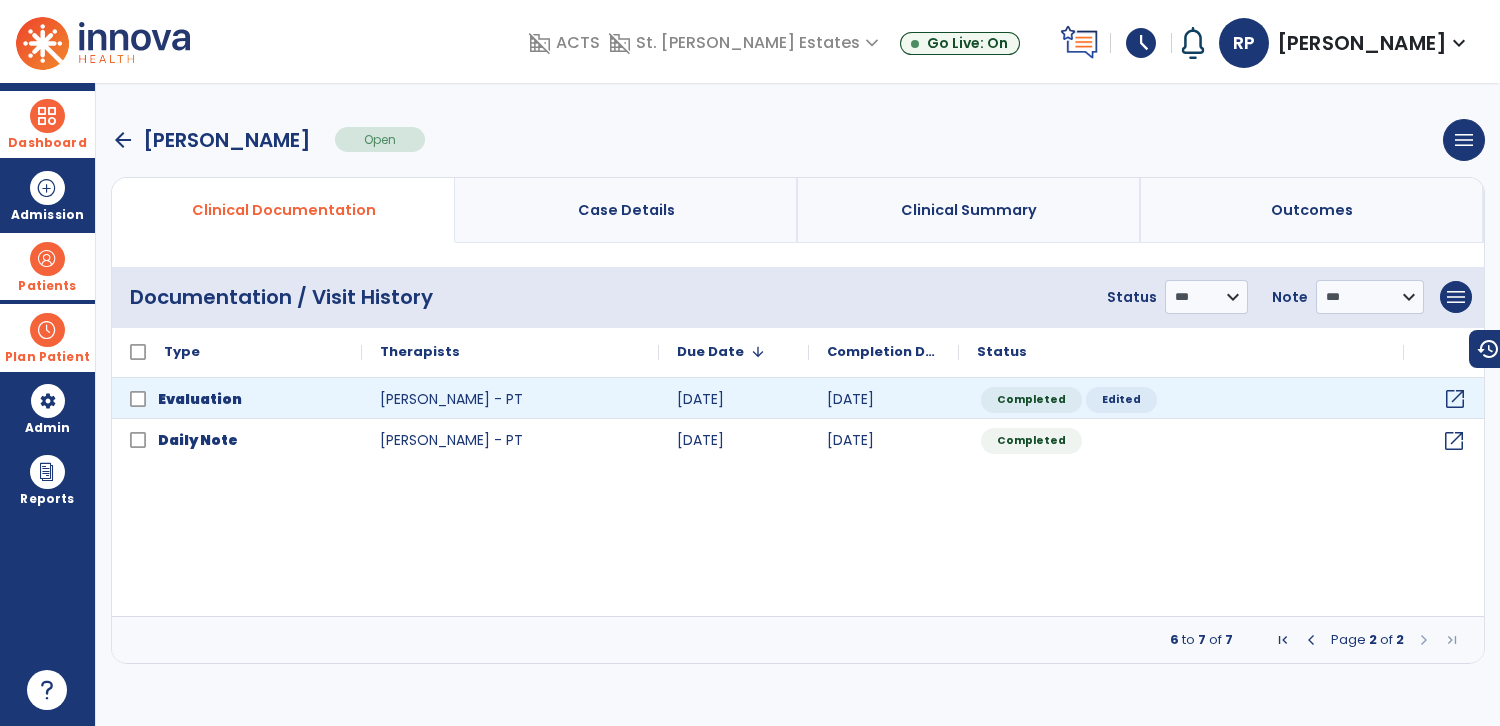 click on "open_in_new" 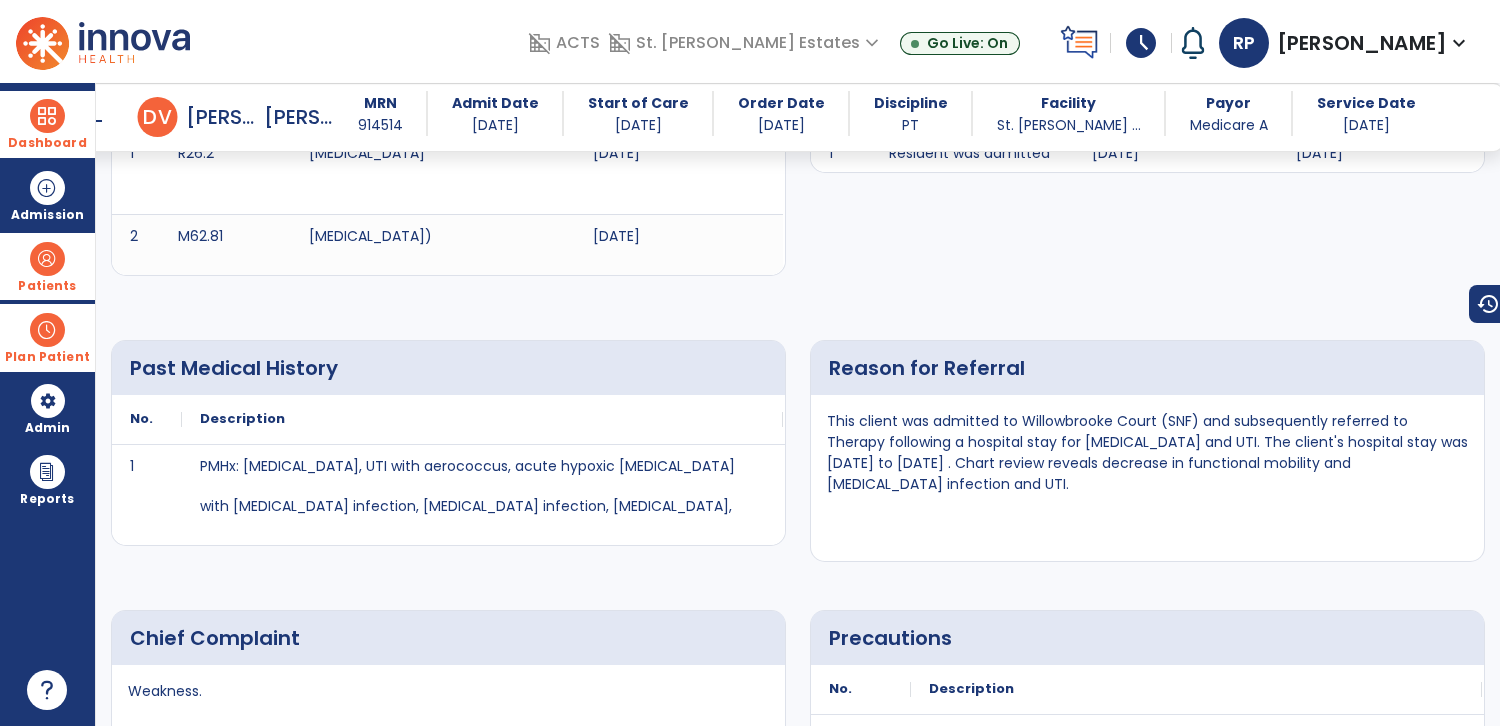 scroll, scrollTop: 557, scrollLeft: 0, axis: vertical 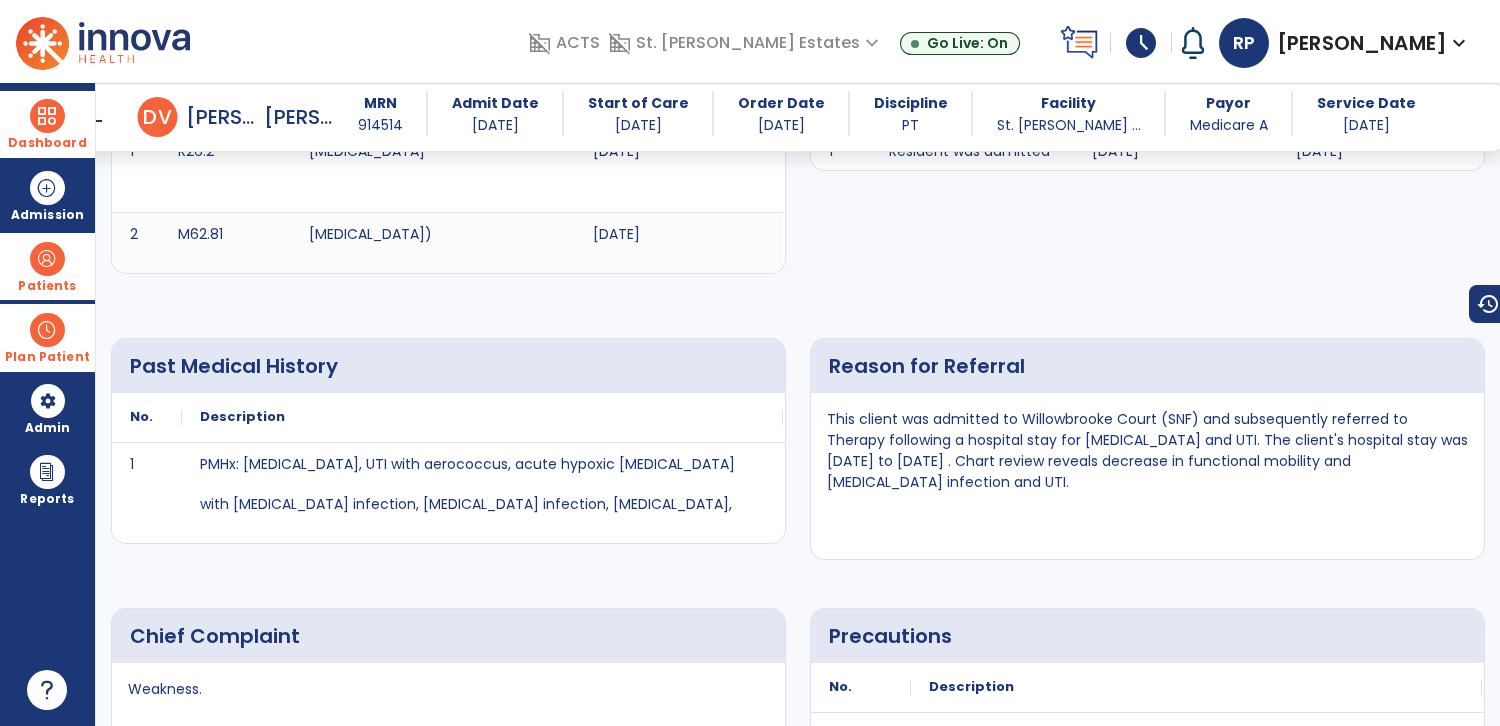 click at bounding box center [47, 116] 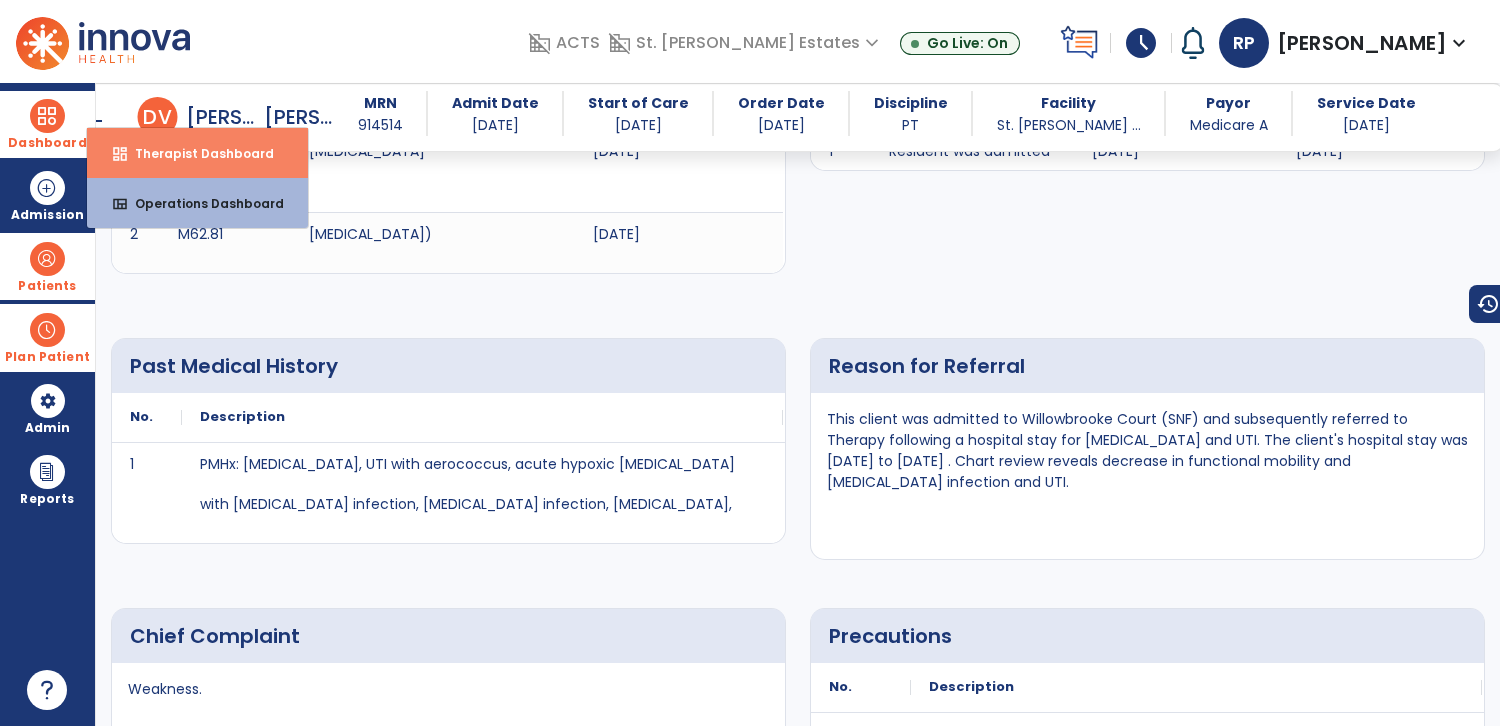 click on "Therapist Dashboard" at bounding box center [196, 153] 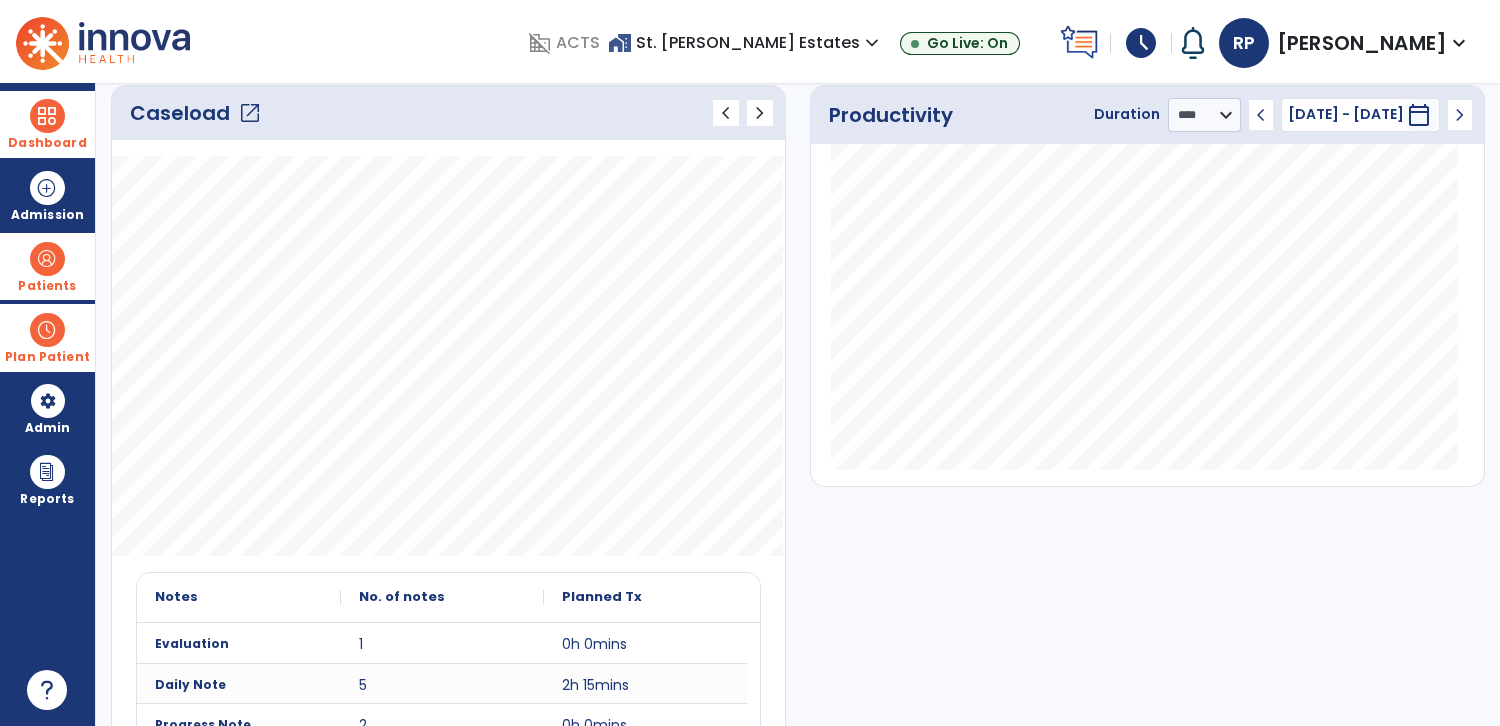 scroll, scrollTop: 0, scrollLeft: 0, axis: both 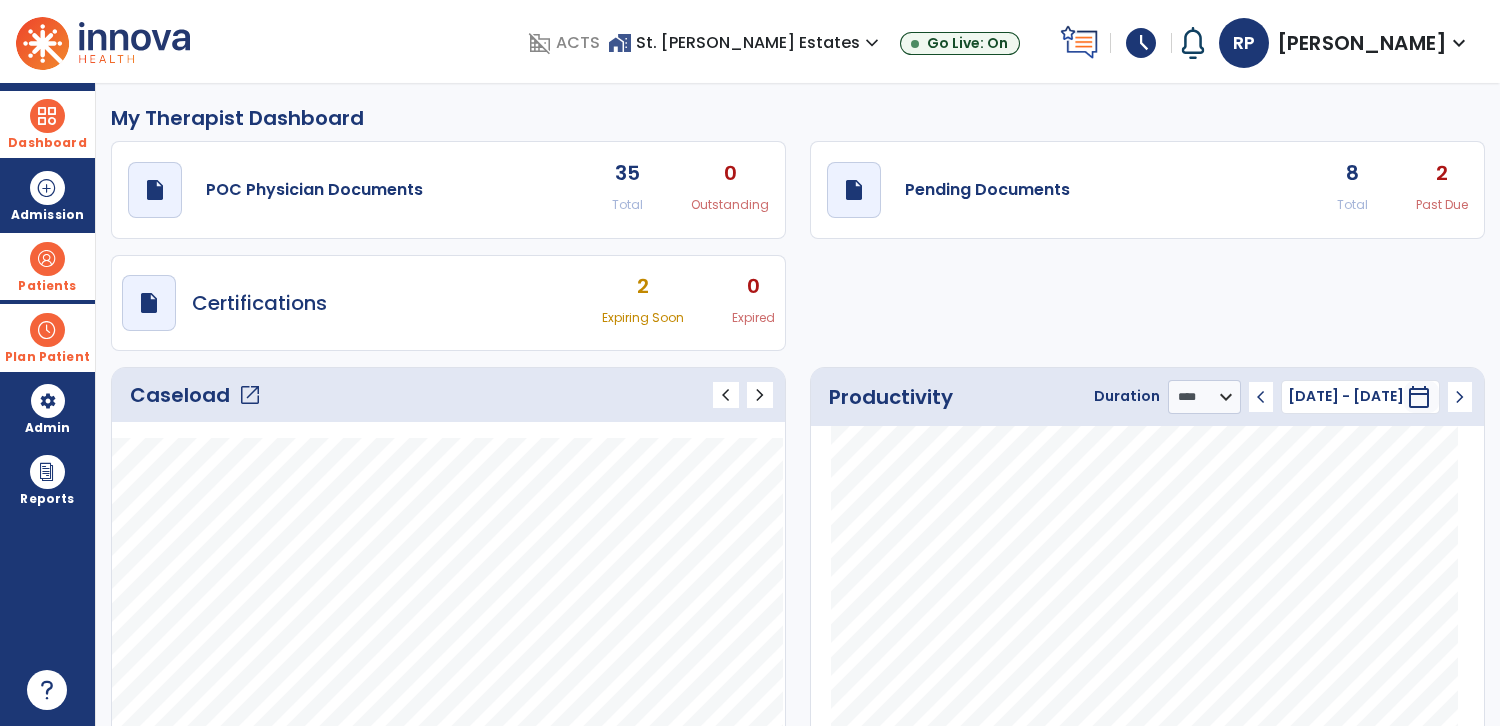 click on "draft   open_in_new  Pending Documents 8 Total 2 Past Due" 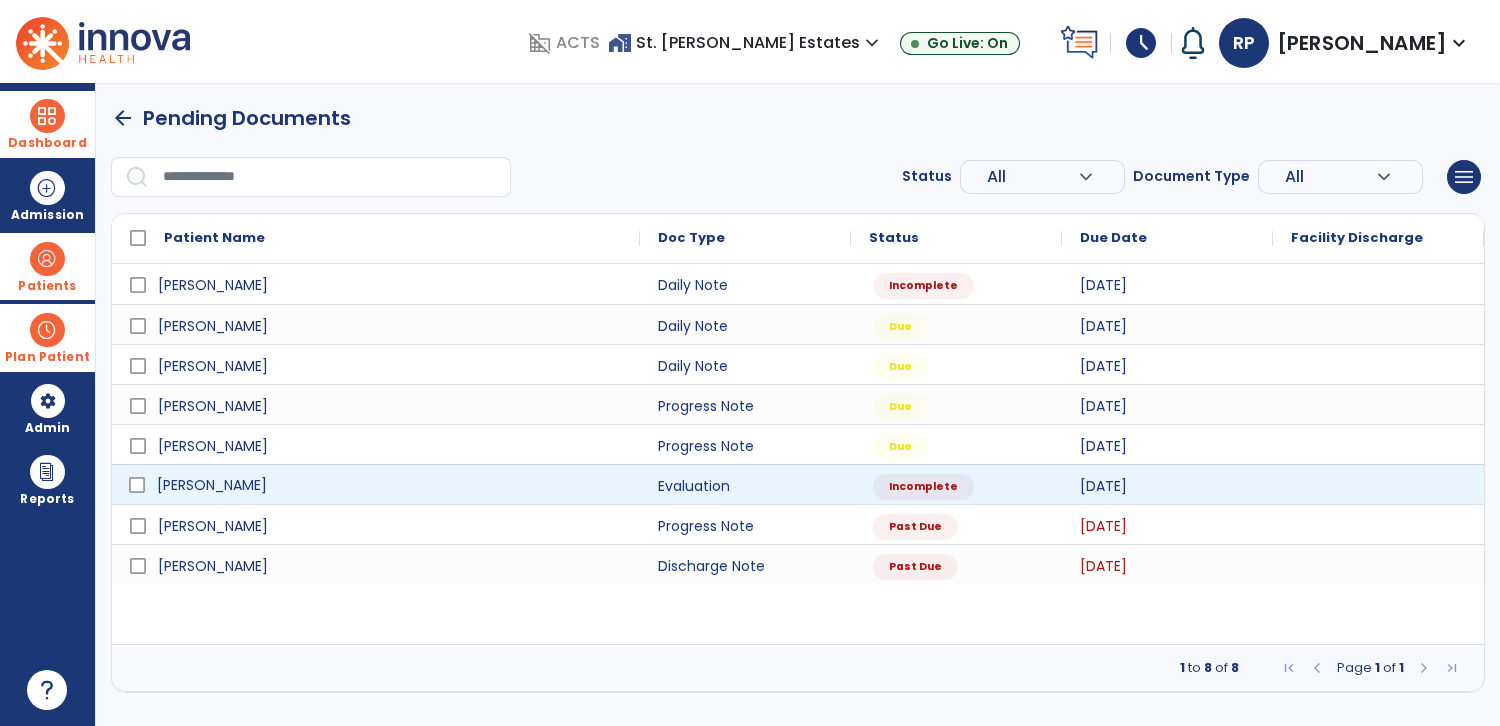 click on "[PERSON_NAME]" at bounding box center (390, 485) 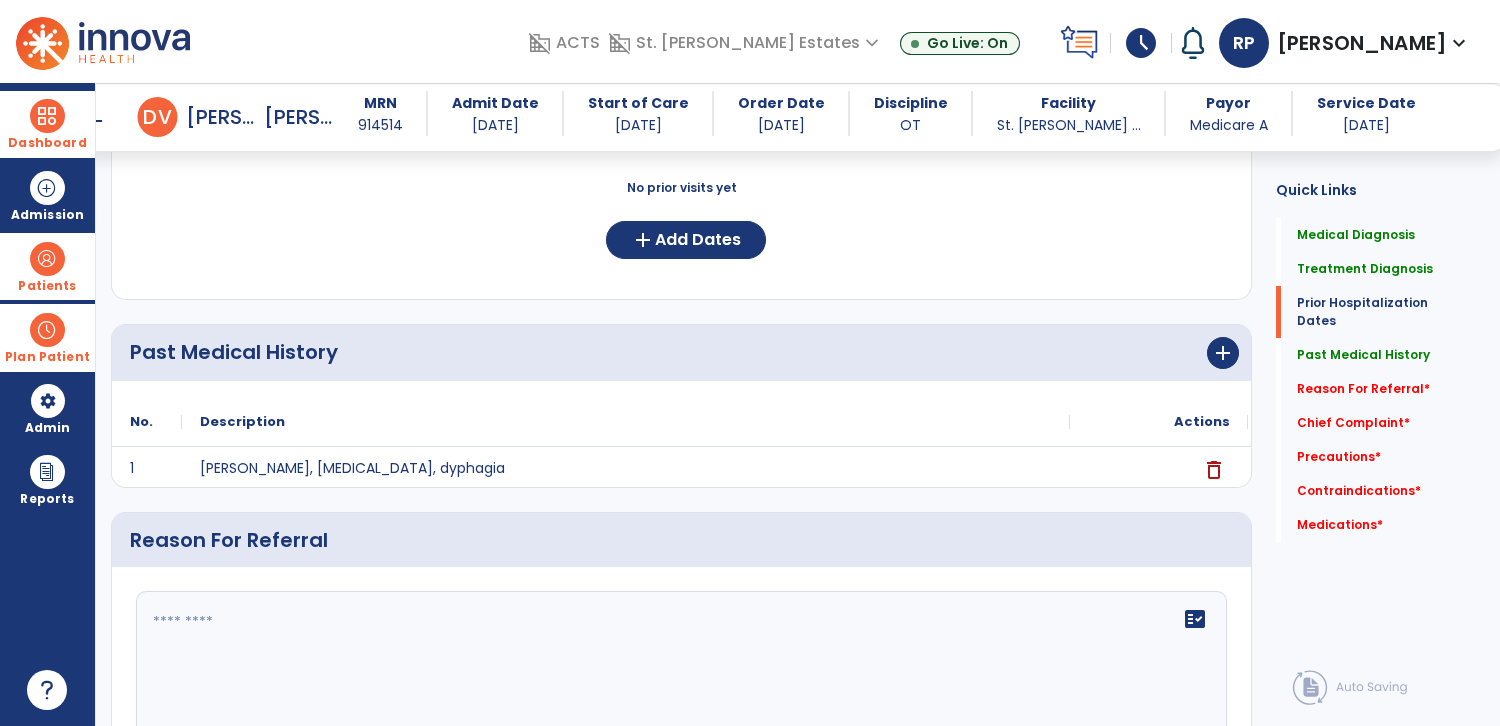 scroll, scrollTop: 621, scrollLeft: 0, axis: vertical 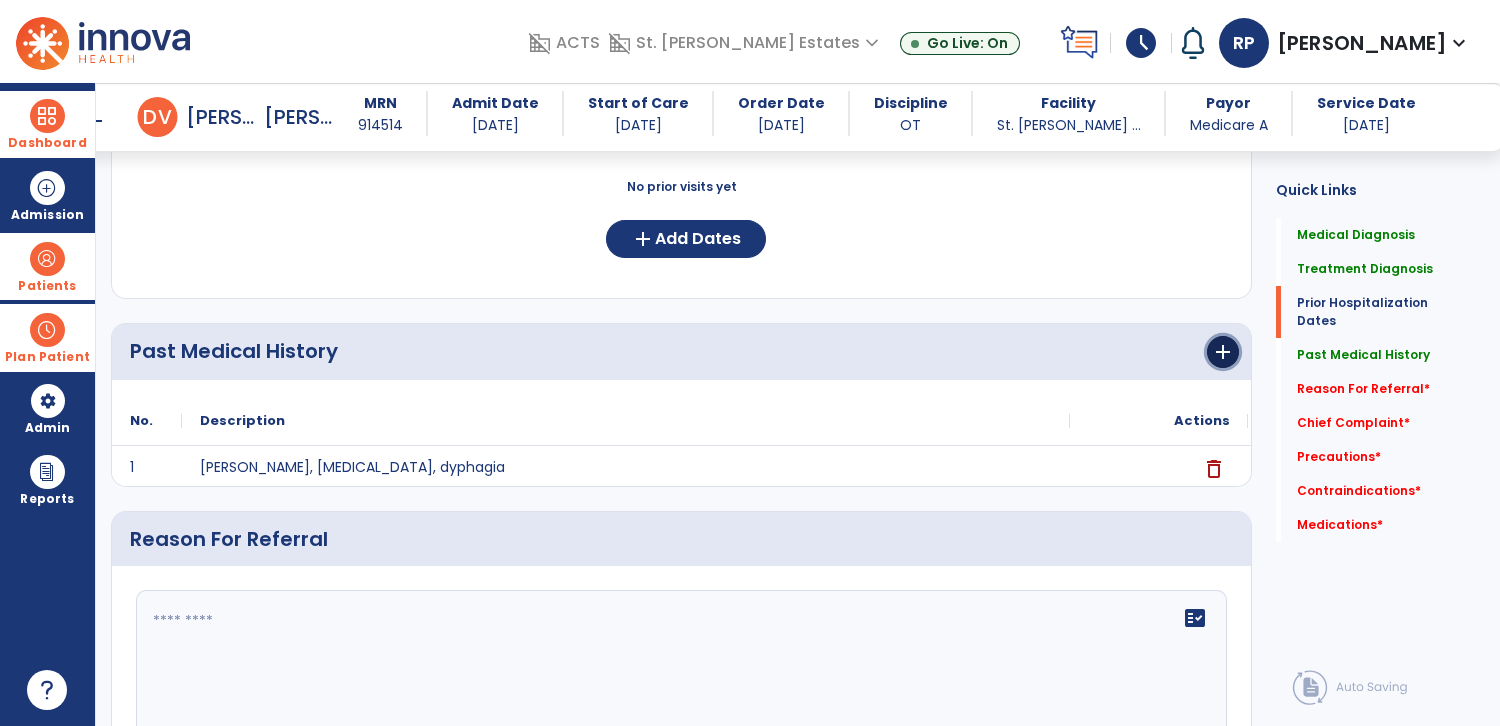 click on "add" 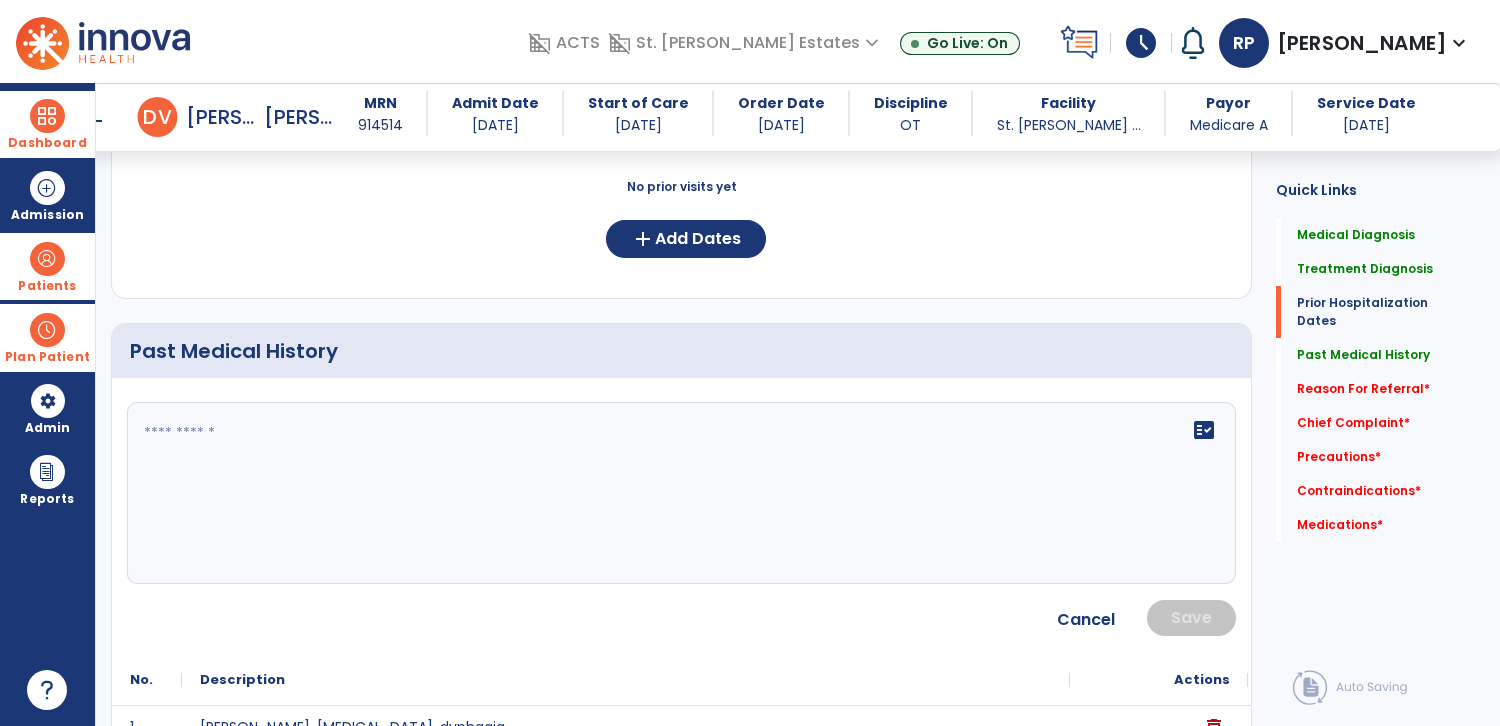 click 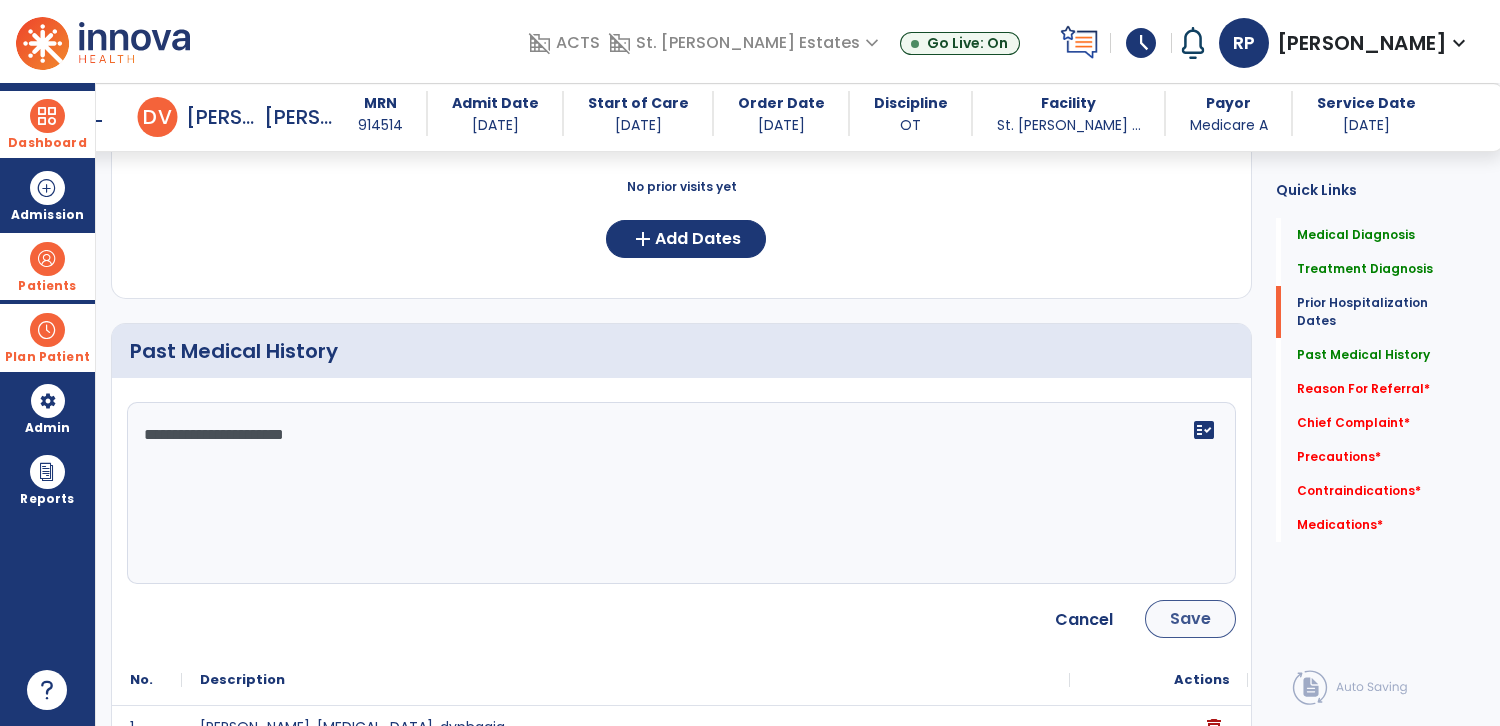 type on "**********" 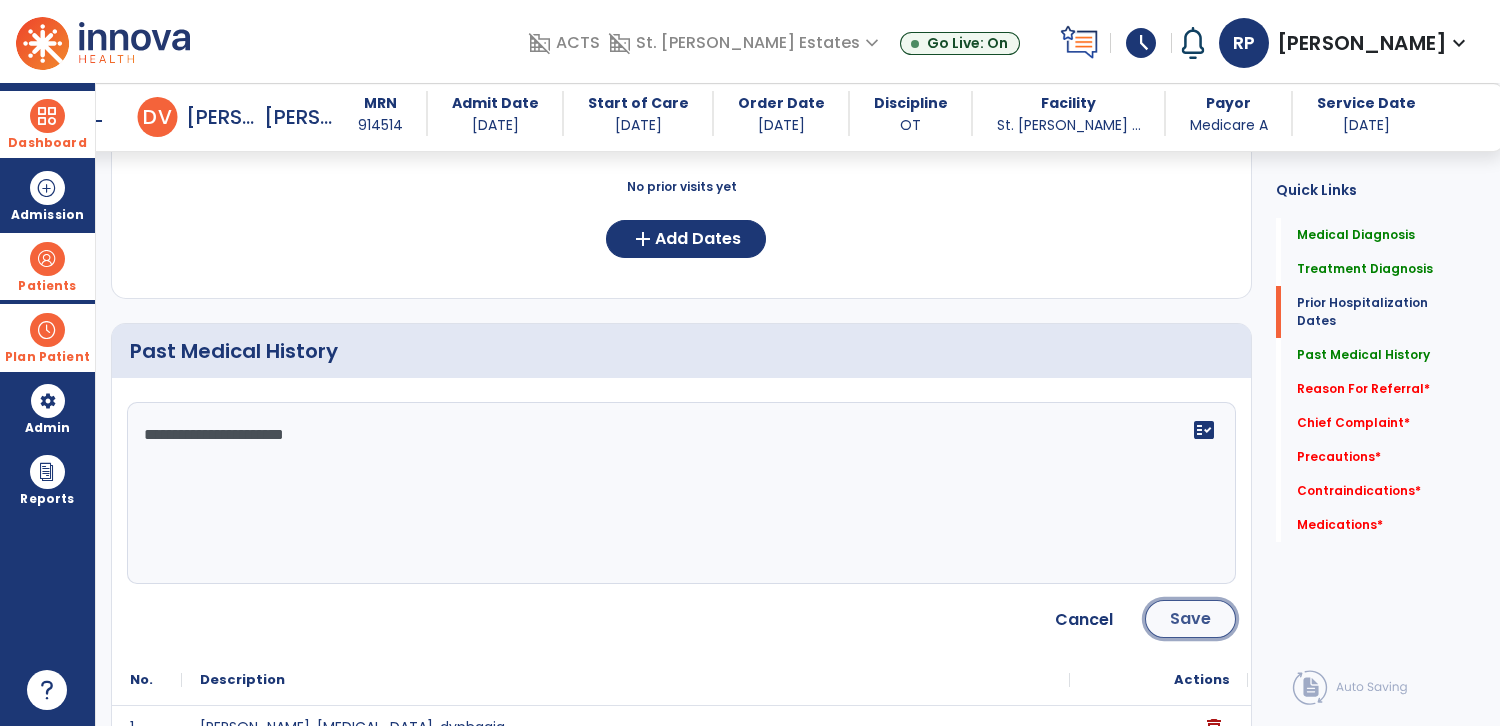 click on "Save" 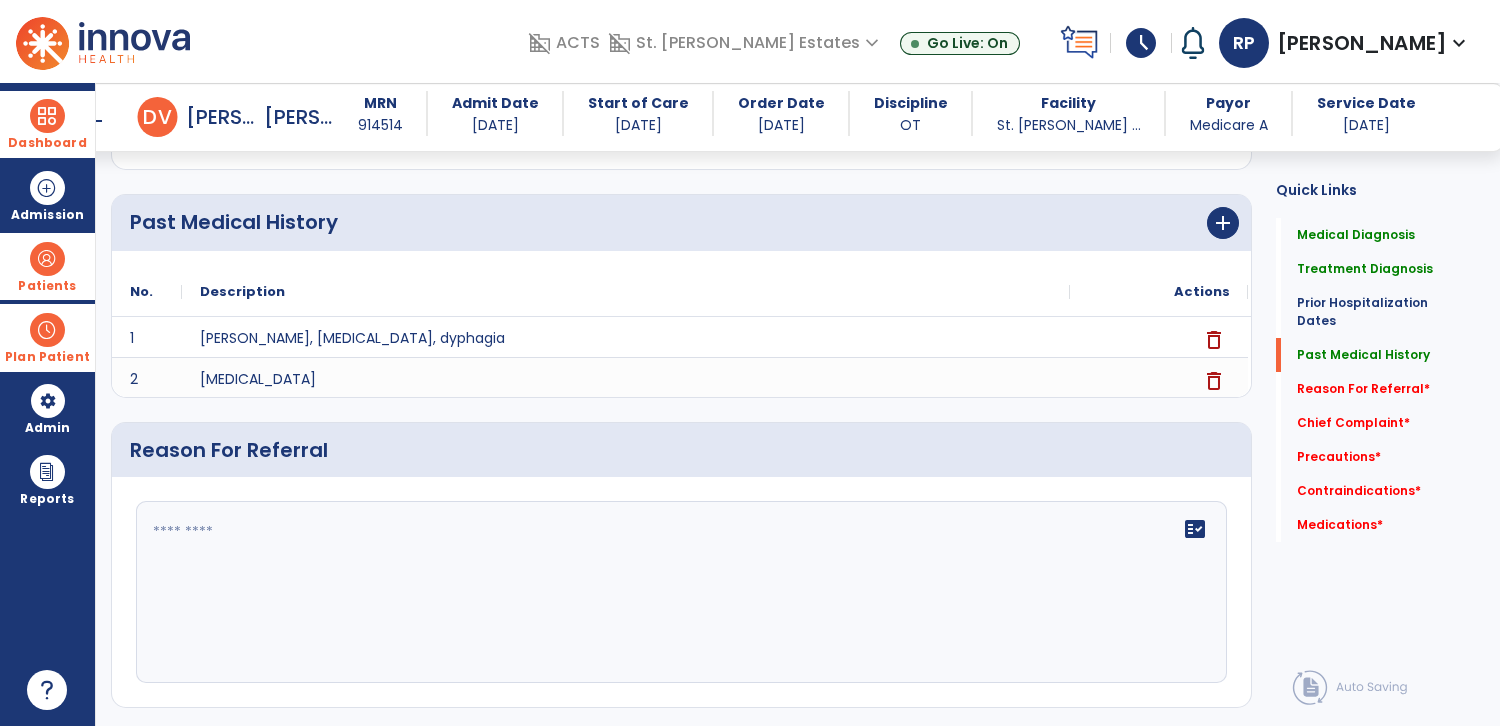scroll, scrollTop: 869, scrollLeft: 0, axis: vertical 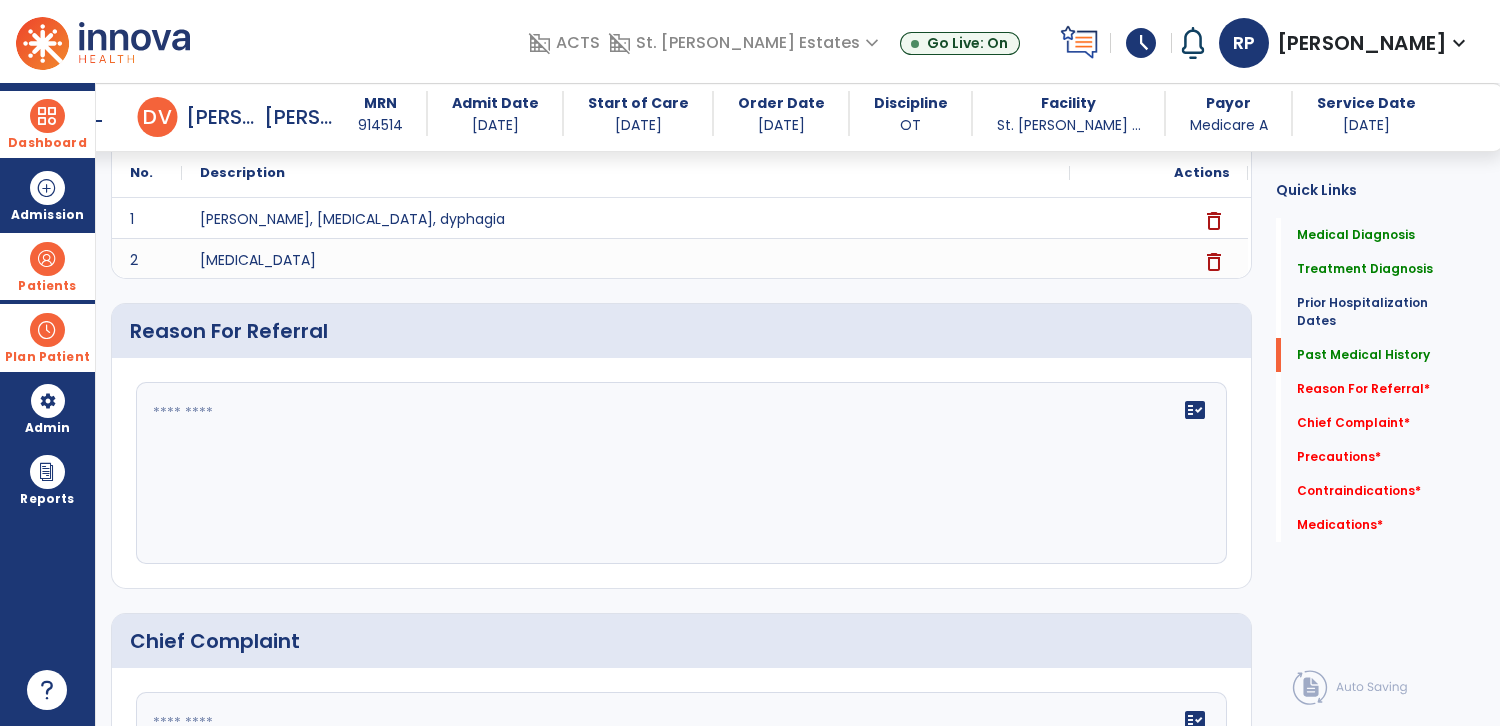 click 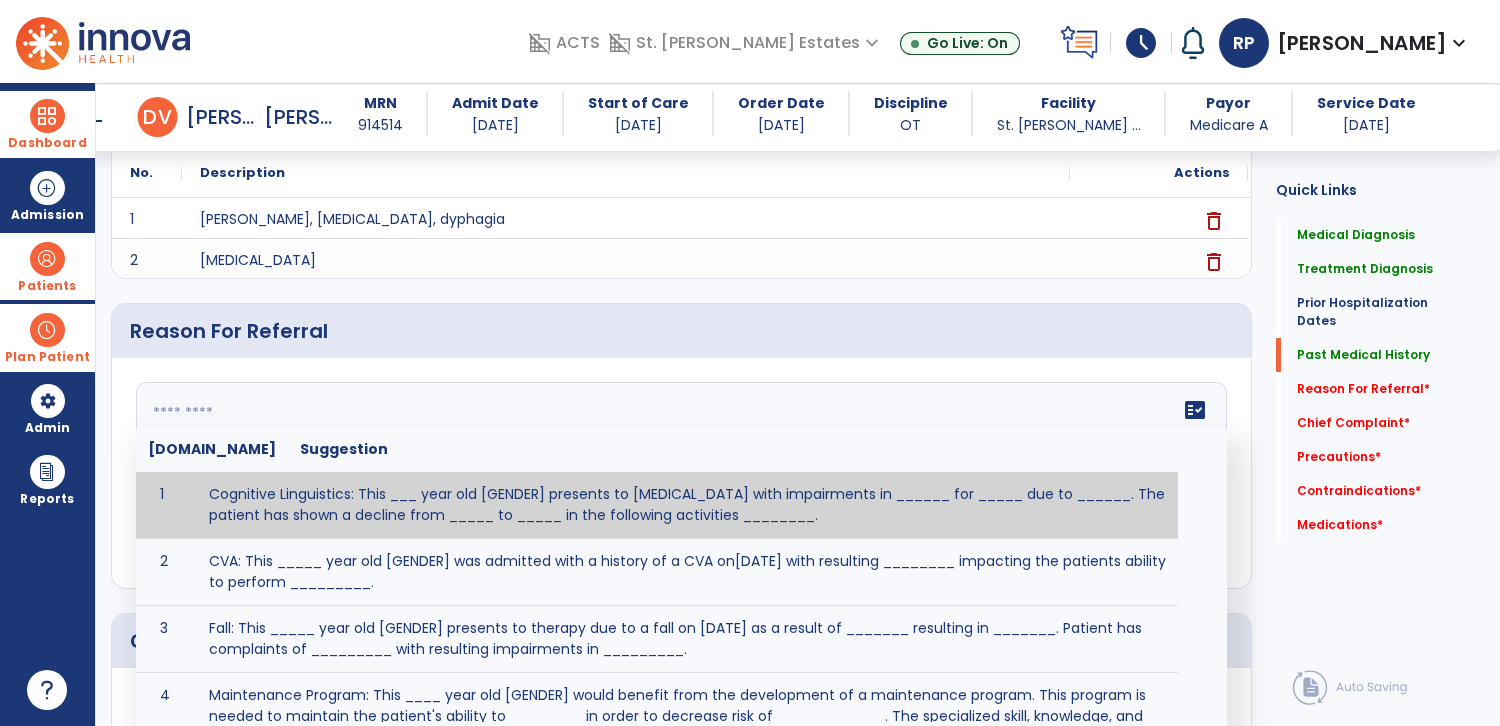 click at bounding box center [47, 690] 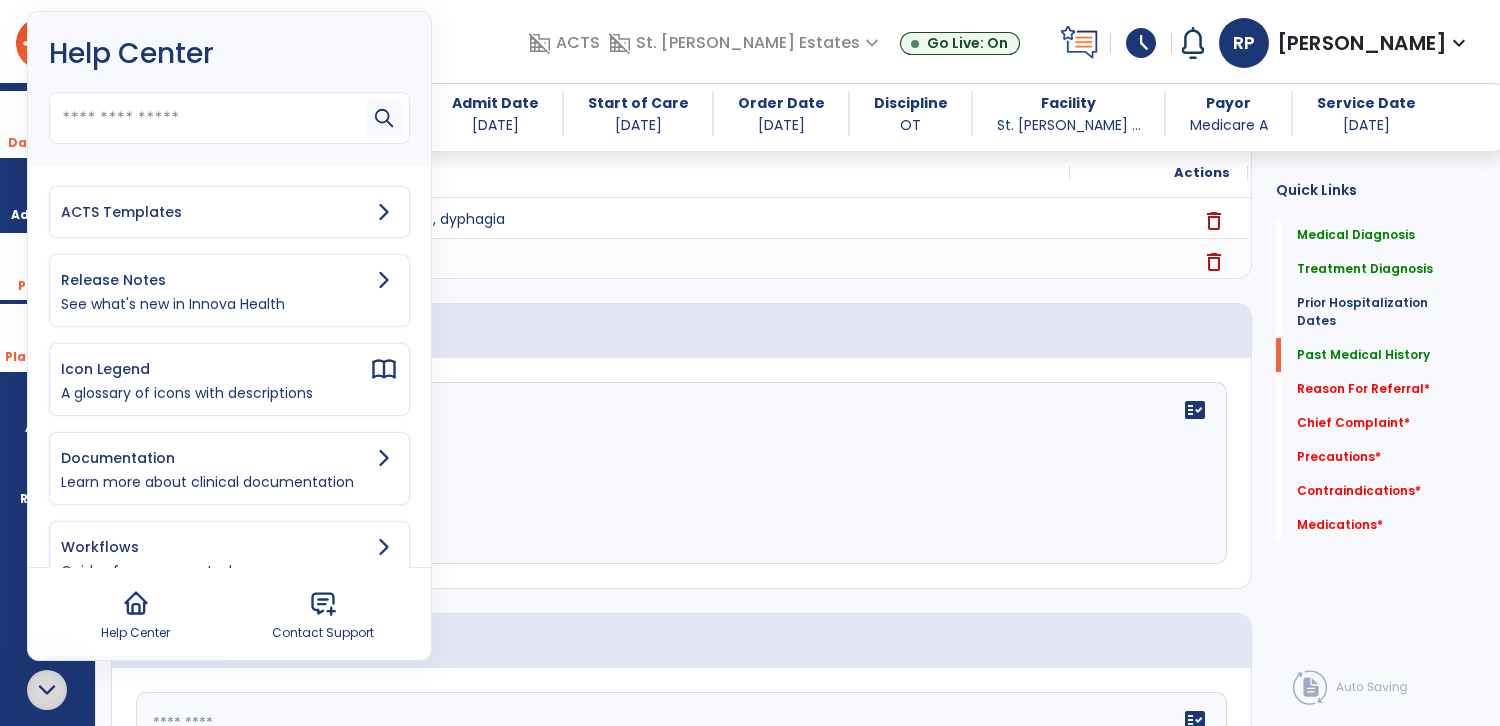 click on "ACTS Templates" at bounding box center [215, 212] 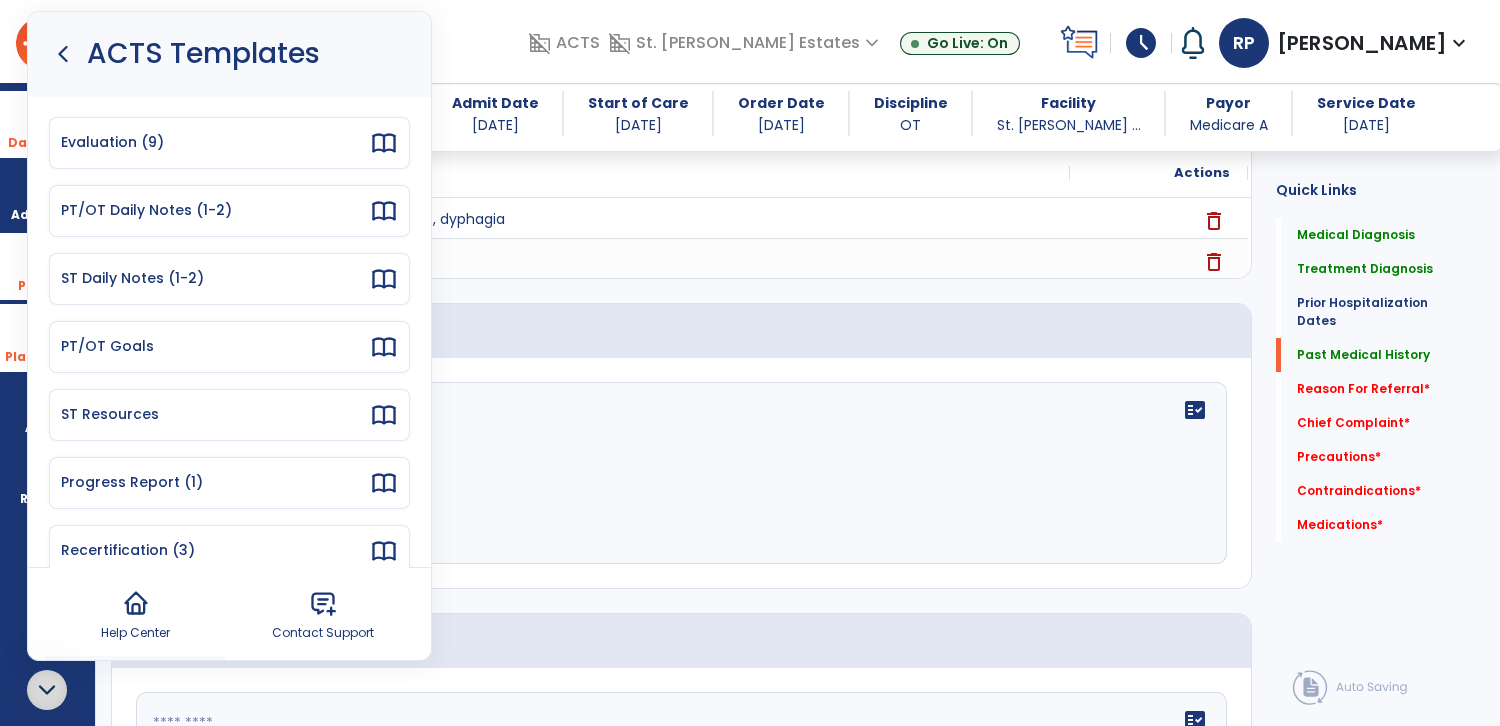 click on "Evaluation (9)" at bounding box center [215, 142] 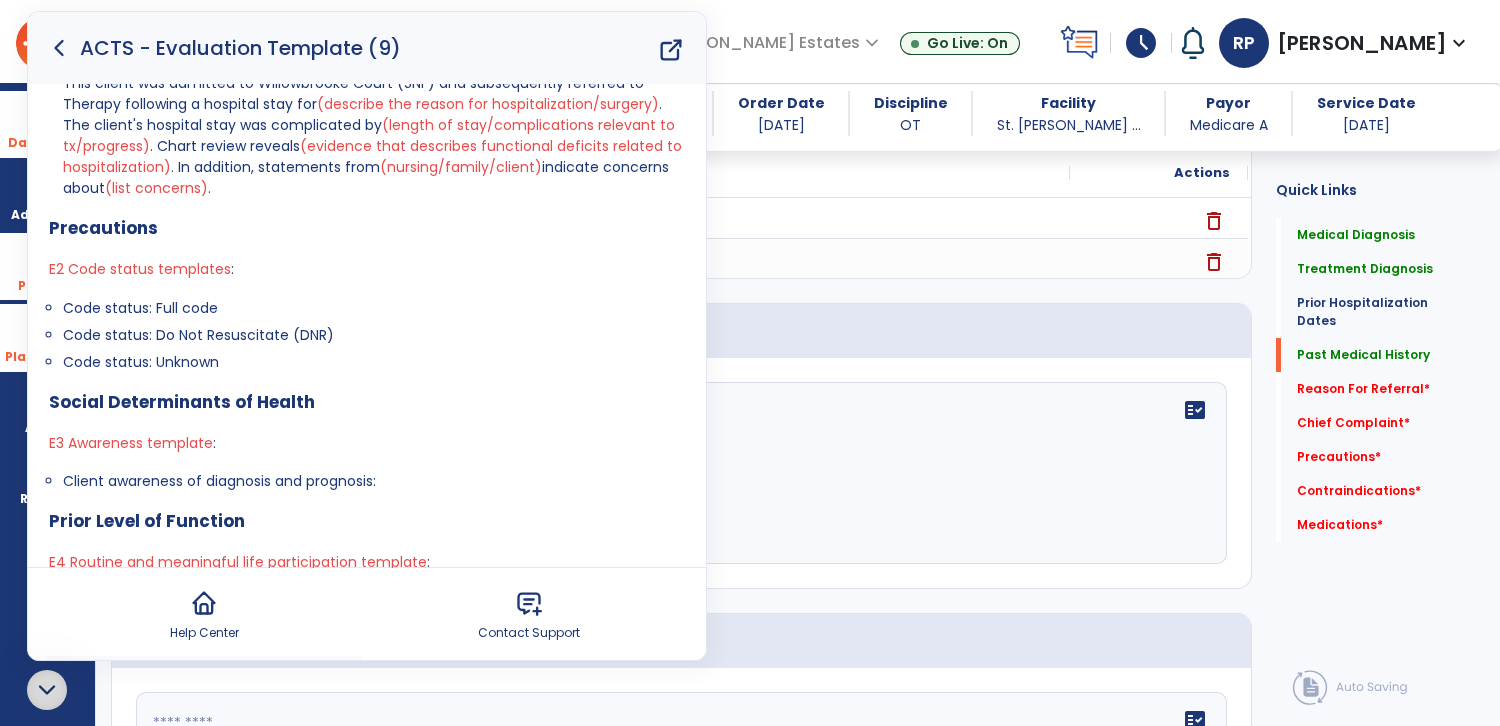 scroll, scrollTop: 0, scrollLeft: 0, axis: both 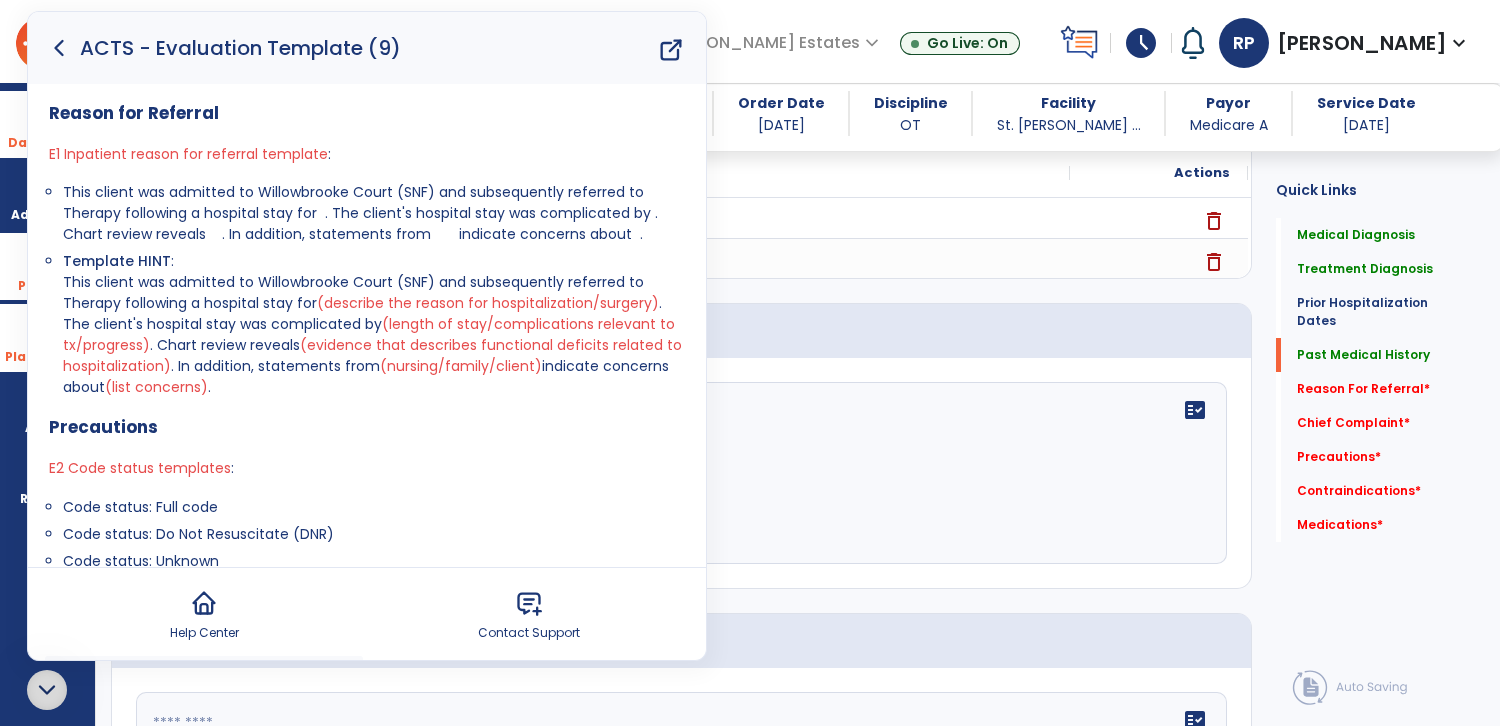 drag, startPoint x: 68, startPoint y: 191, endPoint x: 636, endPoint y: 237, distance: 569.8596 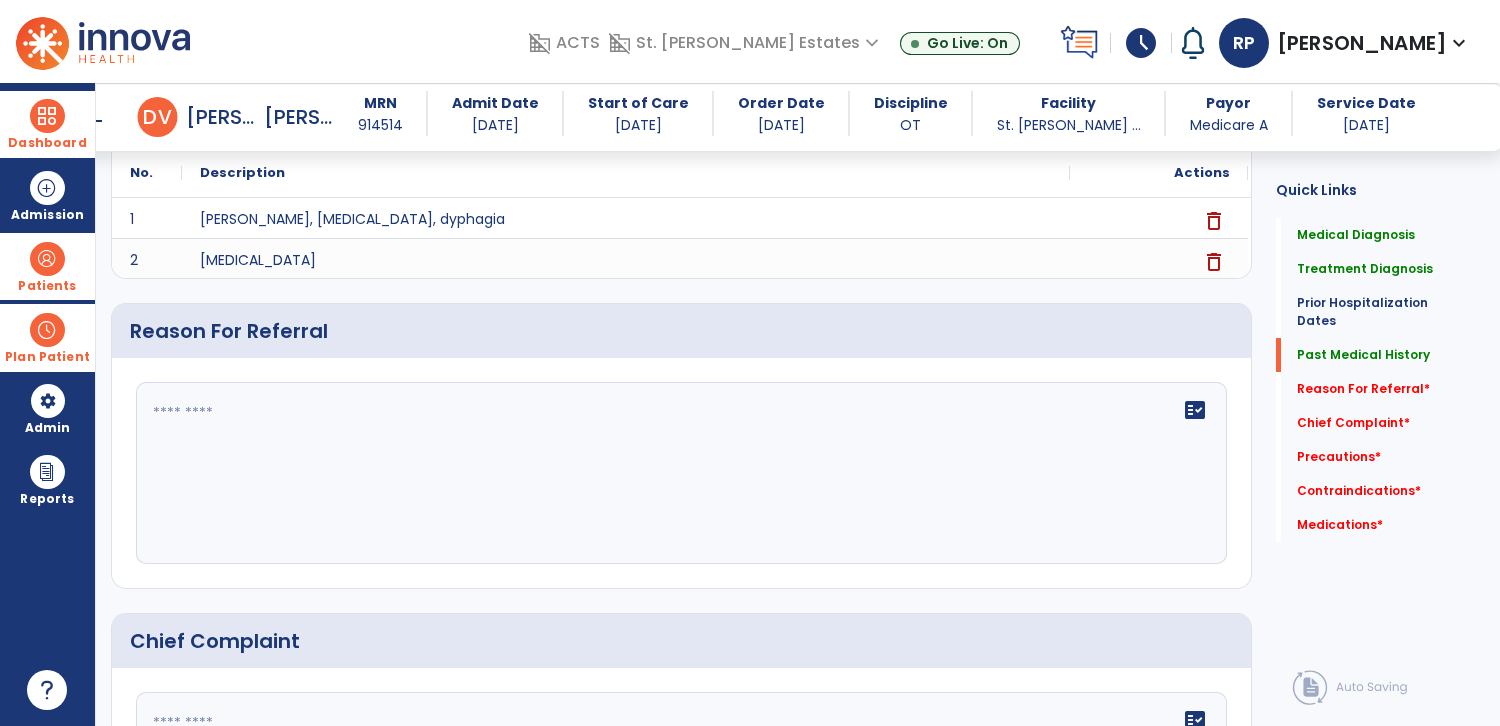 click on "fact_check" 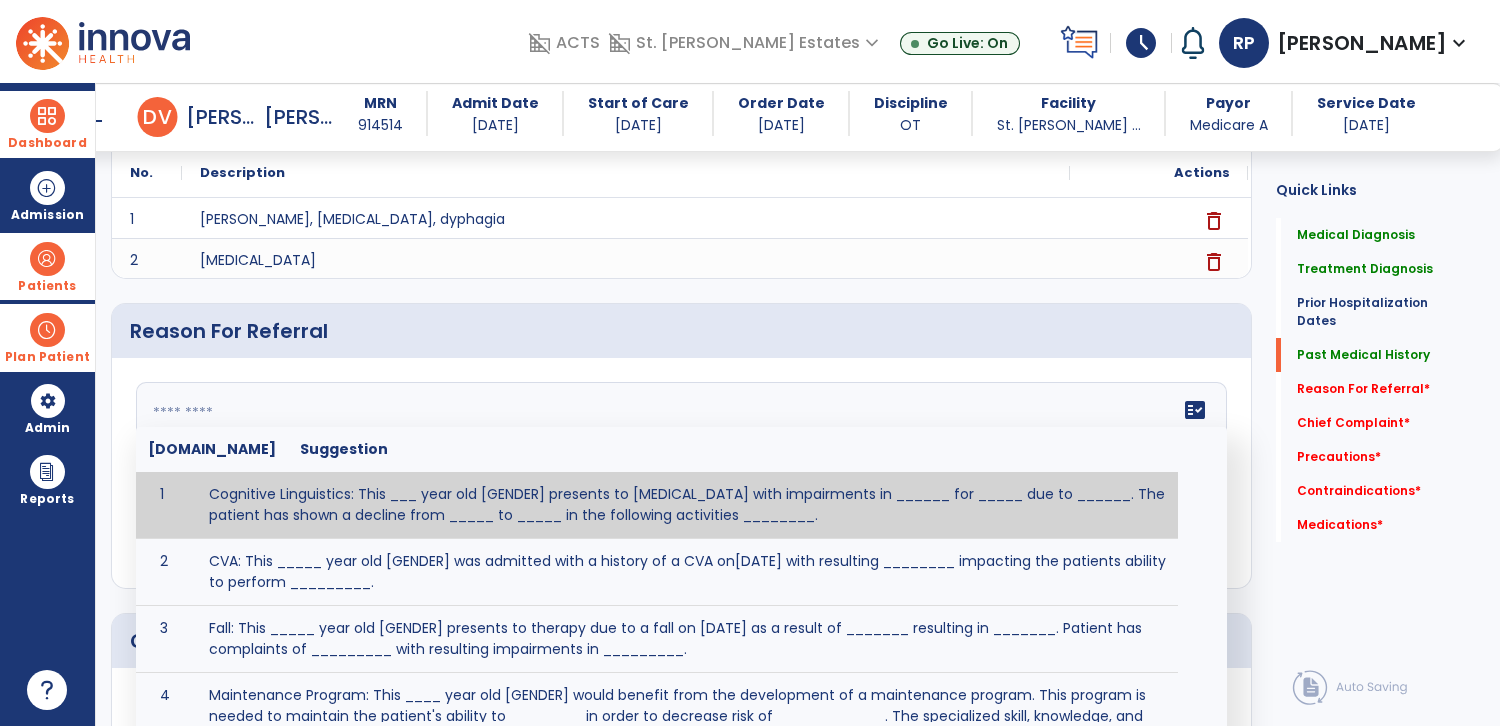 paste on "**********" 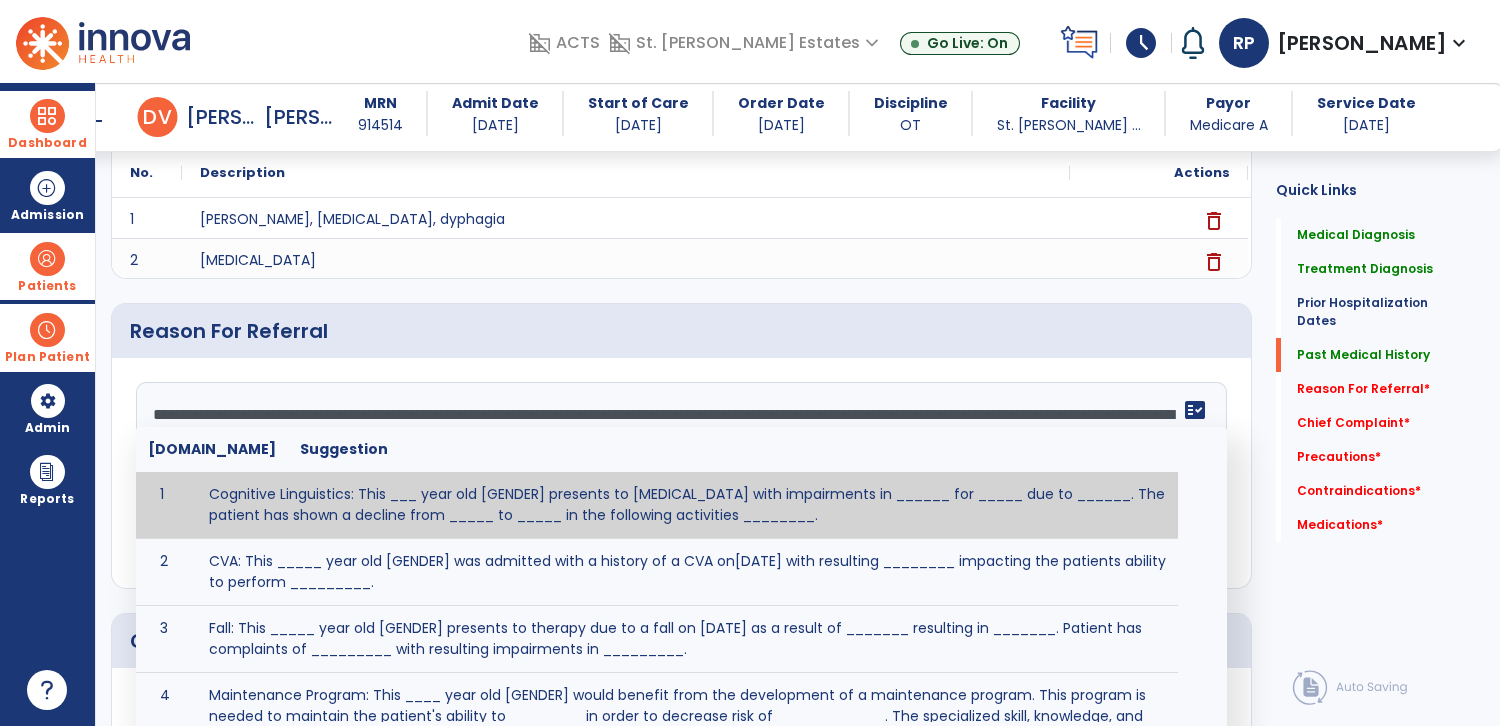 click on "**********" 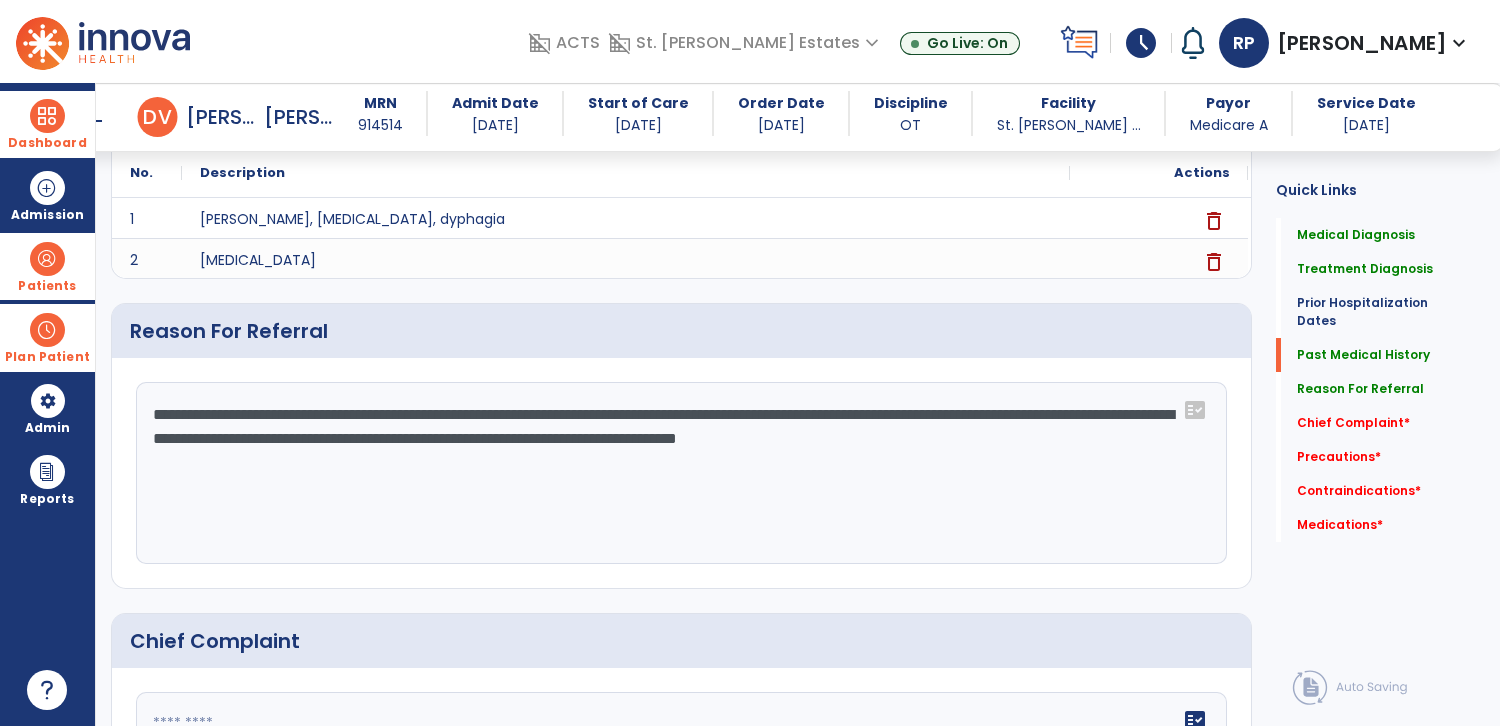 click on "**********" 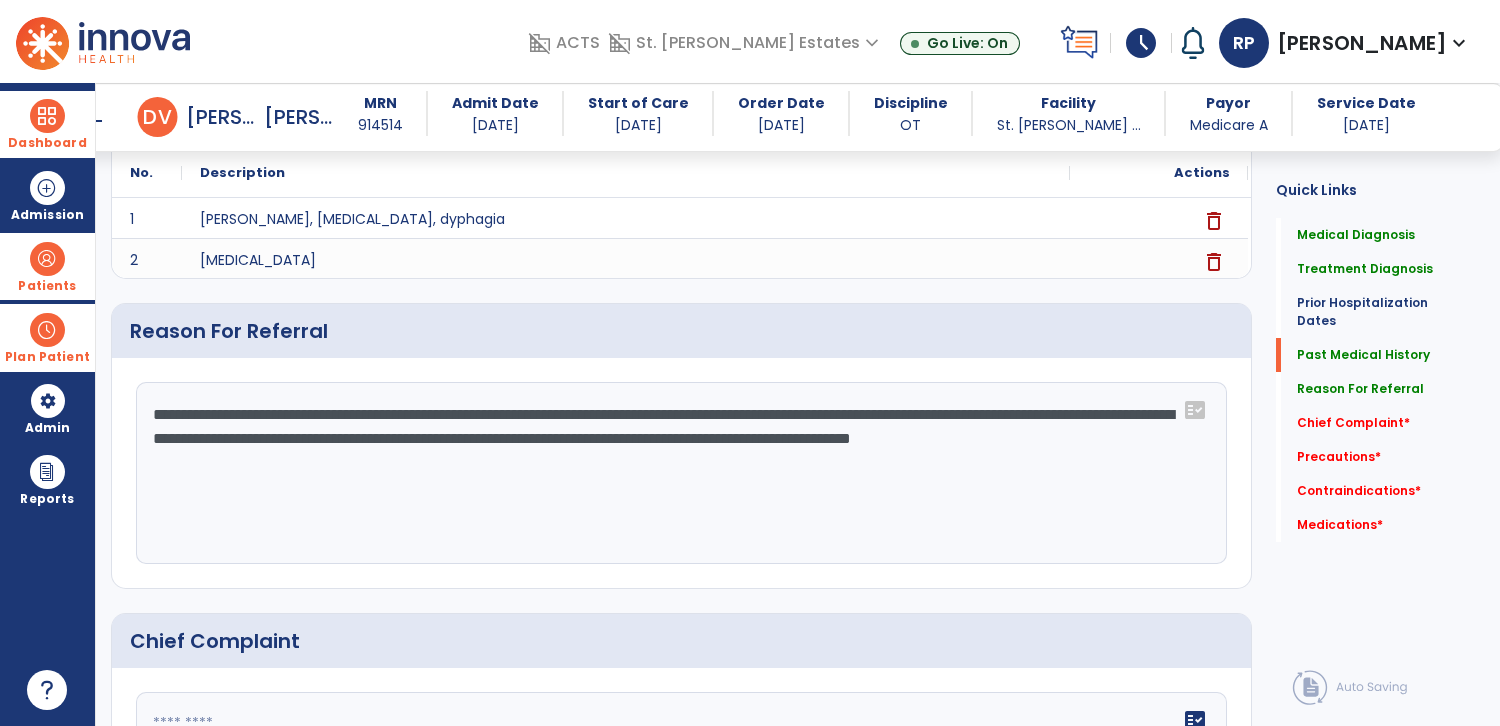 click on "**********" 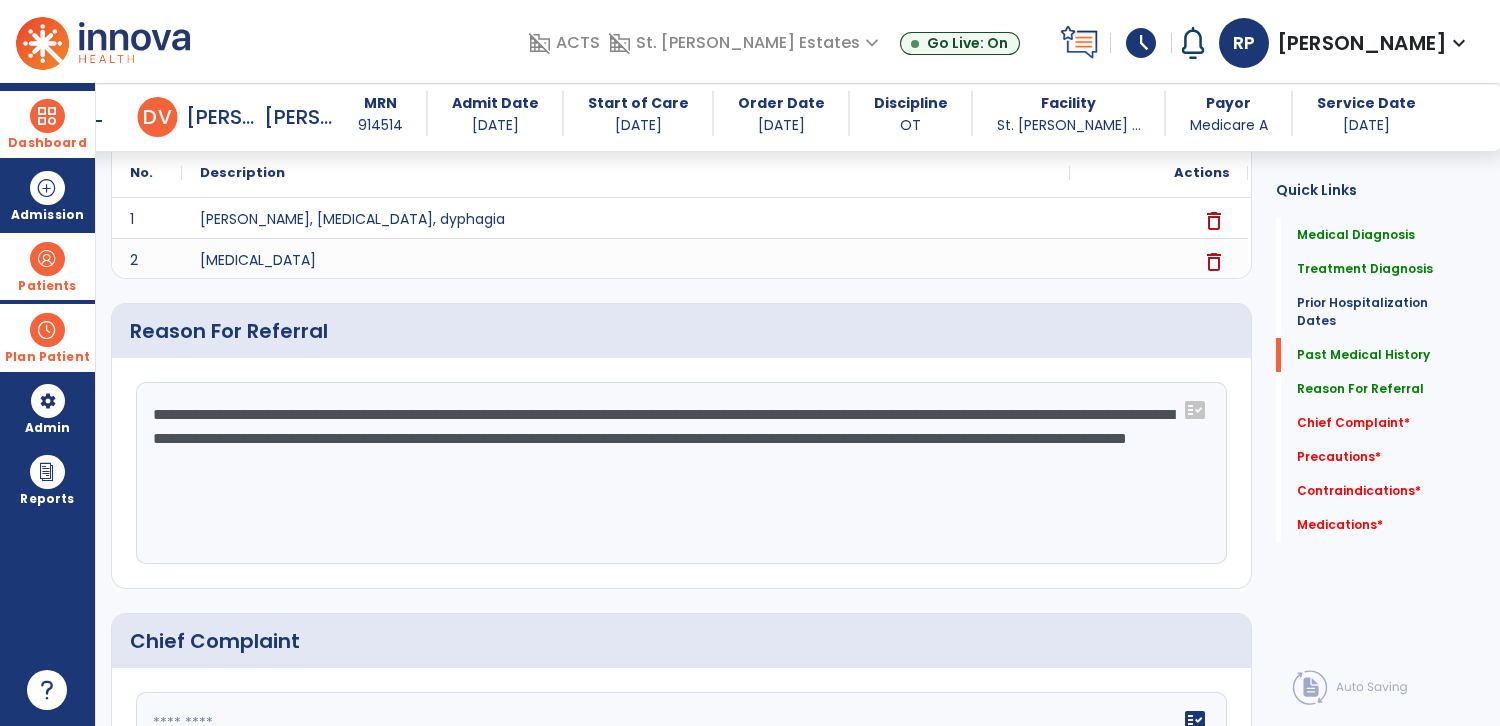 click on "**********" 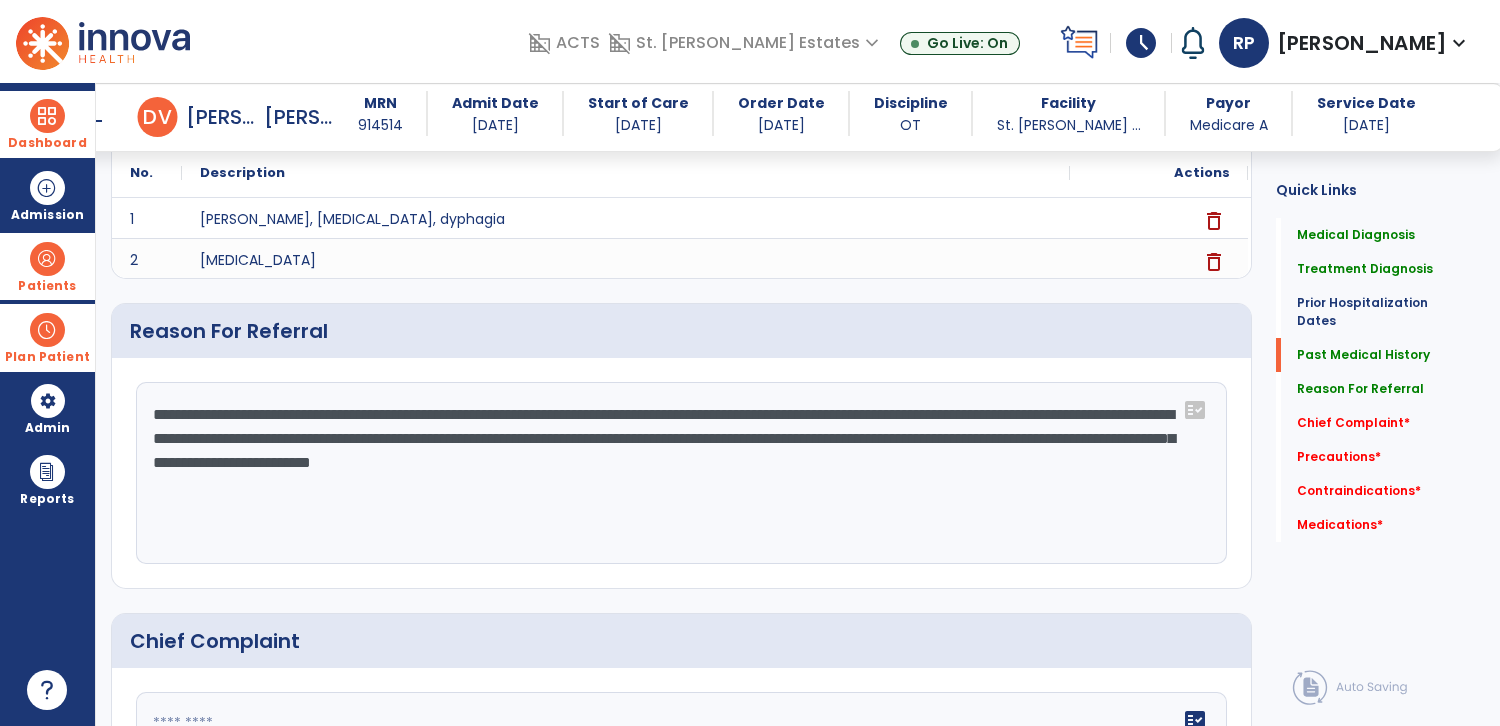 click on "**********" 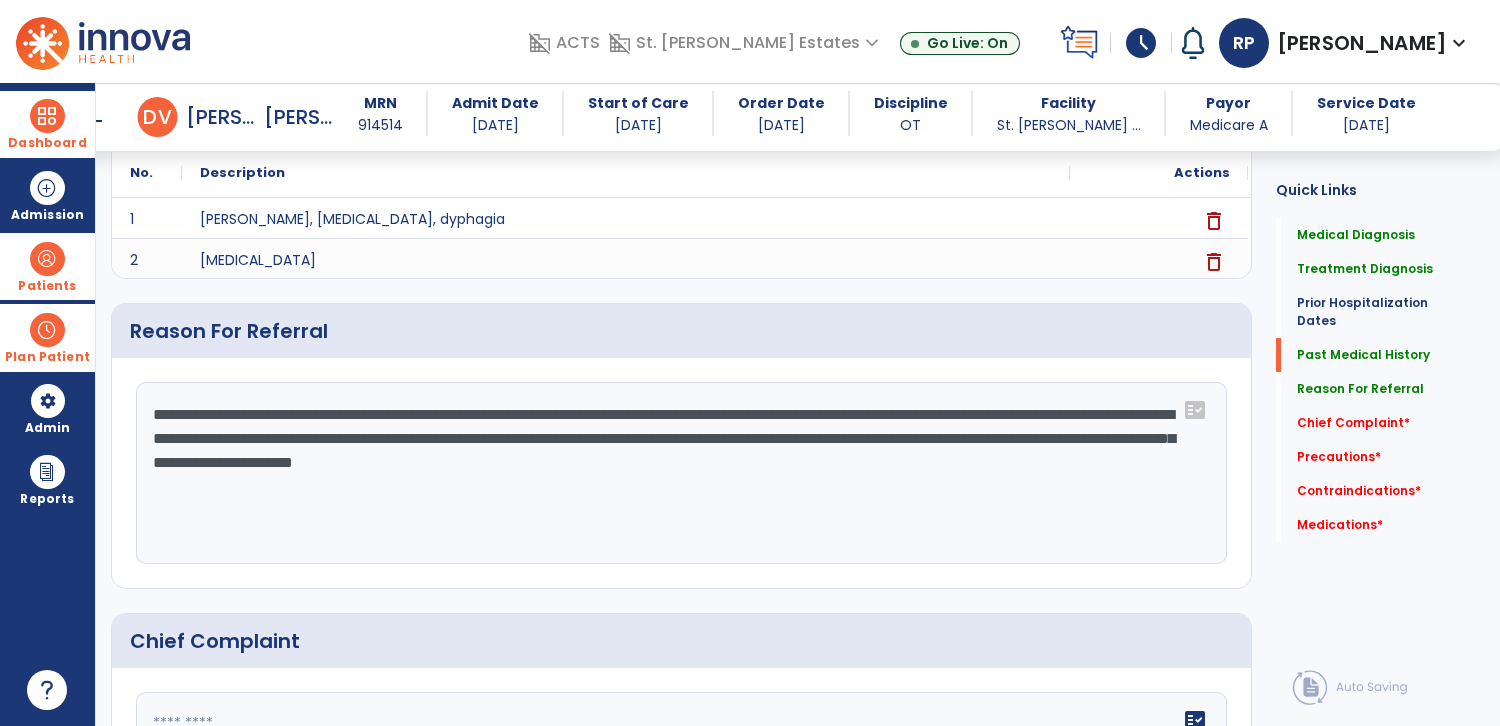 click on "**********" 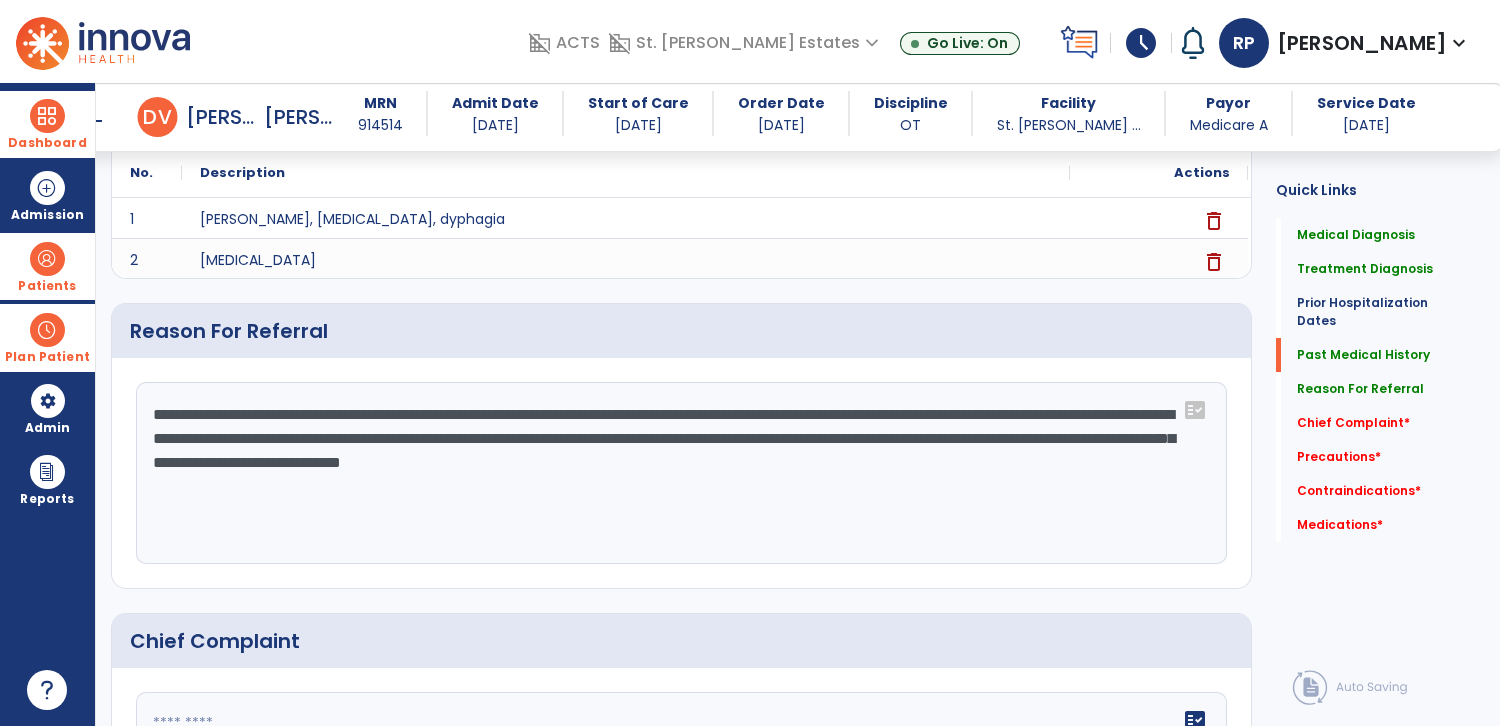 click on "**********" 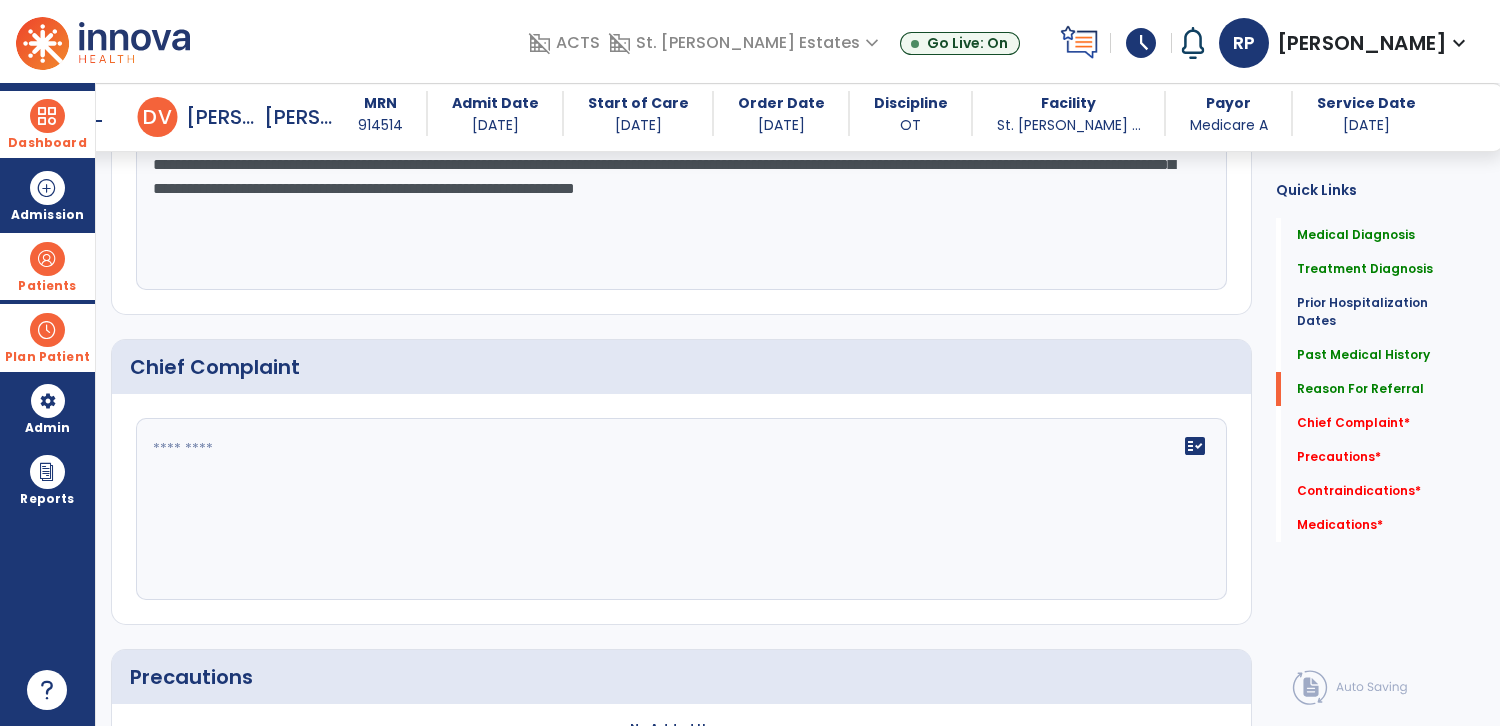 scroll, scrollTop: 1153, scrollLeft: 0, axis: vertical 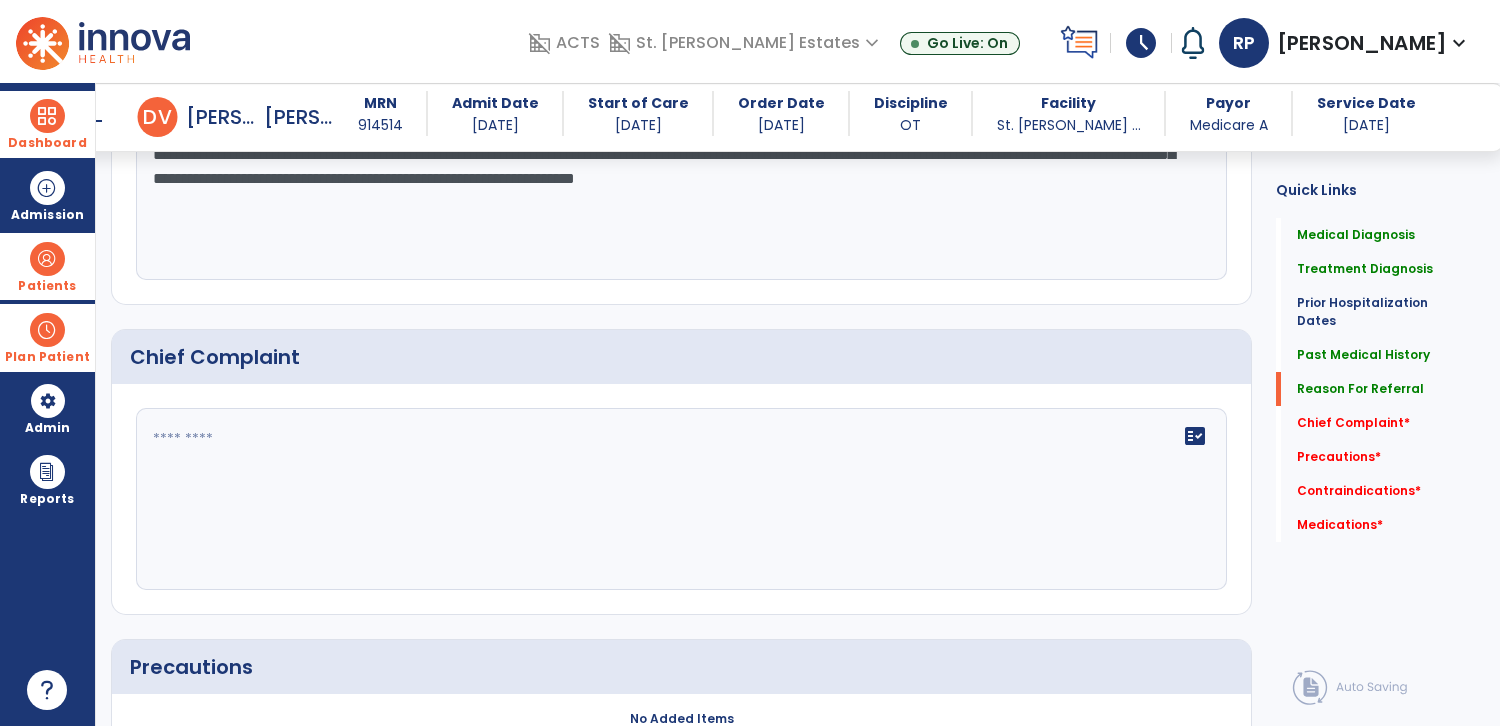 type on "**********" 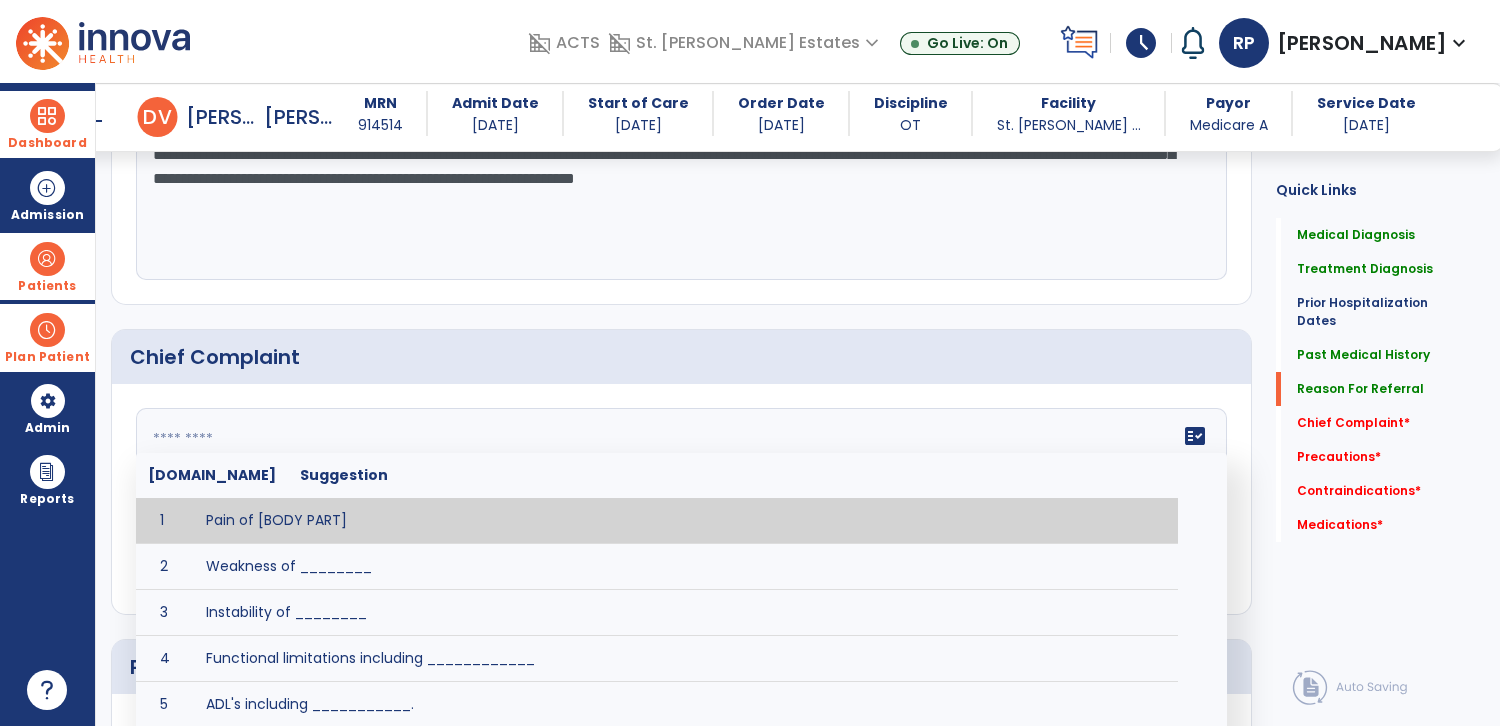 click on "fact_check  [DOMAIN_NAME] Suggestion 1 Pain of [BODY PART] 2 Weakness of ________ 3 Instability of ________ 4 Functional limitations including ____________ 5 ADL's including ___________. 6 Inability to perform work related duties such as _________ 7 Inability to perform house hold duties such as __________. 8 Loss of balance. 9 Problems with gait including _________." 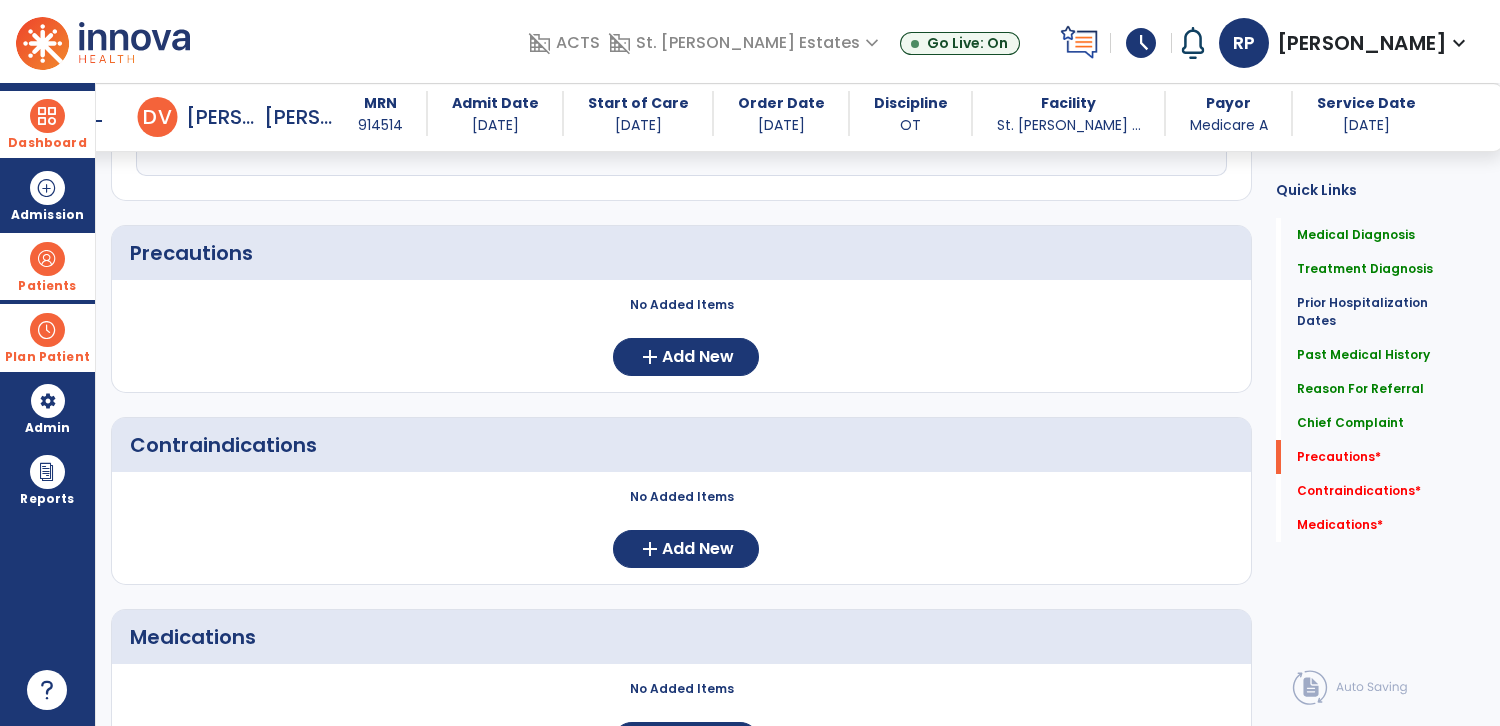 scroll, scrollTop: 1571, scrollLeft: 0, axis: vertical 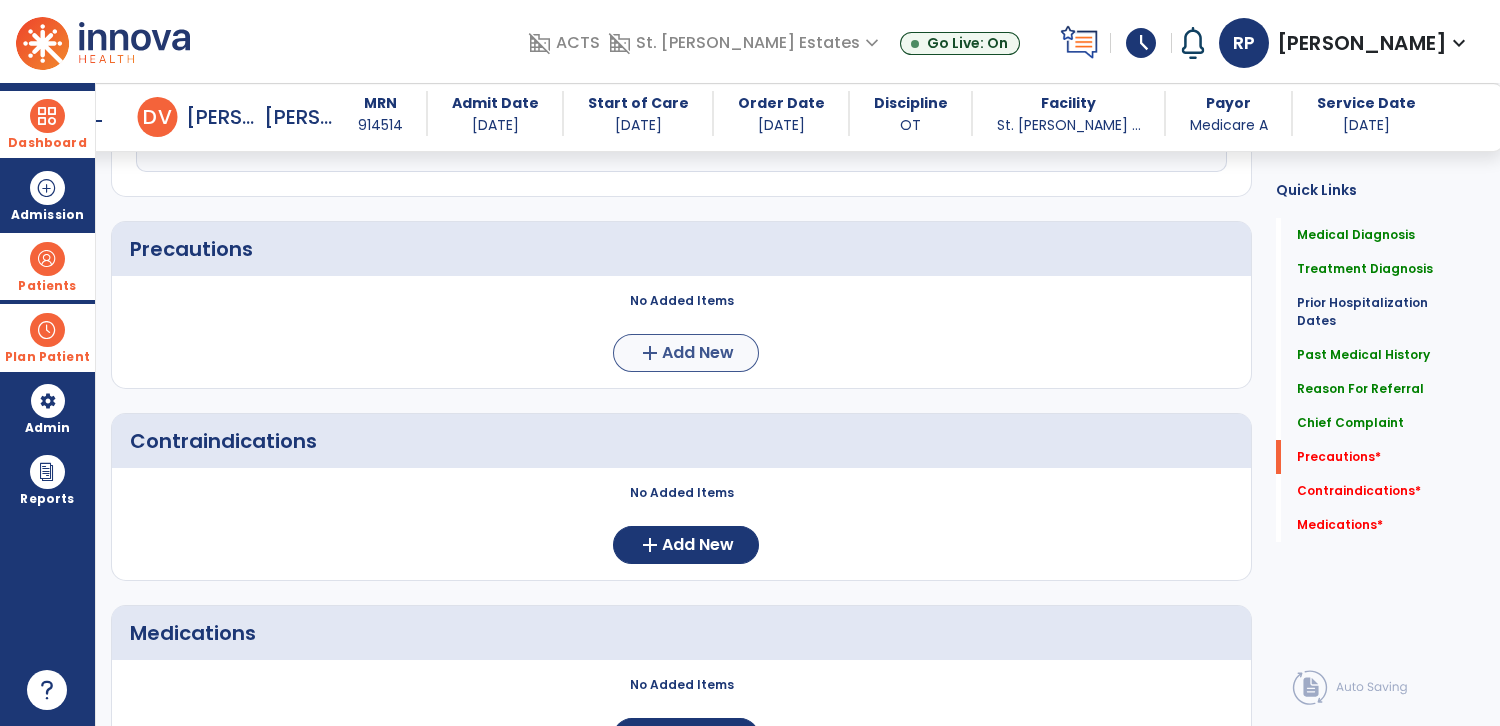 type on "**********" 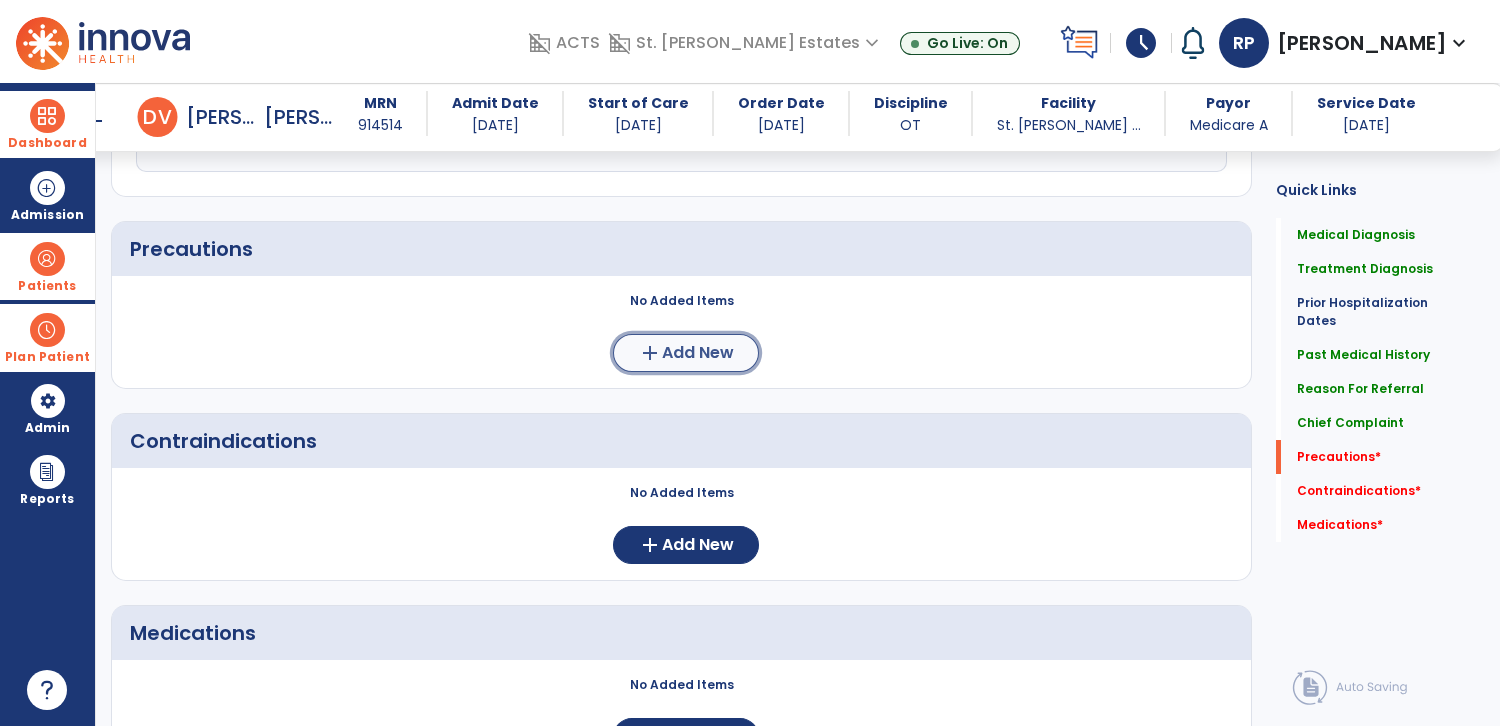 click on "Add New" 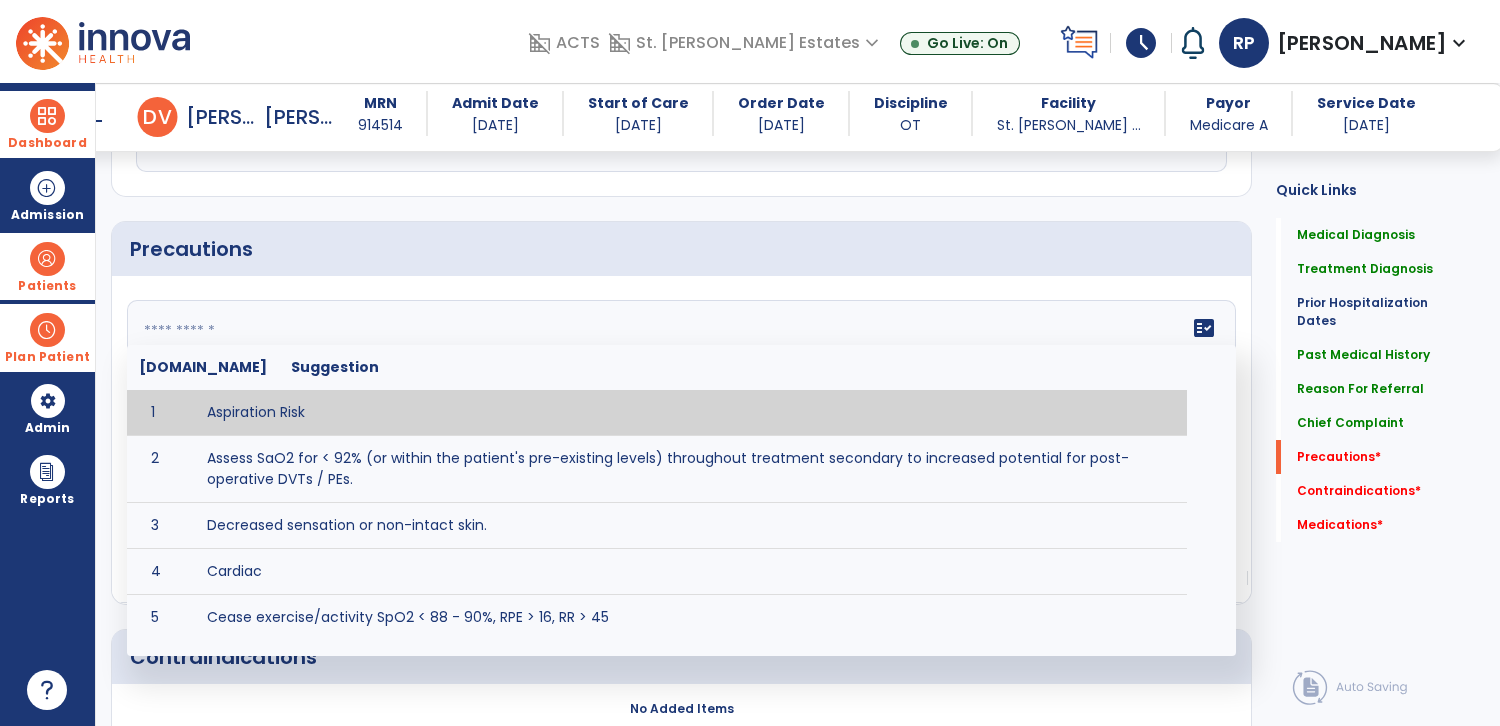 click 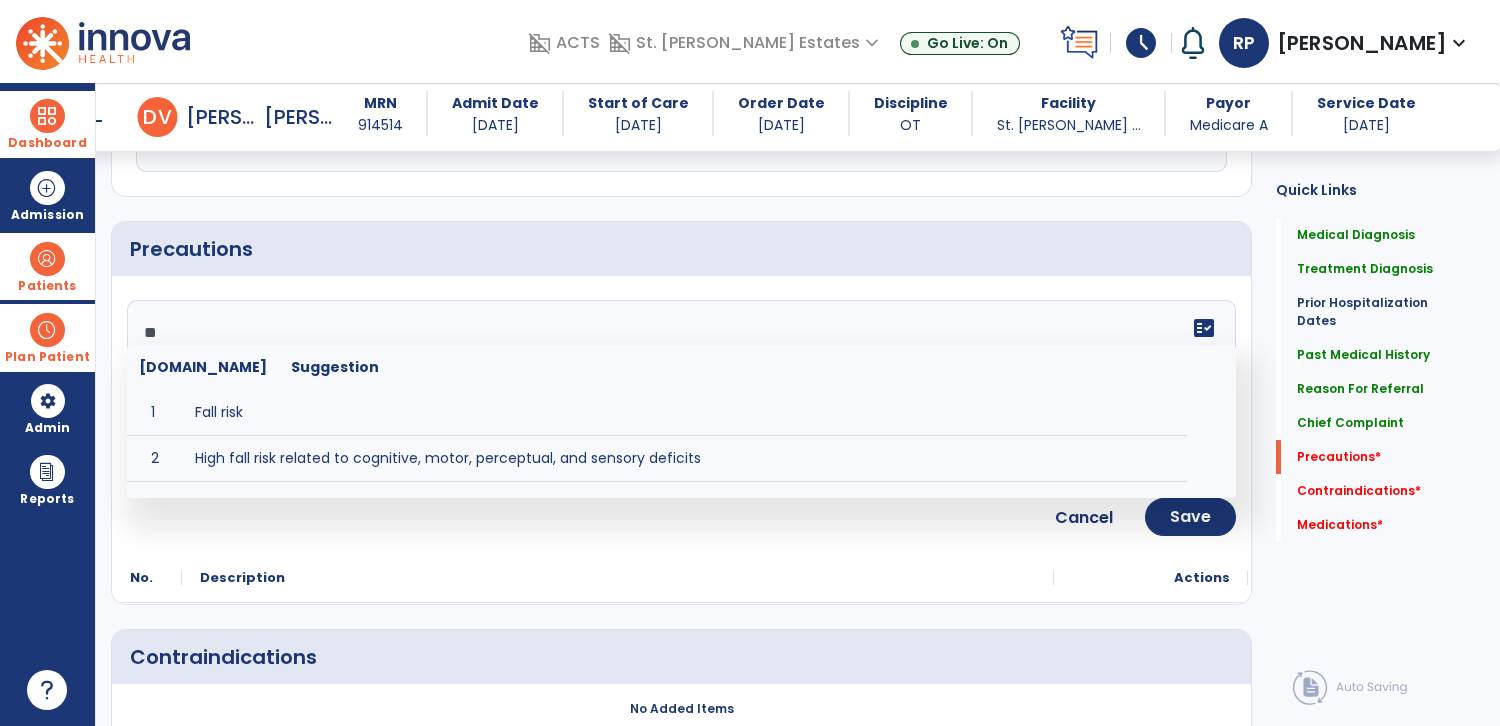 type on "*" 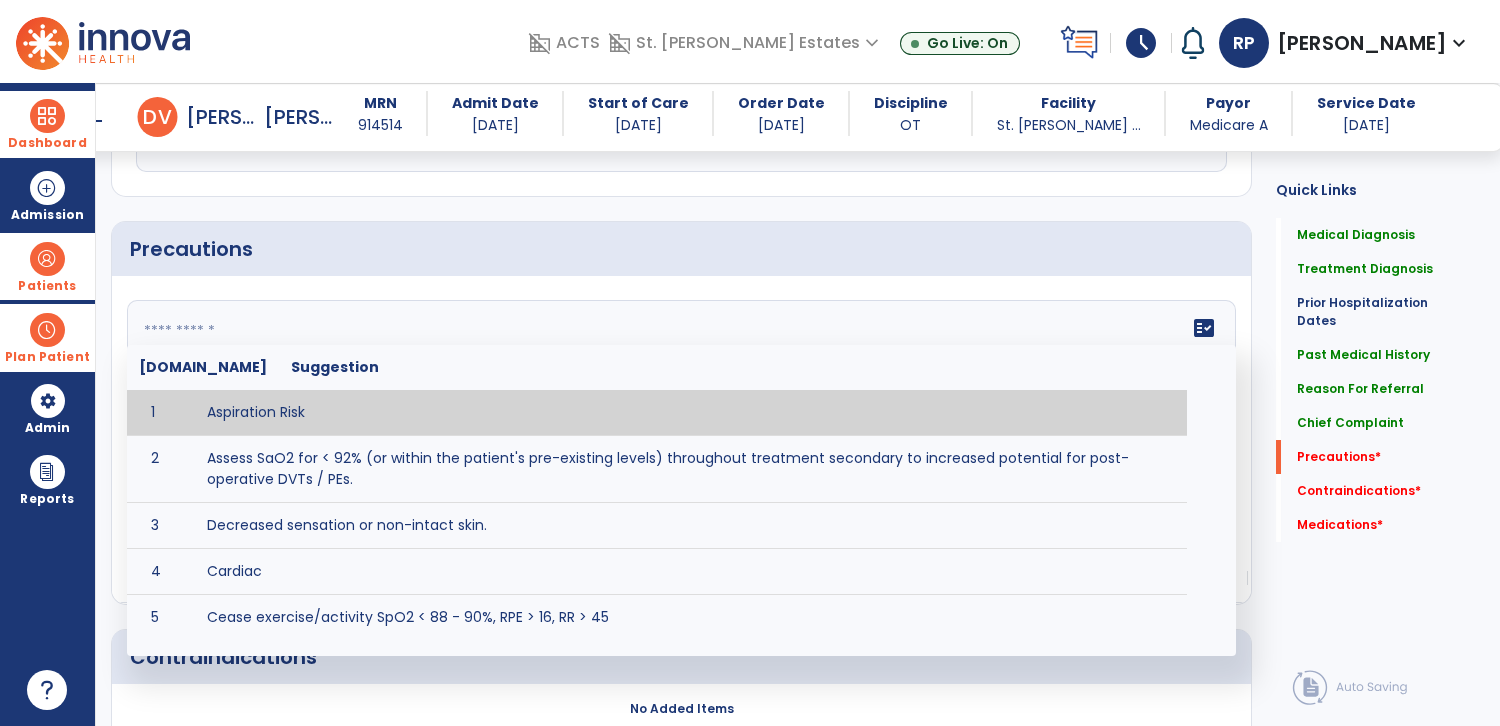 type on "*" 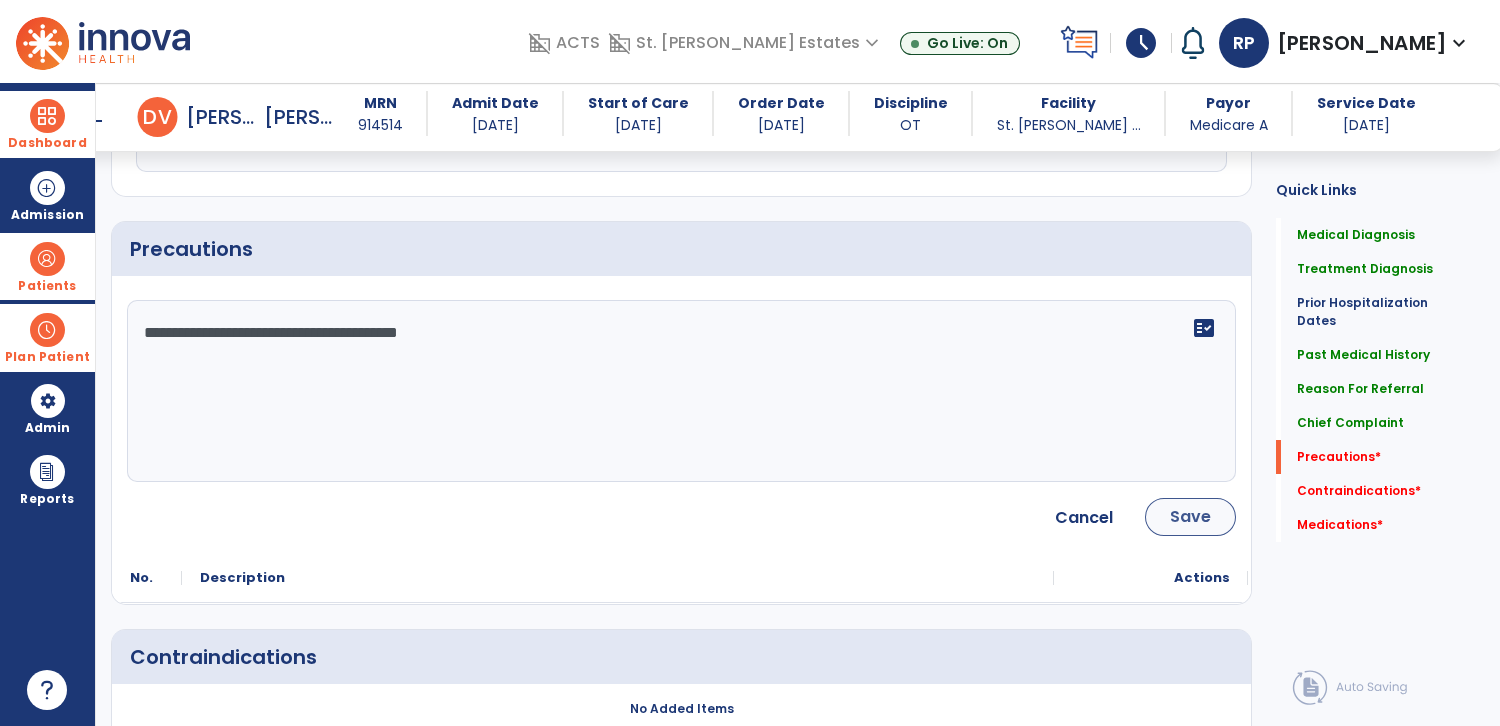 type on "**********" 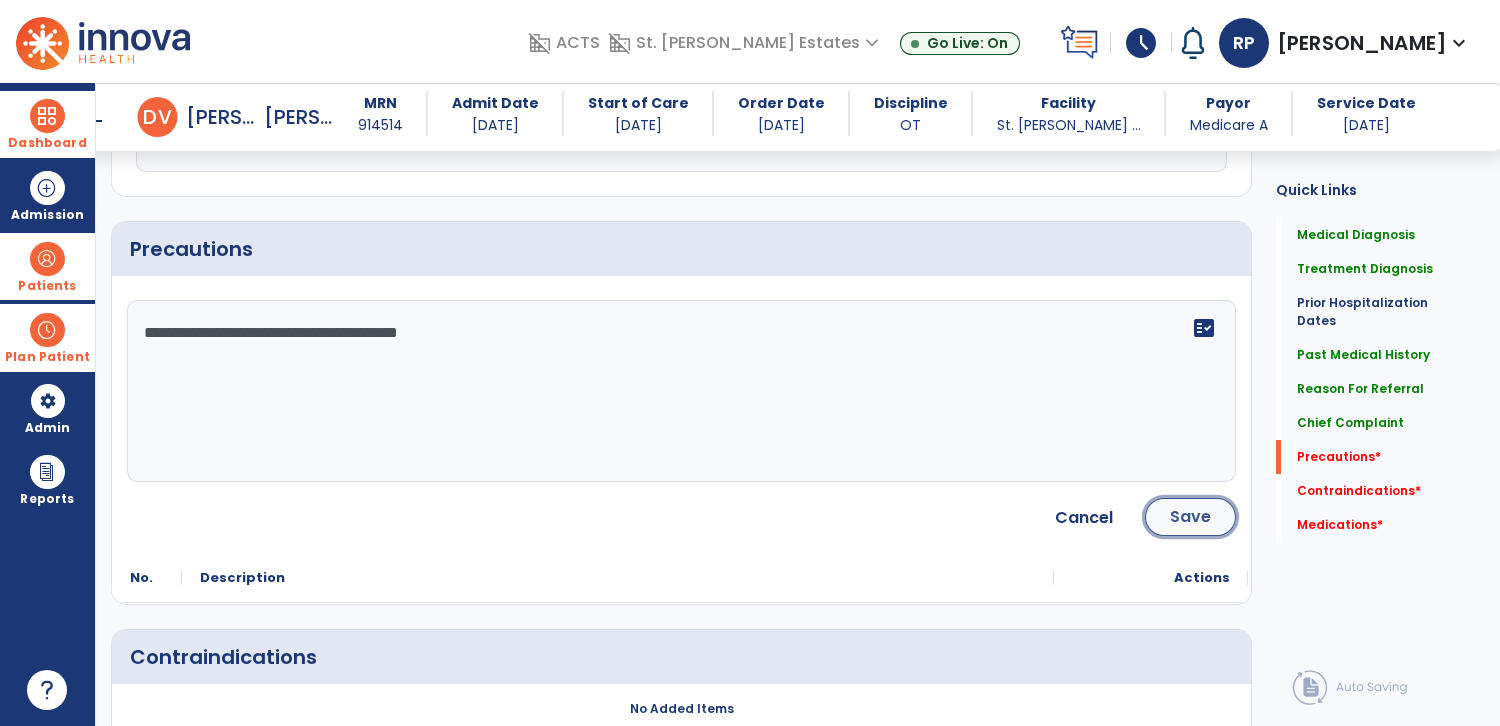 click on "Save" 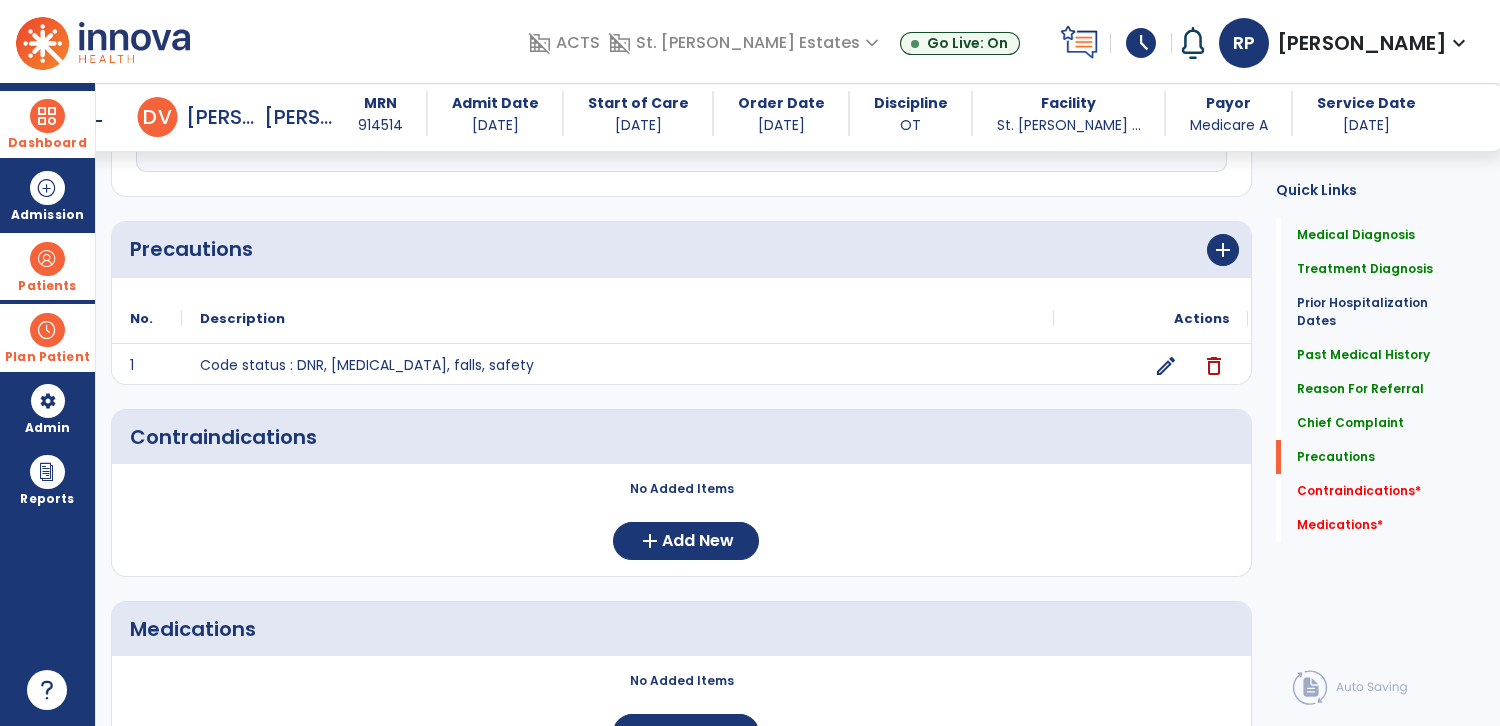scroll, scrollTop: 1667, scrollLeft: 0, axis: vertical 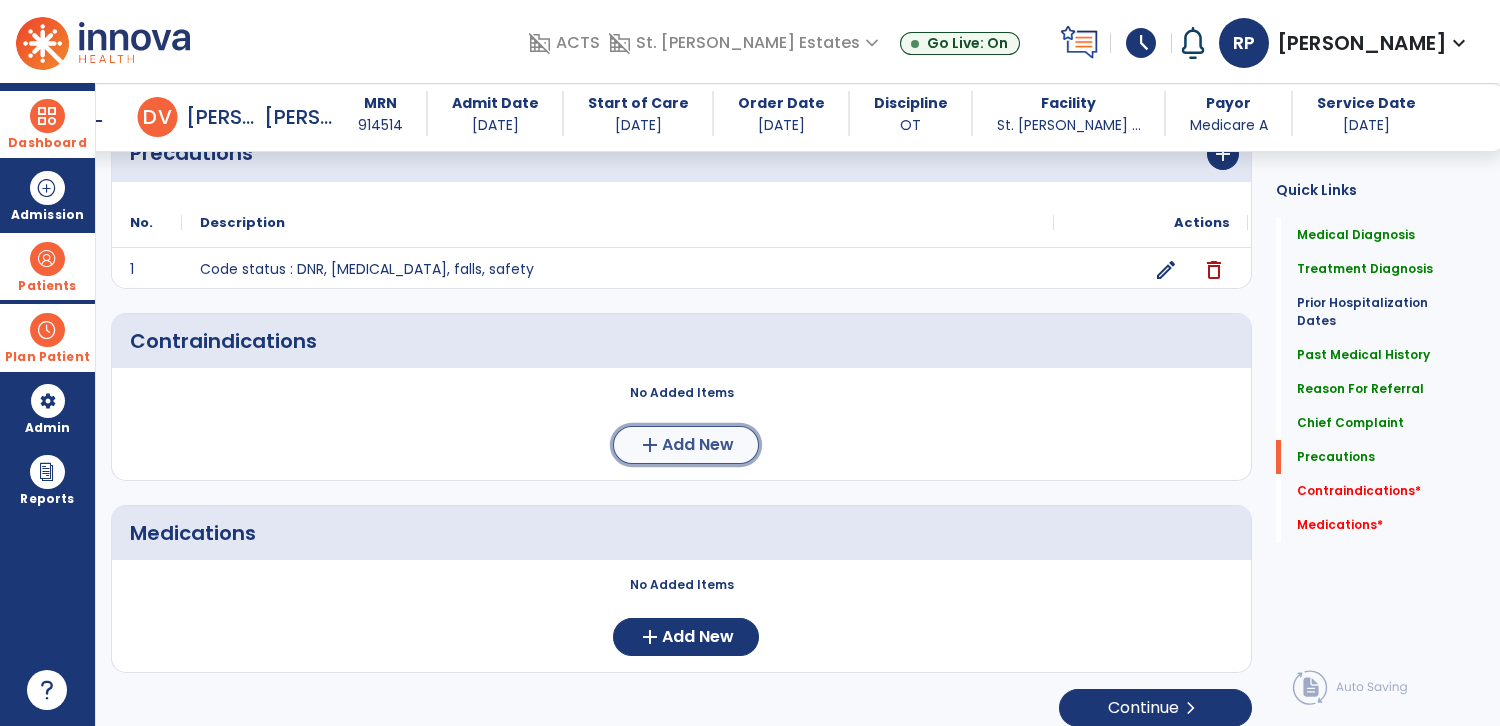 click on "Add New" 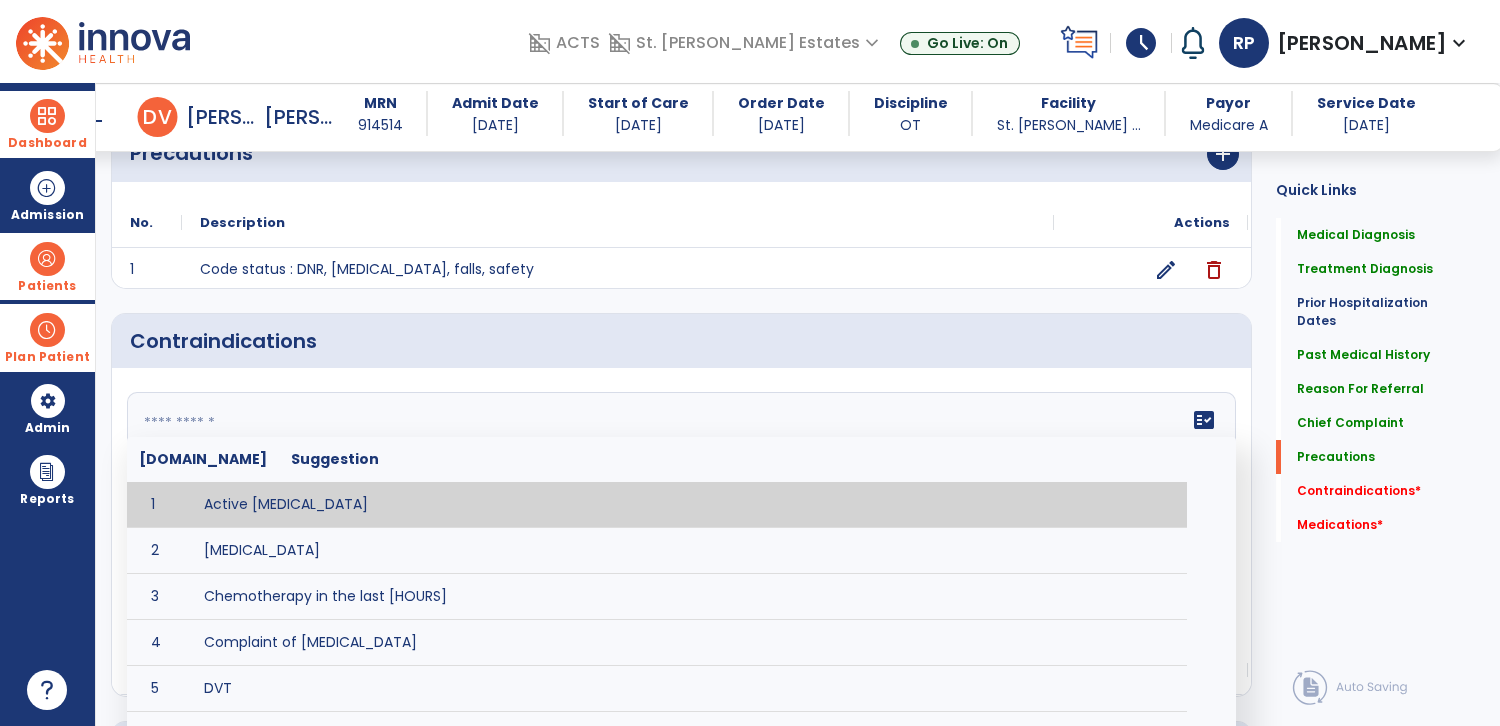 click on "fact_check  [DOMAIN_NAME] Suggestion 1 Active [MEDICAL_DATA] 2 [MEDICAL_DATA] 3 Chemotherapy in the last [HOURS] 4 Complaint of [MEDICAL_DATA] 5 DVT 6 [MEDICAL_DATA] [VALUES] 7 Inflammation or infection in the heart. 8 [MEDICAL_DATA] lower than [VALUE] 9 [MEDICAL_DATA] 10 Pulmonary [MEDICAL_DATA] 11 Recent changes in EKG 12 Severe [MEDICAL_DATA] 13 Severe dehydration 14 Severe diaphoresis 15 Severe [MEDICAL_DATA] 16 Severe shortness of breath/dyspnea 17 Significantly elevated potassium levels 18 Significantly [MEDICAL_DATA] levels 19 Suspected or known [MEDICAL_DATA] 20 [MEDICAL_DATA] 21 Uncontrolled [MEDICAL_DATA] with blood sugar levels greater than [VALUE] or less than [Value]  22 [MEDICAL_DATA] 23 Untreated [MEDICAL_DATA]" 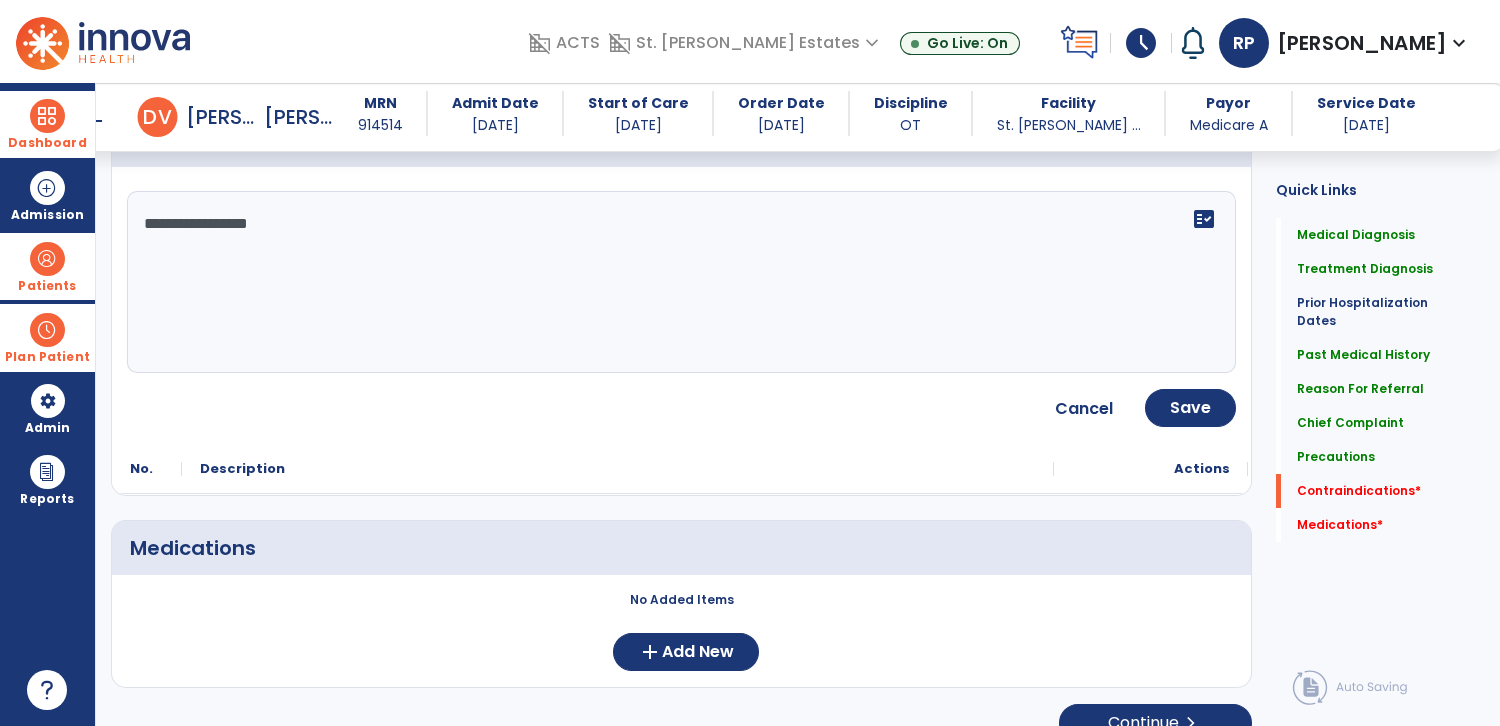 scroll, scrollTop: 1870, scrollLeft: 0, axis: vertical 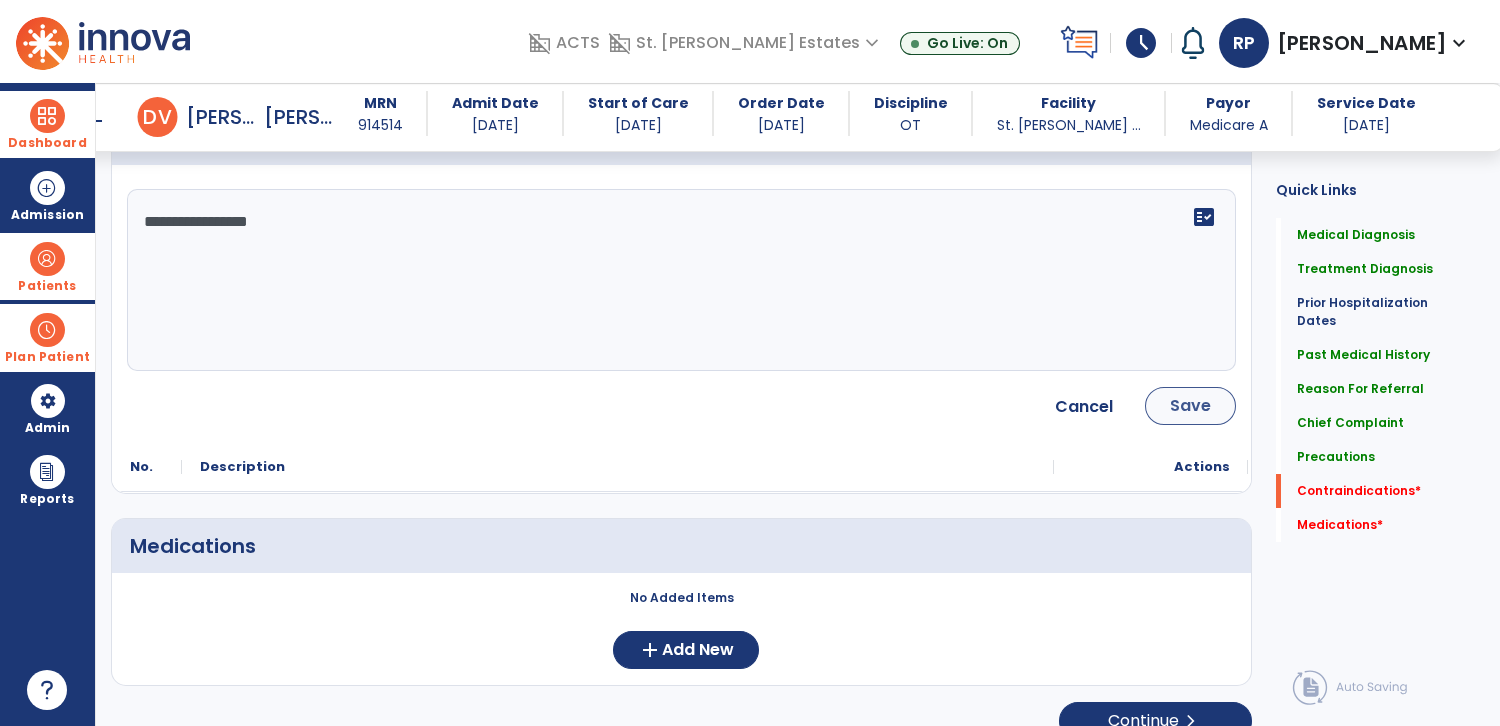 type on "**********" 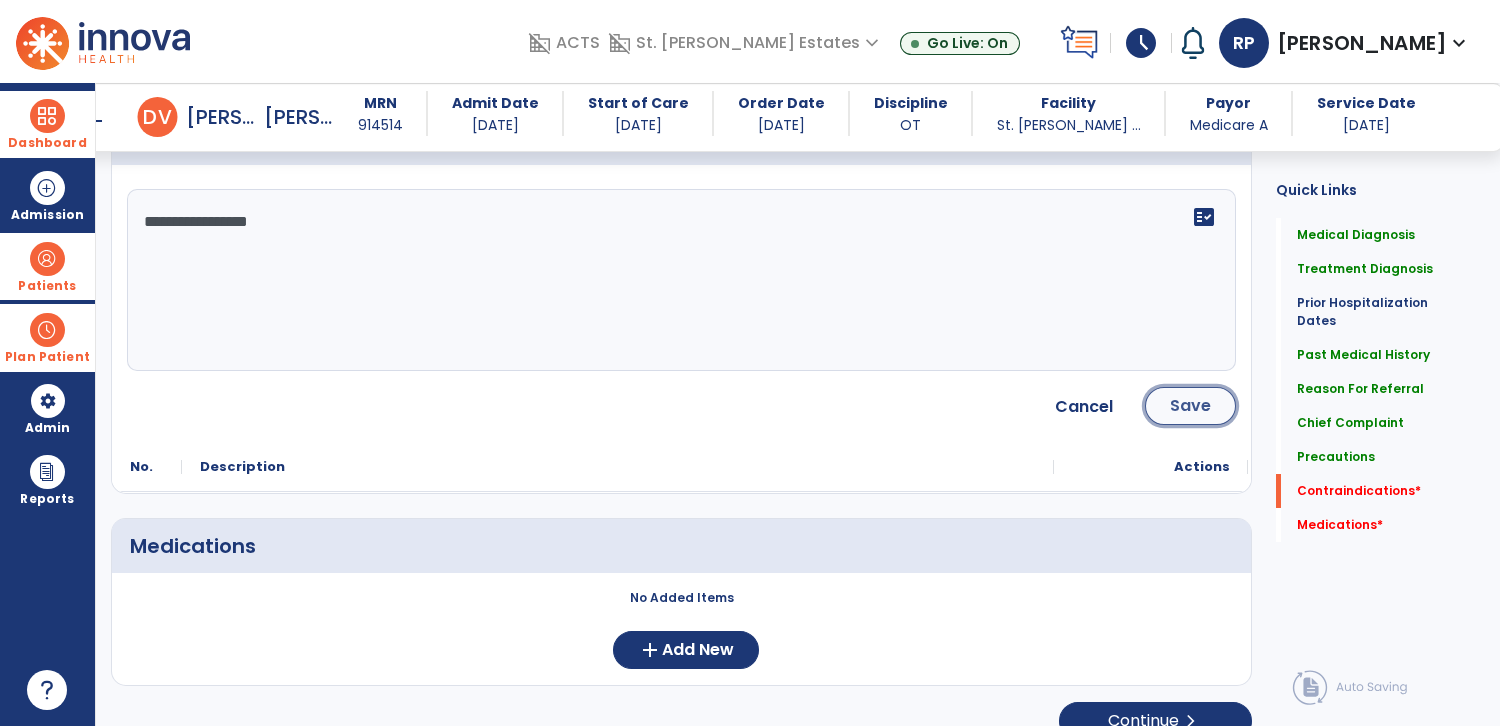 click on "Save" 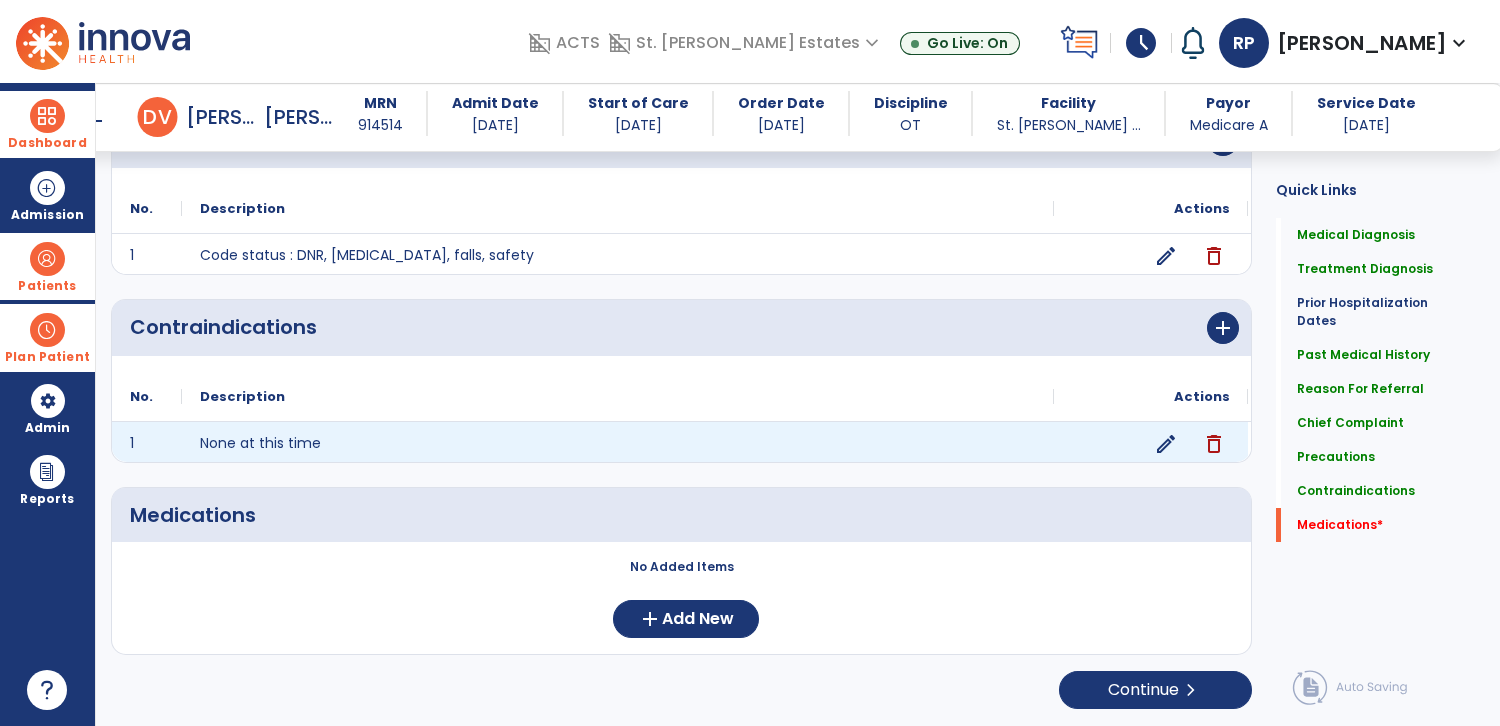 scroll, scrollTop: 1805, scrollLeft: 0, axis: vertical 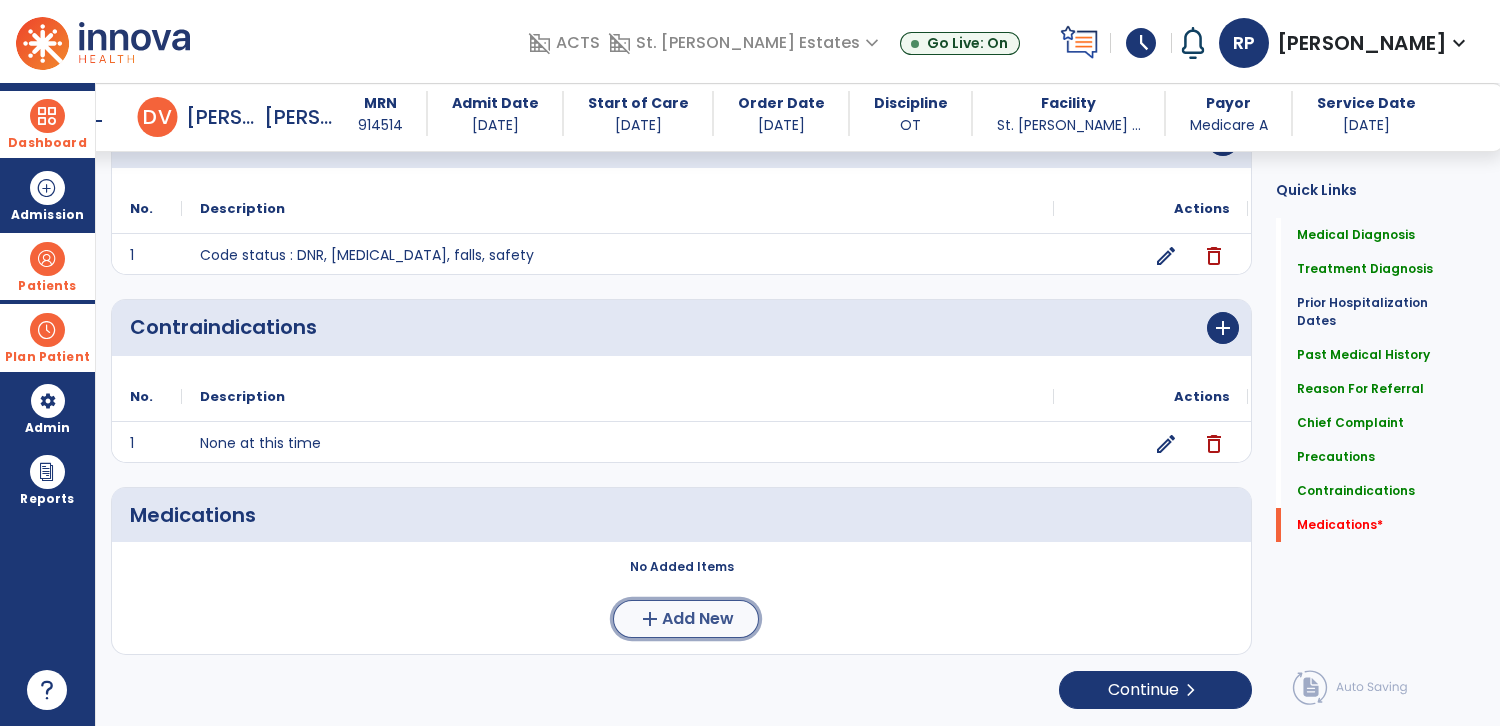 click on "add" 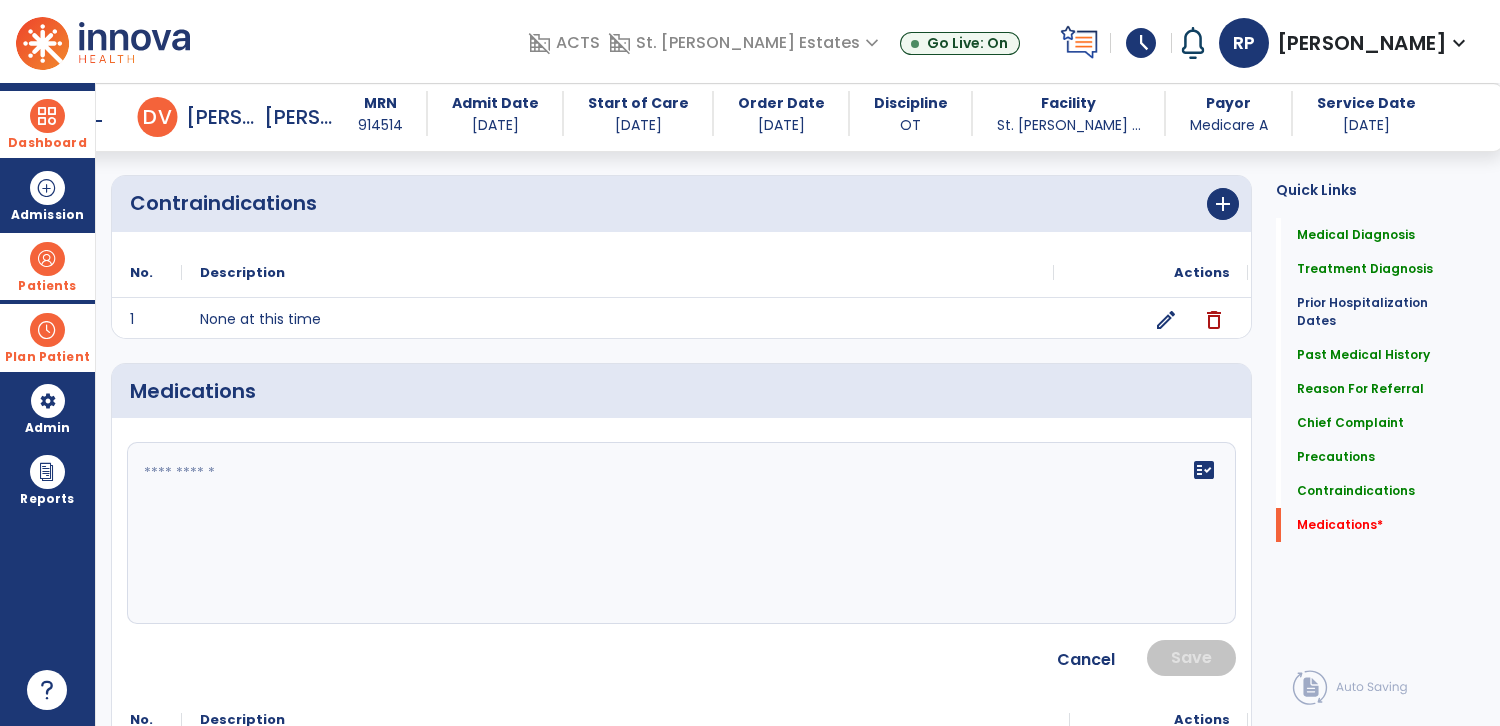 click on "fact_check" 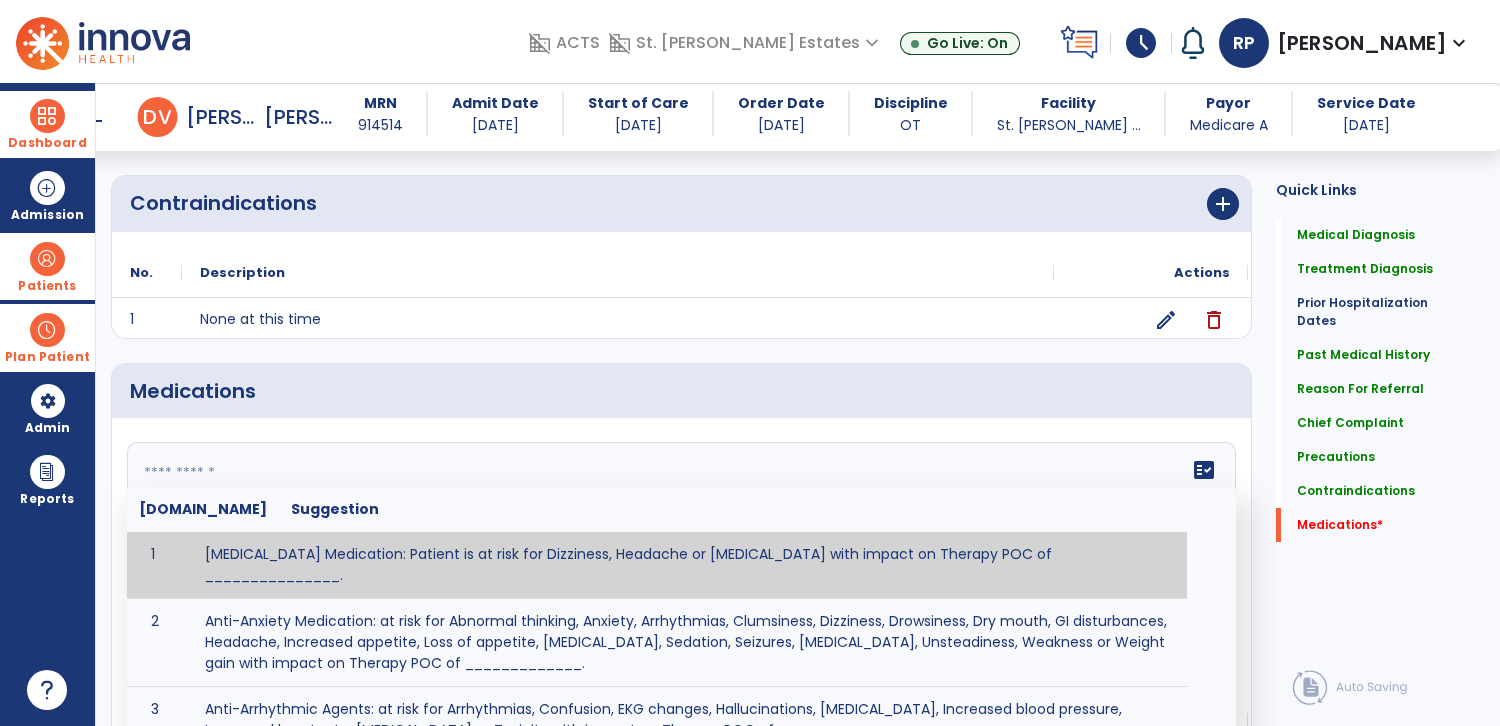 paste on "**********" 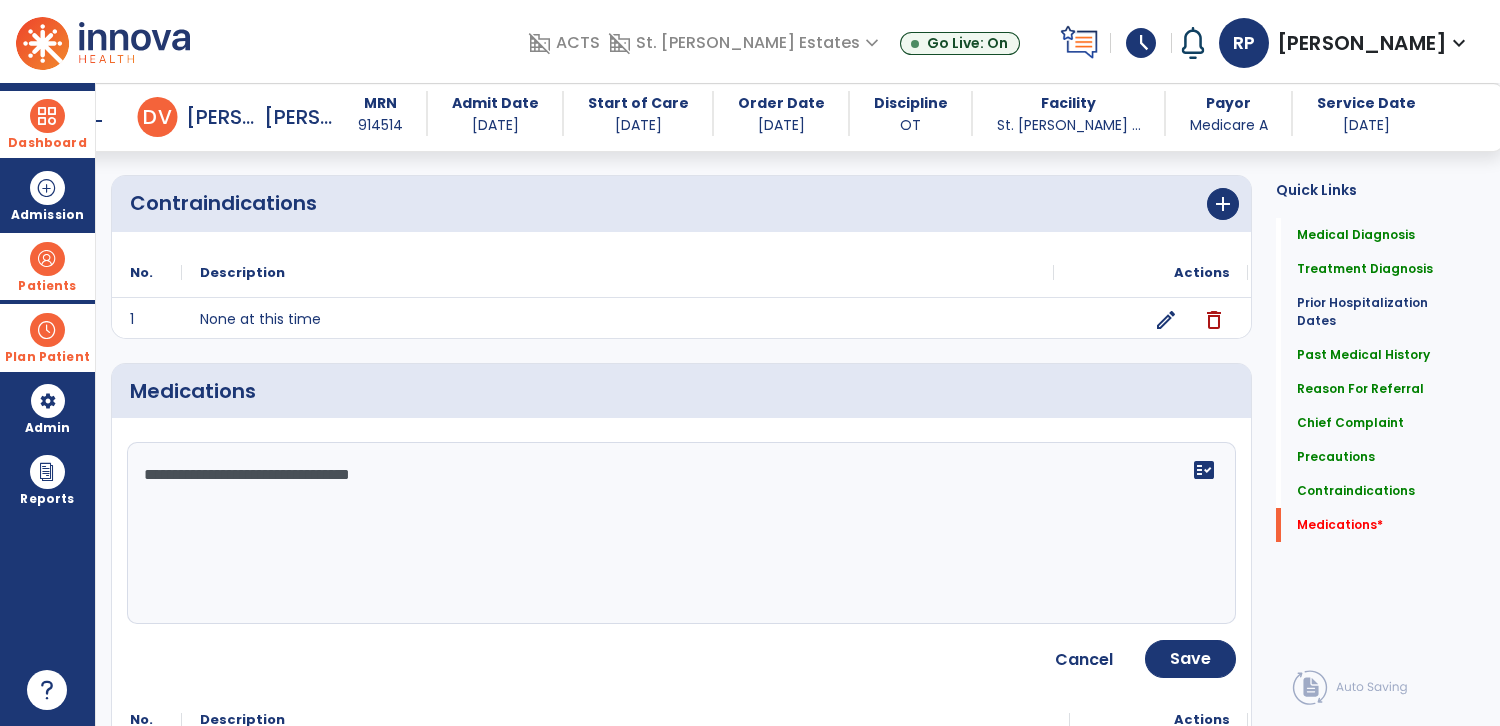 paste on "**********" 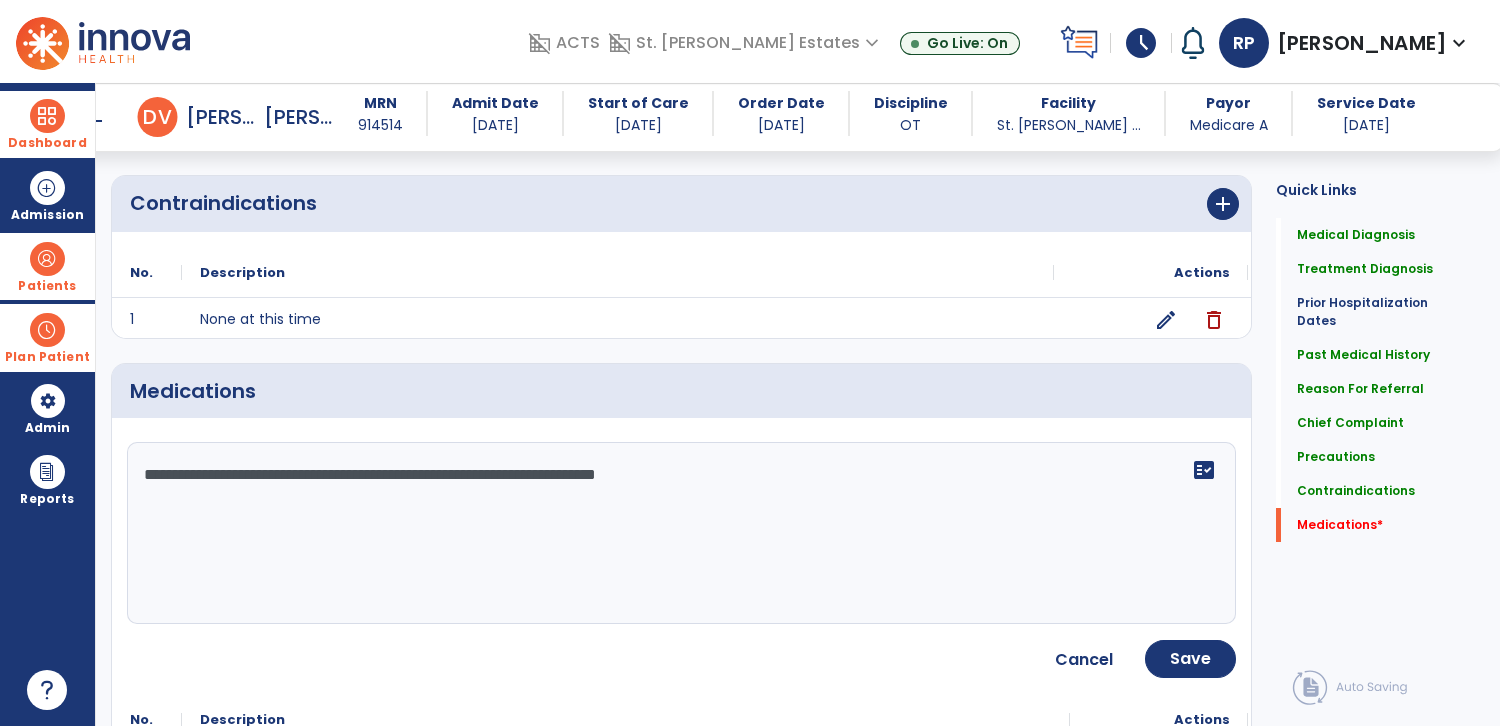 paste on "**********" 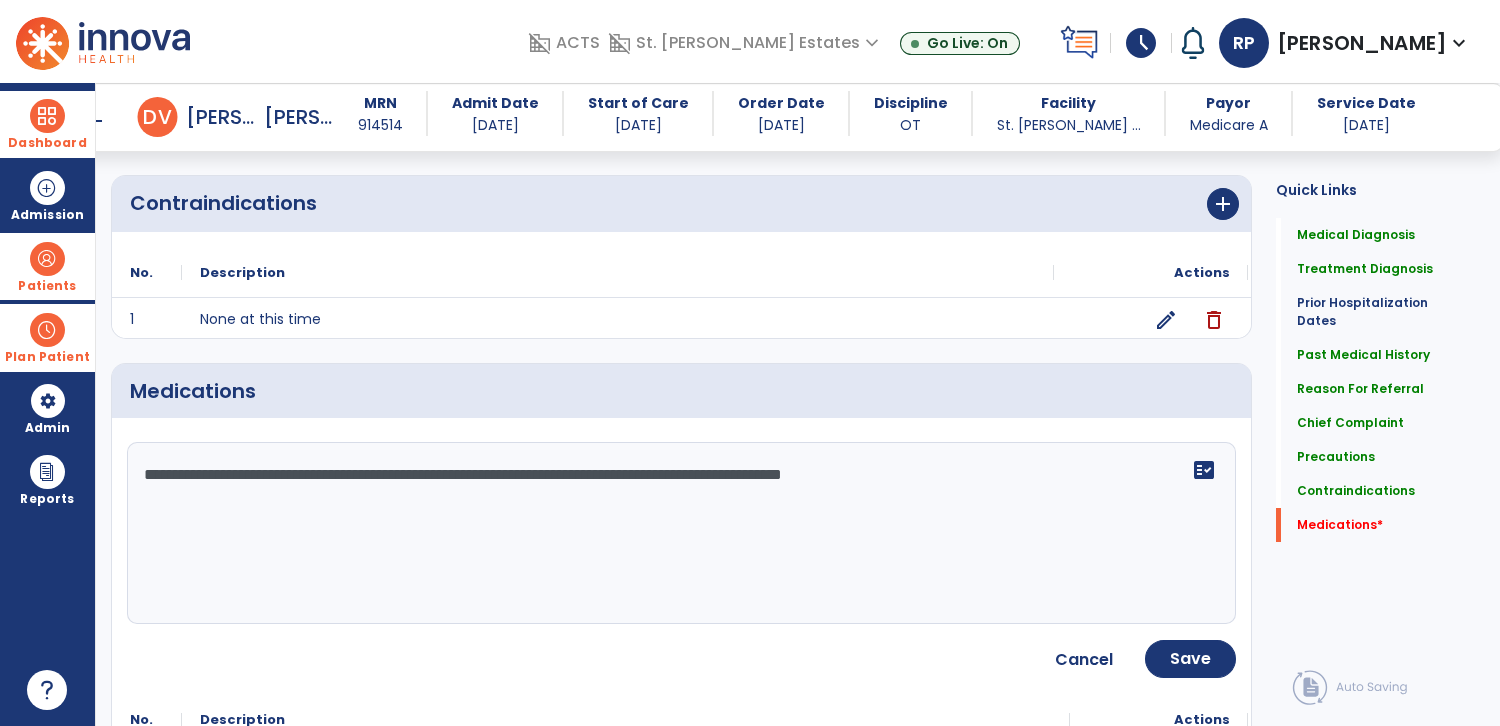 paste on "**********" 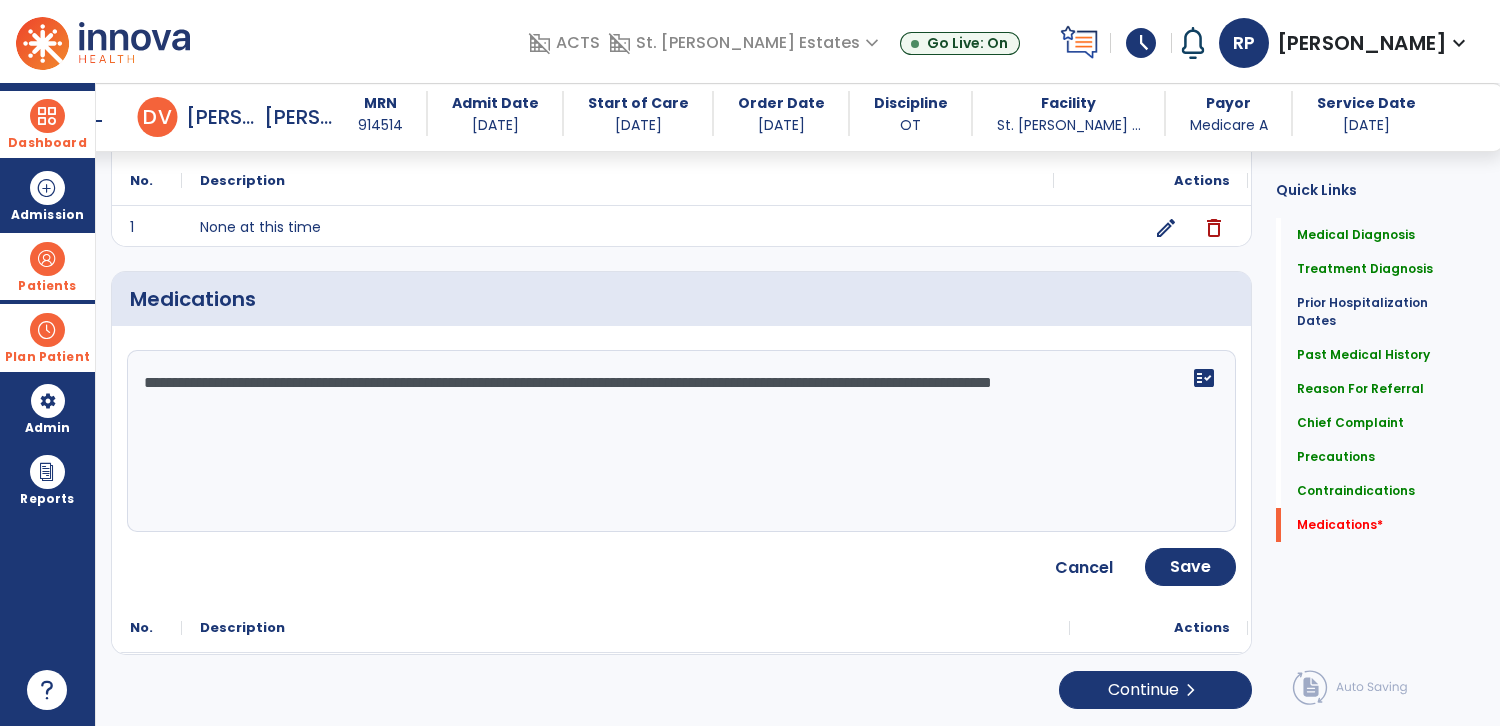 scroll, scrollTop: 2021, scrollLeft: 0, axis: vertical 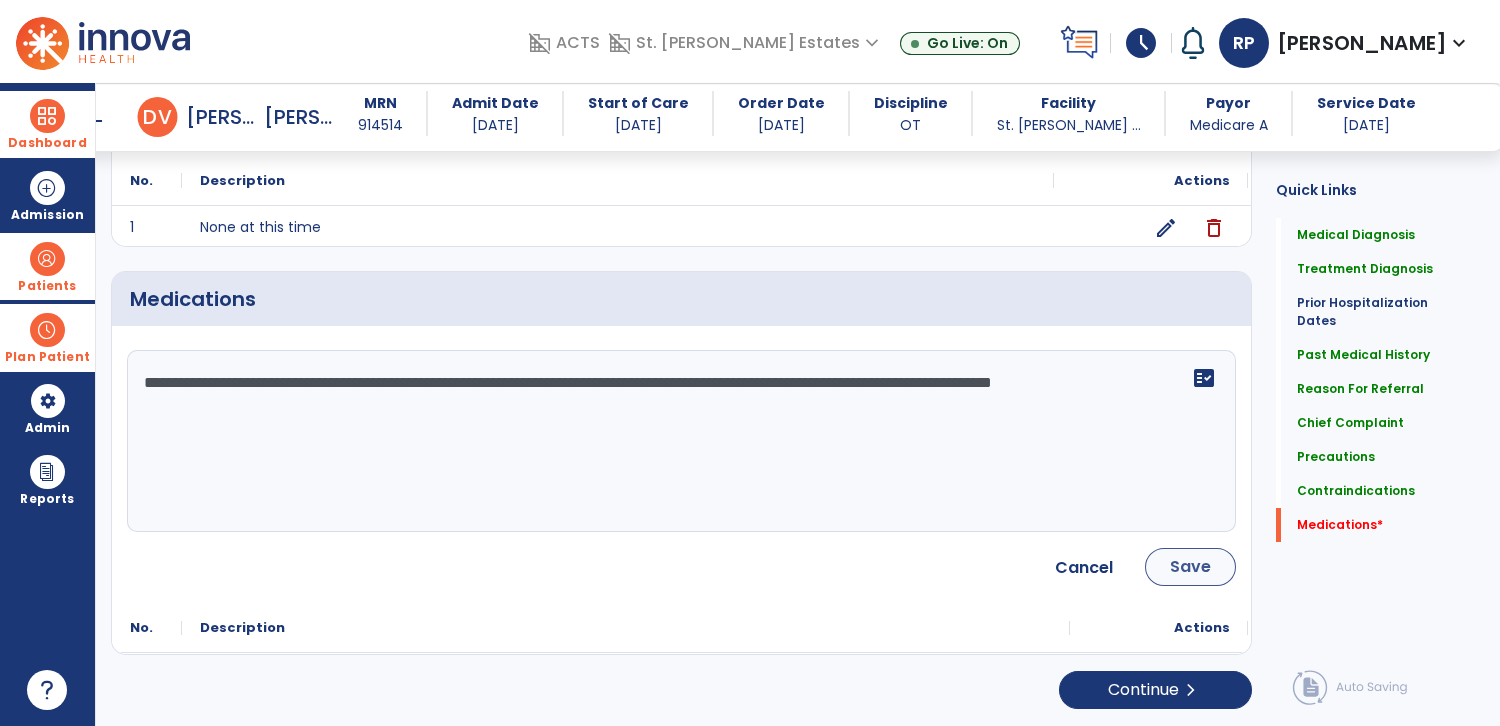 type on "**********" 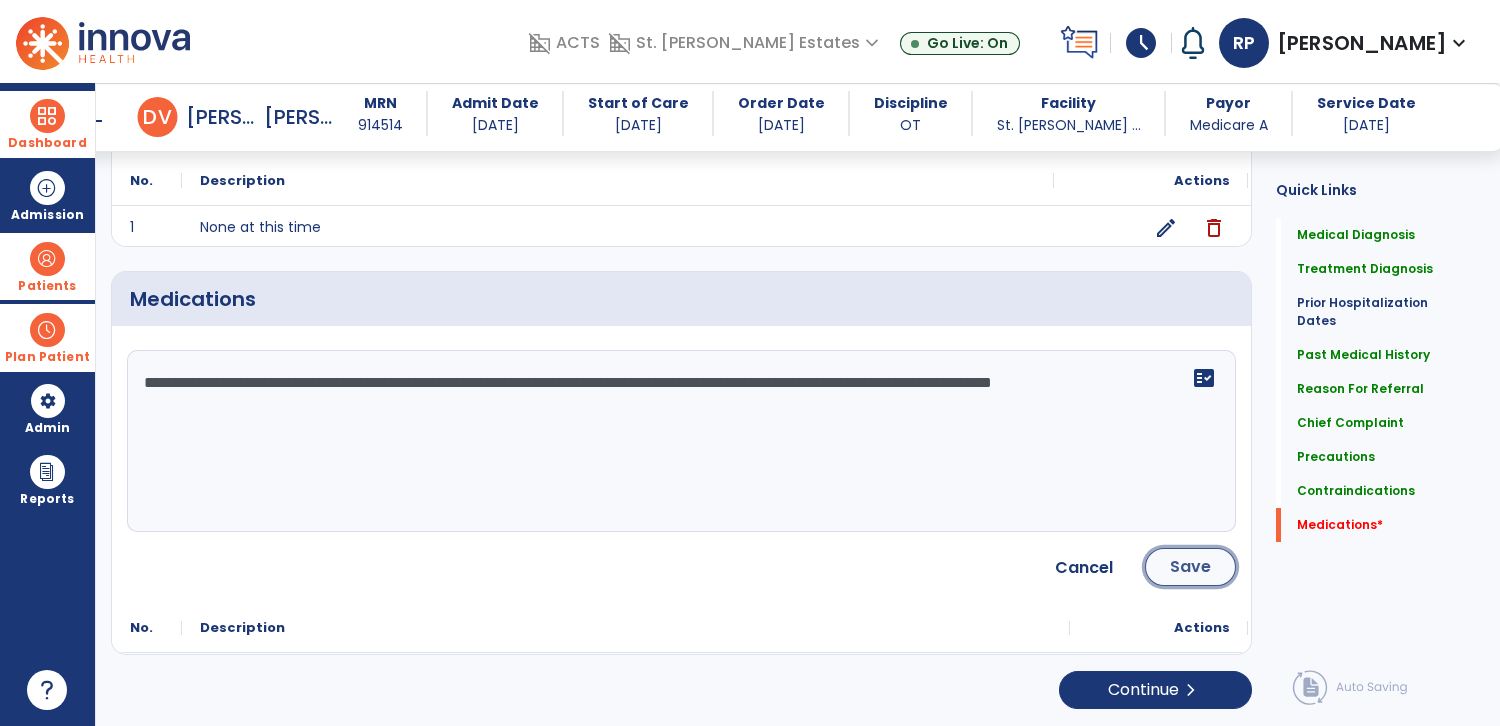 click on "Save" 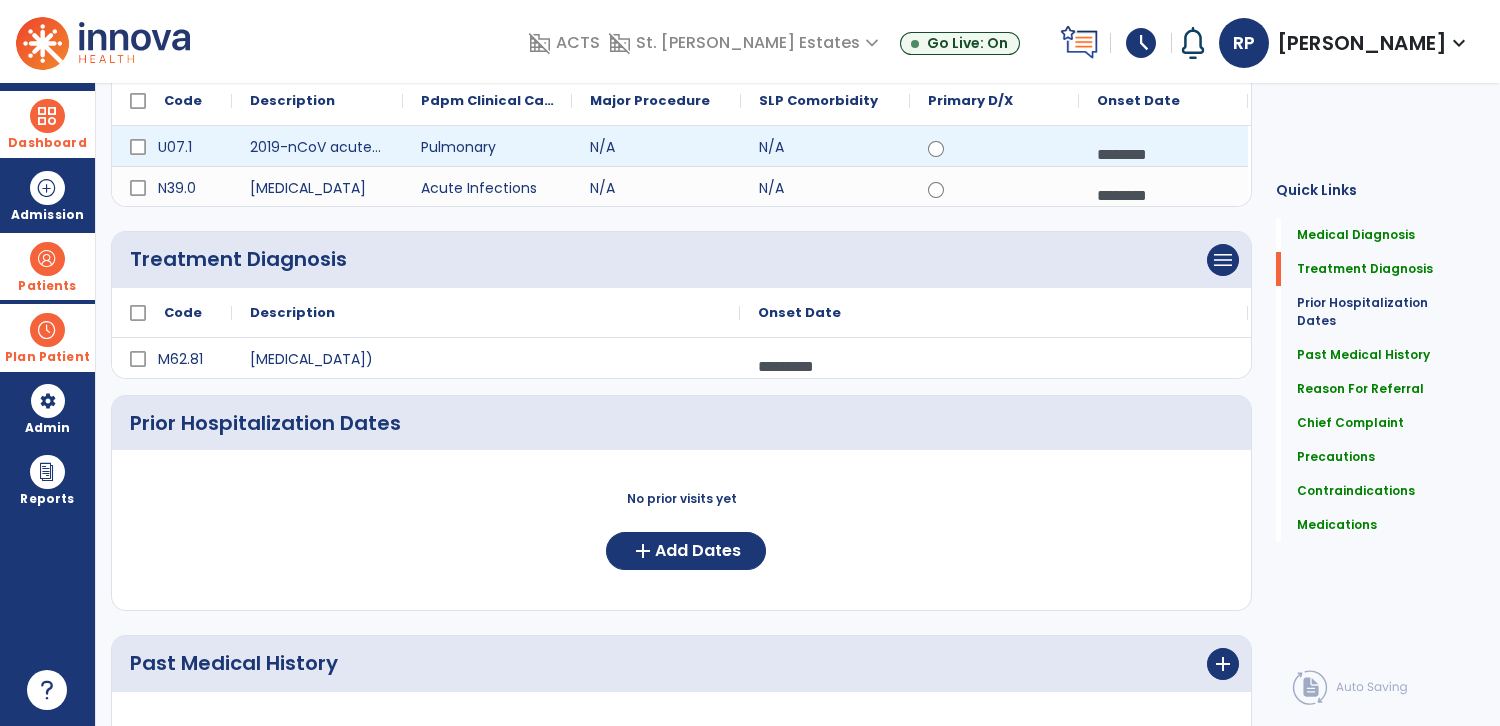 scroll, scrollTop: 0, scrollLeft: 0, axis: both 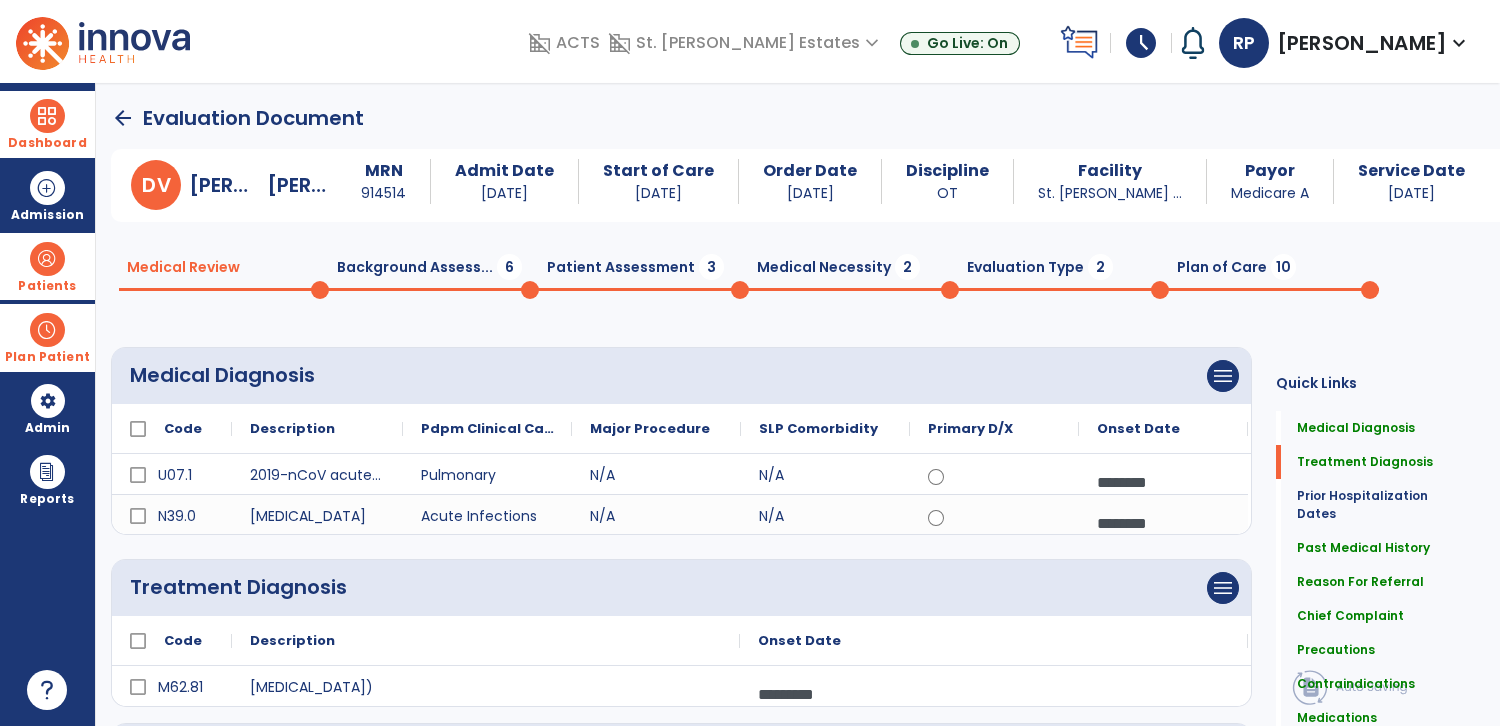 click on "Patients" at bounding box center (47, 266) 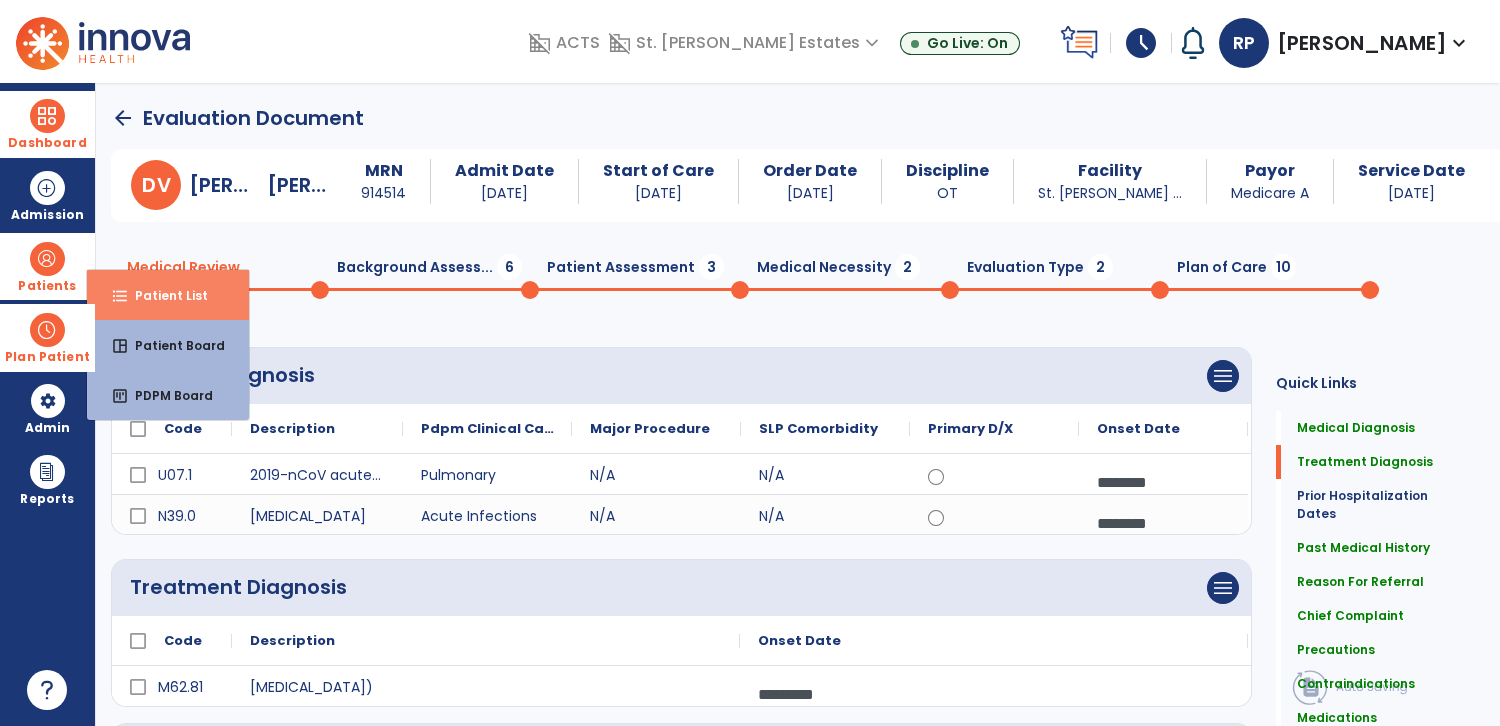 click on "Patient List" at bounding box center [163, 295] 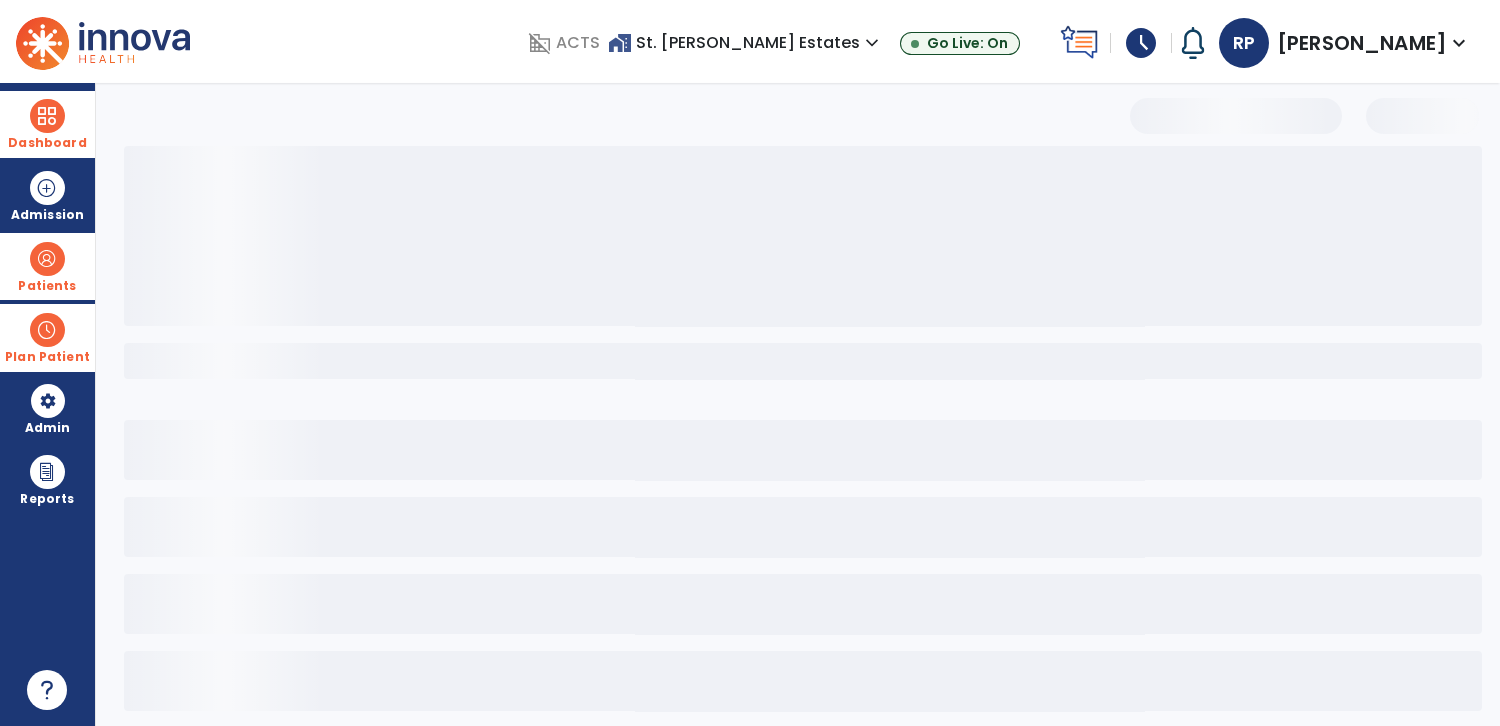 select on "***" 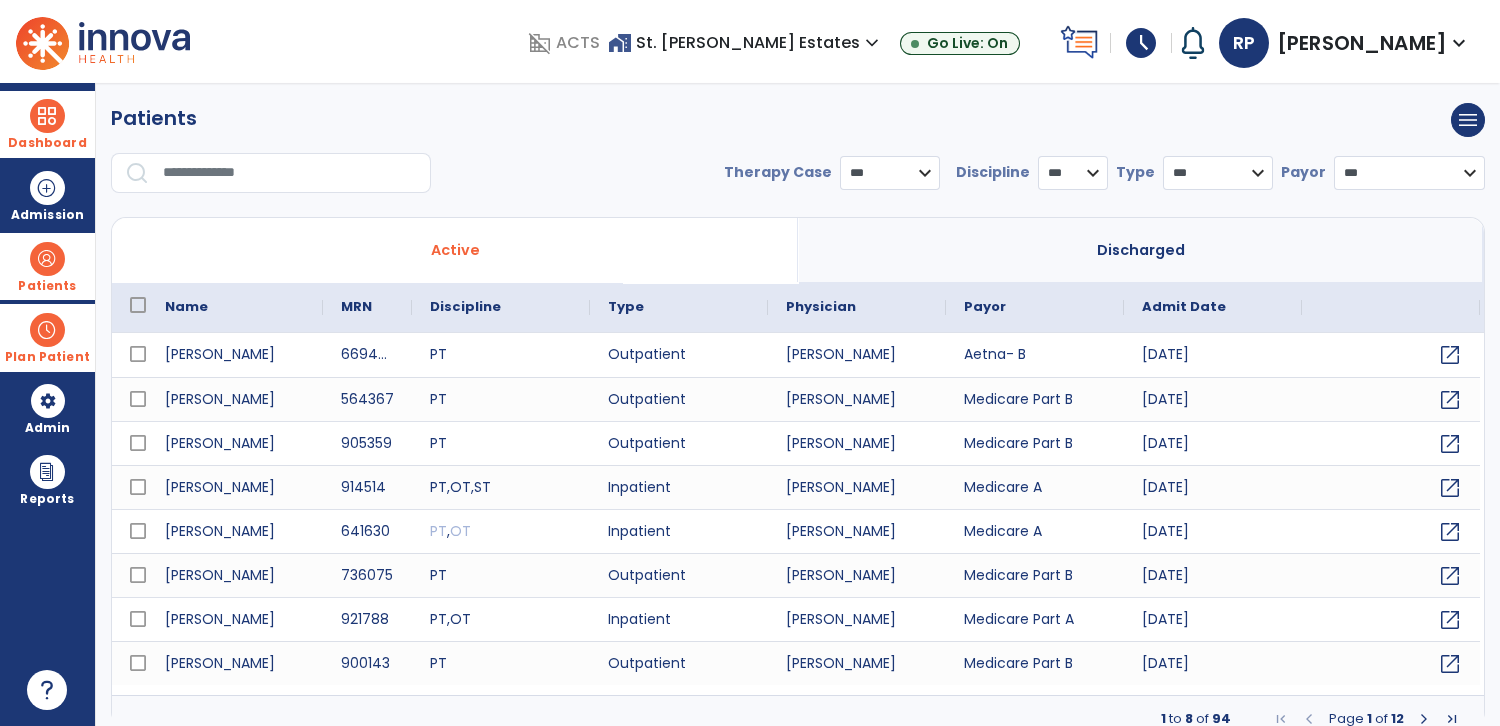 click at bounding box center [290, 173] 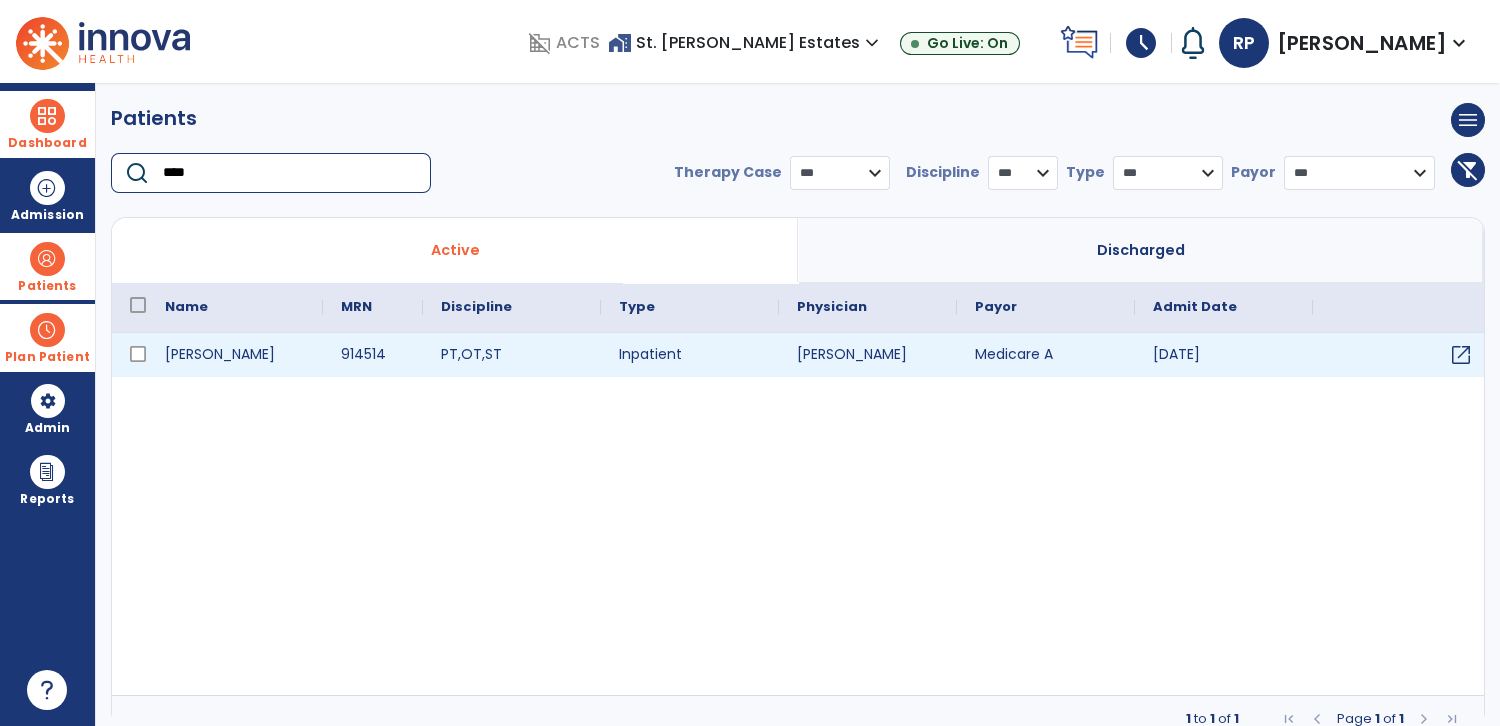 type on "****" 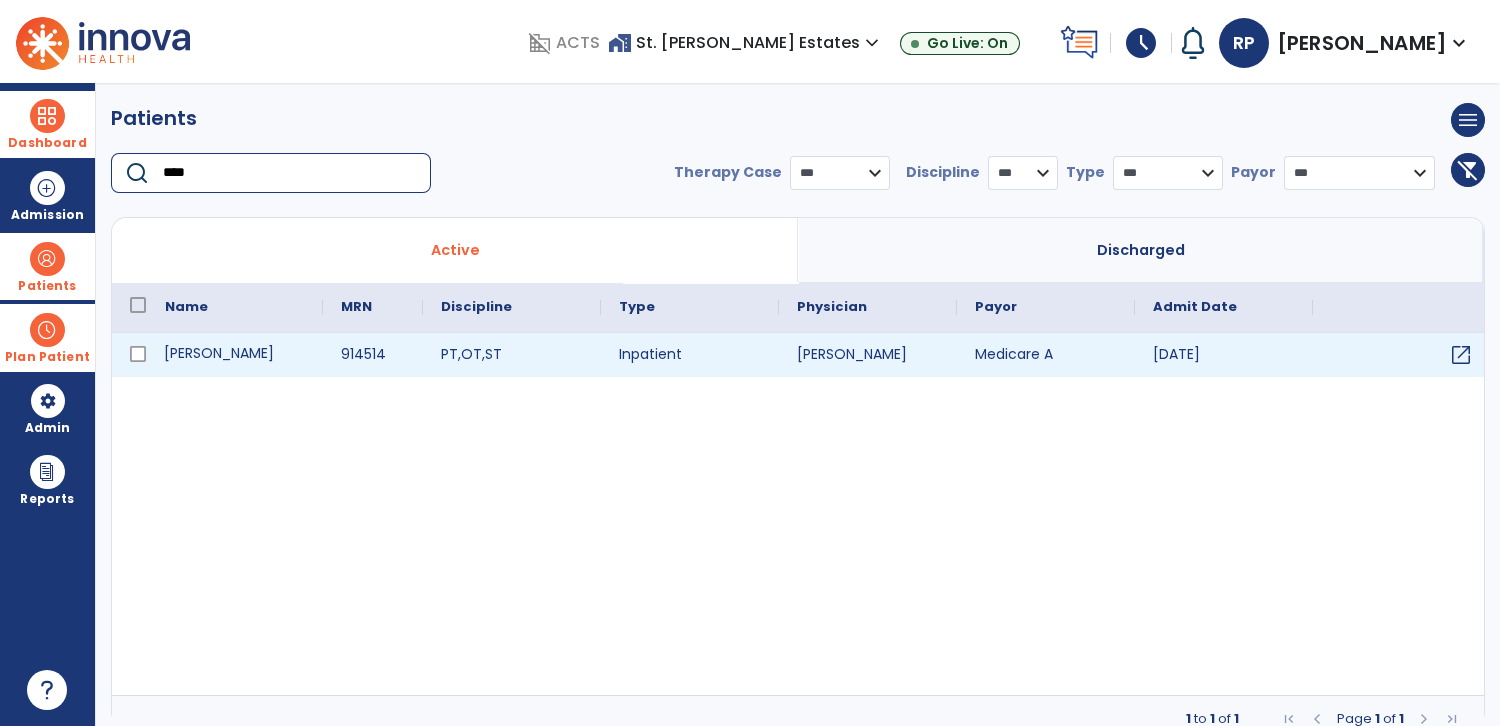 click on "[PERSON_NAME]" at bounding box center (235, 355) 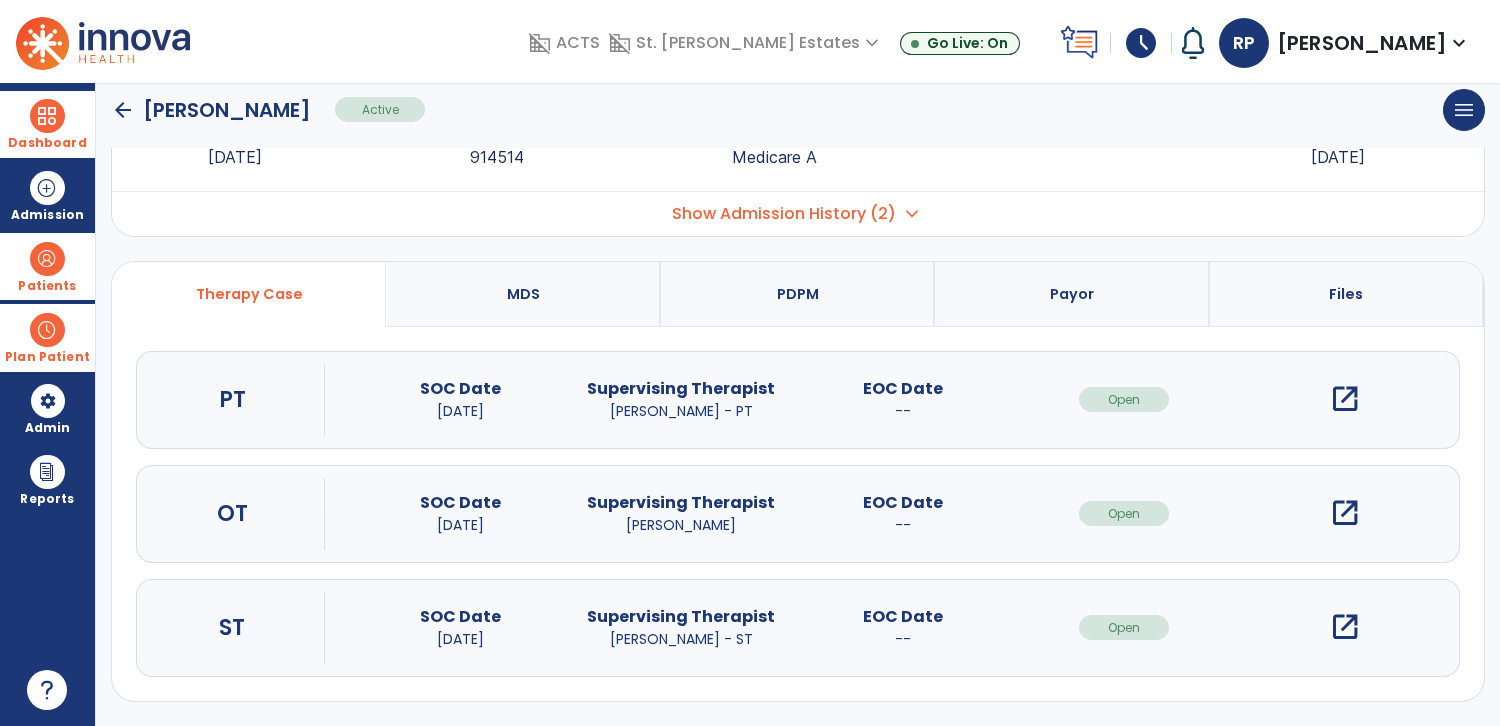 scroll, scrollTop: 131, scrollLeft: 0, axis: vertical 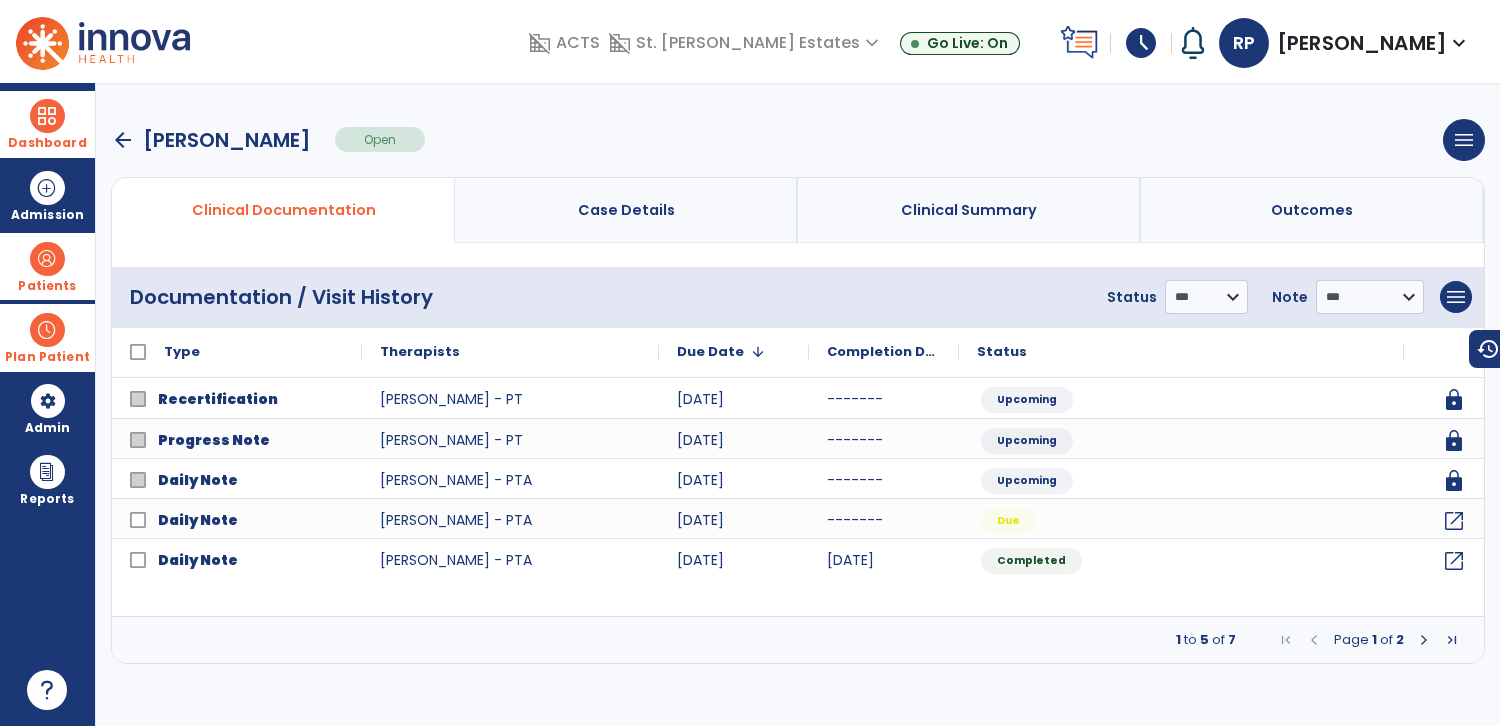 click at bounding box center (1424, 640) 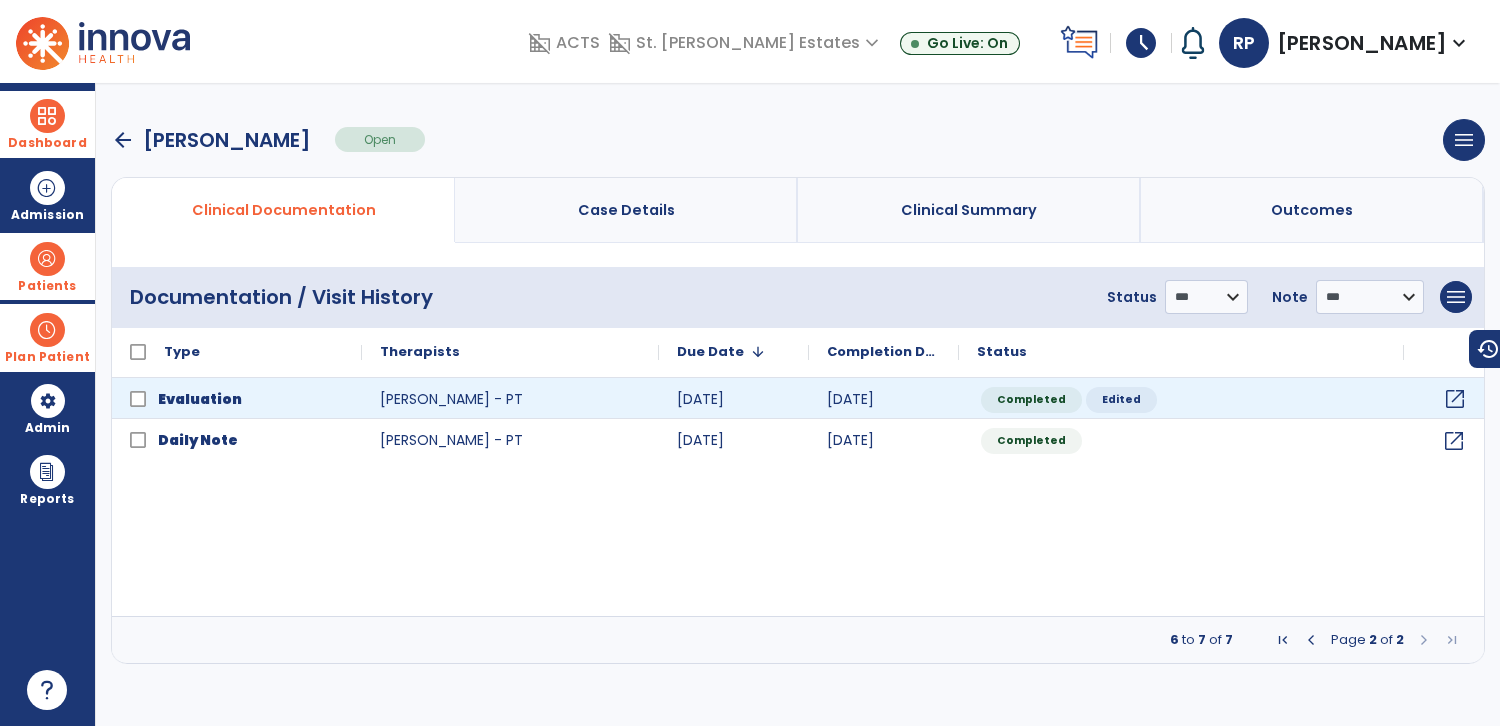 click on "open_in_new" 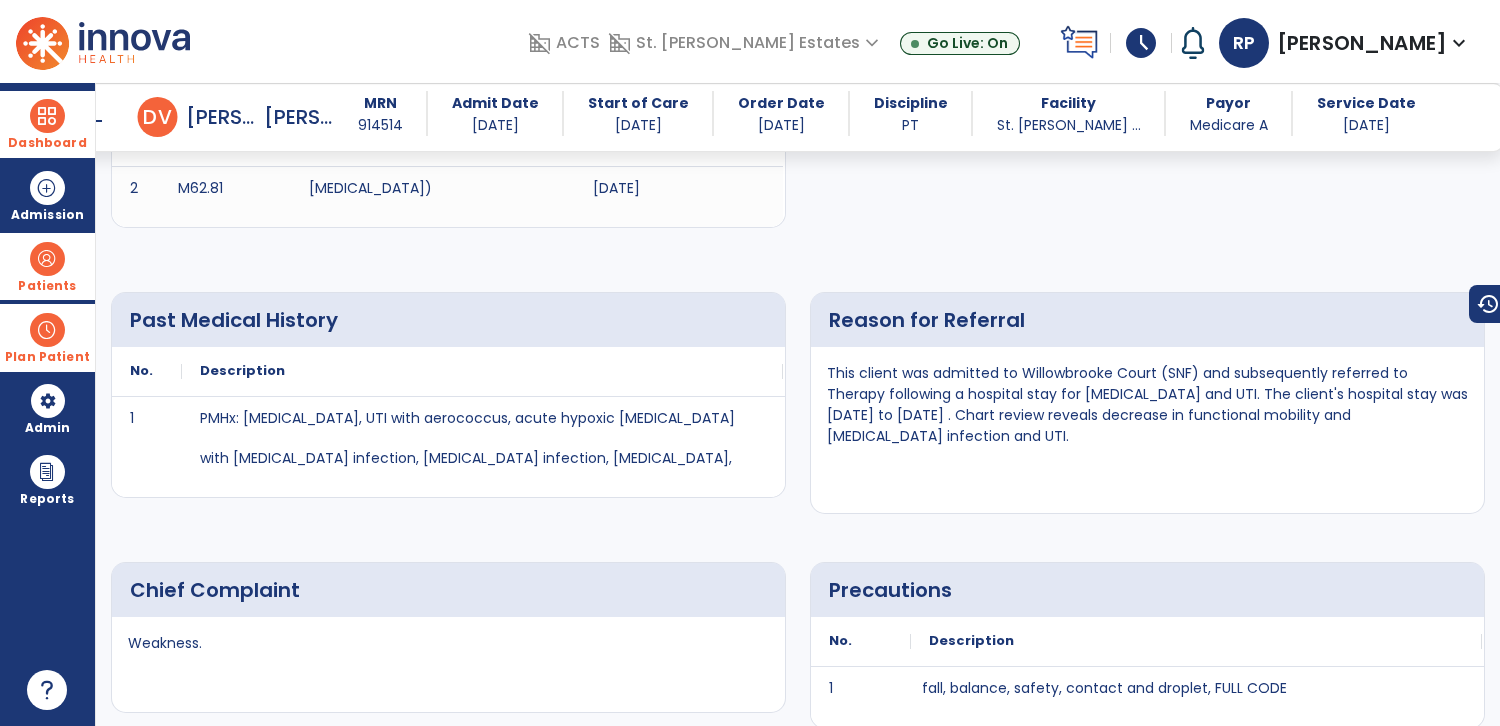 scroll, scrollTop: 571, scrollLeft: 0, axis: vertical 